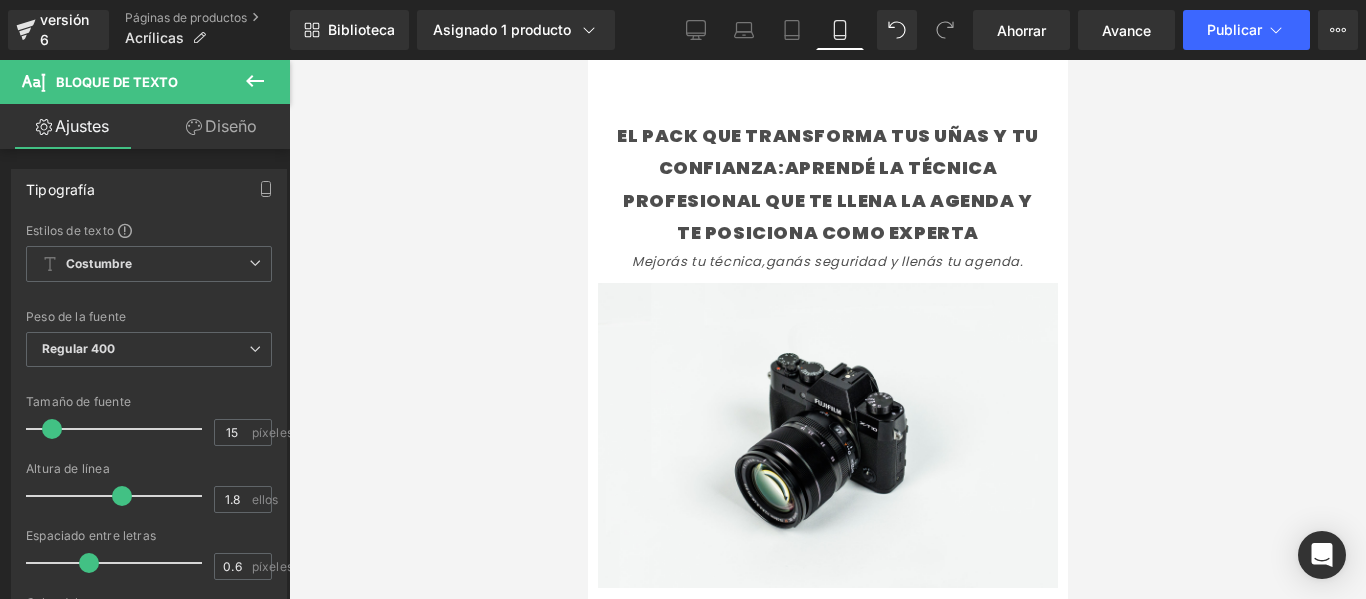 scroll, scrollTop: 872, scrollLeft: 0, axis: vertical 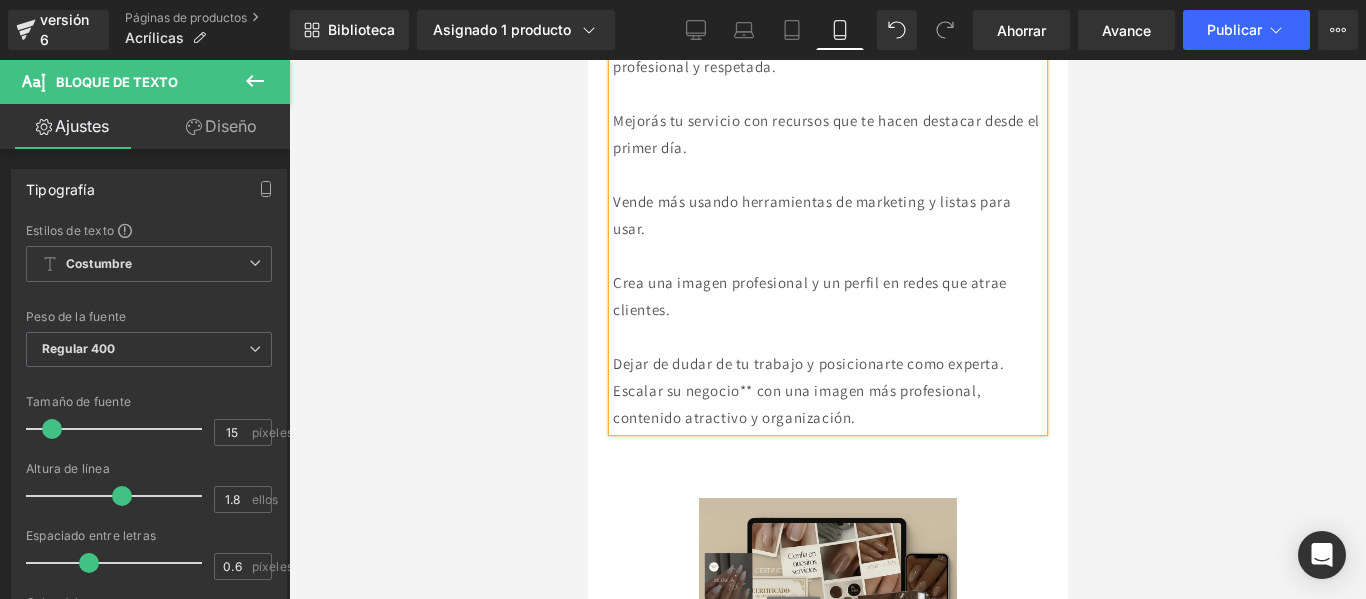 click on "Dejar de dudar de tu trabajo y posicionarte como experta. Escalar su negocio** con una imagen más profesional, contenido atractivo y organización." at bounding box center [807, 390] 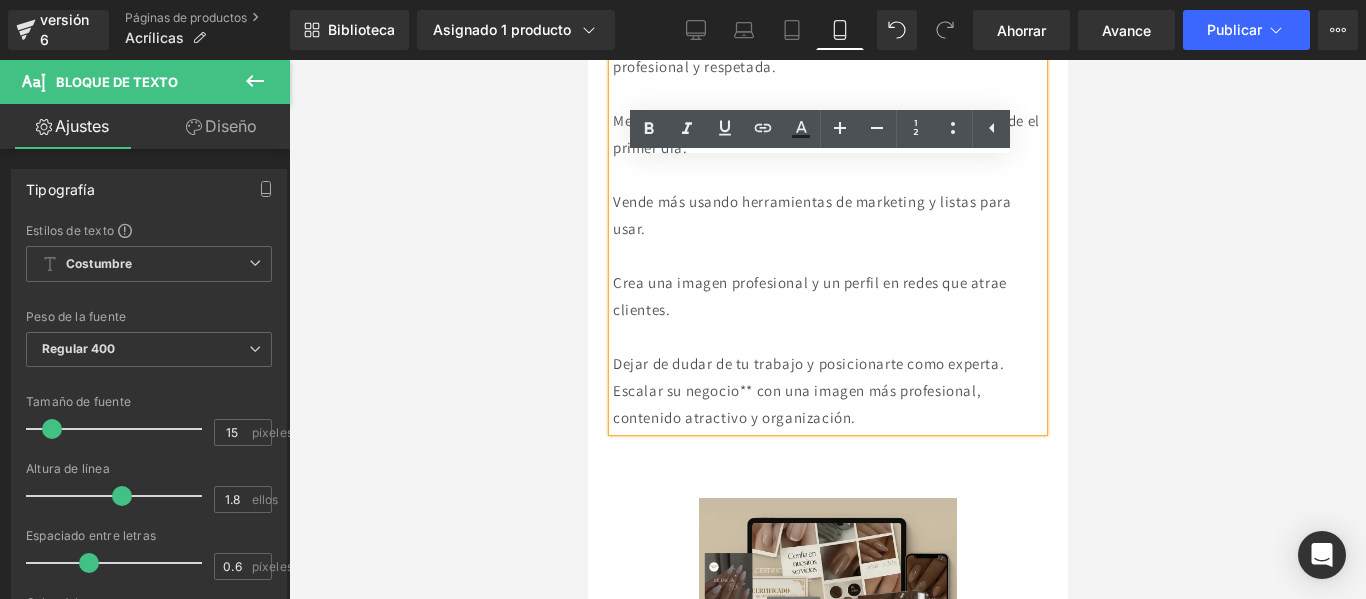 type 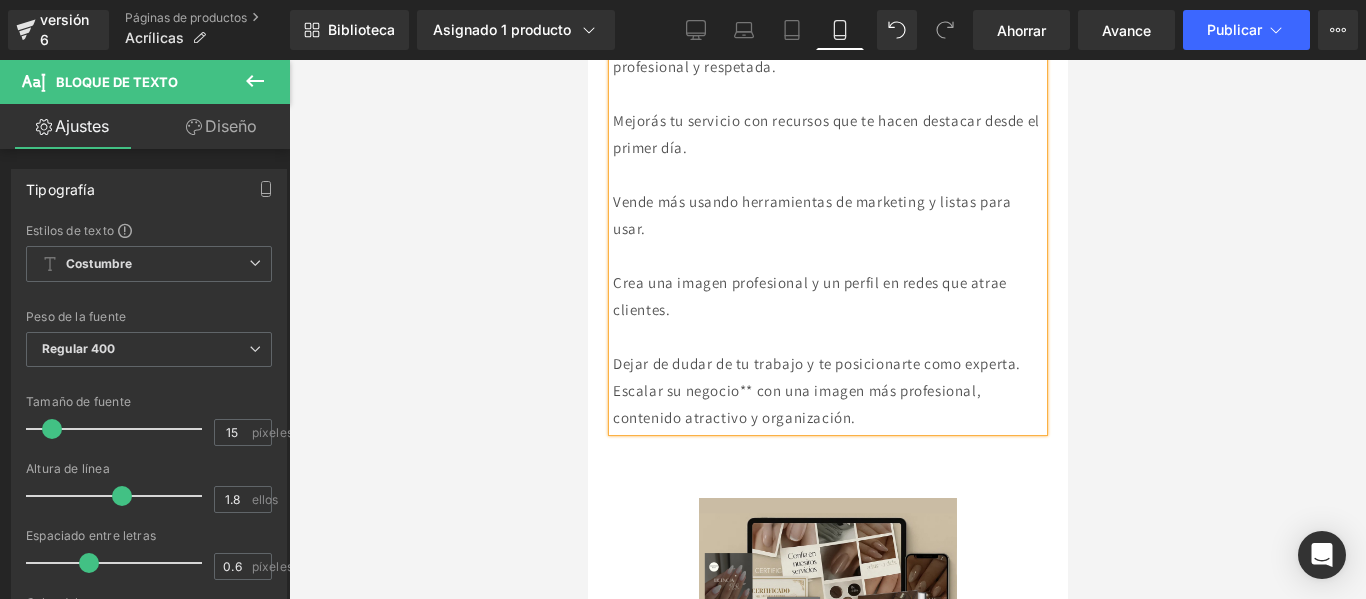 click on "Dejar de dudar de tu trabajo y te posicionarte como experta. Escalar su negocio** con una imagen más profesional, contenido atractivo y organización." at bounding box center (816, 390) 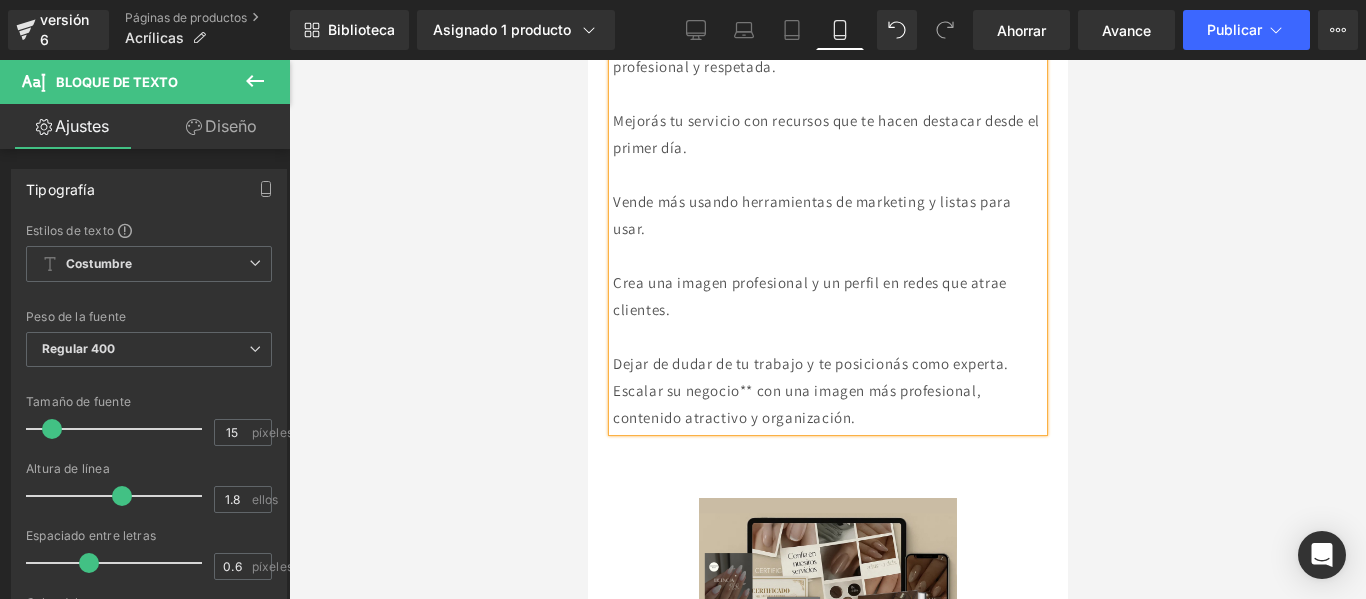 click on "Vende más usando herramientas de marketing y listas para usar." at bounding box center (811, 215) 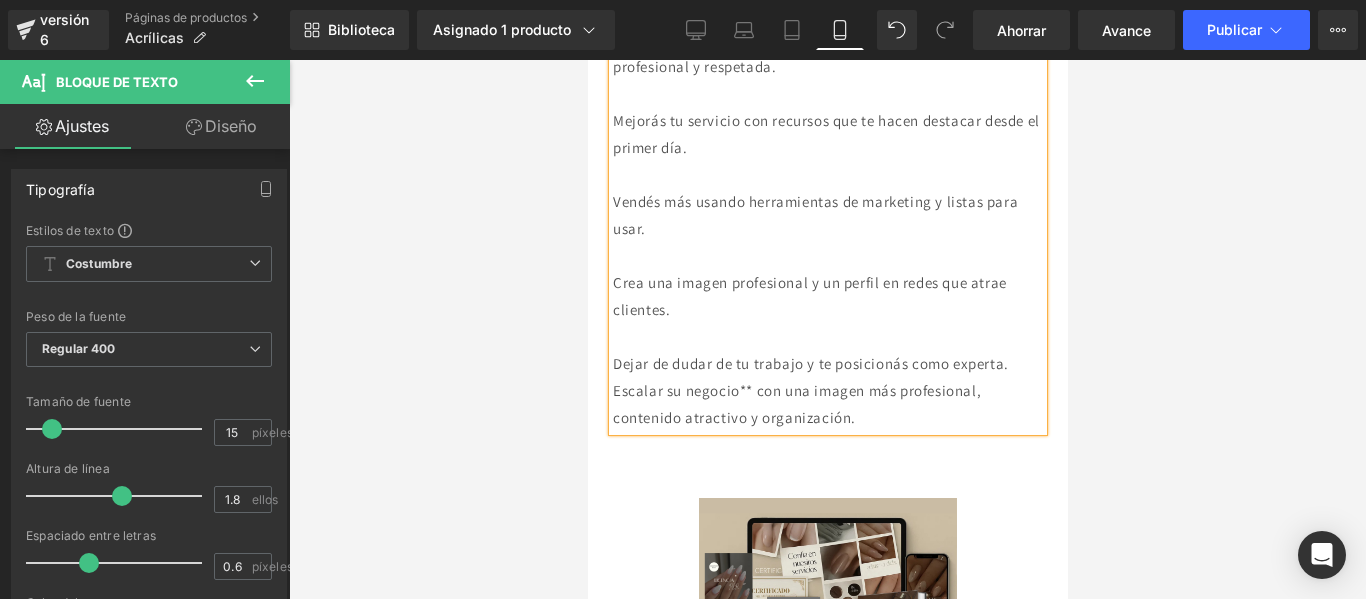 scroll, scrollTop: 979, scrollLeft: 0, axis: vertical 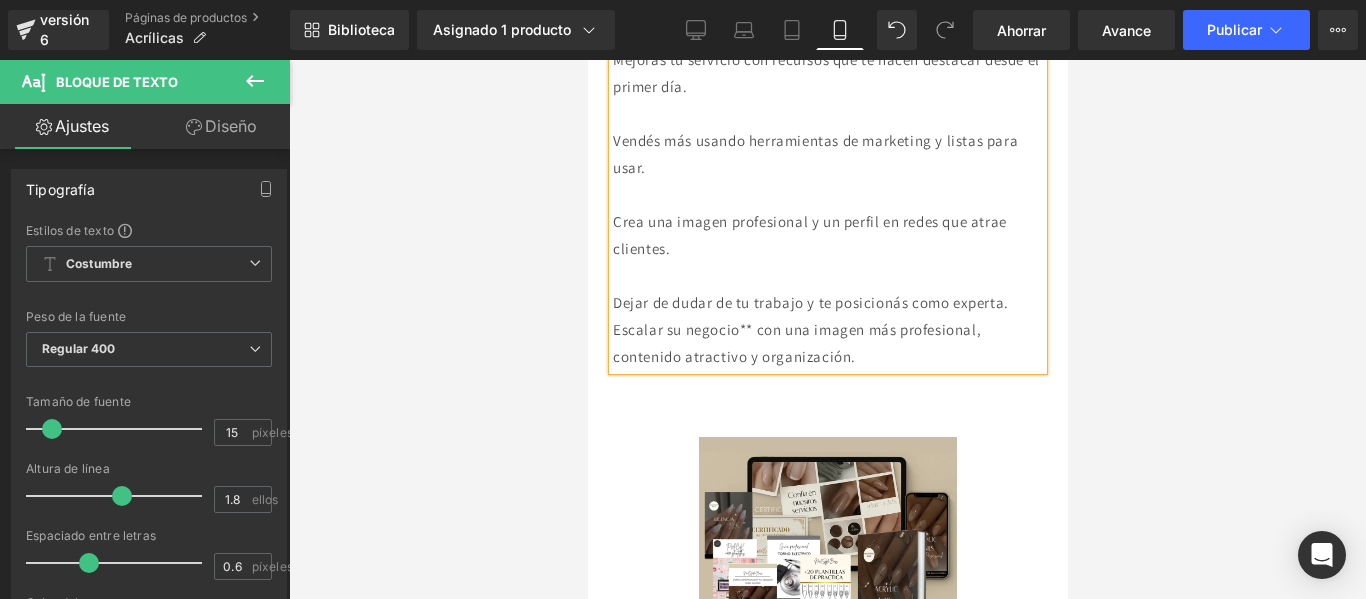 click on "Crea una imagen profesional y un perfil en redes que atrae clientes." at bounding box center (809, 235) 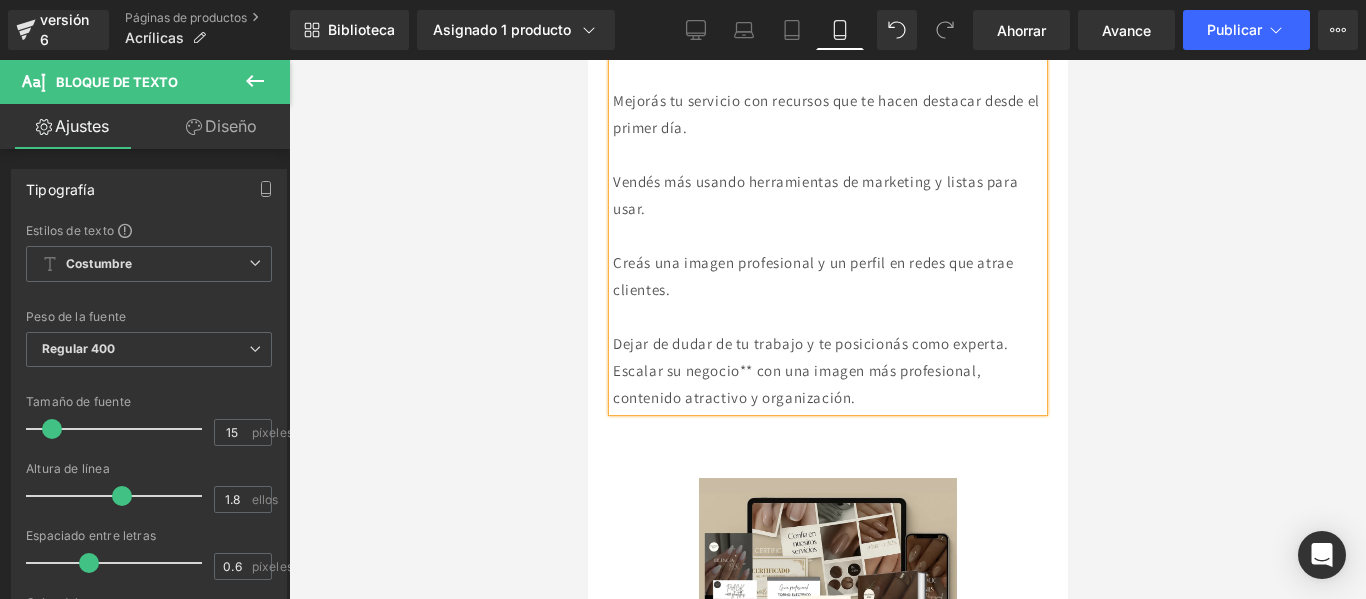 scroll, scrollTop: 939, scrollLeft: 0, axis: vertical 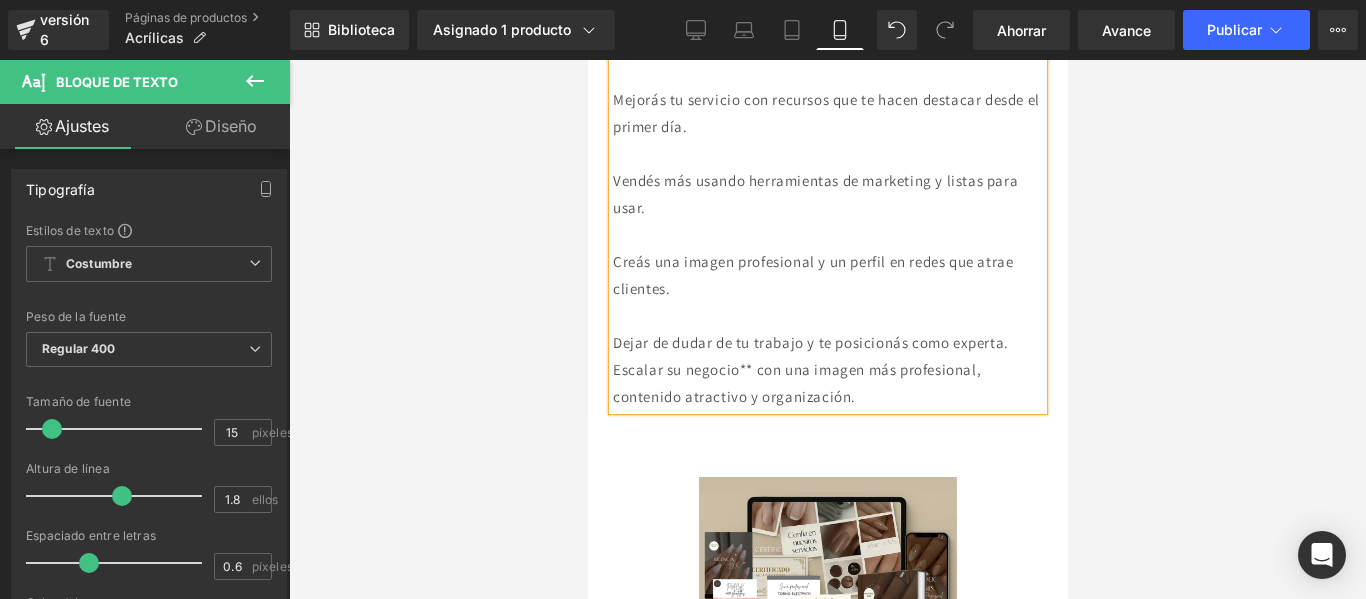 click on "Dejar de dudar de tu trabajo y te posicionás como experta. Escalar su negocio** con una imagen más profesional, contenido atractivo y organización." at bounding box center (810, 369) 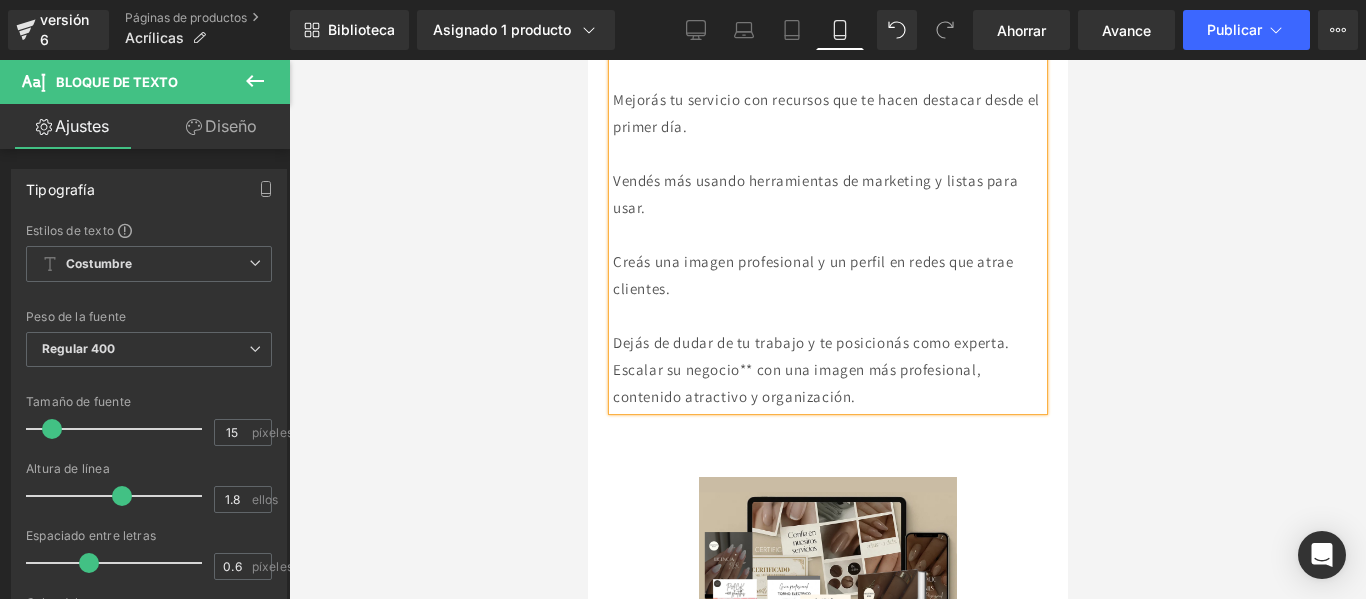 scroll, scrollTop: 960, scrollLeft: 0, axis: vertical 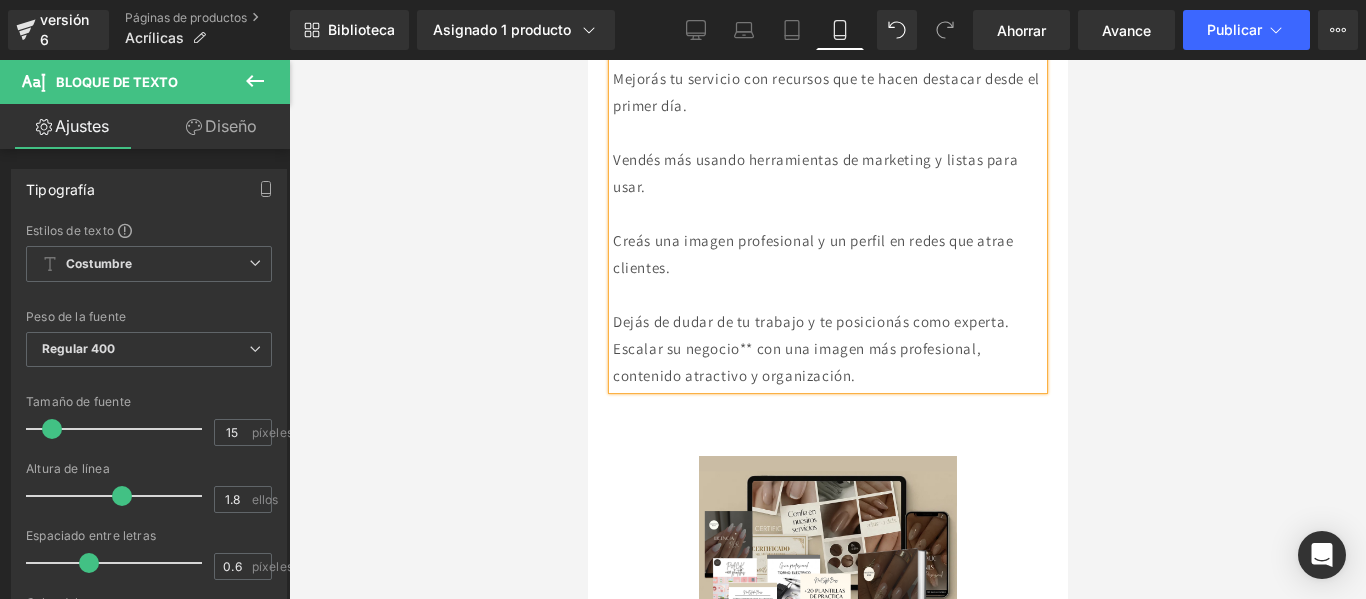 click on "Dejás de dudar de tu trabajo y te posicionás como experta. Escalar su negocio** con una imagen más profesional, contenido atractivo y organización." at bounding box center [810, 348] 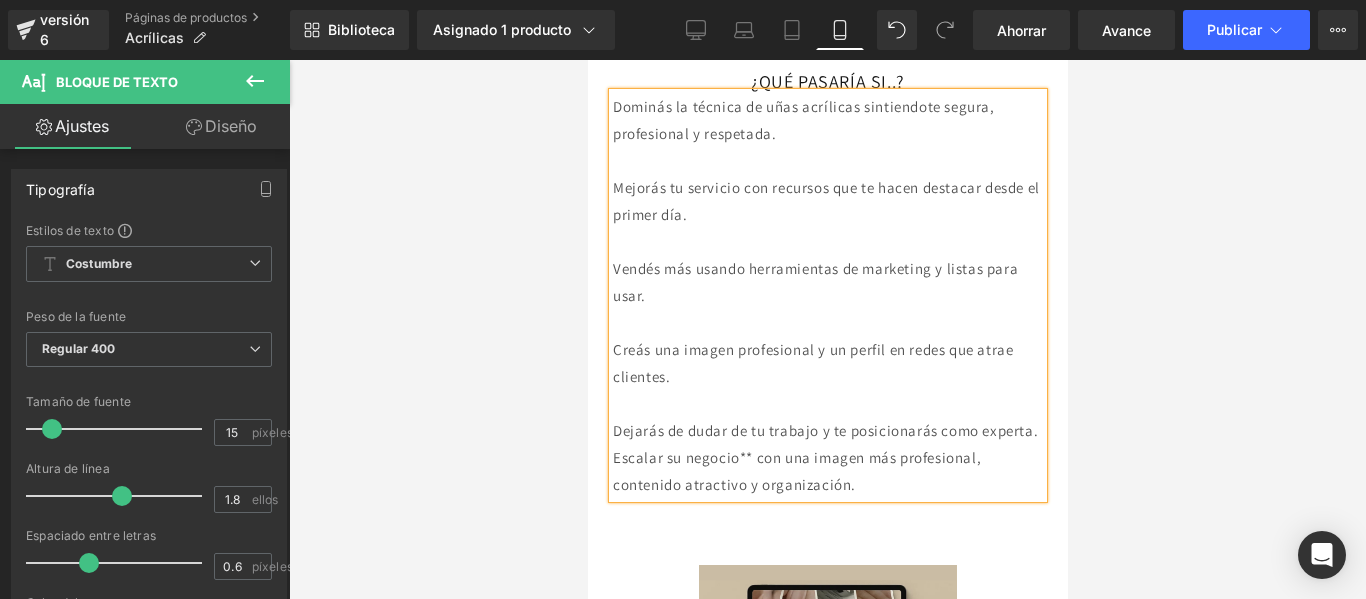 scroll, scrollTop: 924, scrollLeft: 0, axis: vertical 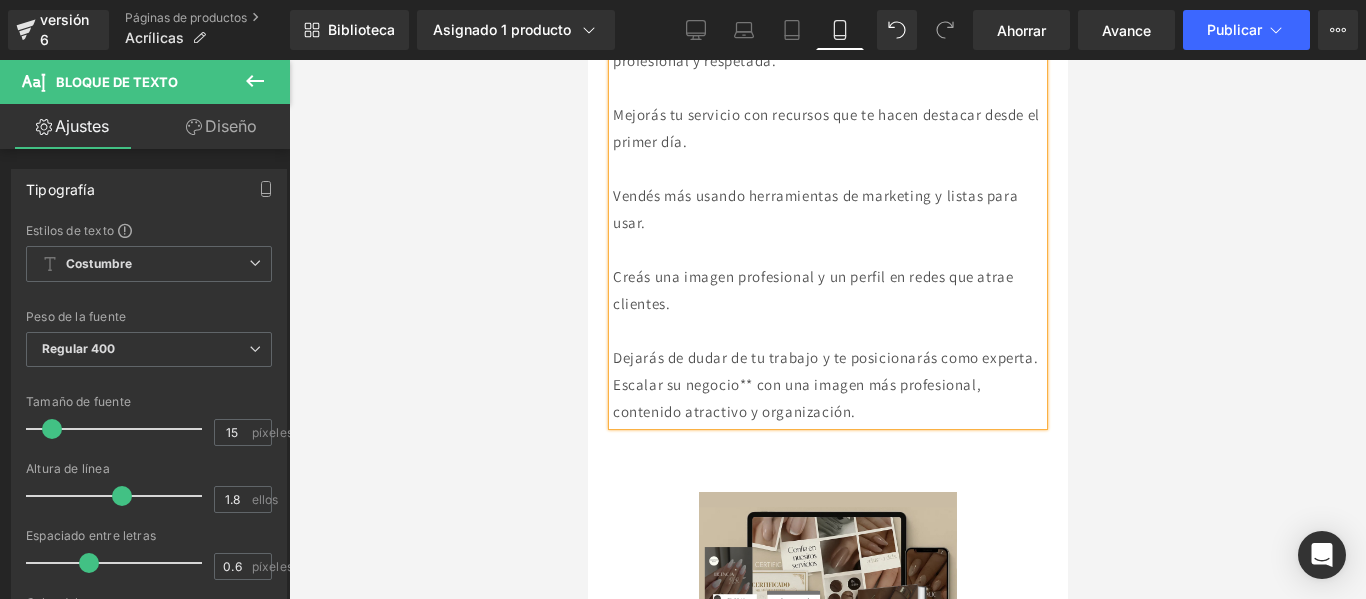 click on "Vendés más usando herramientas de marketing y listas para usar." at bounding box center [814, 209] 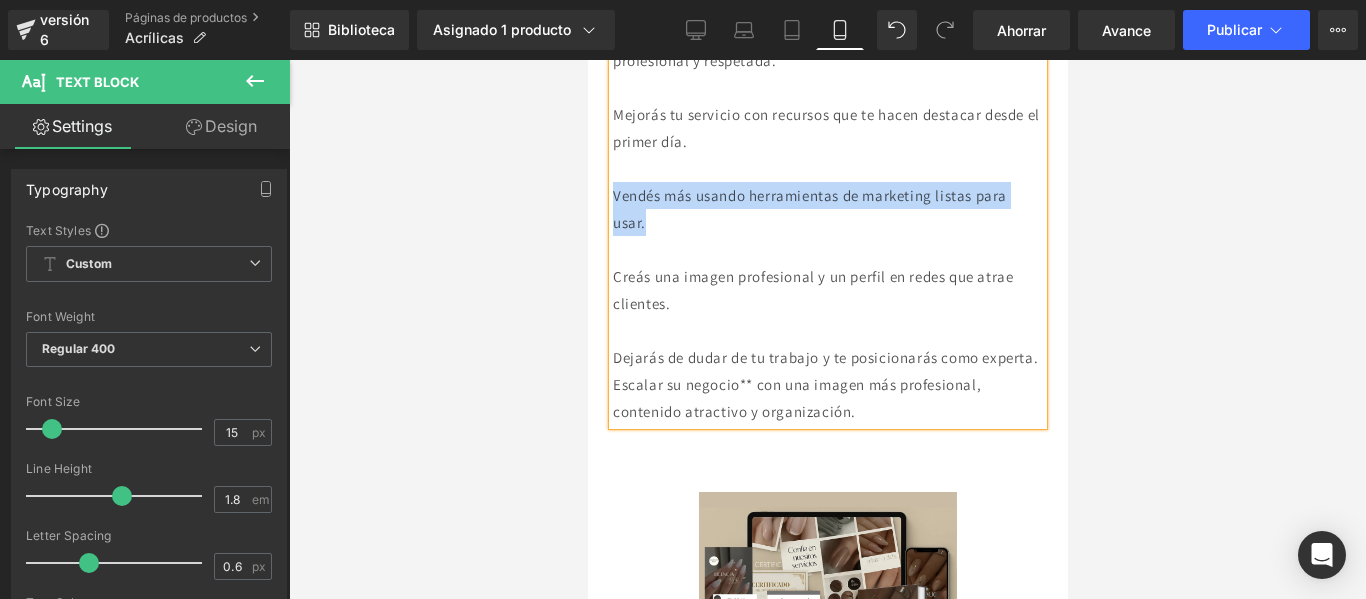 drag, startPoint x: 699, startPoint y: 260, endPoint x: 614, endPoint y: 235, distance: 88.60023 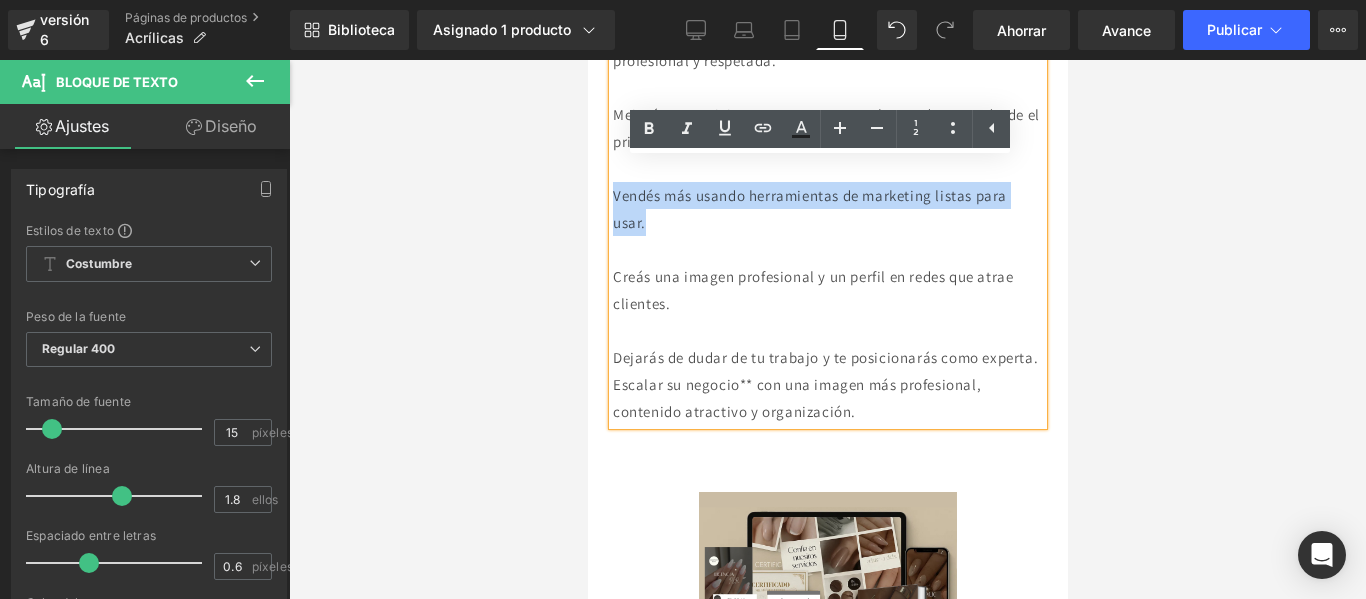 click on "Vendés más usando herramientas de marketing listas para usar." at bounding box center [827, 209] 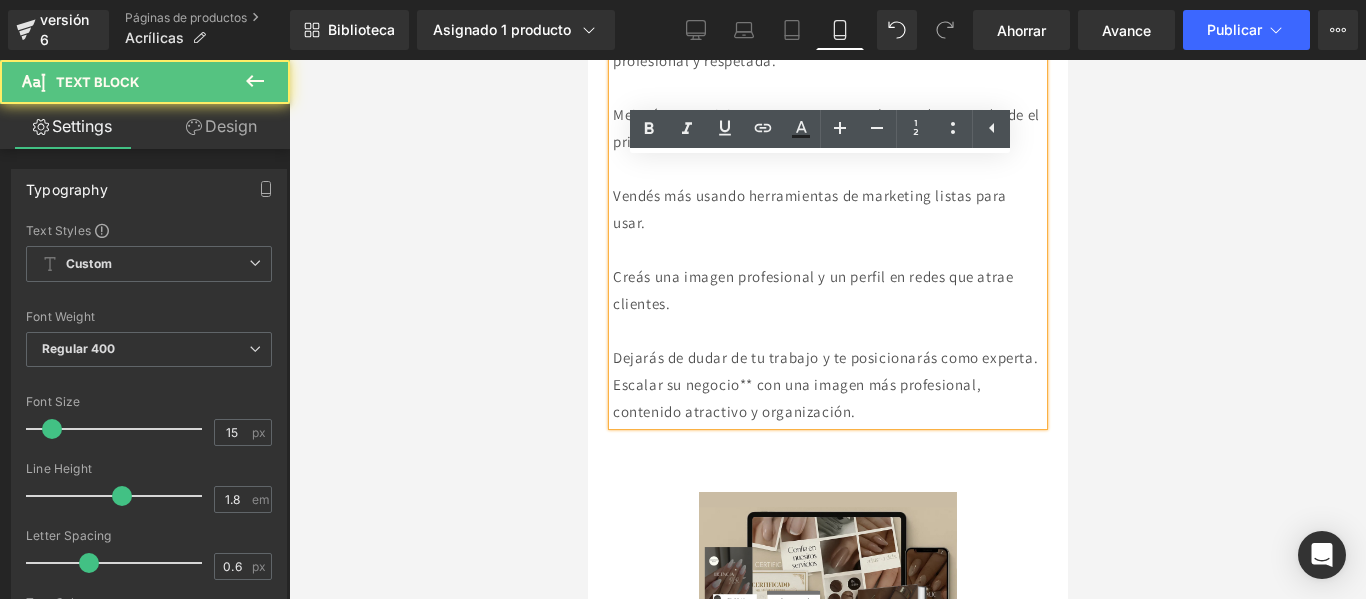 click on "Vendés más usando herramientas de marketing listas para usar." at bounding box center (827, 209) 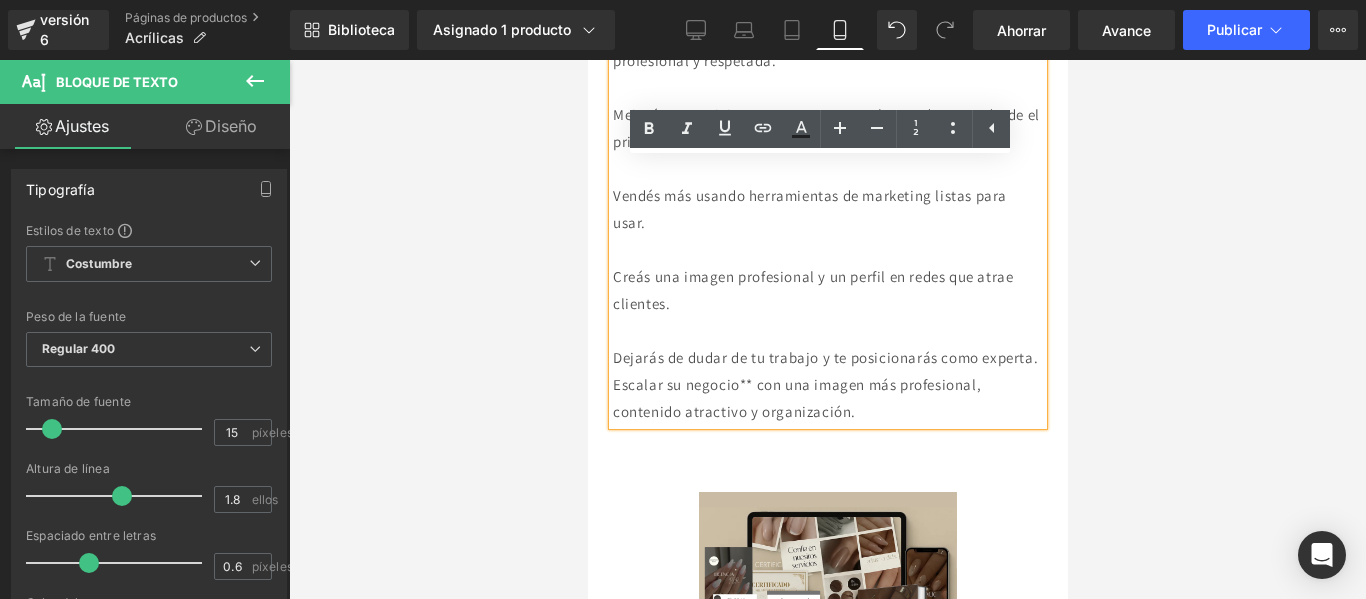 click on "Dejarás de dudar de tu trabajo y te posicionarás como experta." at bounding box center (824, 357) 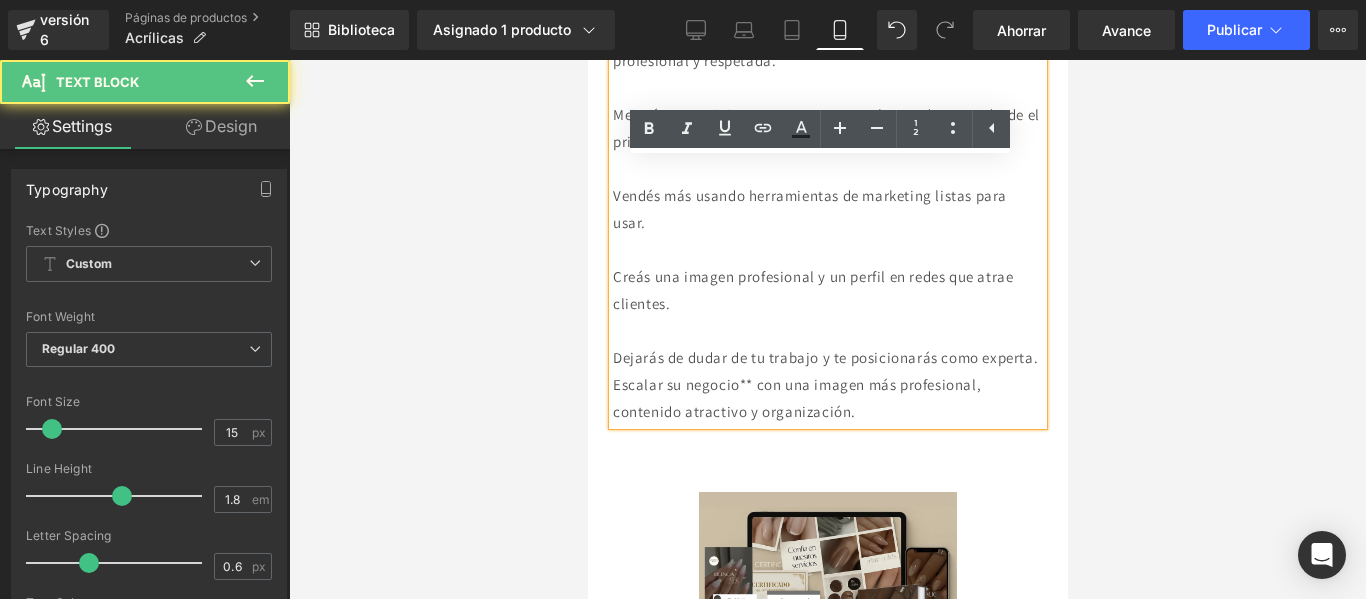 click on "Dejarás de dudar de tu trabajo y te posicionarás como experta." at bounding box center [824, 357] 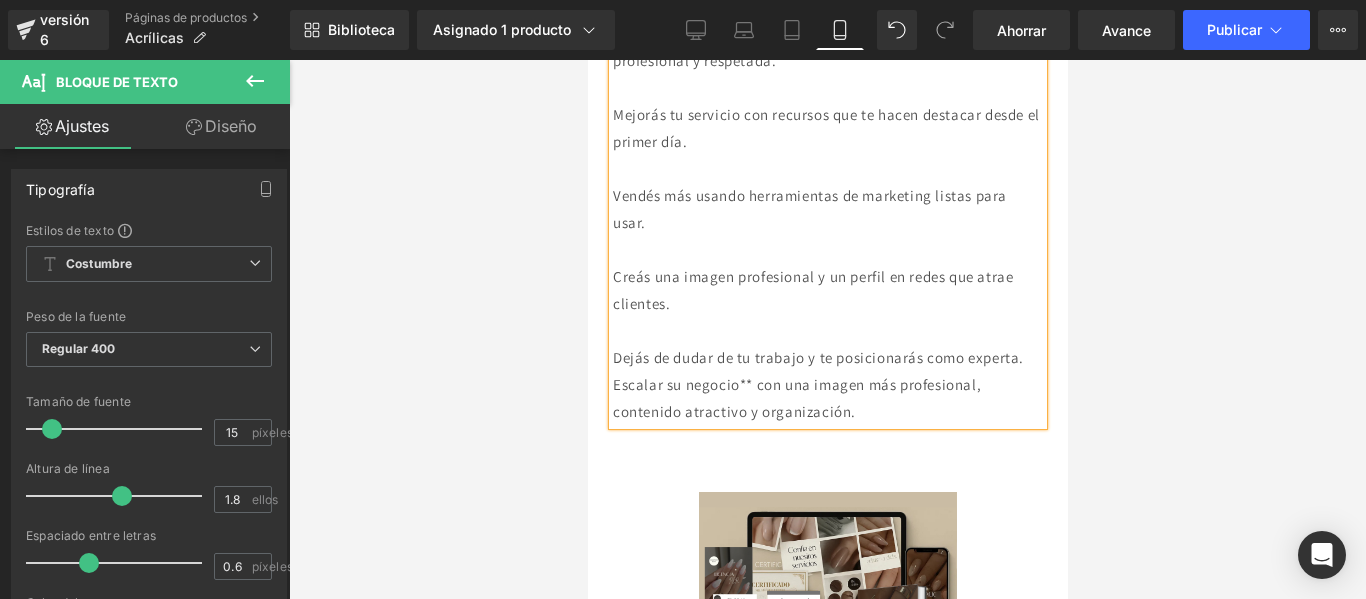 scroll, scrollTop: 980, scrollLeft: 0, axis: vertical 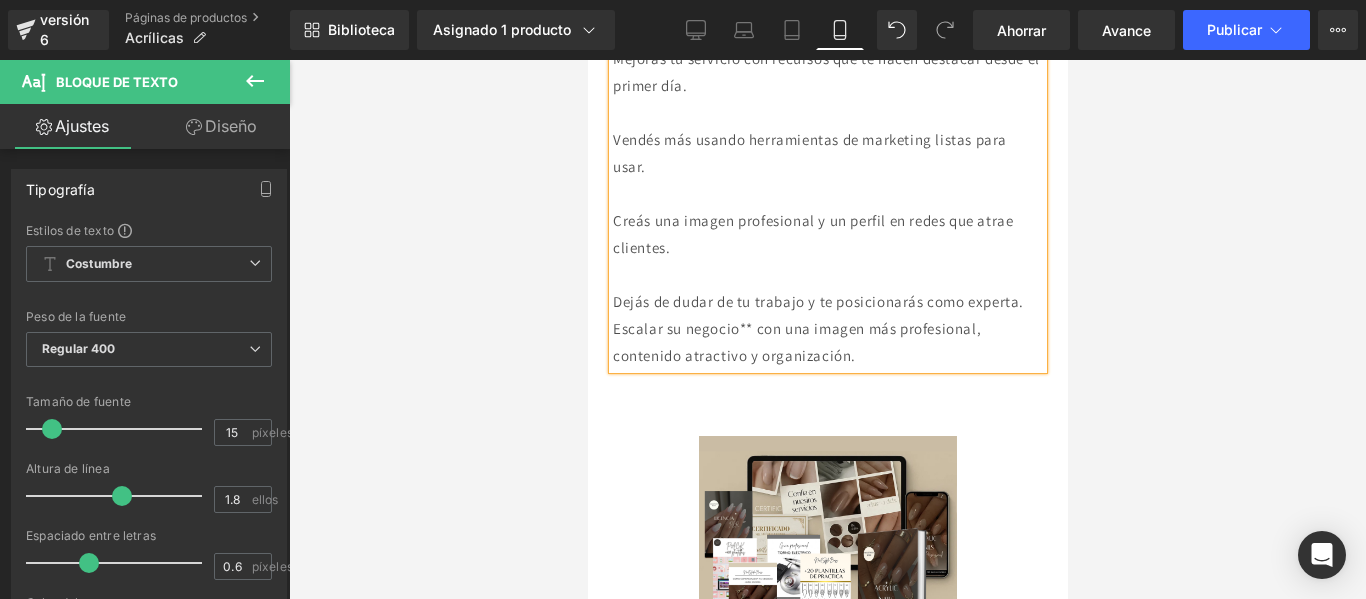 click on "Dejás de dudar de tu trabajo y te posicionarás como experta." at bounding box center (817, 301) 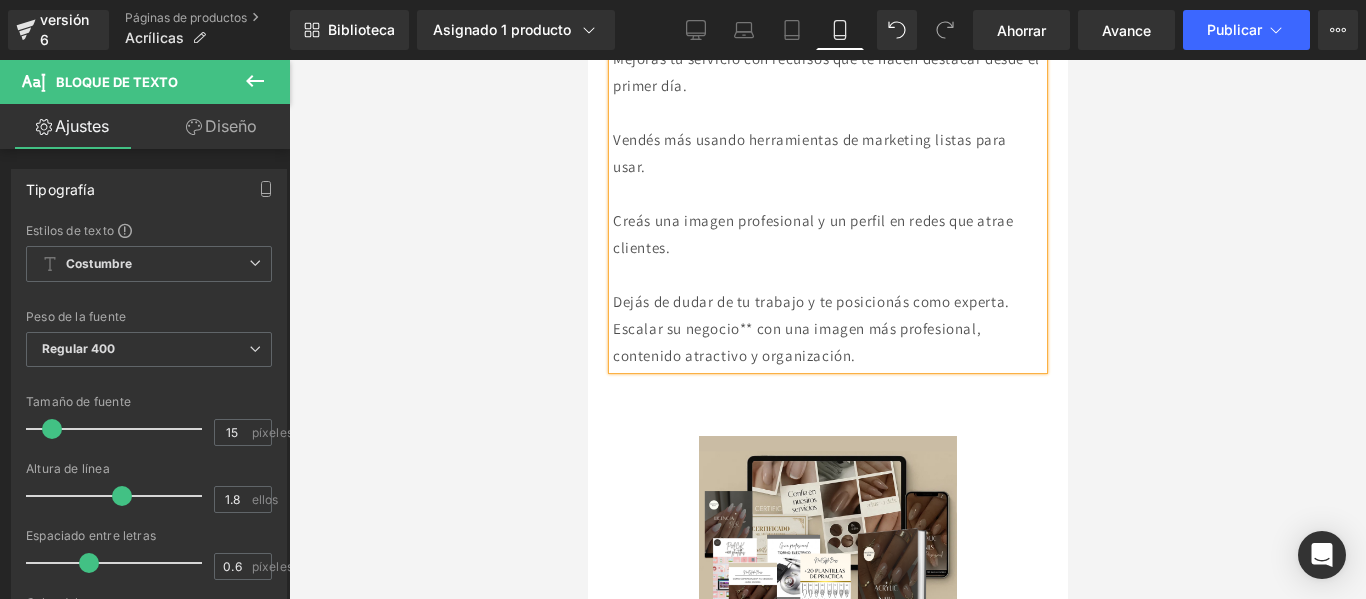 click on "Dejás de dudar de tu trabajo y te posicionás como experta." at bounding box center [827, 301] 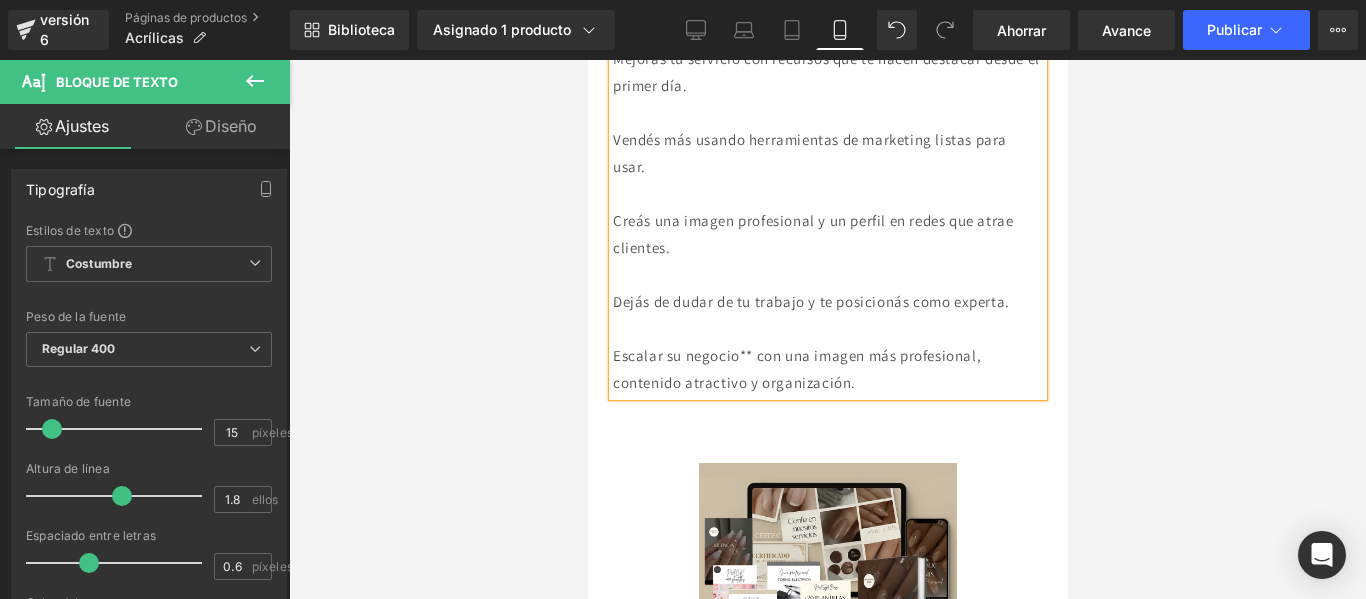 click on "Escalar su negocio** con una imagen más profesional, contenido atractivo y organización." at bounding box center (796, 369) 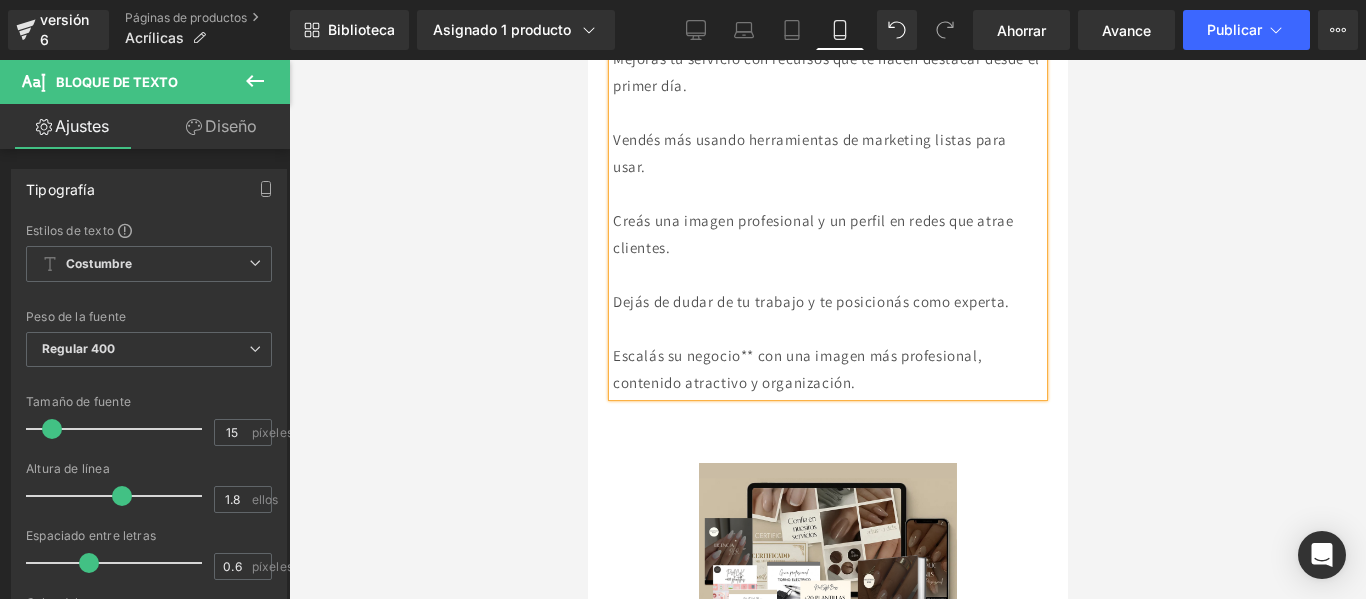 click on "Escalás su negocio** con una imagen más profesional, contenido atractivo y organización." at bounding box center (796, 369) 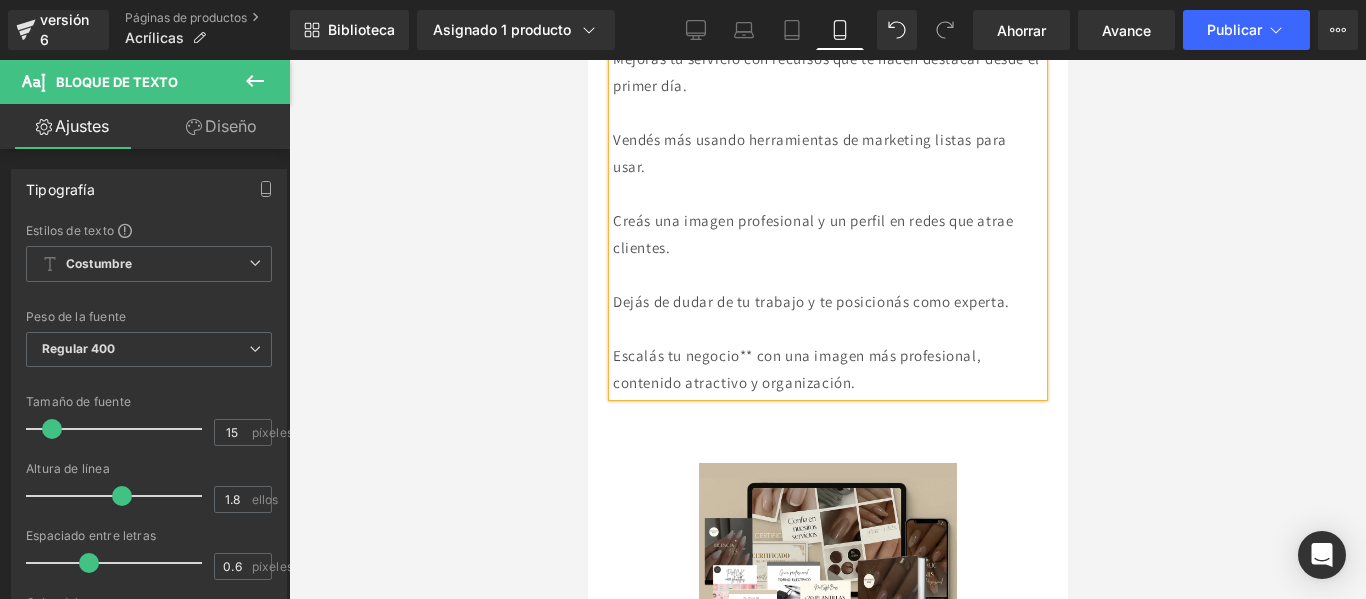 click on "Escalás tu negocio** con una imagen más profesional, contenido atractivo y organización." at bounding box center (796, 369) 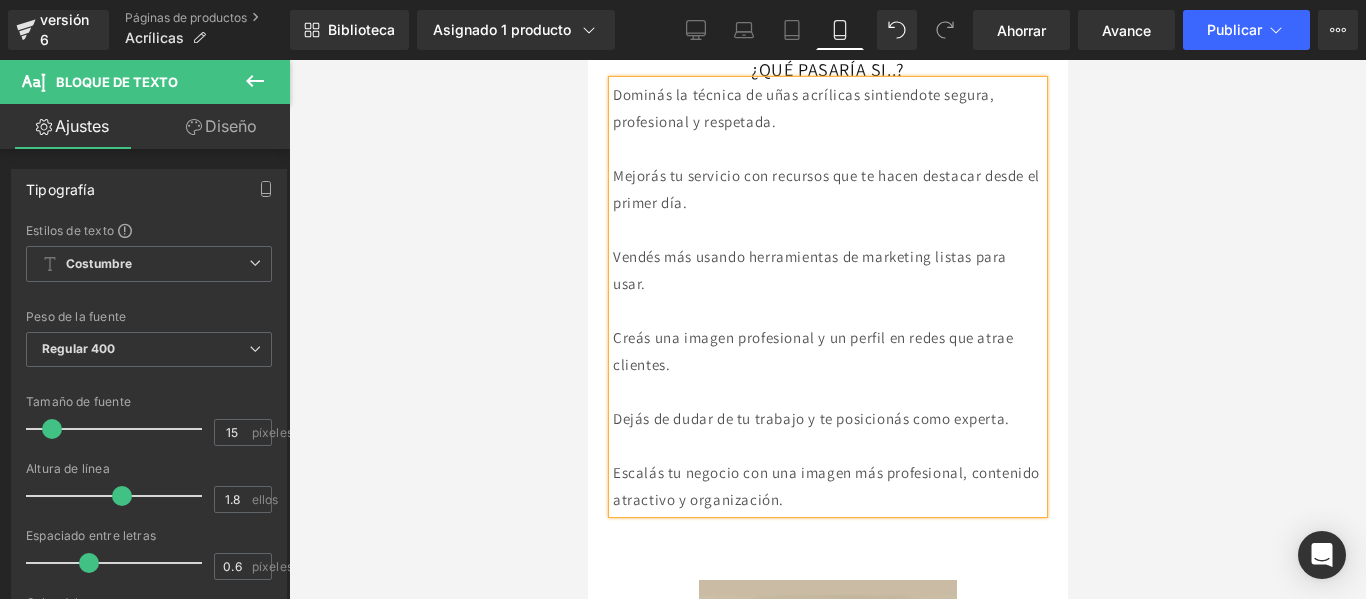 scroll, scrollTop: 827, scrollLeft: 0, axis: vertical 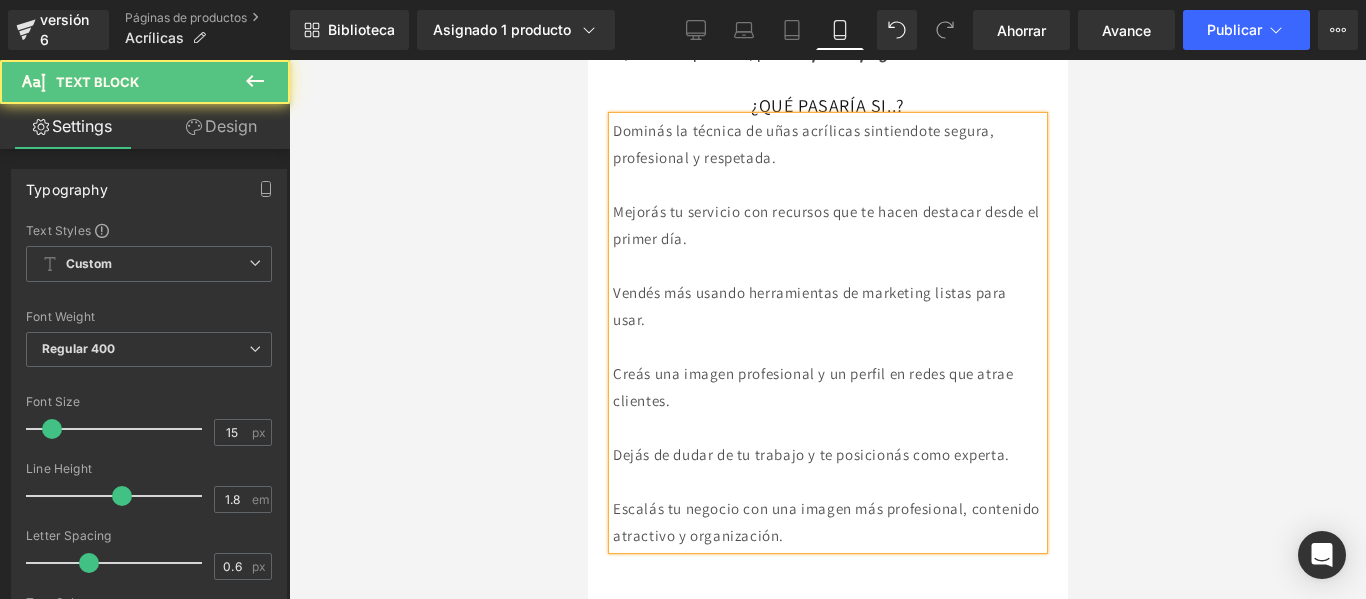 drag, startPoint x: 764, startPoint y: 281, endPoint x: 754, endPoint y: 251, distance: 31.622776 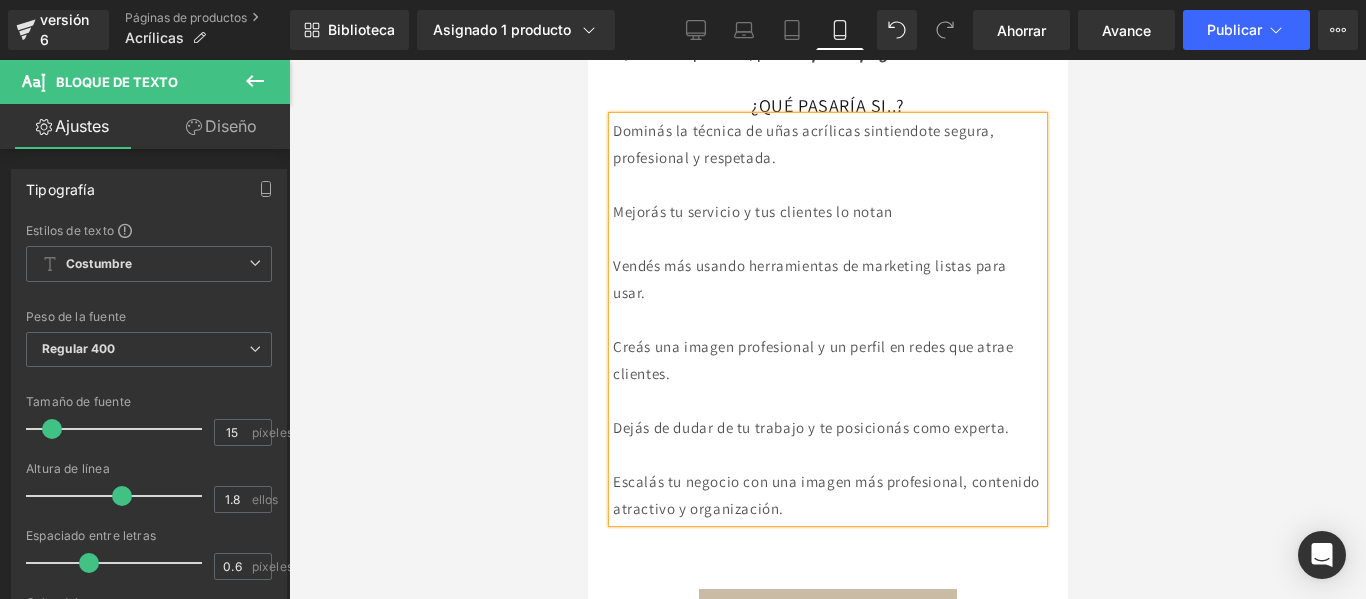 drag, startPoint x: 767, startPoint y: 258, endPoint x: 912, endPoint y: 258, distance: 145 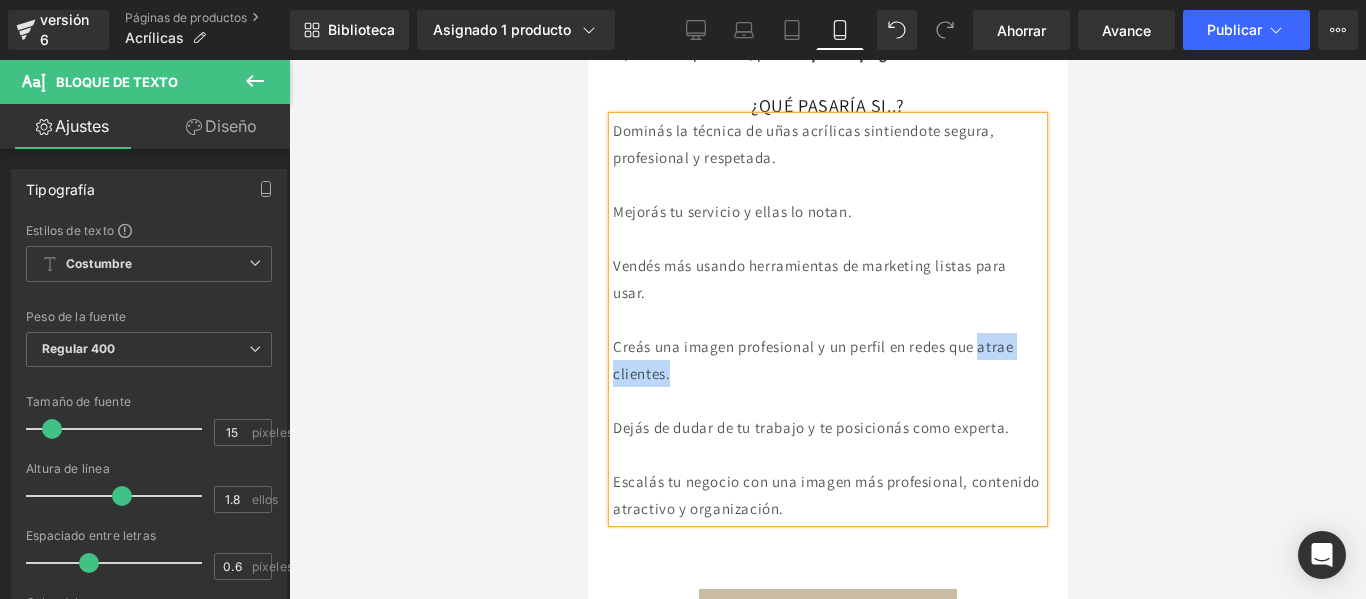 drag, startPoint x: 715, startPoint y: 414, endPoint x: 611, endPoint y: 424, distance: 104.47966 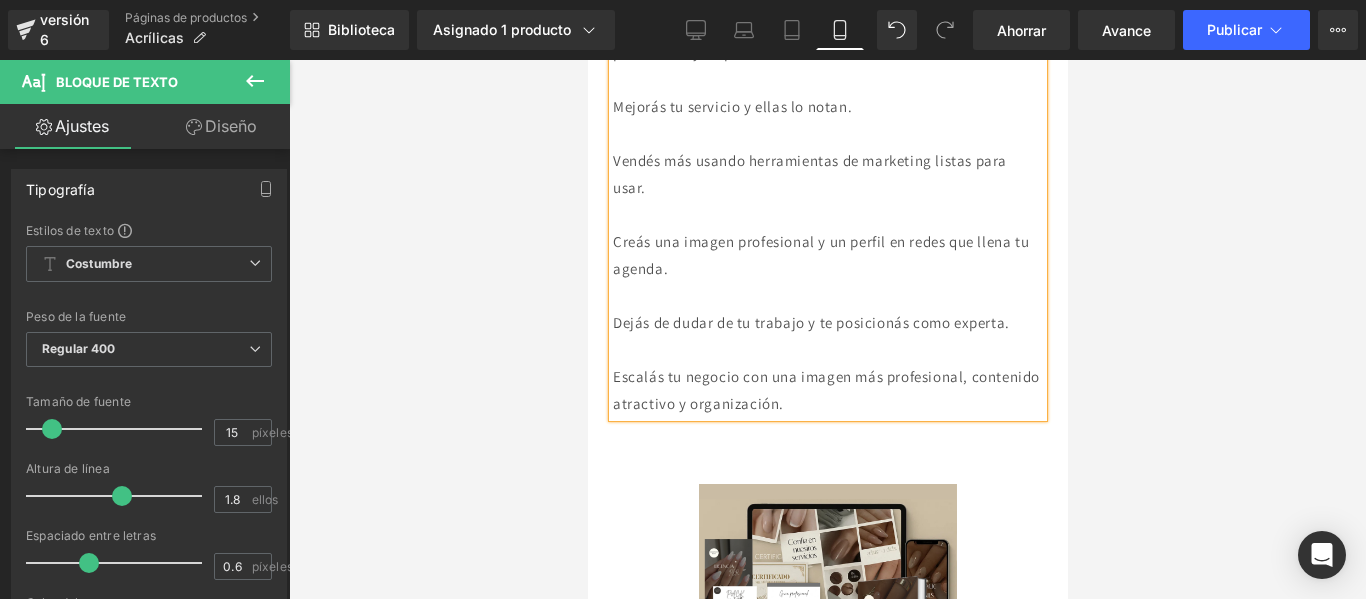 scroll, scrollTop: 938, scrollLeft: 0, axis: vertical 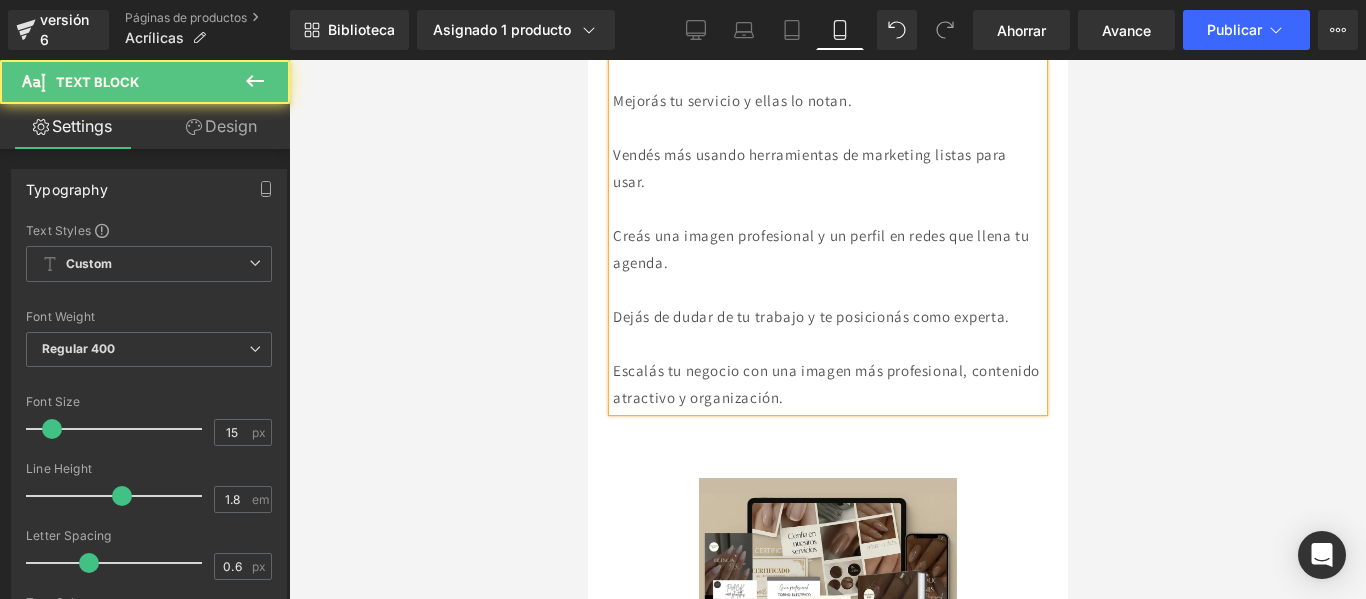 drag, startPoint x: 909, startPoint y: 439, endPoint x: 873, endPoint y: 438, distance: 36.013885 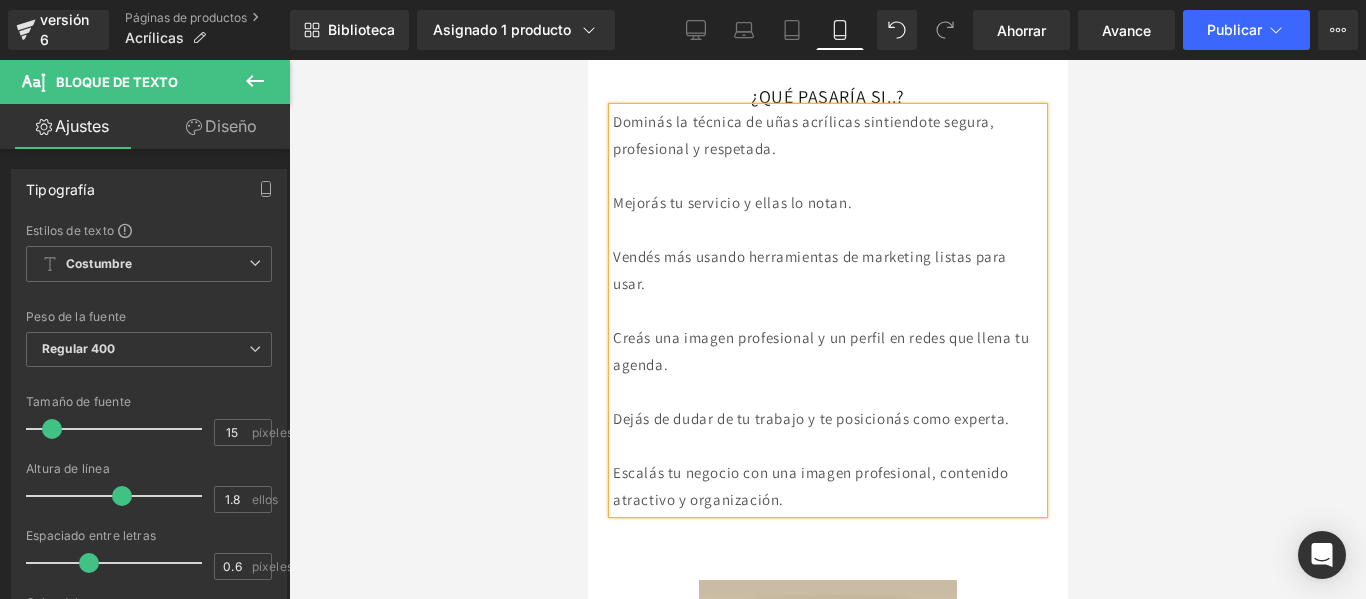scroll, scrollTop: 902, scrollLeft: 0, axis: vertical 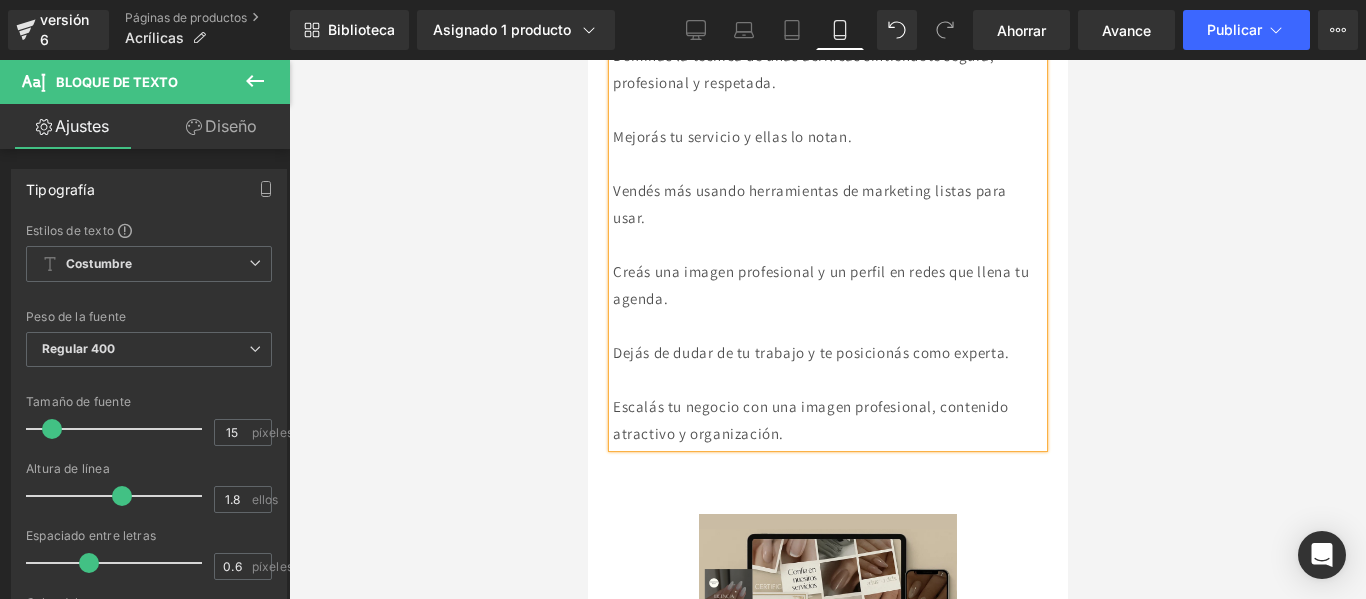 click on "Dominás la técnica de uñas acrílicas sintiendote segura, profesional y respetada." at bounding box center [803, 69] 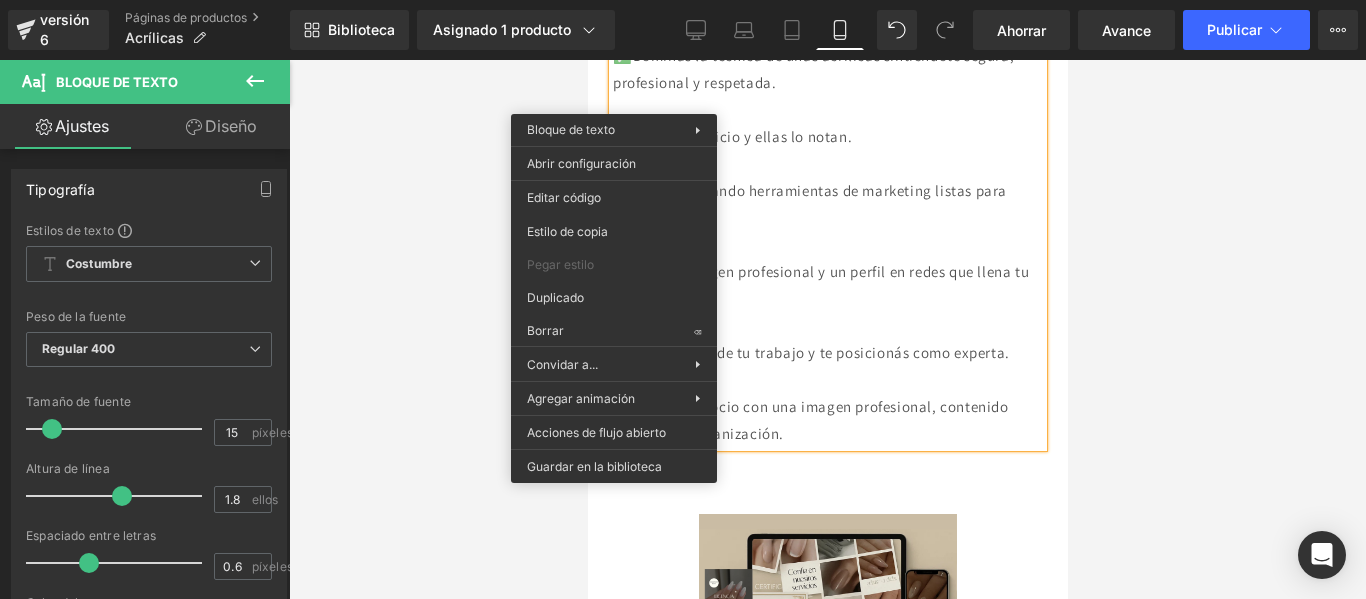 click on "Mejorás tu servicio y ellas lo notan." at bounding box center [827, 136] 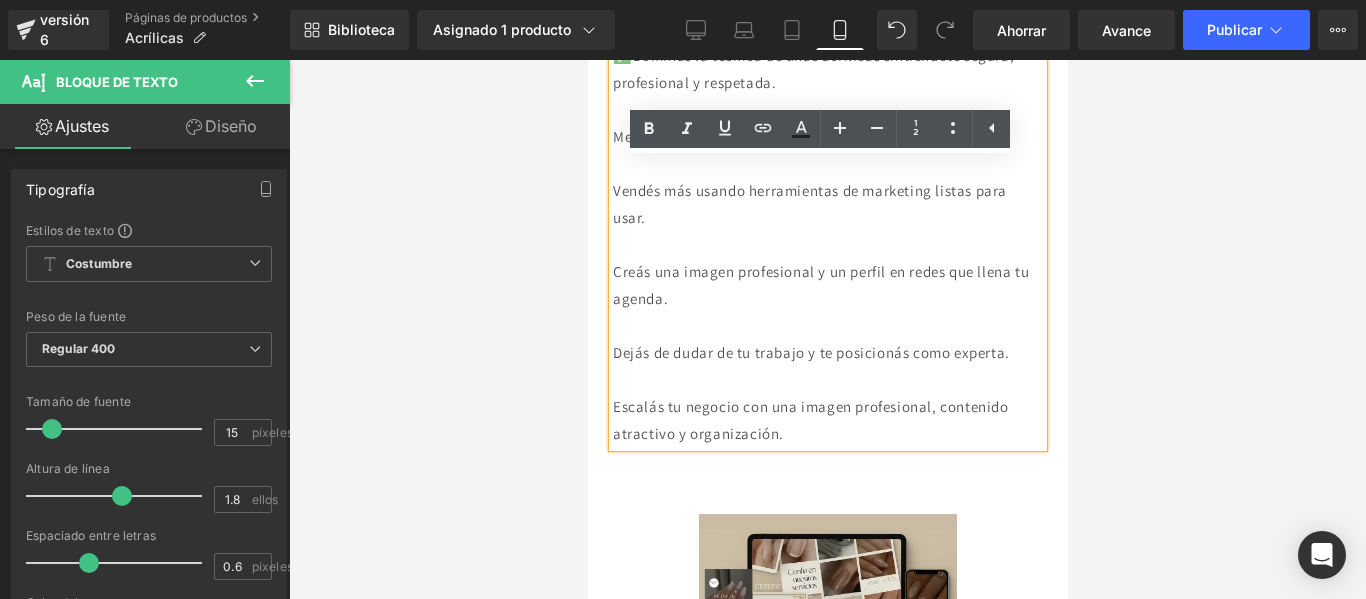 click on "Mejorás tu servicio y ellas lo notan." at bounding box center (731, 136) 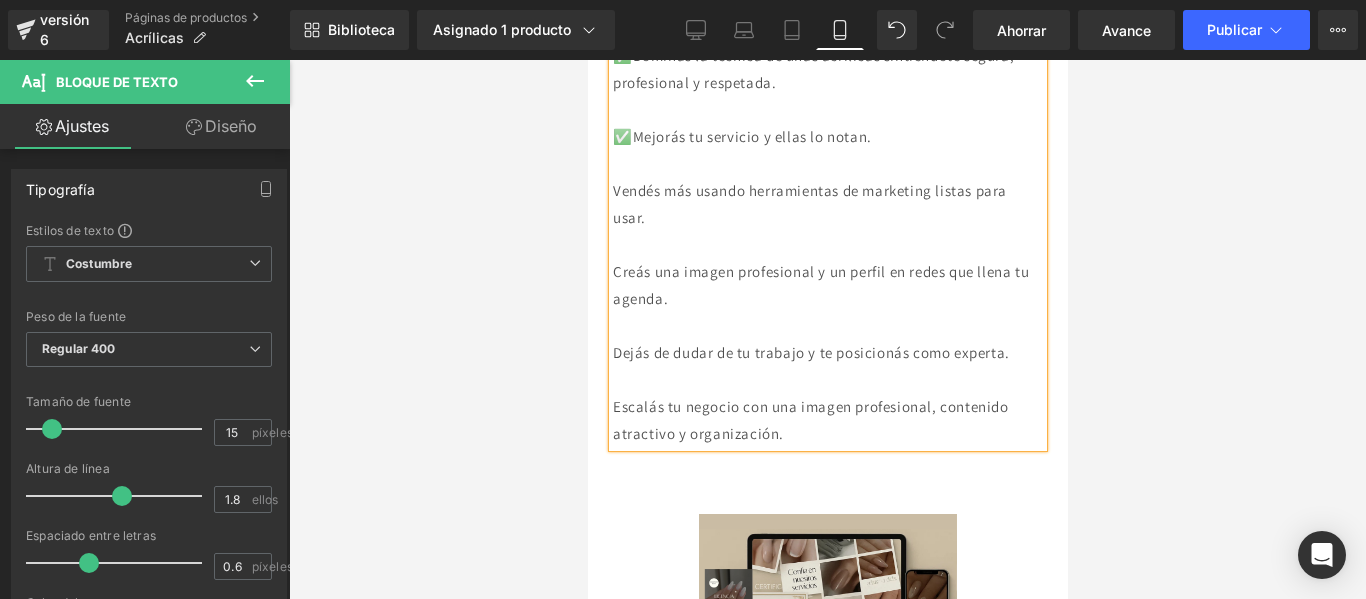 click on "Vendés más usando herramientas de marketing listas para usar." at bounding box center [809, 204] 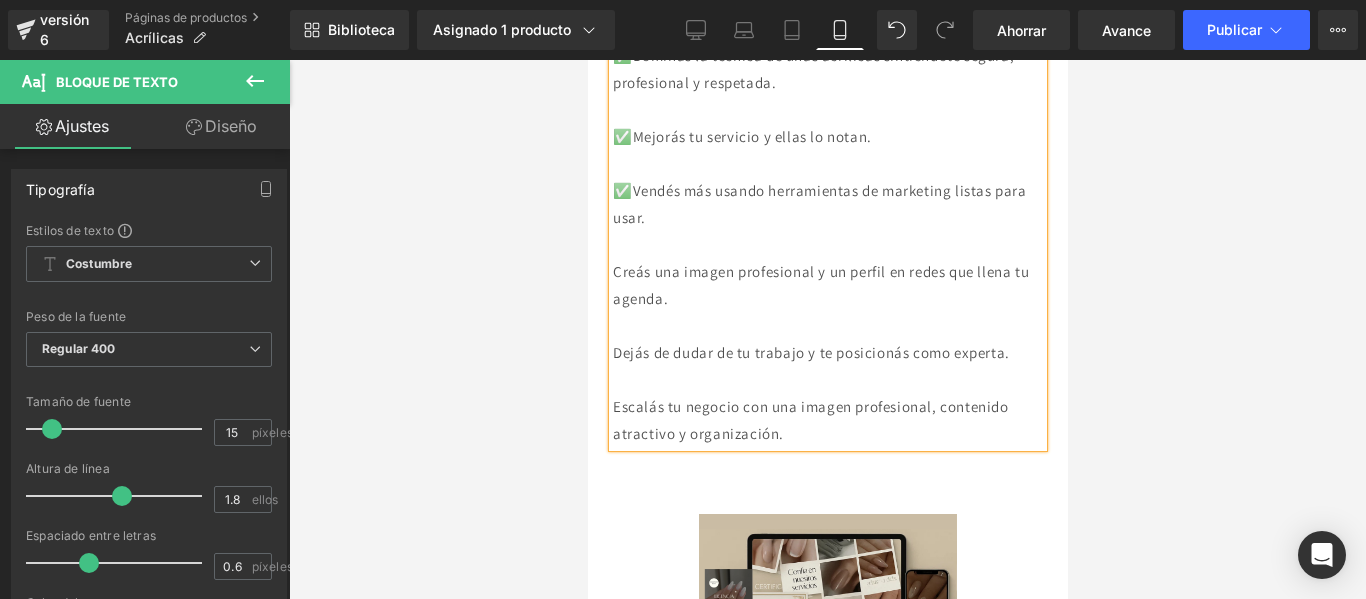 click on "Creás una imagen profesional y un perfil en redes que llena tu agenda." at bounding box center [820, 285] 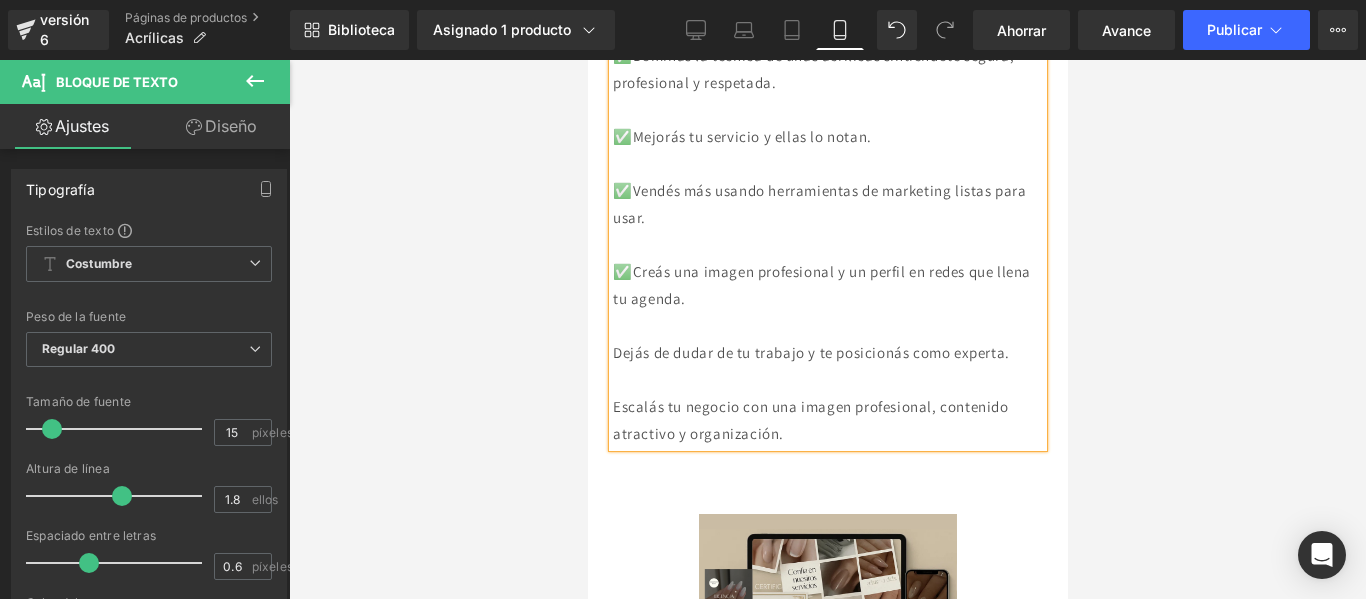 click on "Dejás de dudar de tu trabajo y te posicionás como experta." at bounding box center (810, 352) 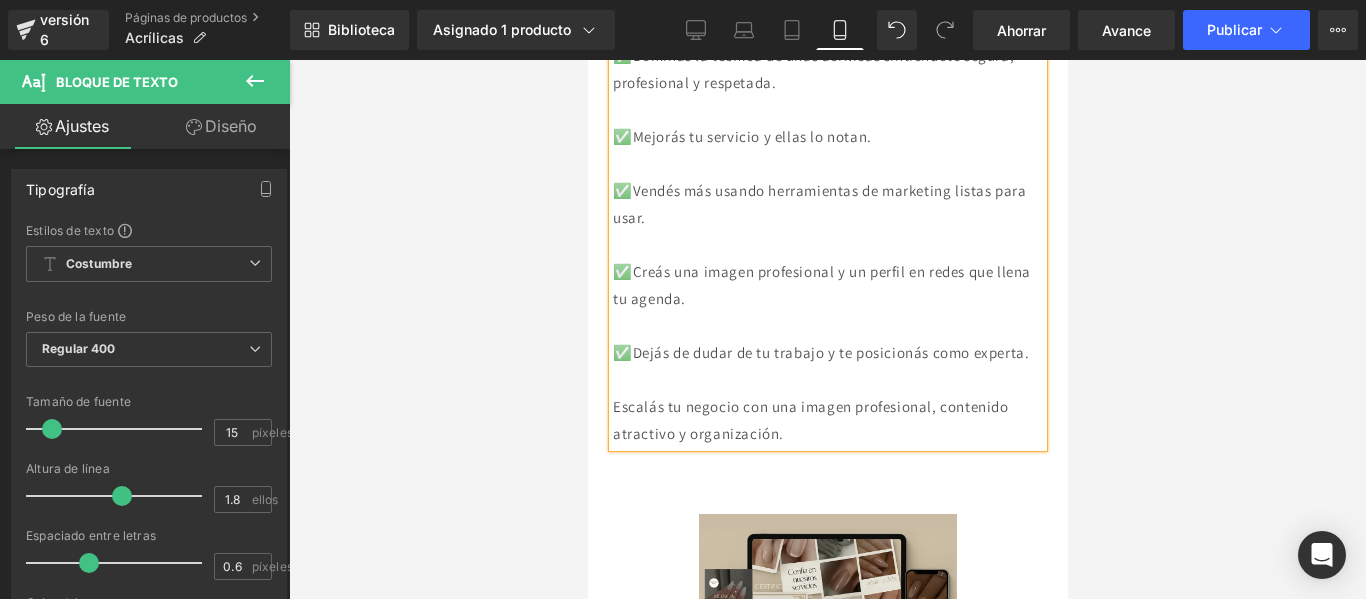 click on "Escalás tu negocio con una imagen profesional, contenido atractivo y organización." at bounding box center [810, 420] 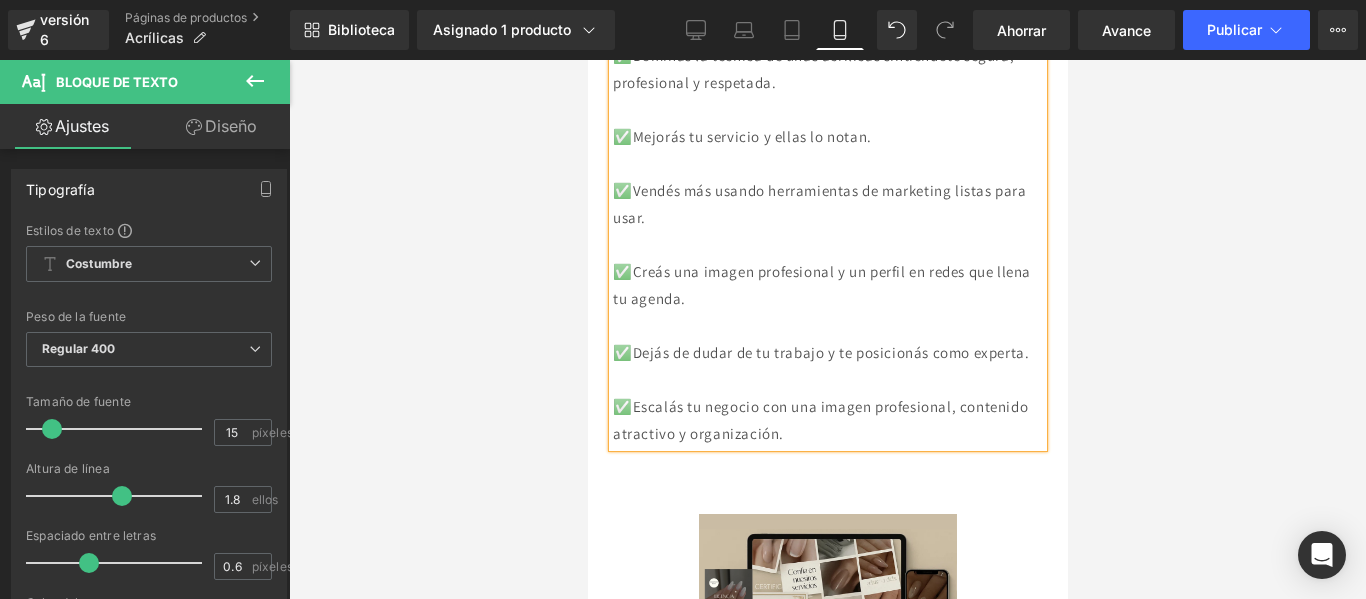 click on "✅Escalás tu negocio con una imagen profesional, contenido atractivo y organización." at bounding box center [819, 420] 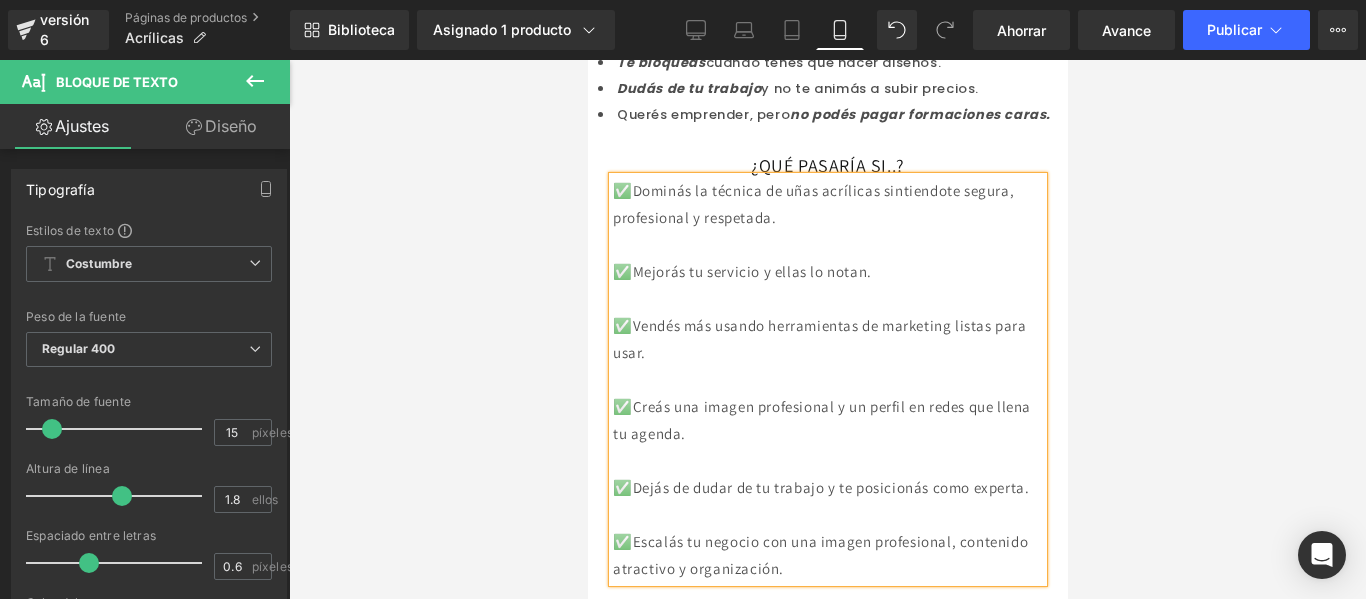 scroll, scrollTop: 758, scrollLeft: 0, axis: vertical 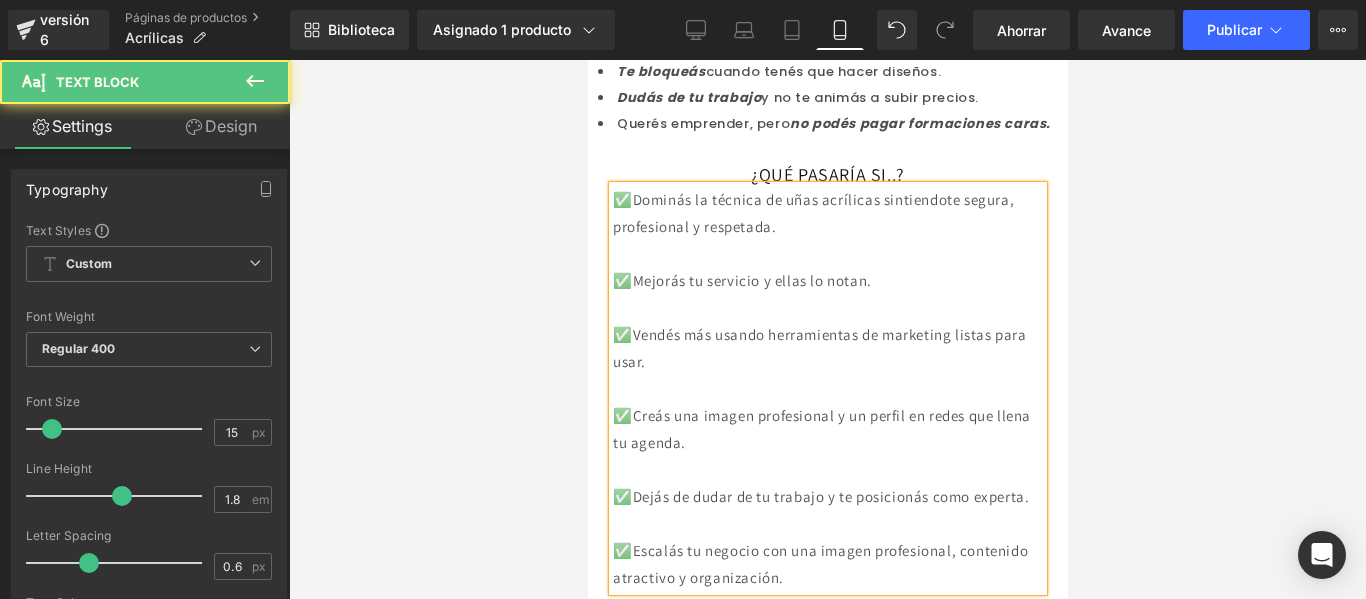 drag, startPoint x: 772, startPoint y: 244, endPoint x: 636, endPoint y: 248, distance: 136.0588 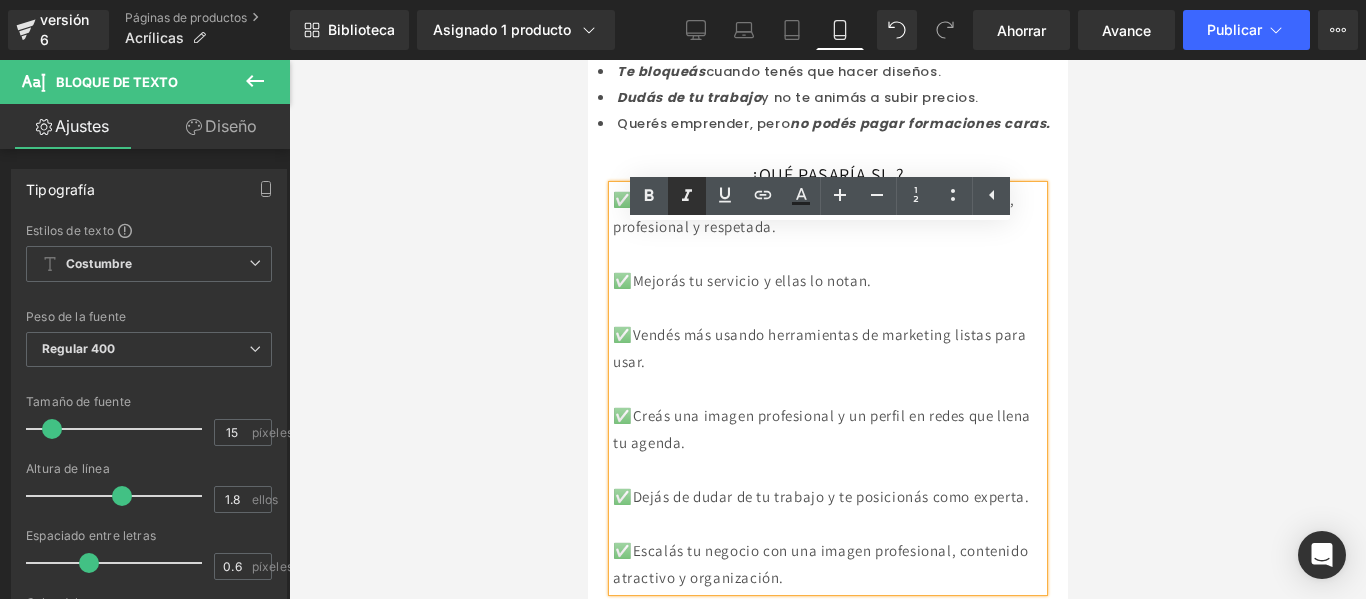 click 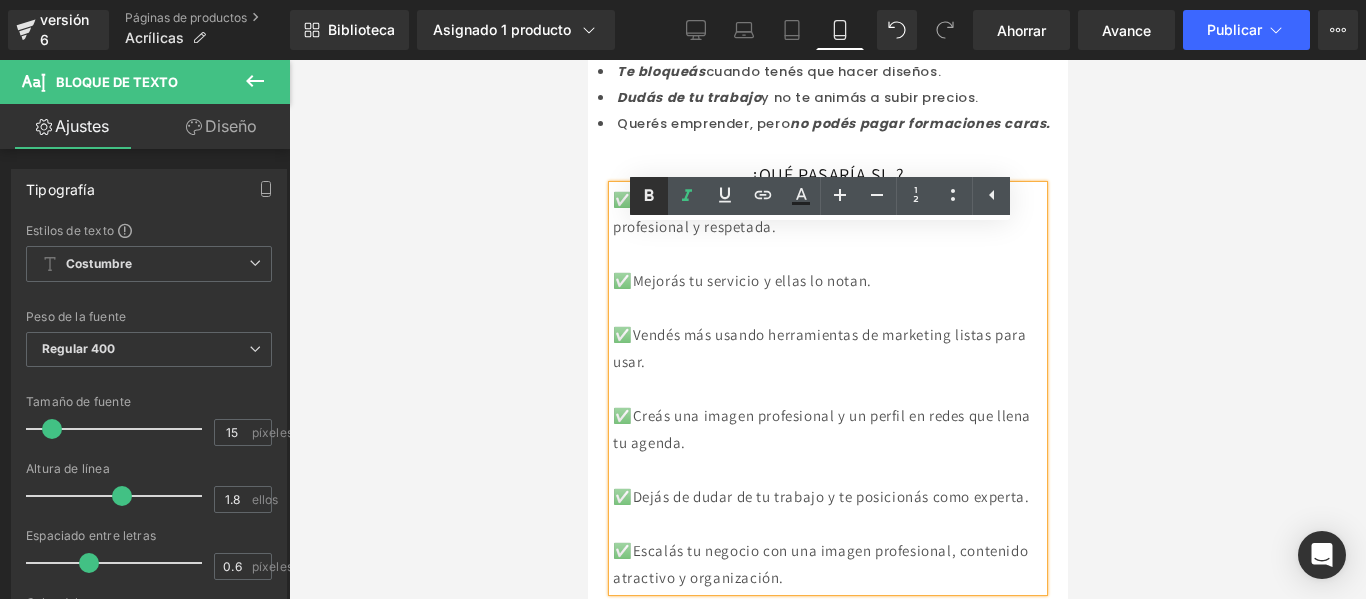 click 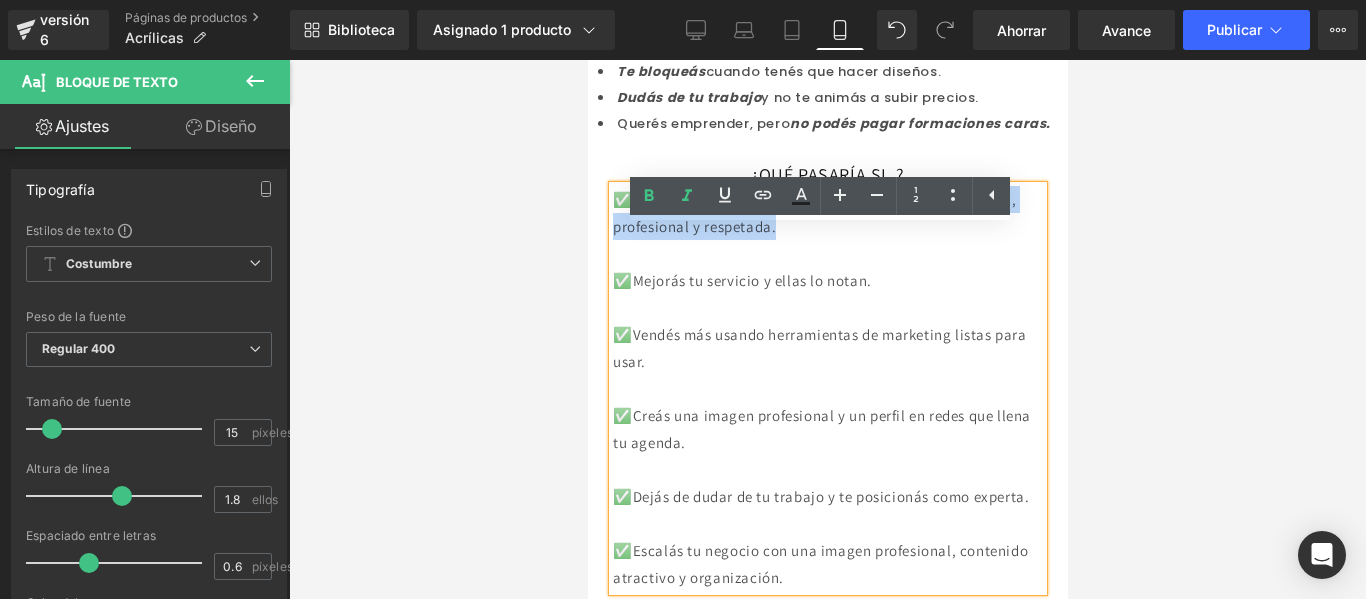 drag, startPoint x: 840, startPoint y: 274, endPoint x: 913, endPoint y: 242, distance: 79.70571 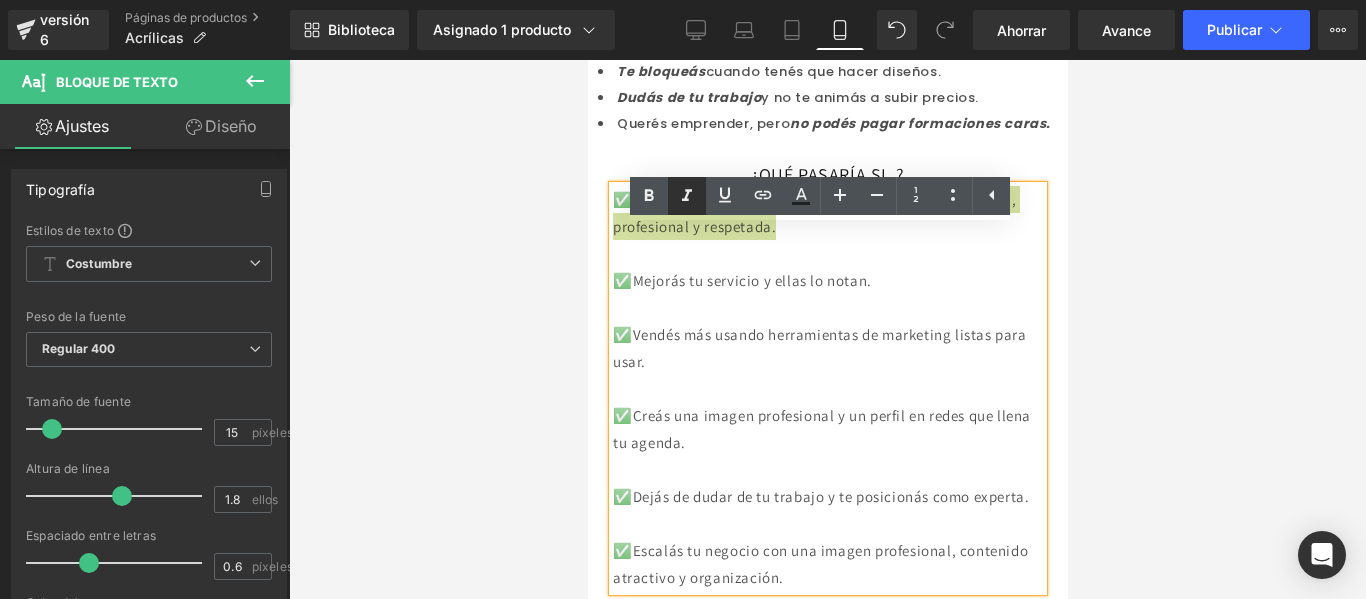 click 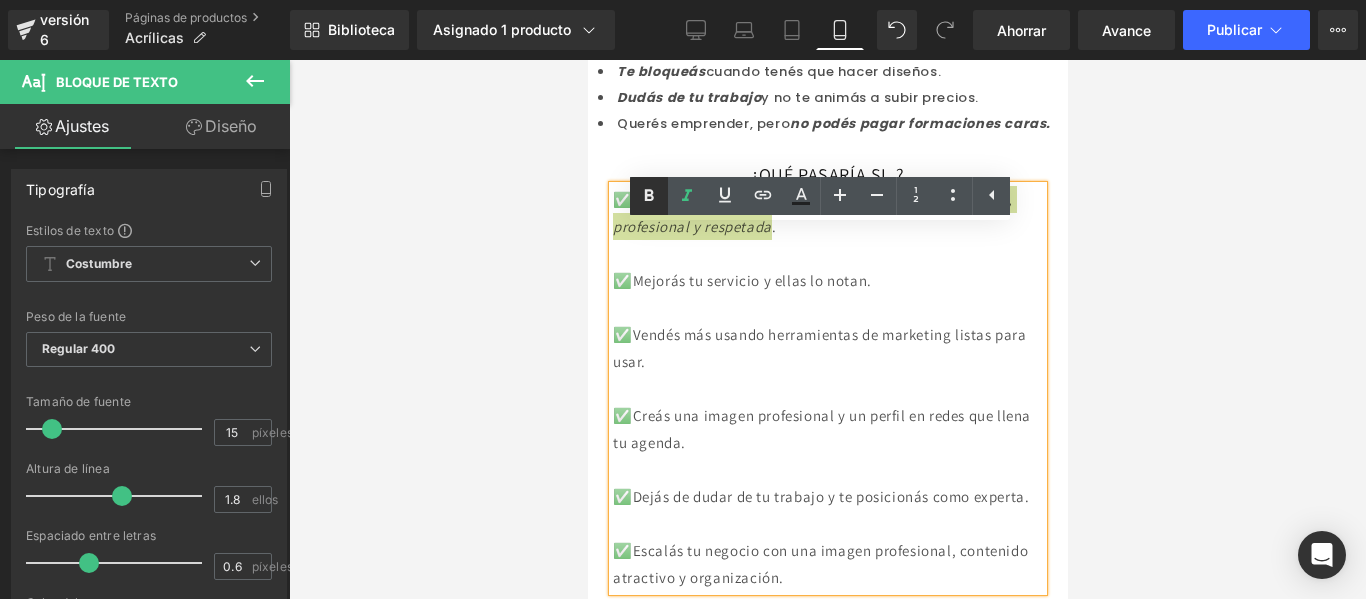 click 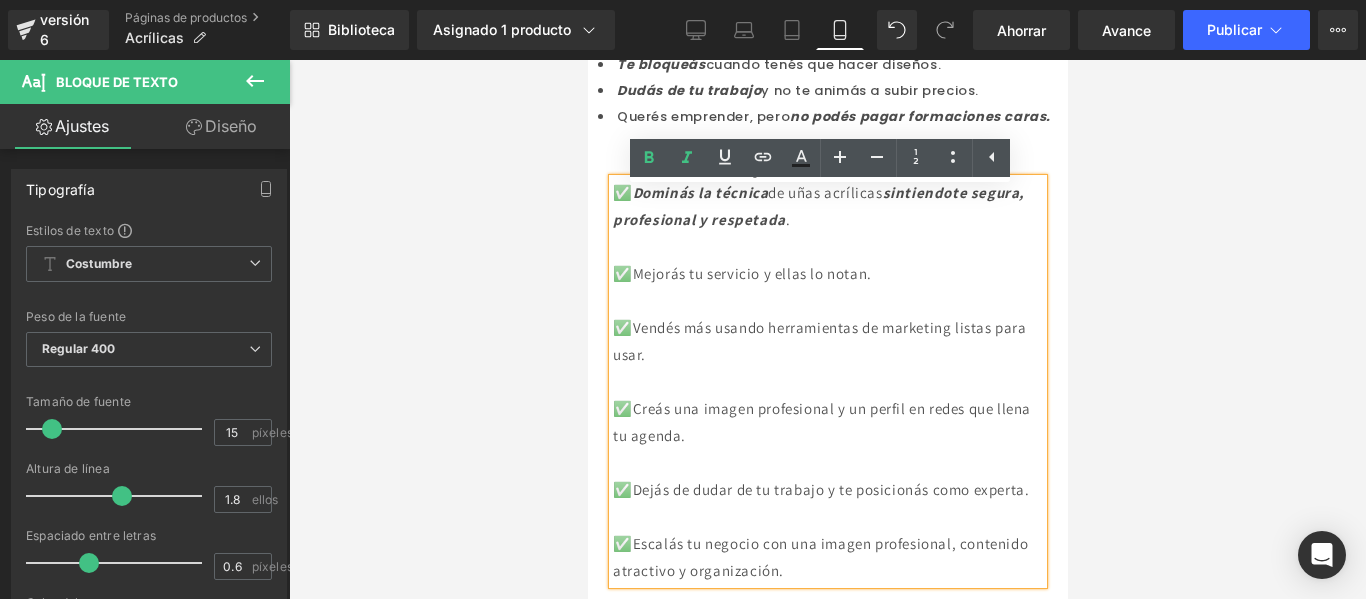 scroll, scrollTop: 796, scrollLeft: 0, axis: vertical 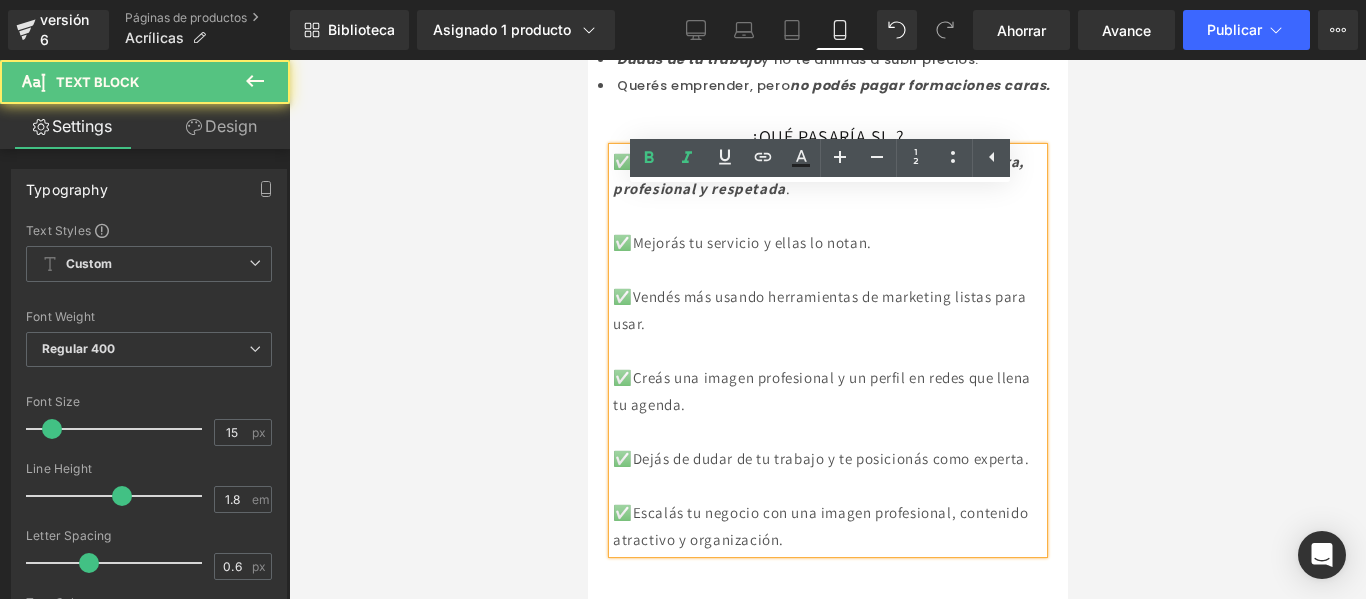 drag, startPoint x: 636, startPoint y: 285, endPoint x: 768, endPoint y: 289, distance: 132.0606 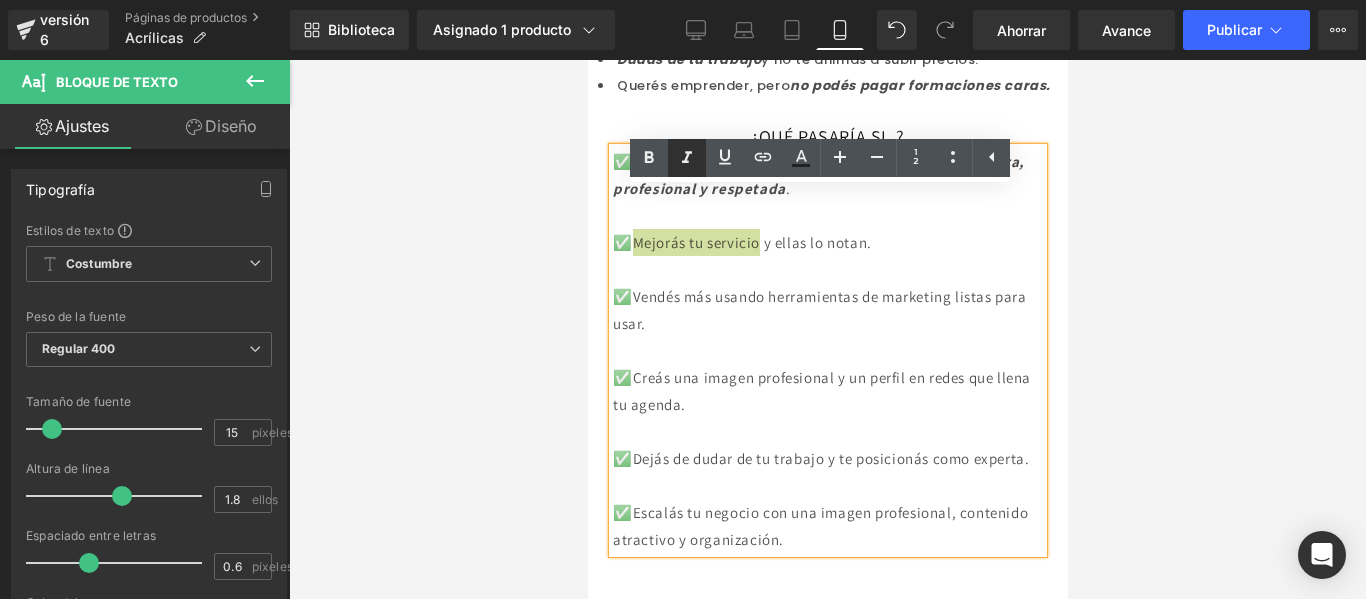 click 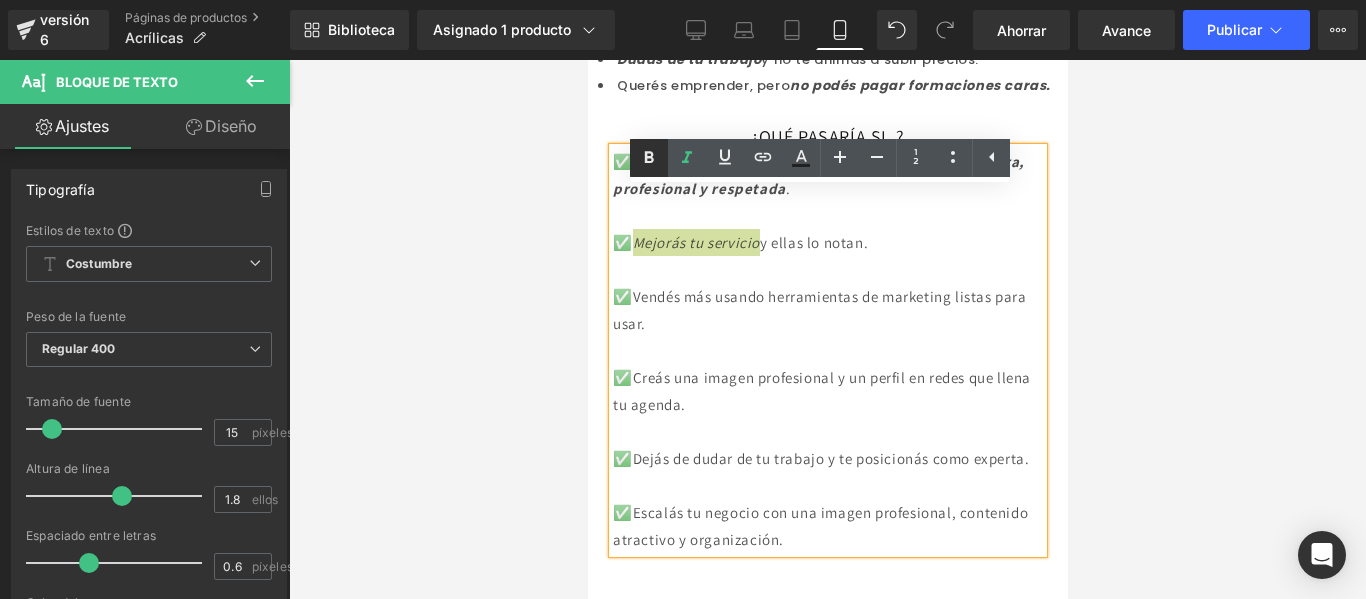 click 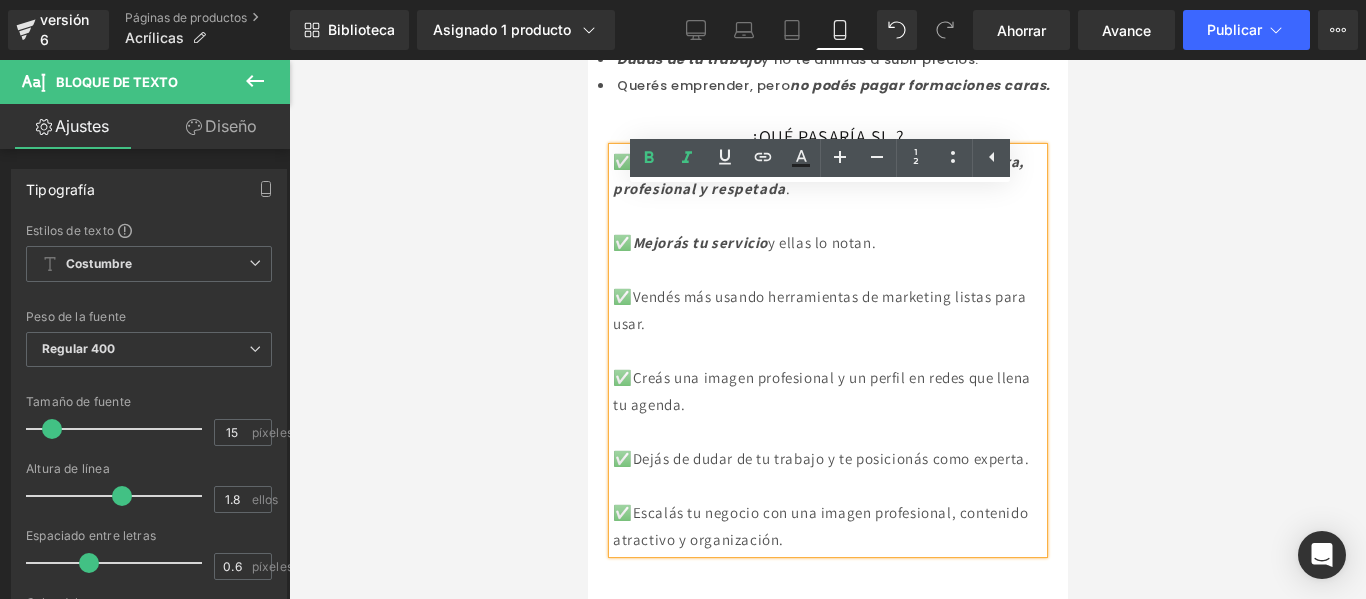 click on "✅ Mejorás tu servicio  y ellas lo notan." at bounding box center (743, 242) 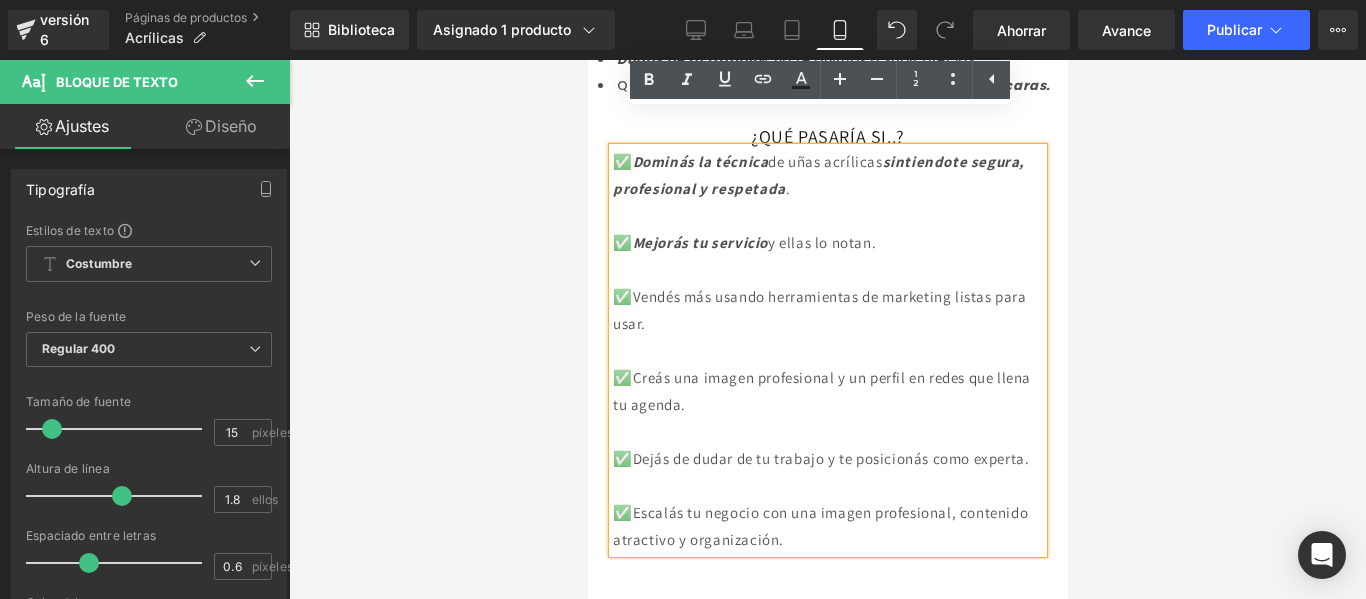 scroll, scrollTop: 875, scrollLeft: 0, axis: vertical 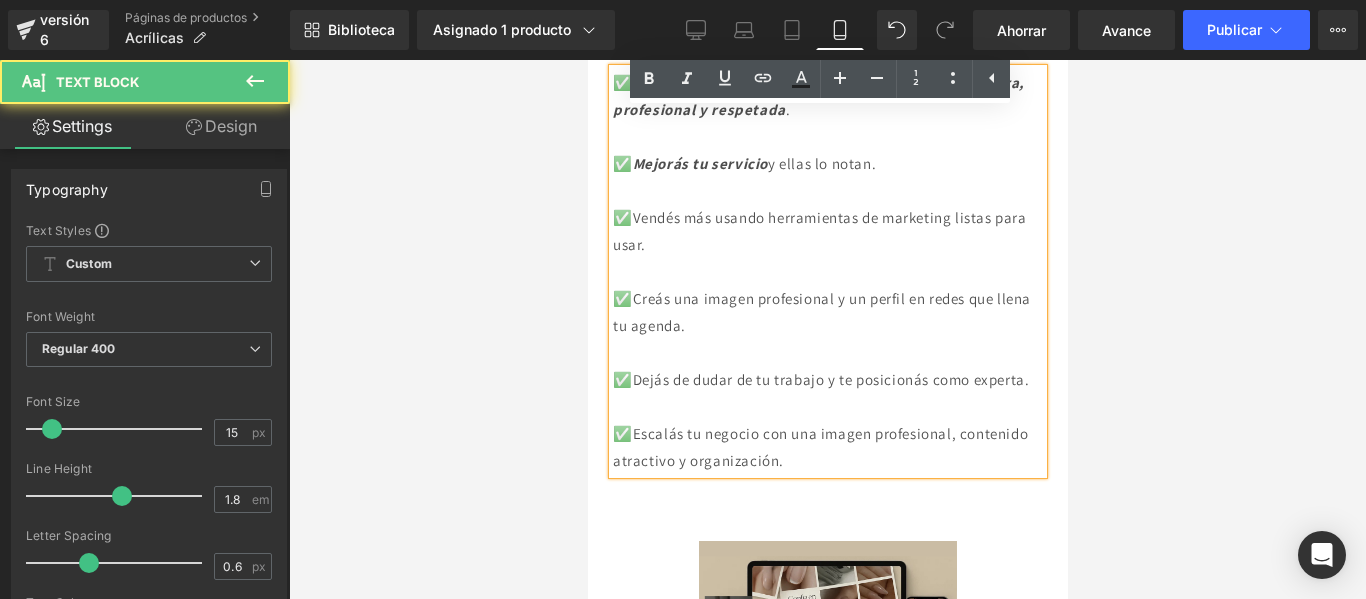 drag, startPoint x: 635, startPoint y: 257, endPoint x: 722, endPoint y: 263, distance: 87.20665 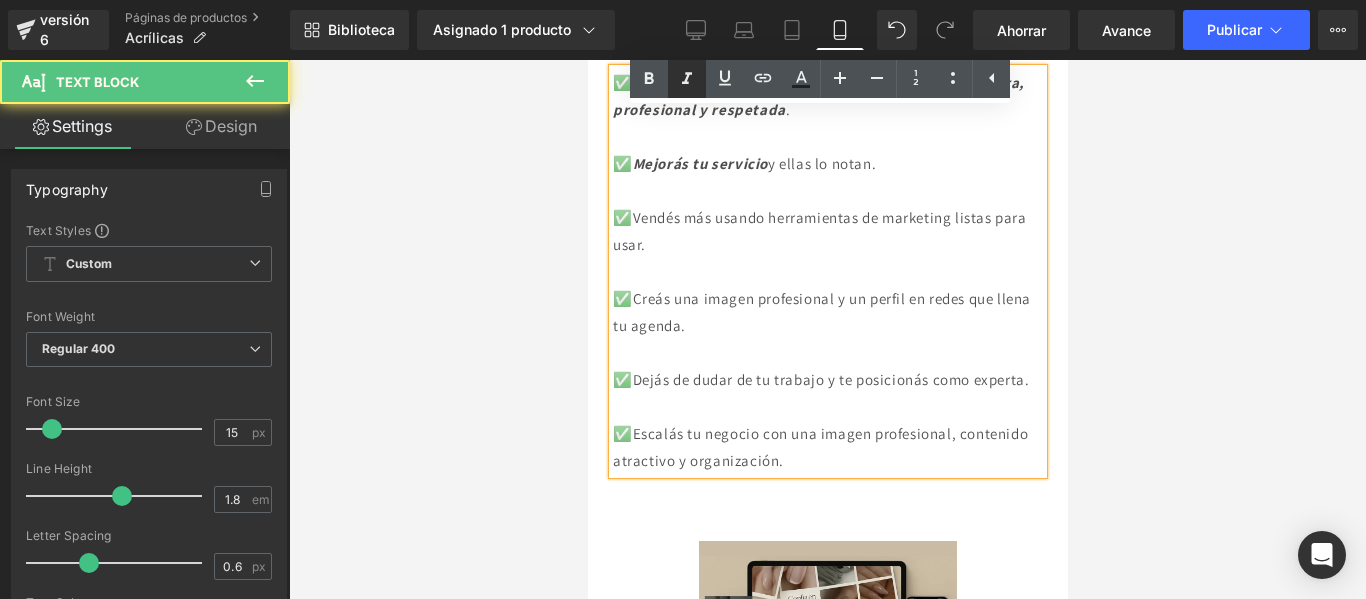 click 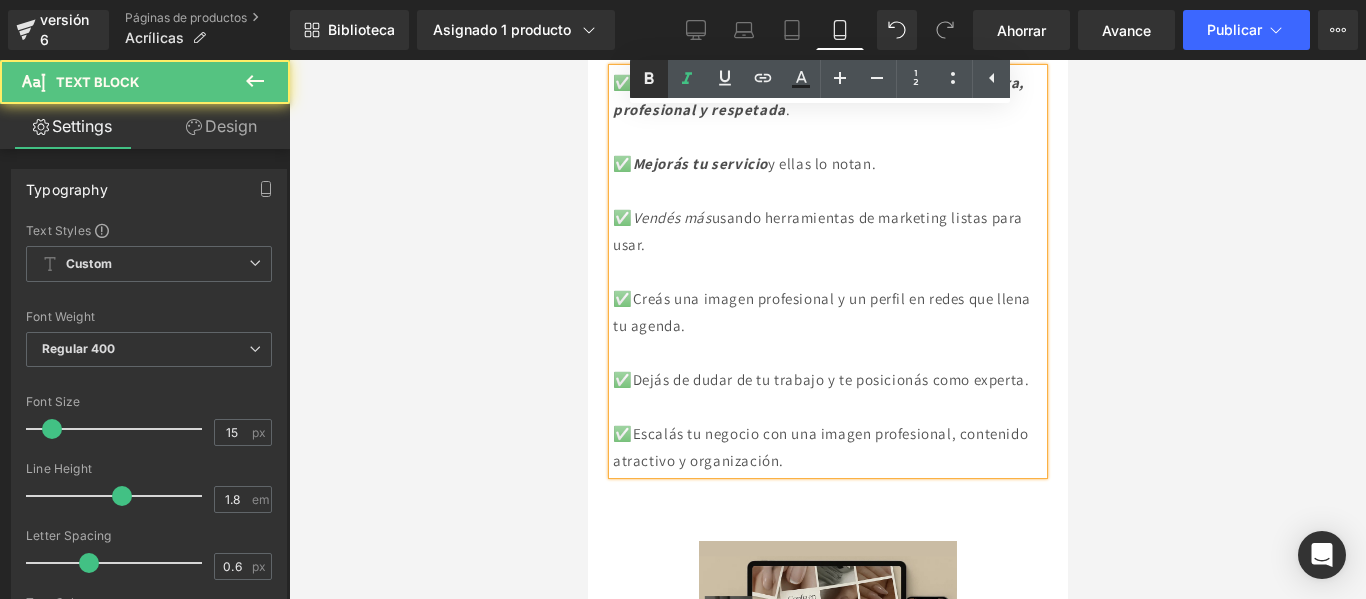click at bounding box center [649, 79] 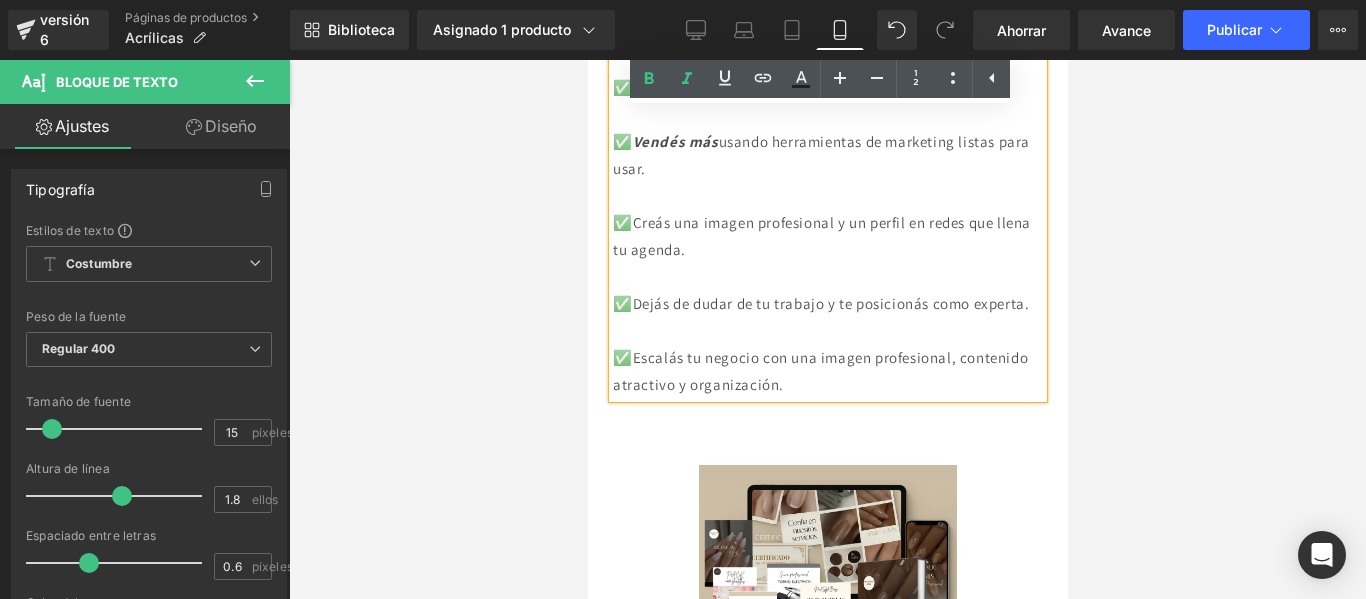 scroll, scrollTop: 952, scrollLeft: 0, axis: vertical 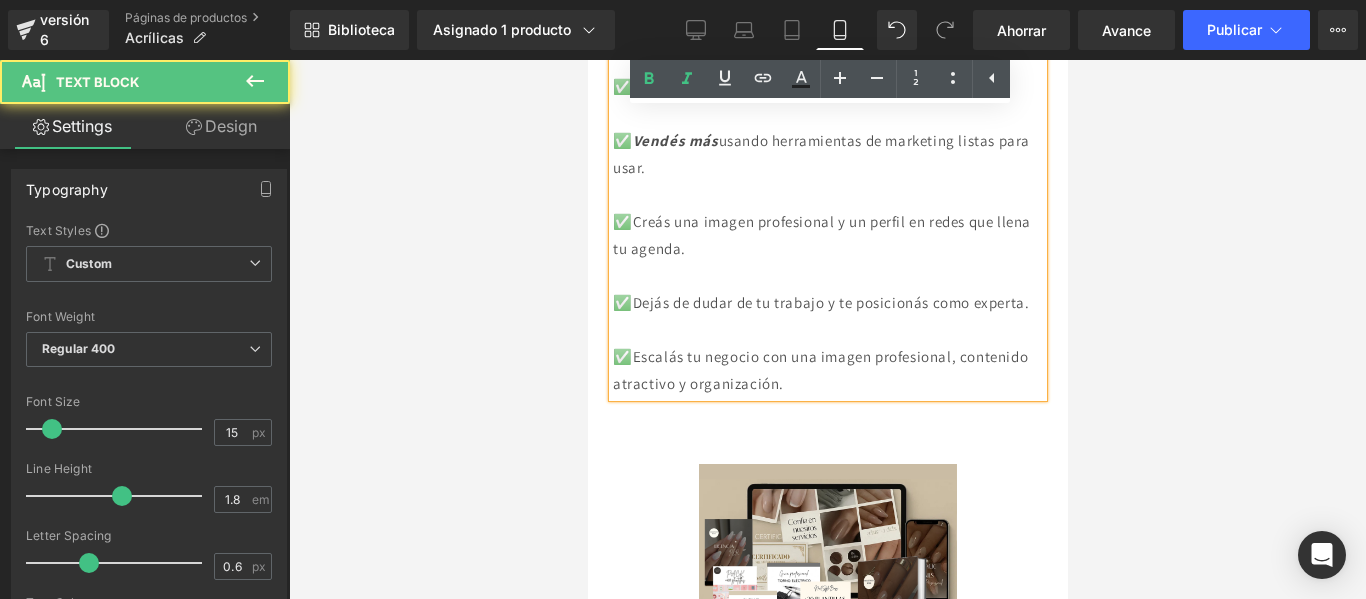 drag, startPoint x: 851, startPoint y: 264, endPoint x: 633, endPoint y: 268, distance: 218.0367 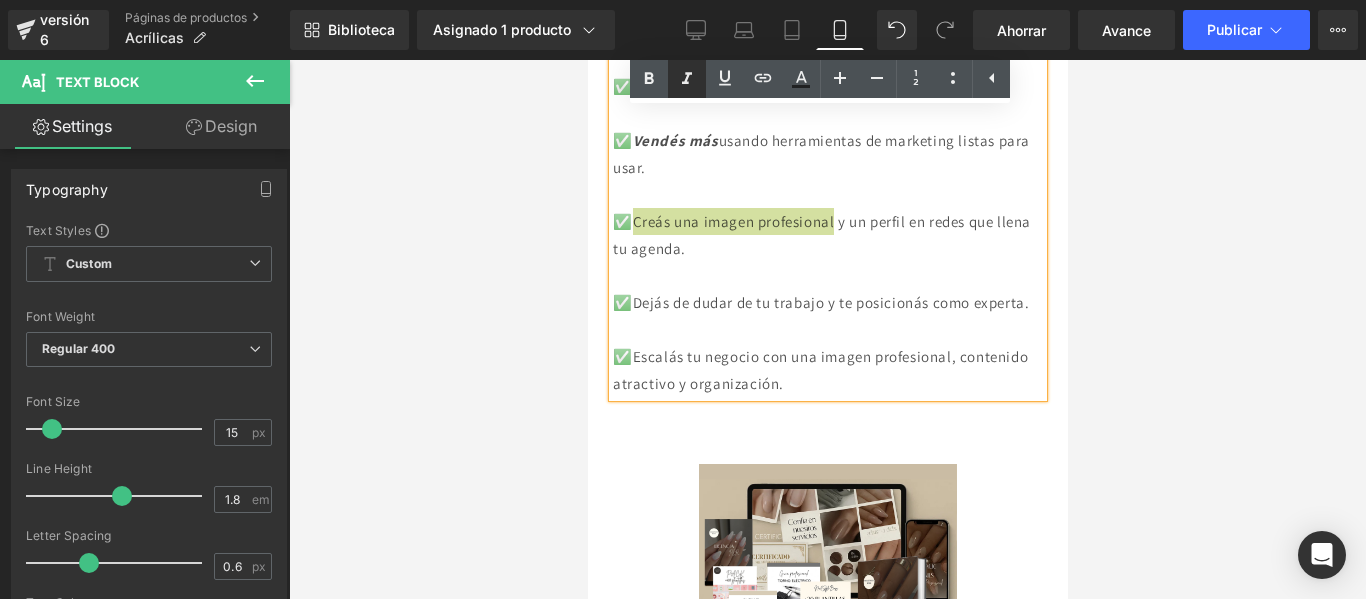 click 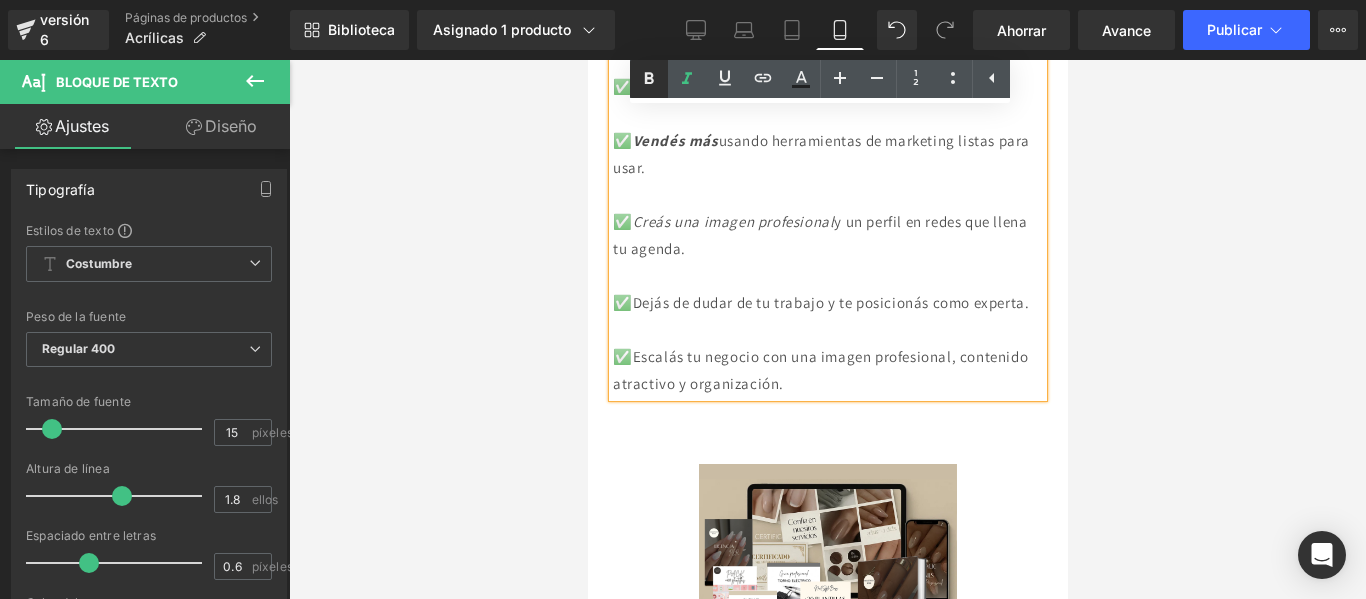 click 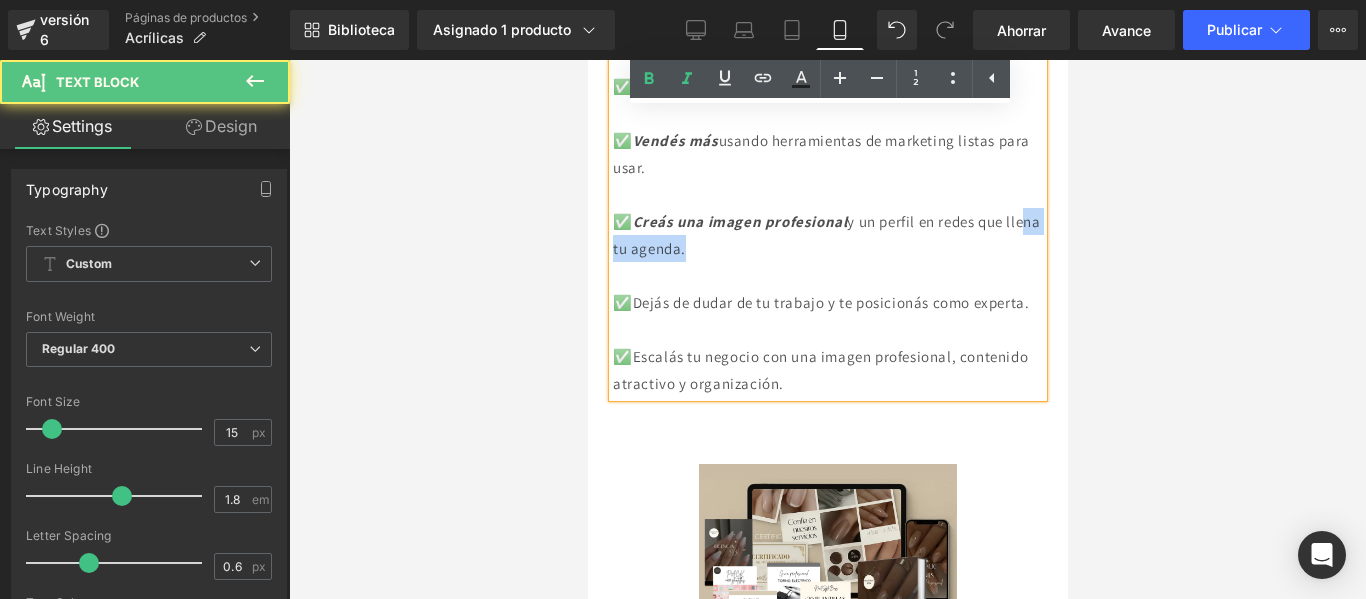 drag, startPoint x: 756, startPoint y: 295, endPoint x: 679, endPoint y: 205, distance: 118.44408 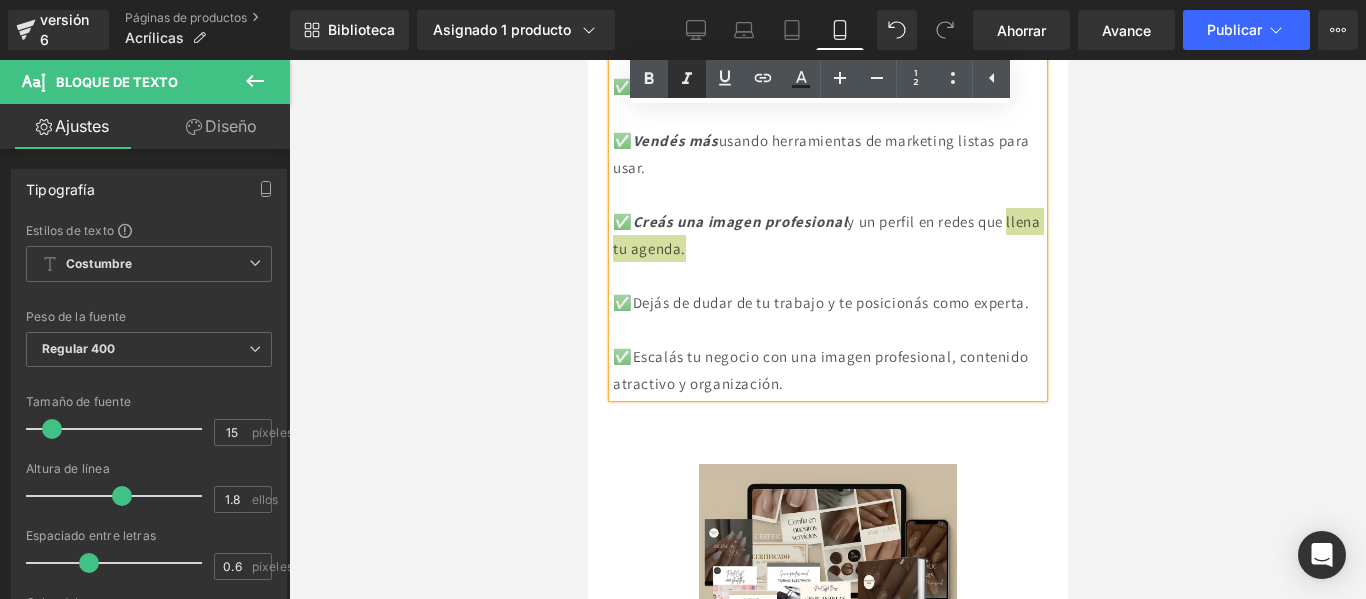 click 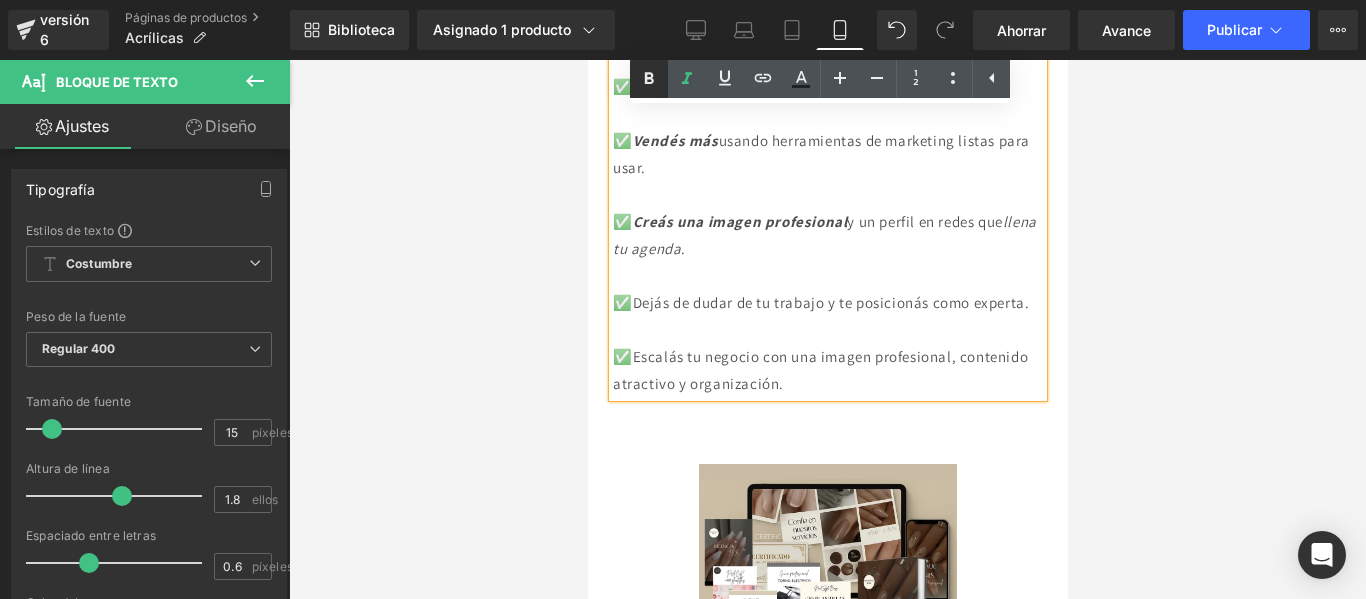 click 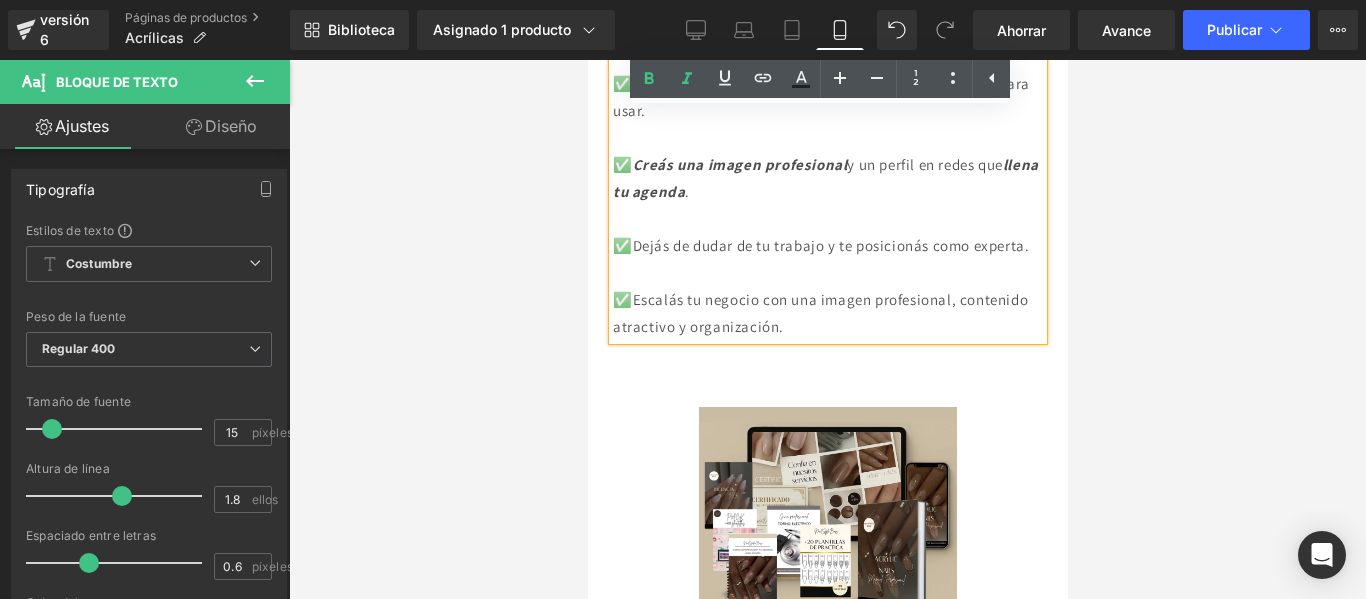 scroll, scrollTop: 1070, scrollLeft: 0, axis: vertical 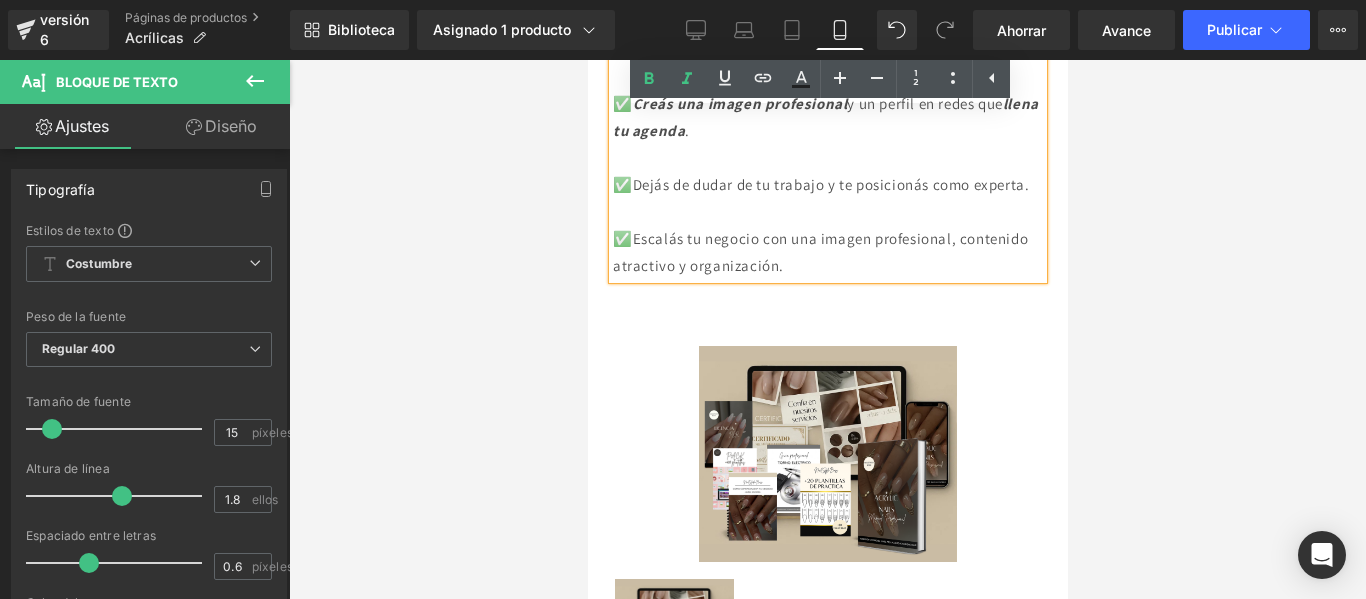 drag, startPoint x: 854, startPoint y: 228, endPoint x: 977, endPoint y: 280, distance: 133.54025 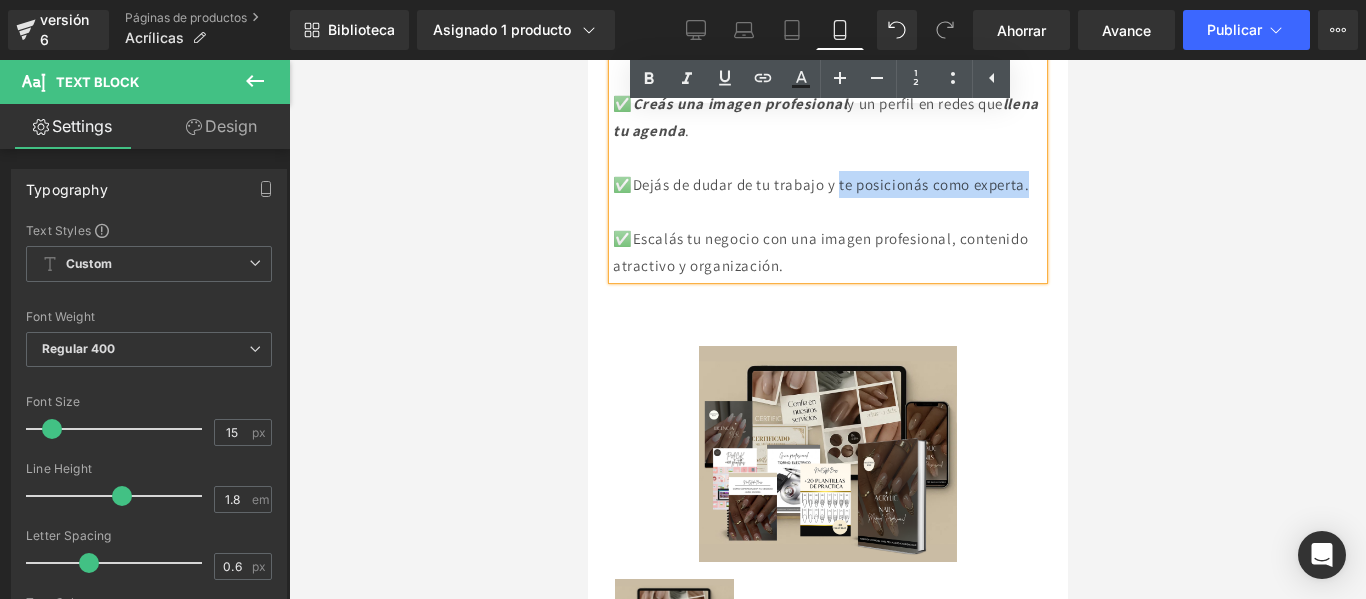 drag, startPoint x: 706, startPoint y: 228, endPoint x: 855, endPoint y: 222, distance: 149.12076 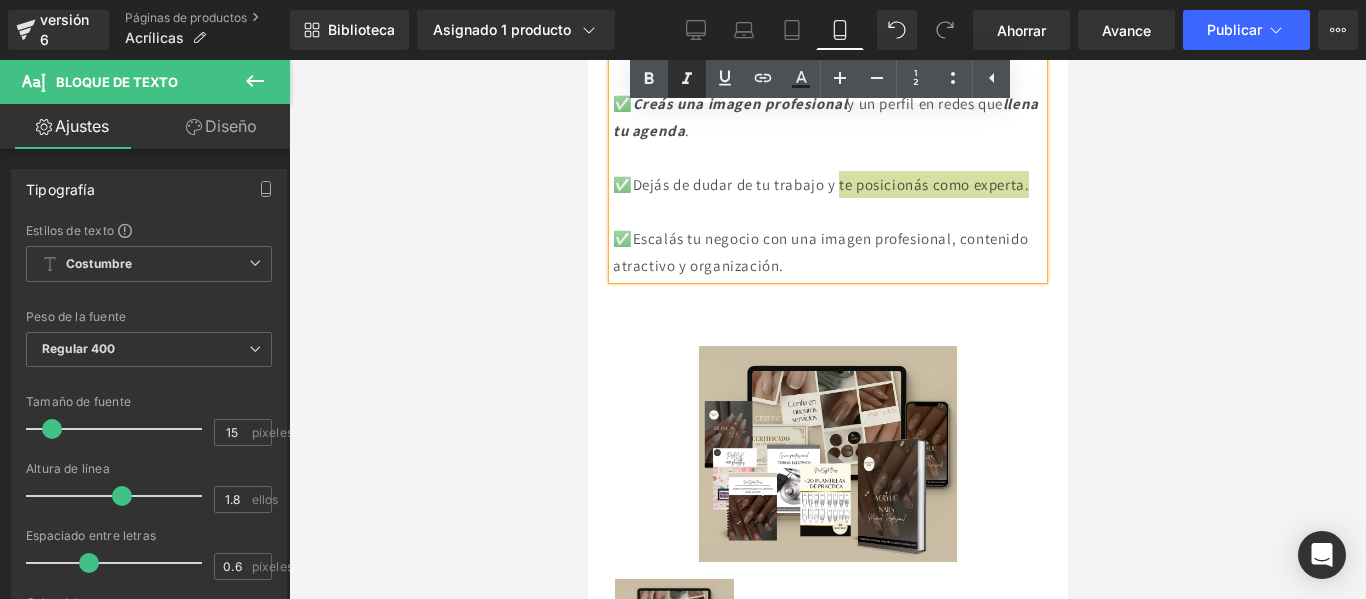 click 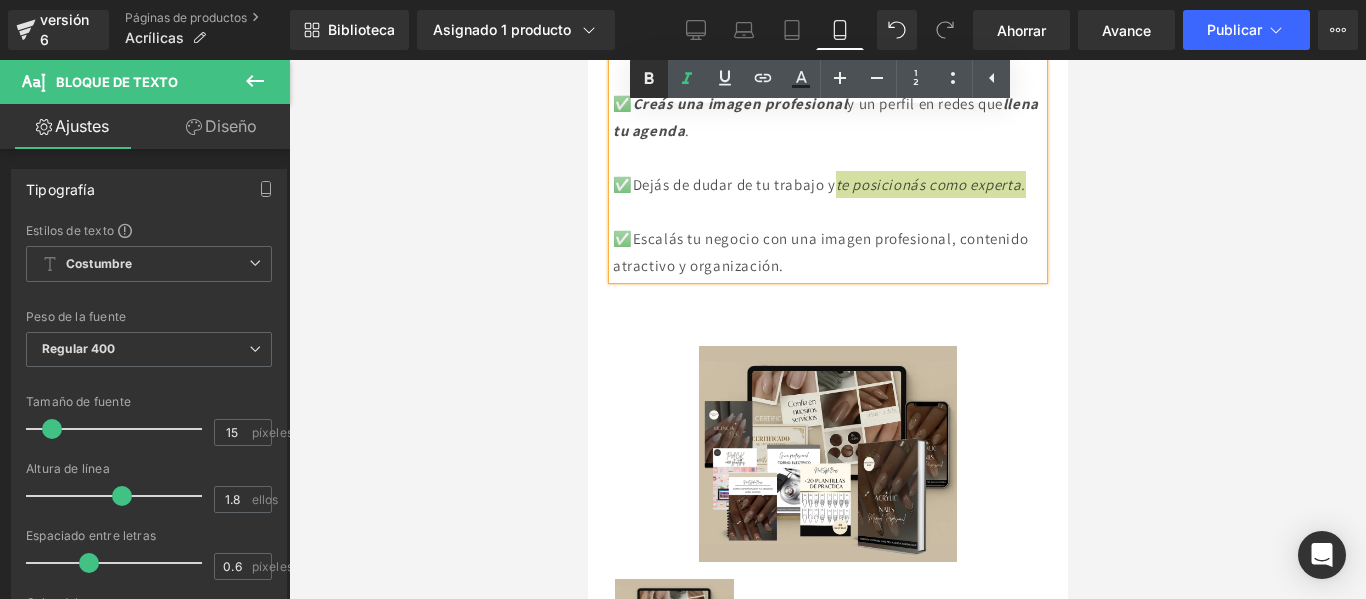 click 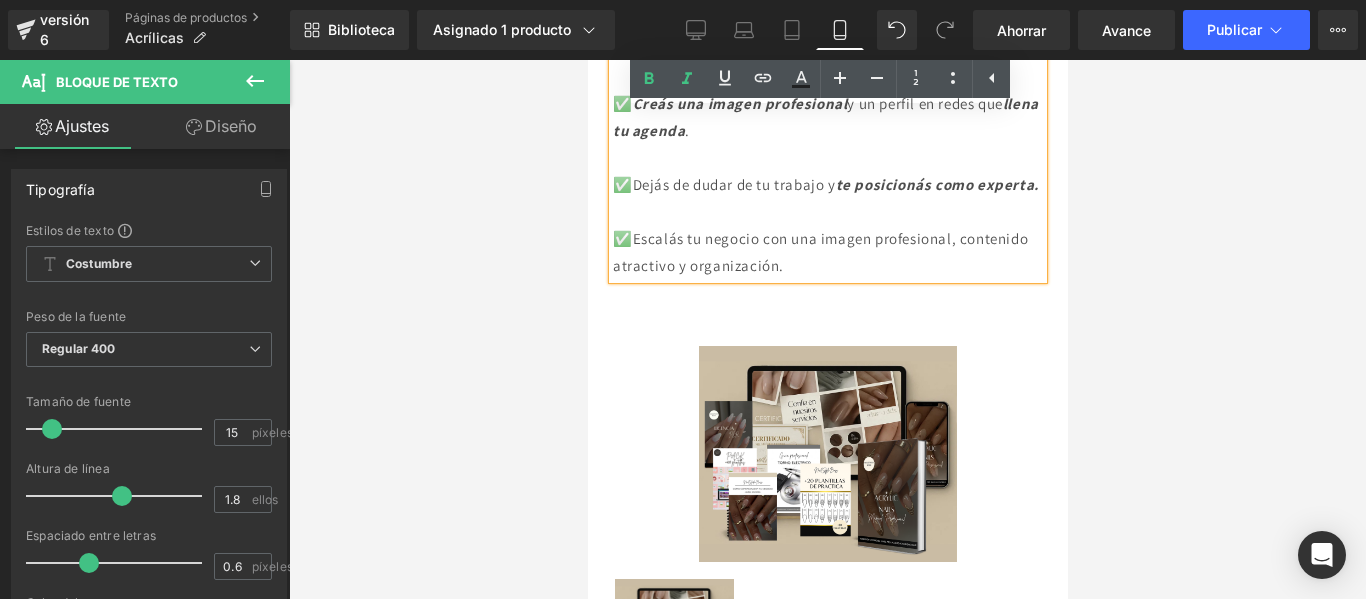 scroll, scrollTop: 1120, scrollLeft: 0, axis: vertical 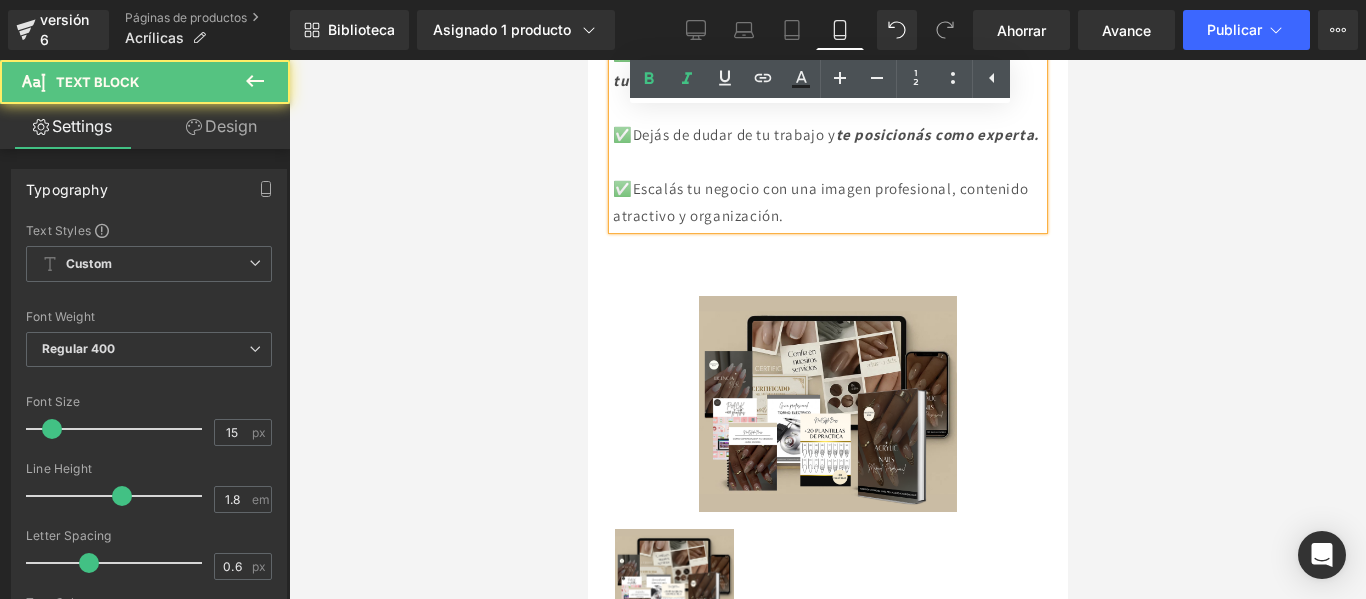 drag, startPoint x: 767, startPoint y: 255, endPoint x: 649, endPoint y: 232, distance: 120.22063 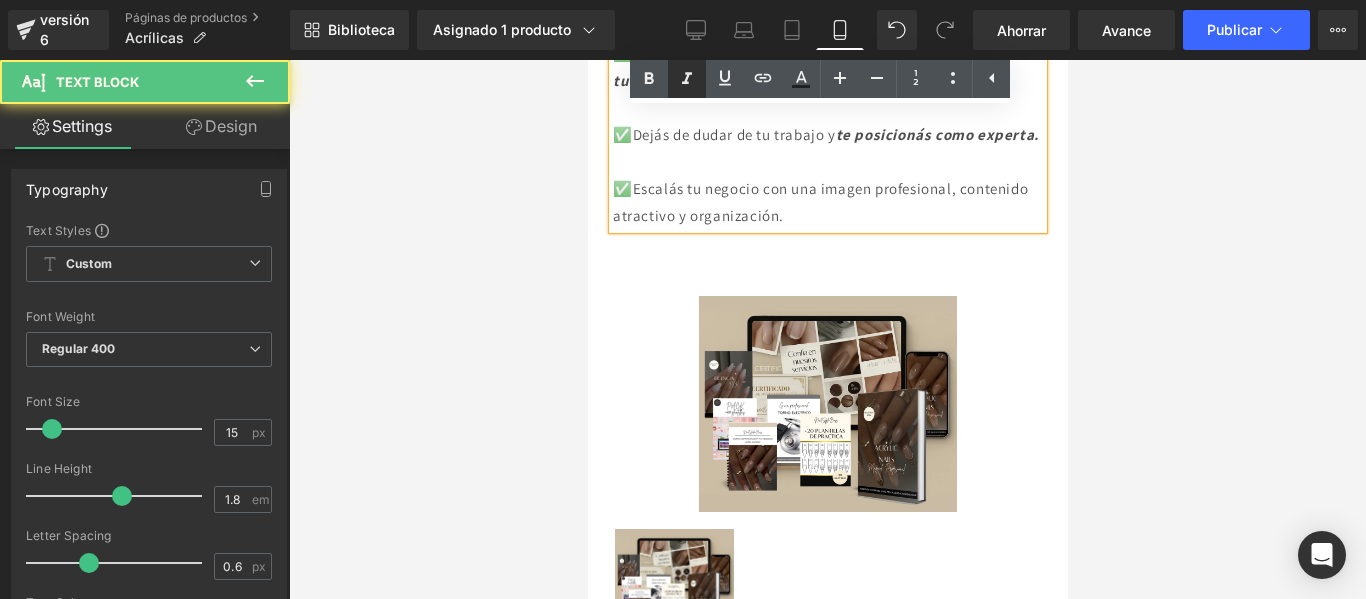 click 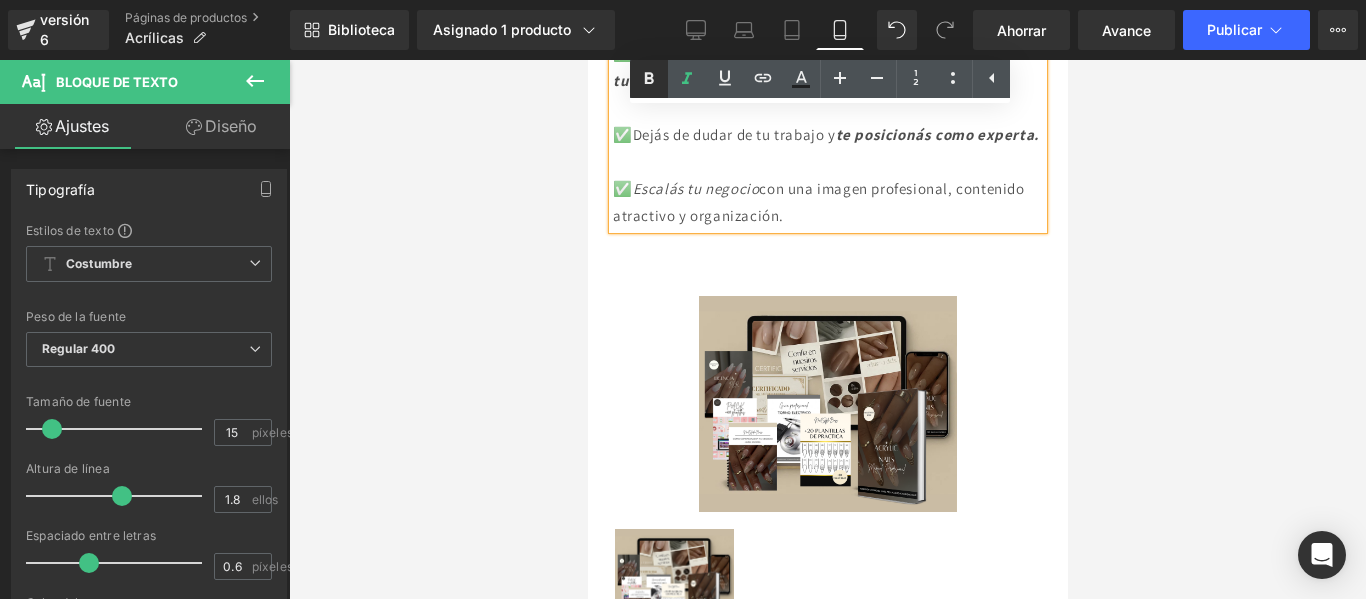 click 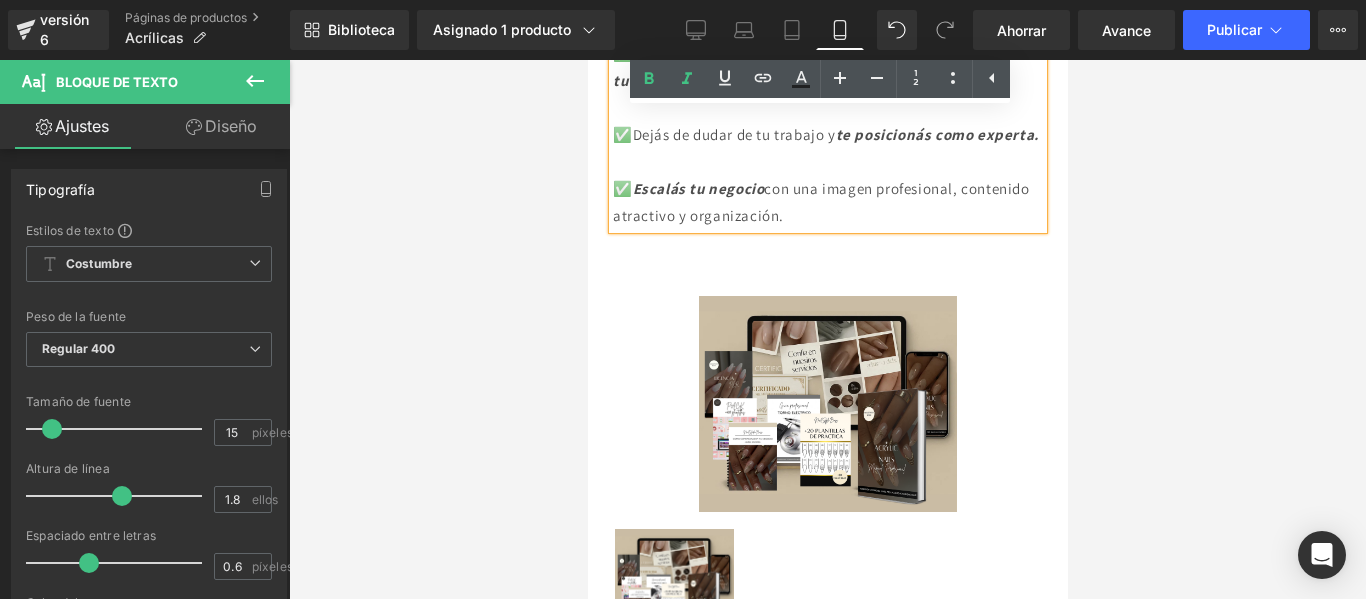 click on "✅Dejás de dudar de tu trabajo y  te posicionás como experta." at bounding box center (827, 134) 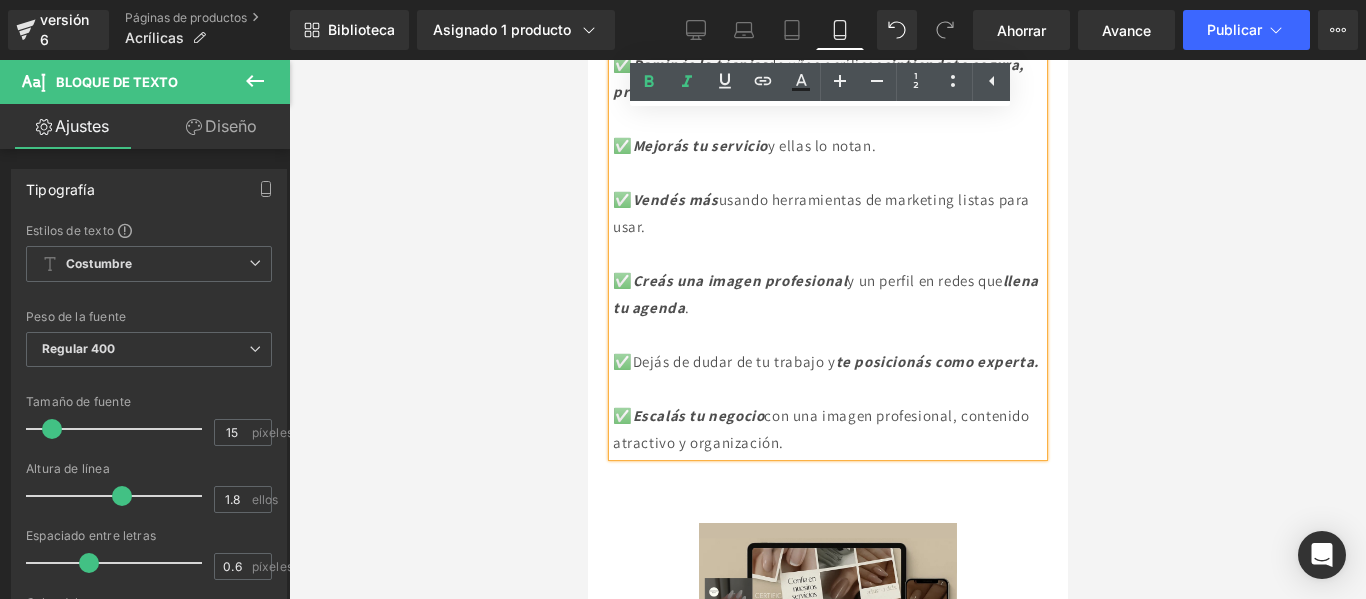 scroll, scrollTop: 853, scrollLeft: 0, axis: vertical 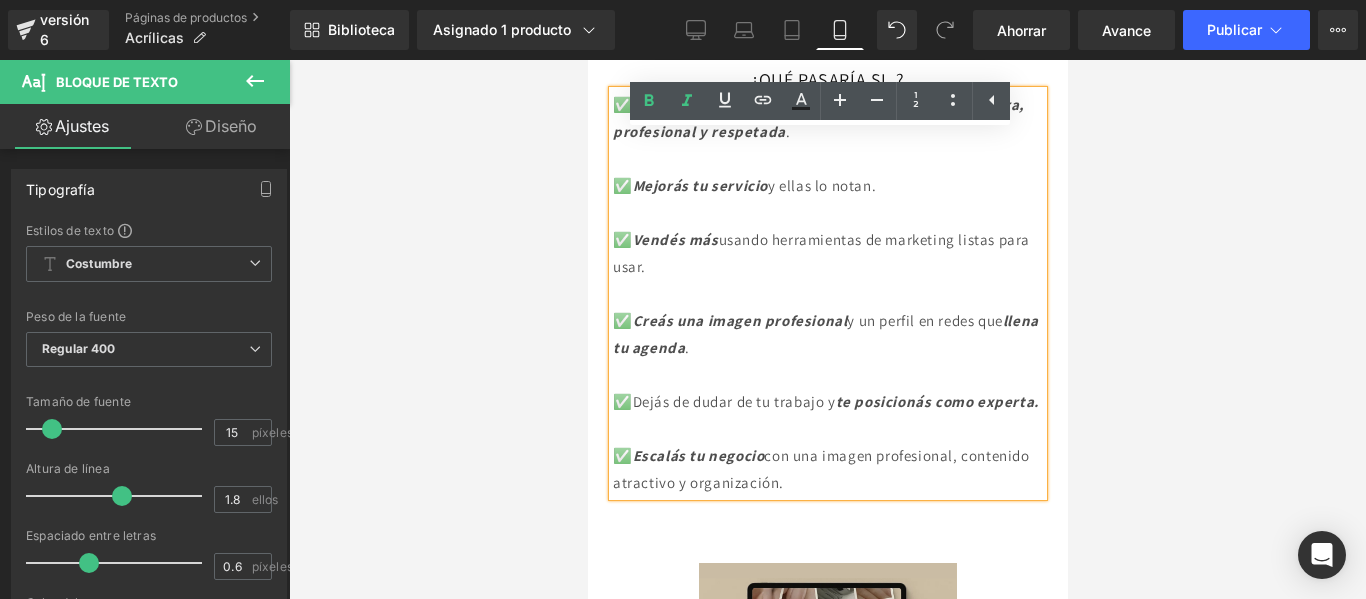 click on "✅ Mejorás tu servicio  y ellas lo notan." at bounding box center [743, 185] 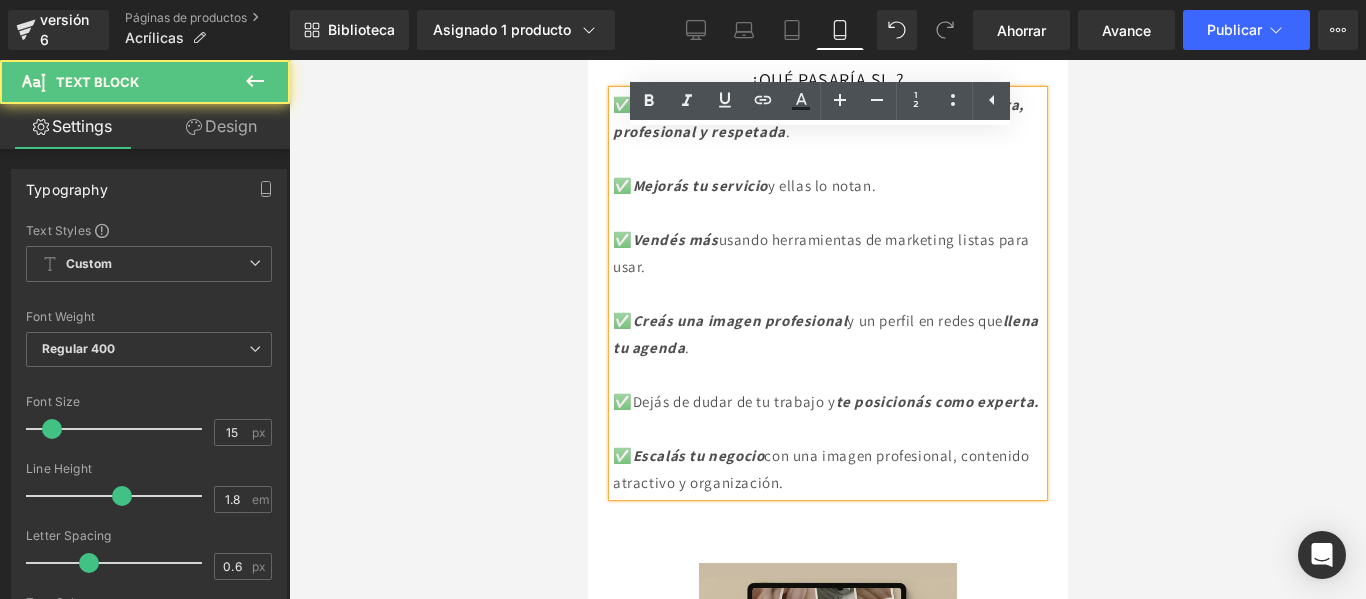 drag, startPoint x: 904, startPoint y: 230, endPoint x: 800, endPoint y: 228, distance: 104.019226 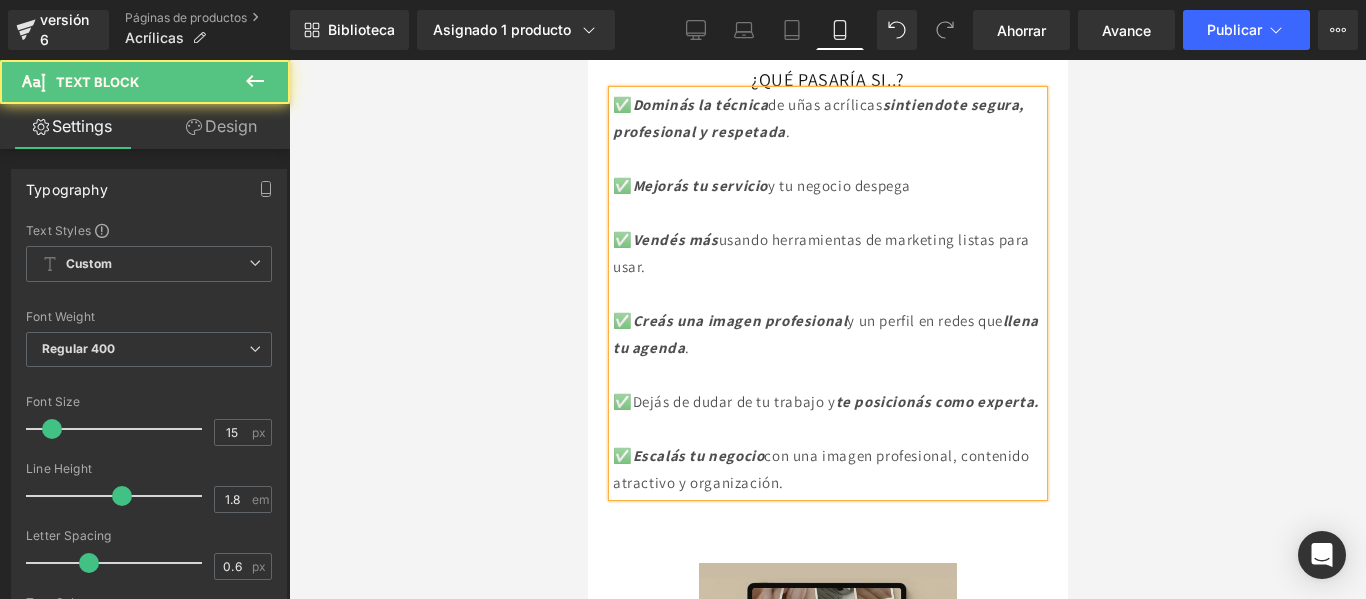drag, startPoint x: 929, startPoint y: 224, endPoint x: 941, endPoint y: 227, distance: 12.369317 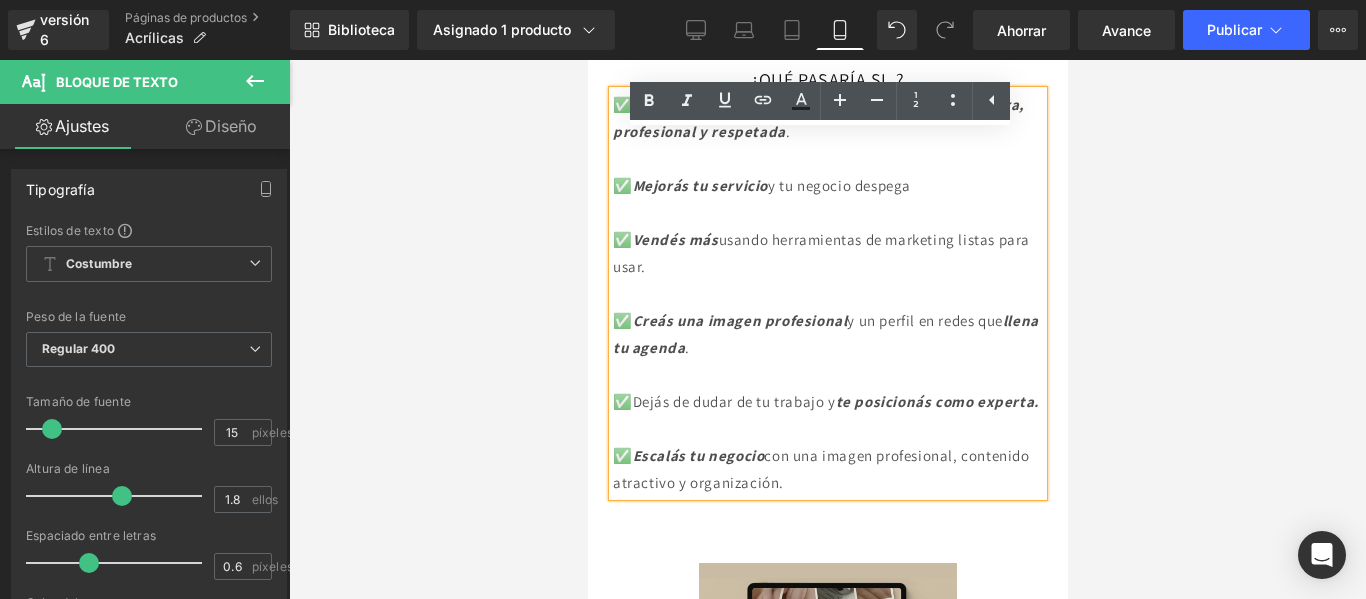 drag, startPoint x: 941, startPoint y: 227, endPoint x: 795, endPoint y: 229, distance: 146.0137 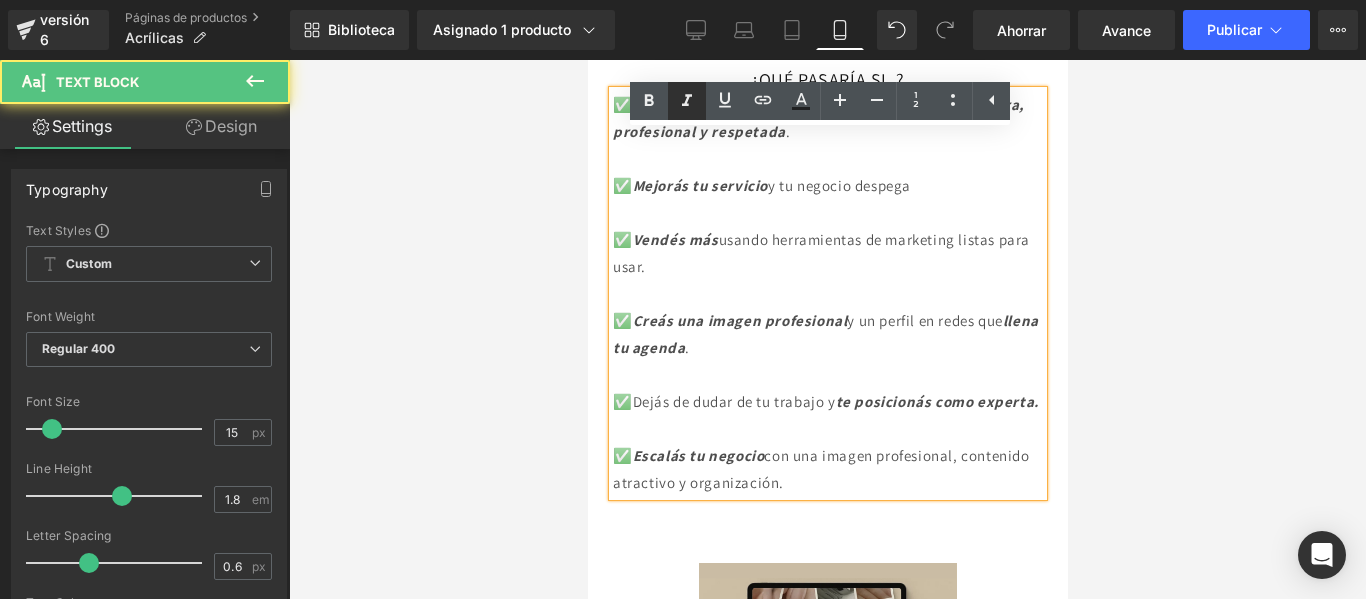 click 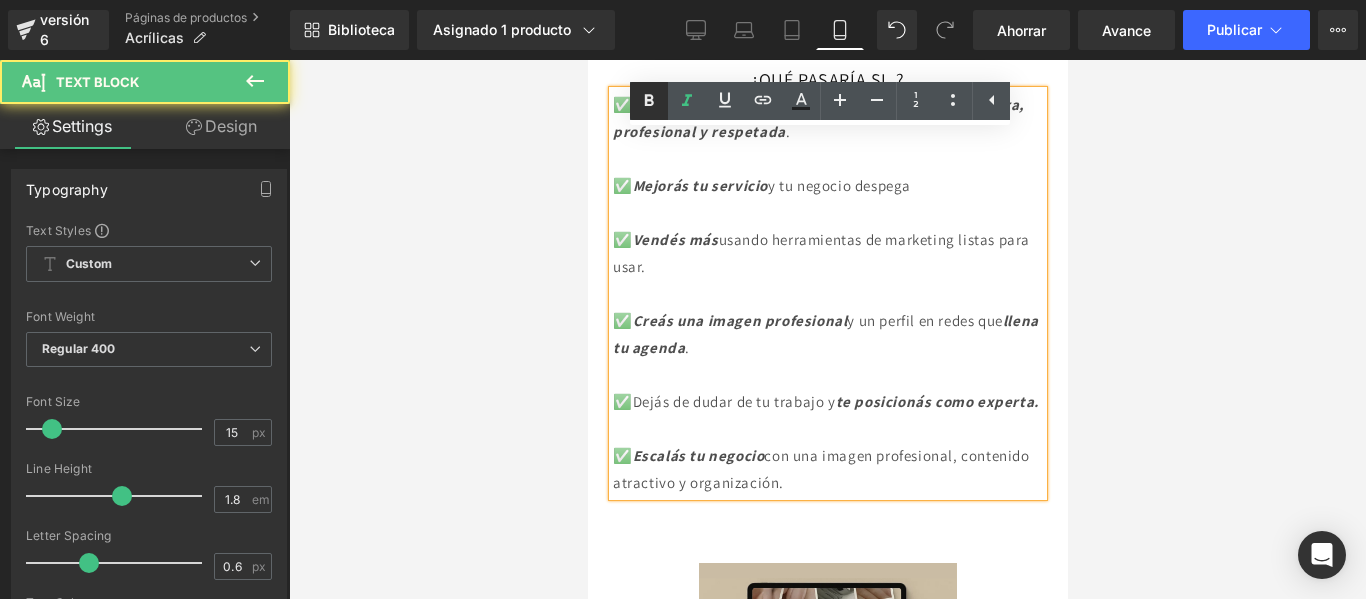 click 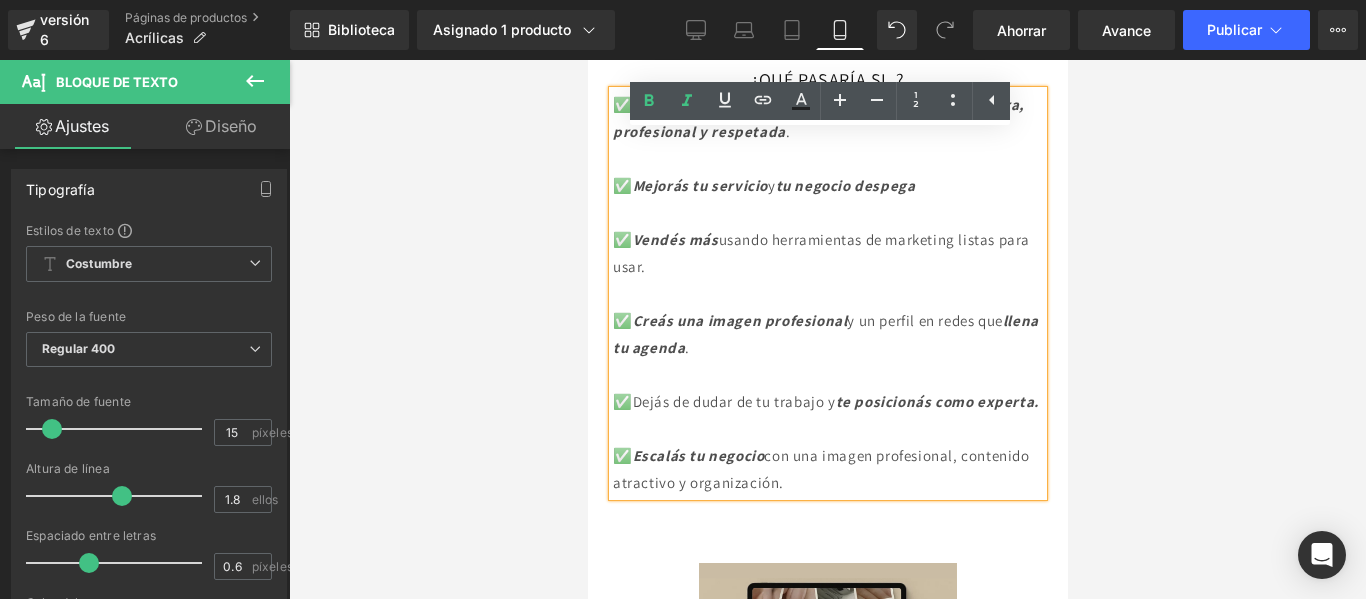 click on "✅ Mejorás tu servicio  y  tu negocio despega" at bounding box center (827, 185) 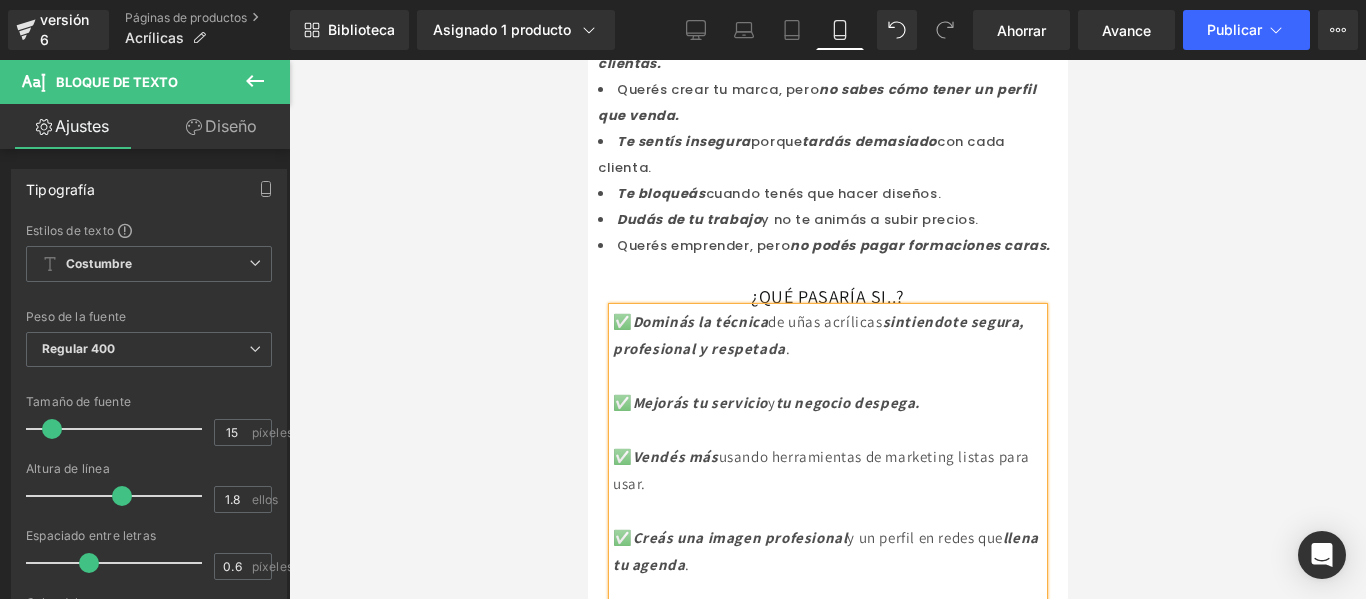 scroll, scrollTop: 631, scrollLeft: 0, axis: vertical 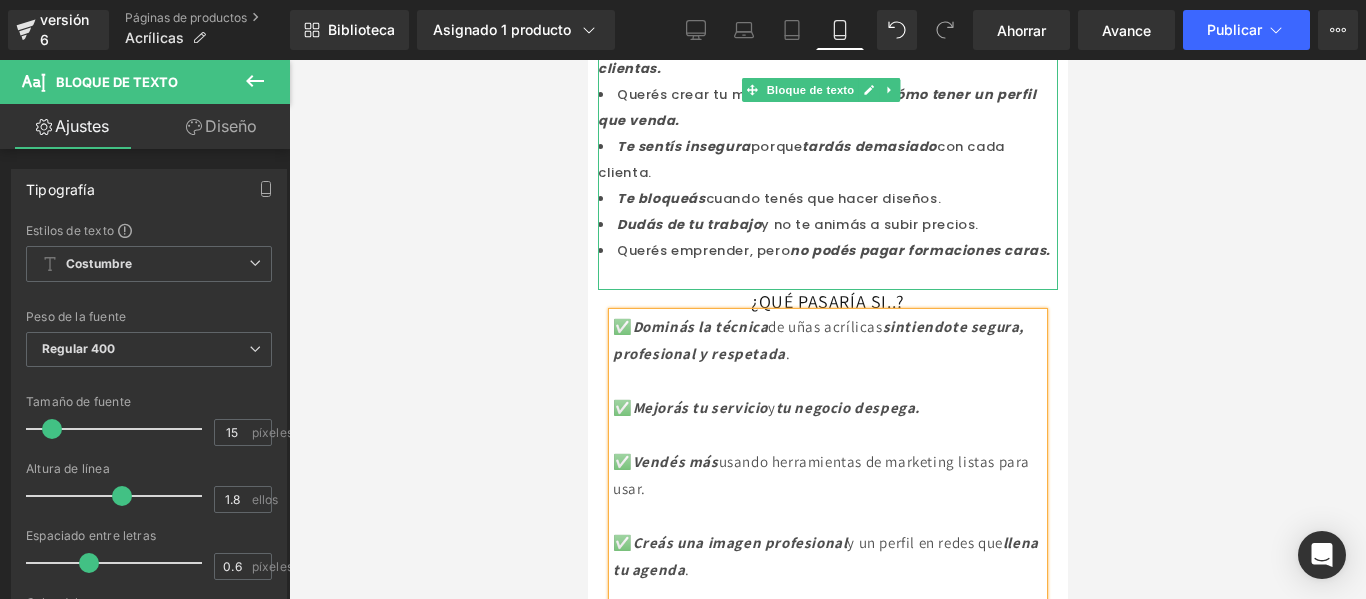 click on "Te sentís insegura porque tardás demasiado con cada clienta." at bounding box center [827, 160] 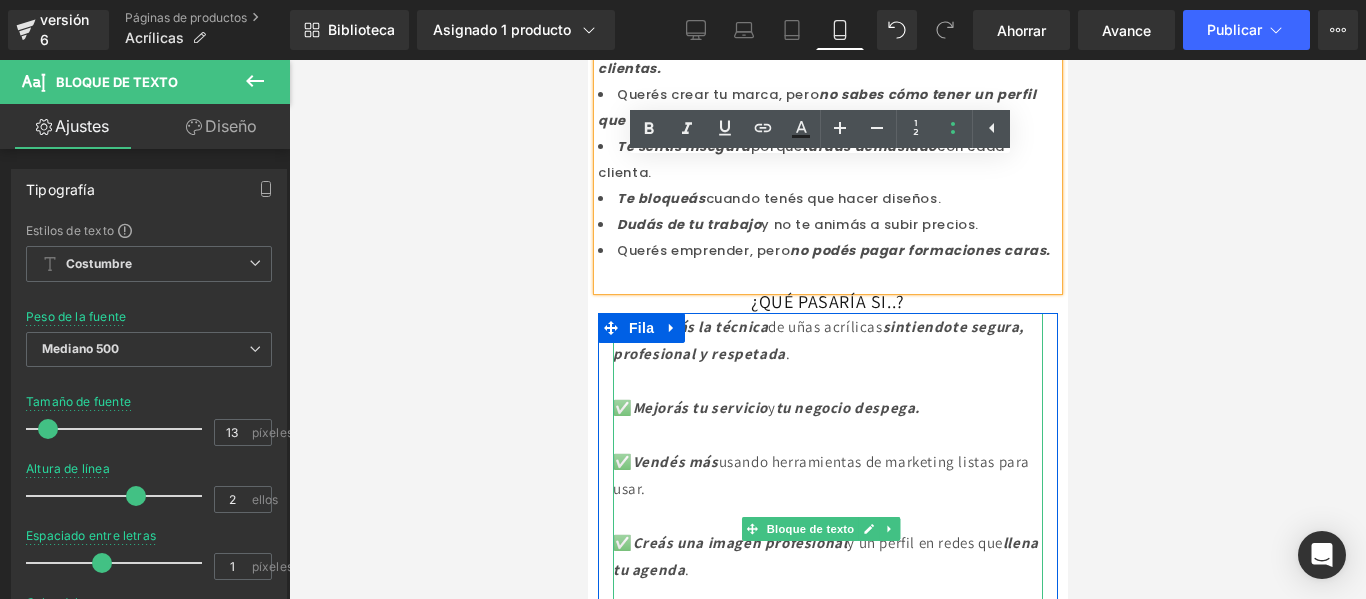 click at bounding box center (827, 380) 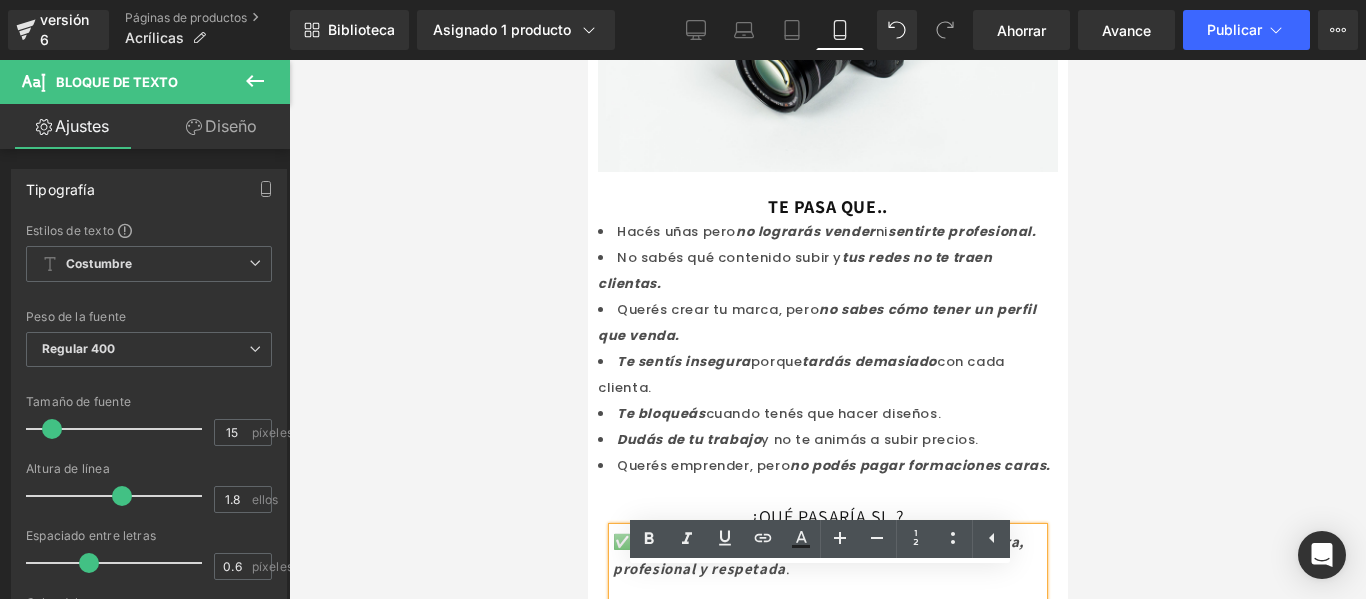 scroll, scrollTop: 415, scrollLeft: 0, axis: vertical 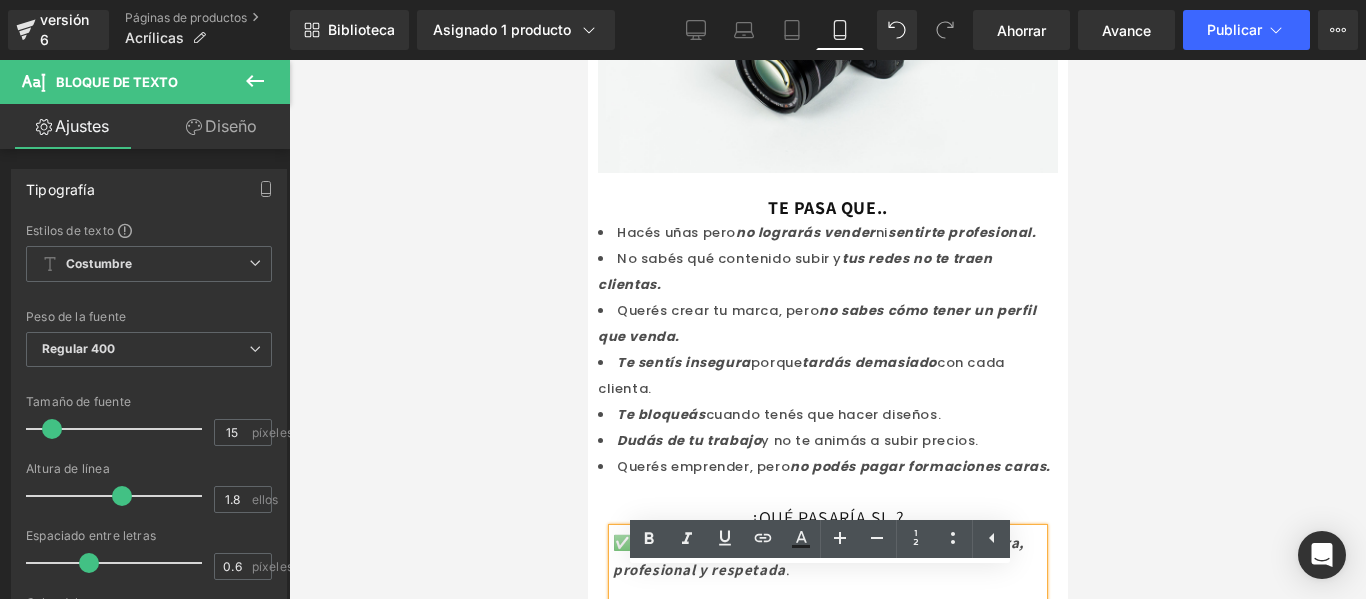 click on "Hacés uñas pero no lograrás vender ni sentirte profesional." at bounding box center (827, 233) 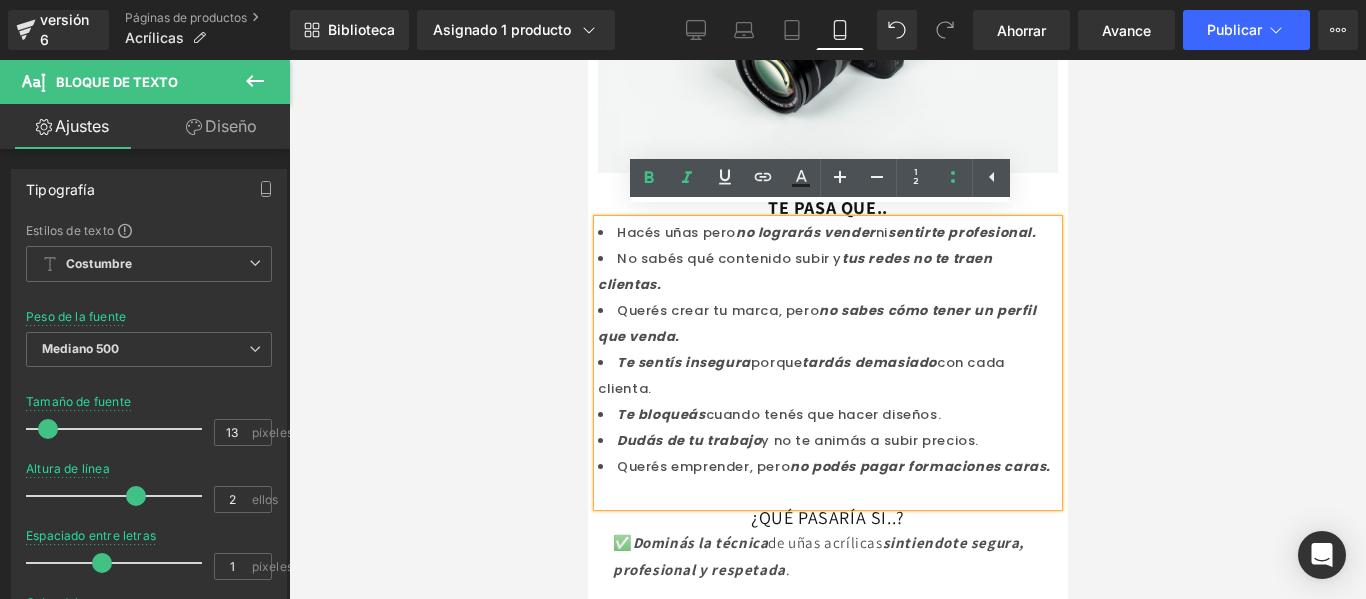 type 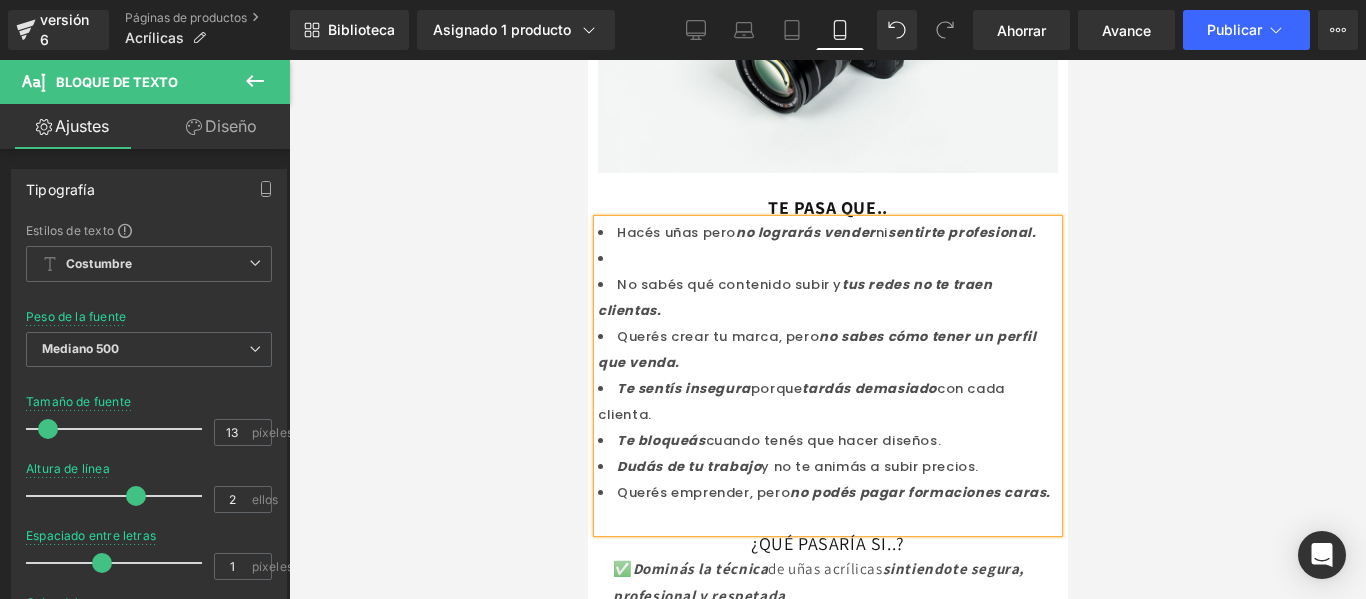 click on "No sabés qué contenido subir y  tus redes no te traen clientas." at bounding box center (827, 298) 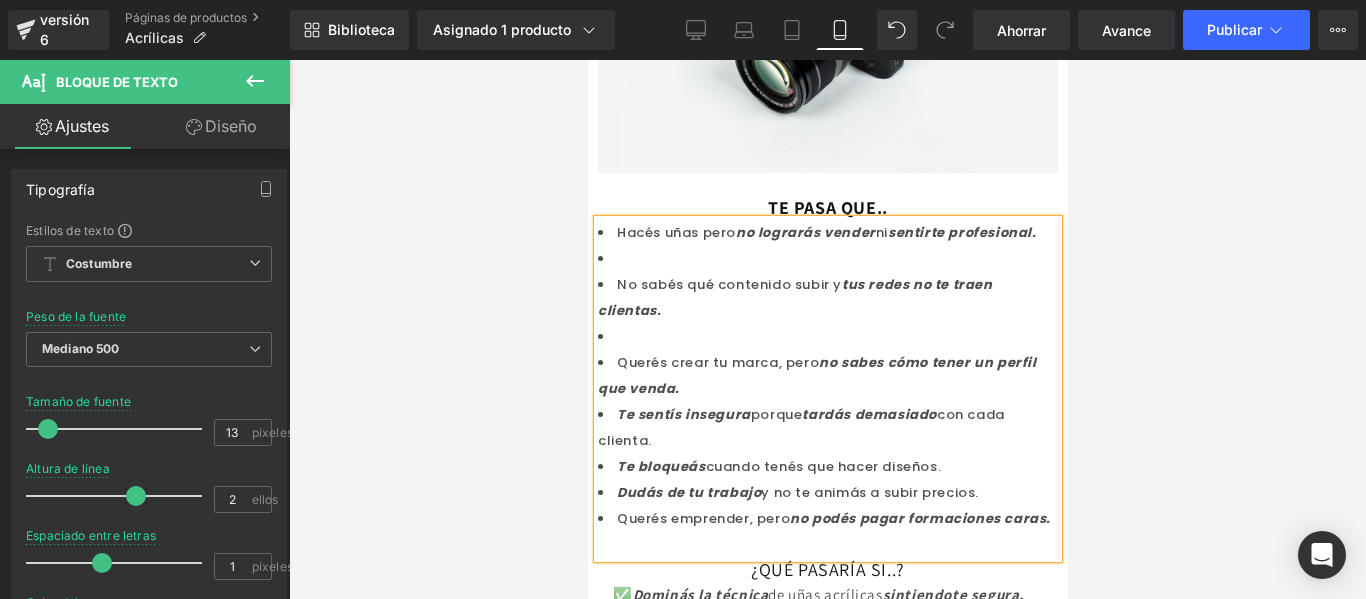 click on "Querés crear tu marca, pero no sabes cómo tener un perfil que venda." at bounding box center [827, 376] 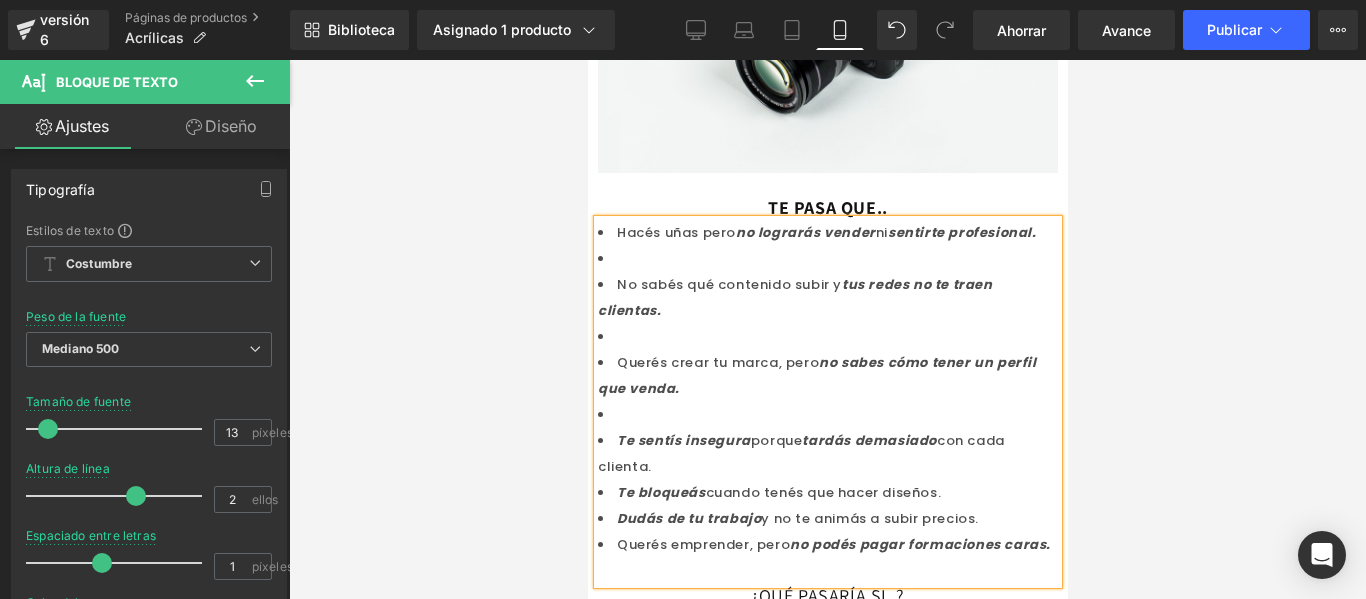 click on "Te sentís insegura porque tardás demasiado con cada clienta." at bounding box center [827, 454] 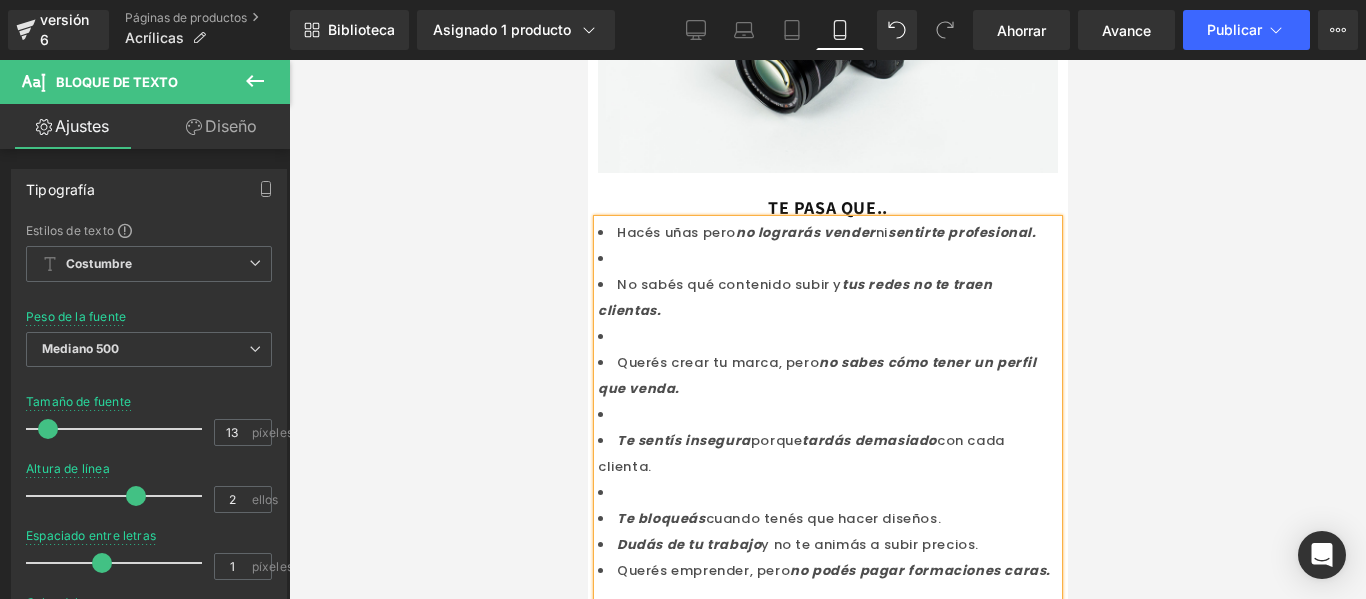 scroll, scrollTop: 581, scrollLeft: 0, axis: vertical 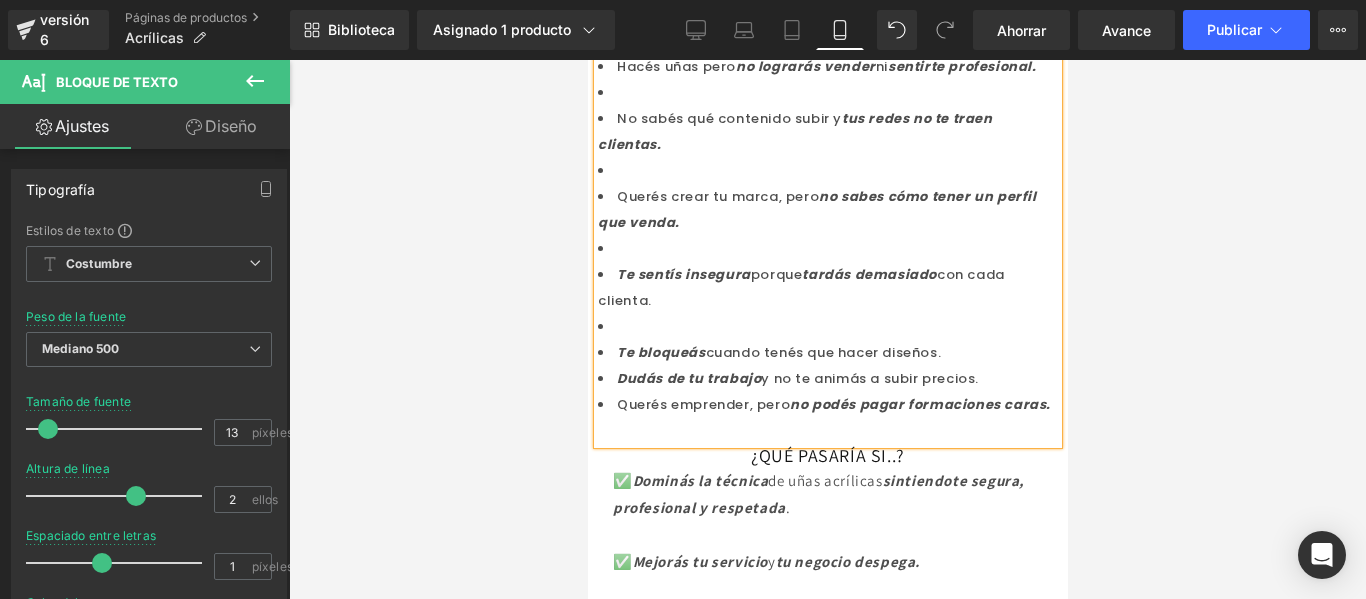 click on "Te bloqueás  cuando tenés que hacer diseños." at bounding box center [827, 353] 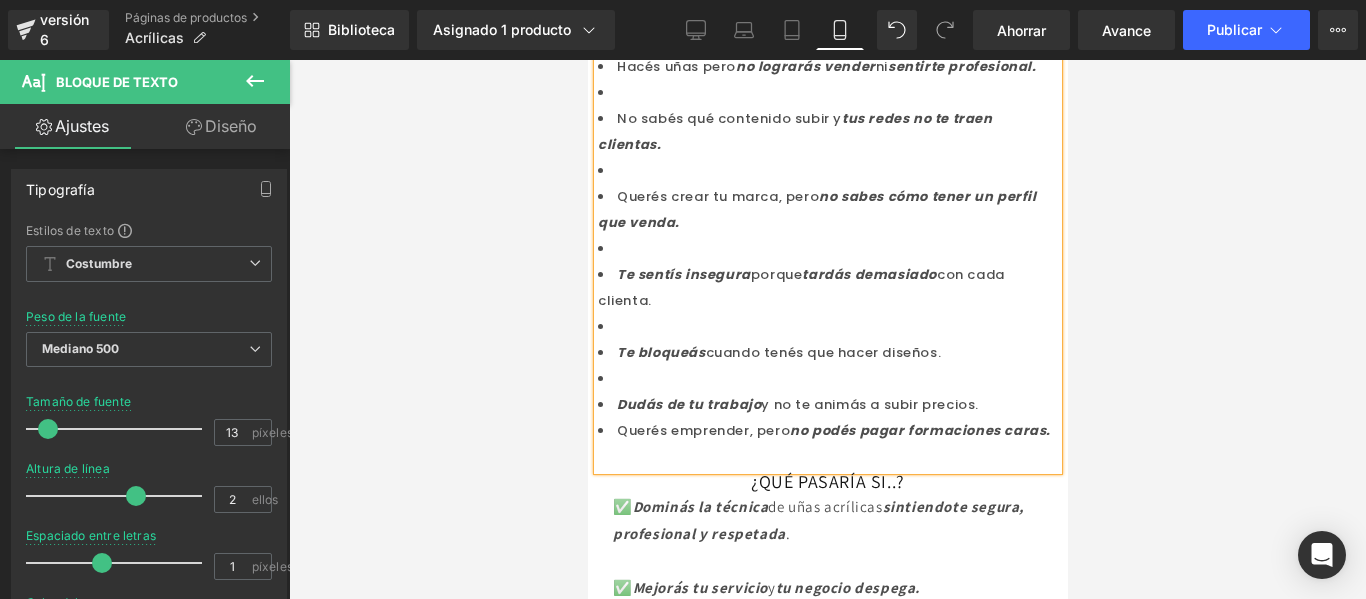 click on "Dudás de tu trabajo  y no te animás a subir precios." at bounding box center [827, 405] 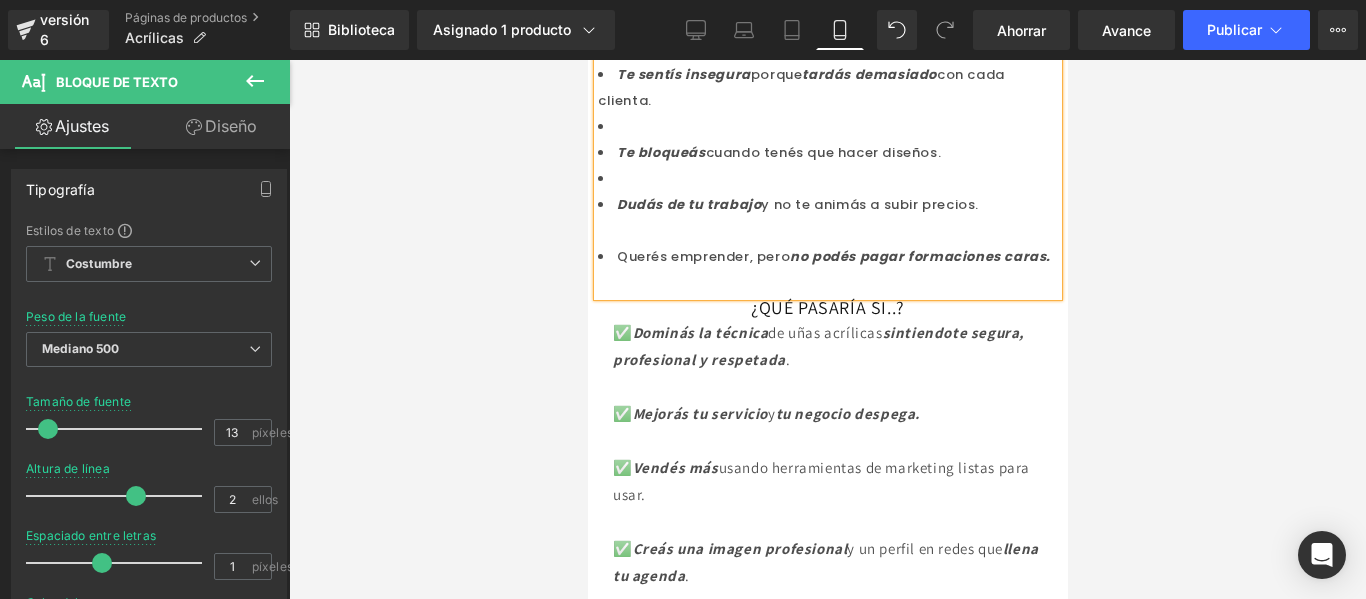 scroll, scrollTop: 829, scrollLeft: 0, axis: vertical 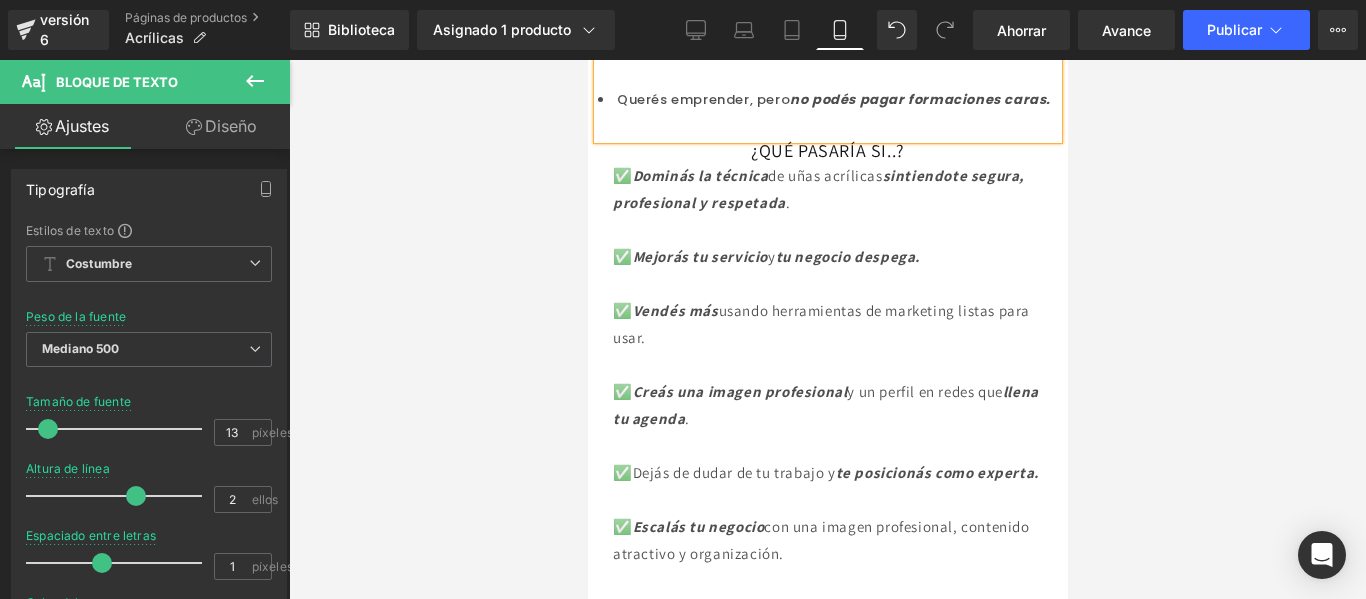 click on "¿QUÉ PASARÍA SI..? Título" at bounding box center [827, 150] 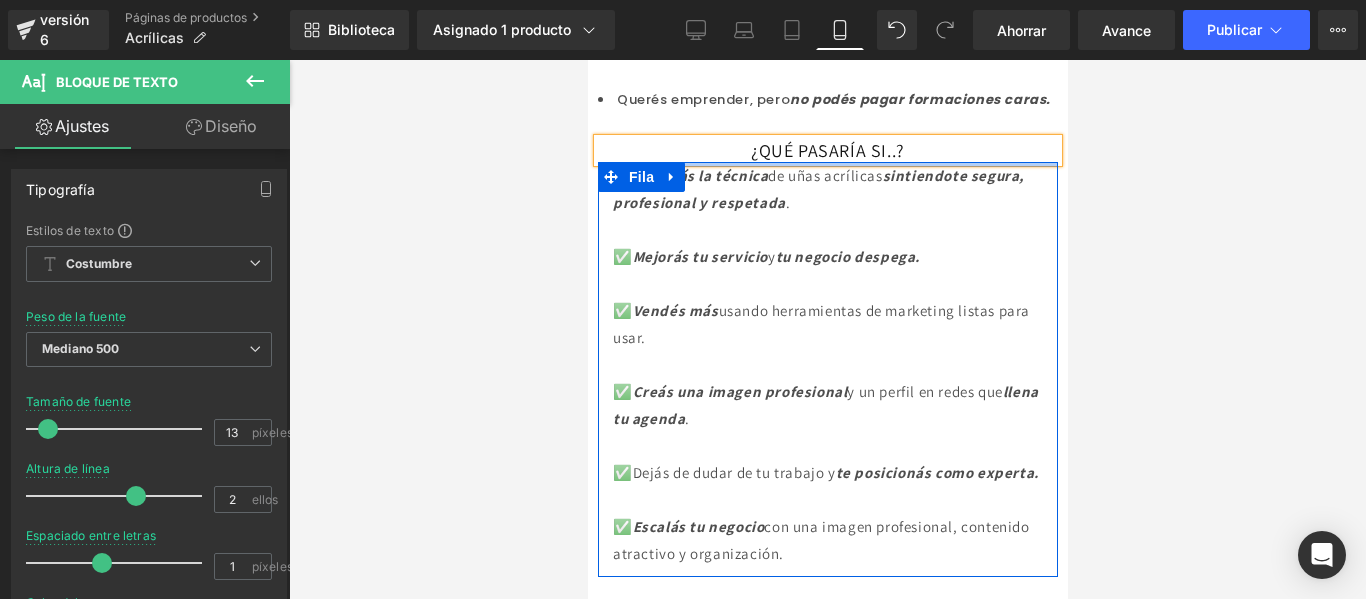 click at bounding box center [827, 164] 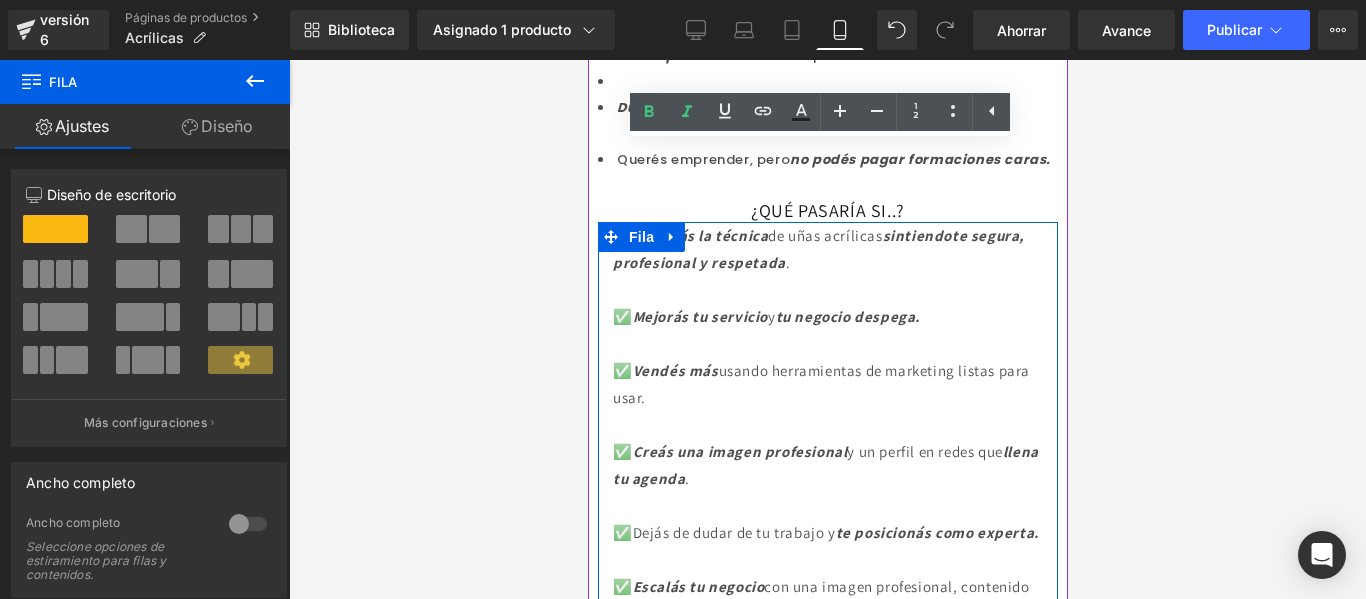 scroll, scrollTop: 850, scrollLeft: 0, axis: vertical 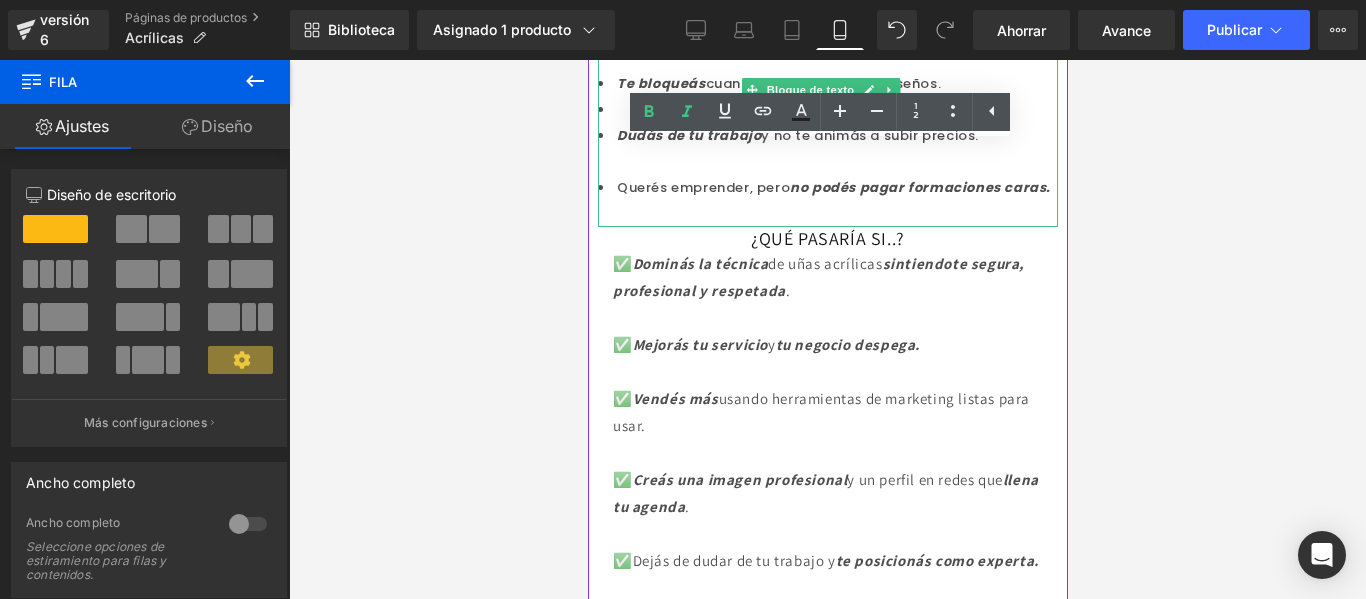 click at bounding box center (827, 214) 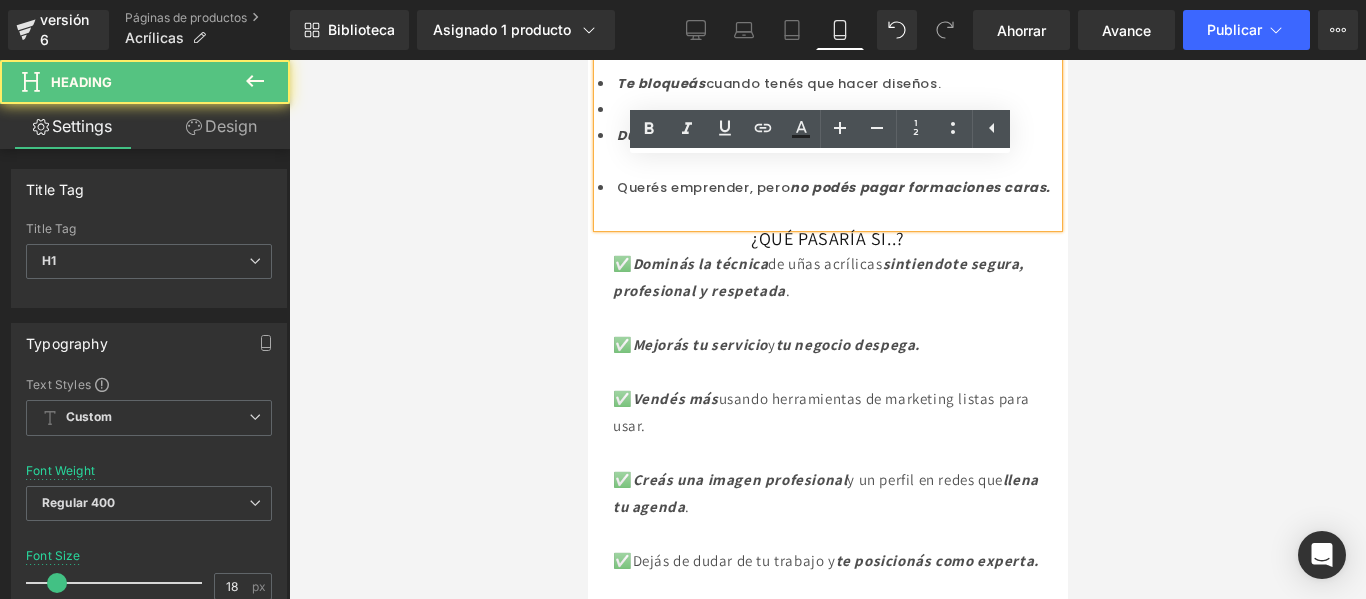 drag, startPoint x: 892, startPoint y: 313, endPoint x: 892, endPoint y: 327, distance: 14 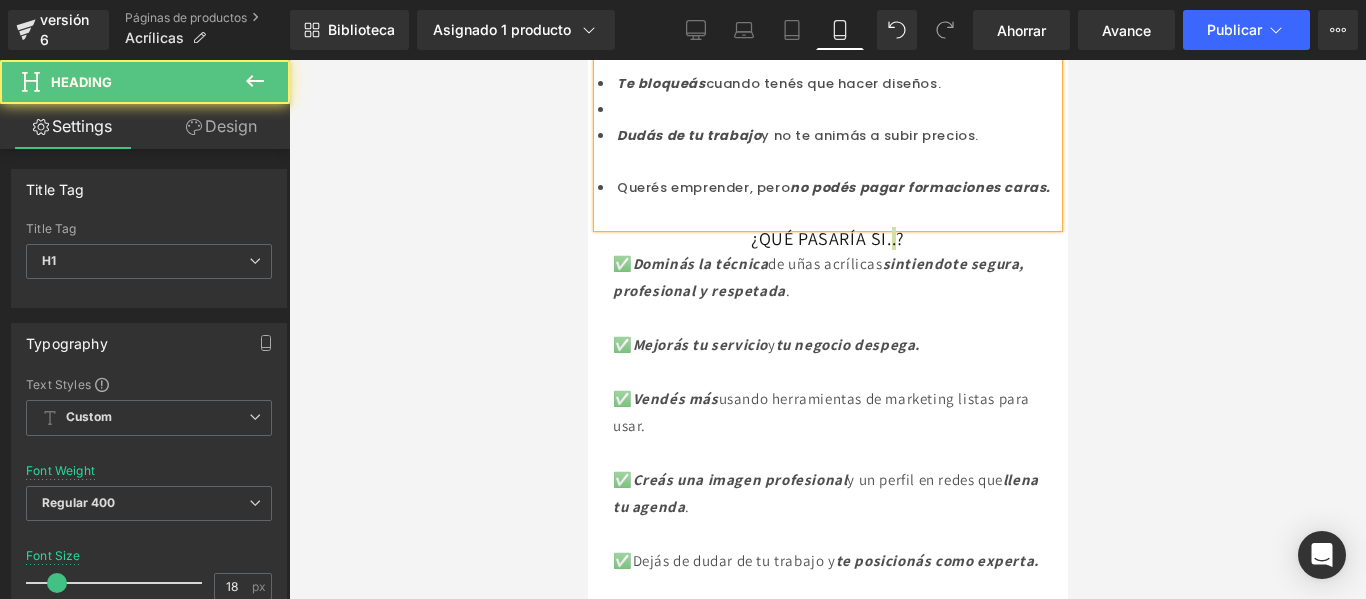 click at bounding box center (827, 329) 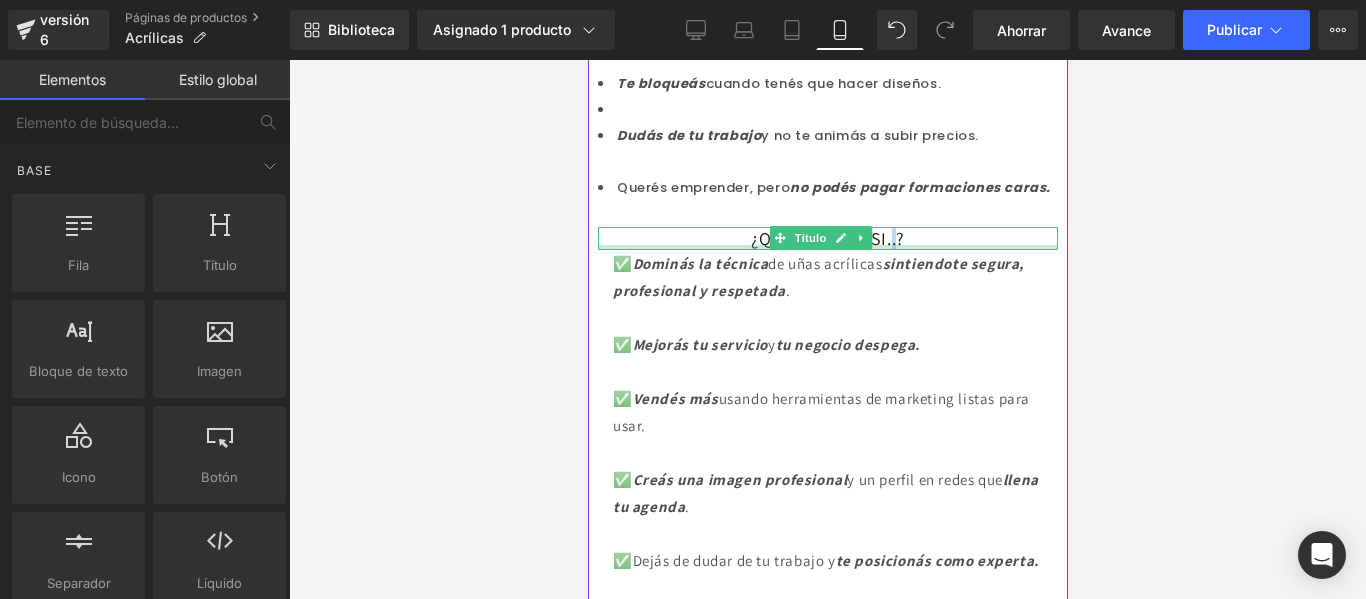 click on "¿QUÉ PASARÍA SI..?" at bounding box center (827, 238) 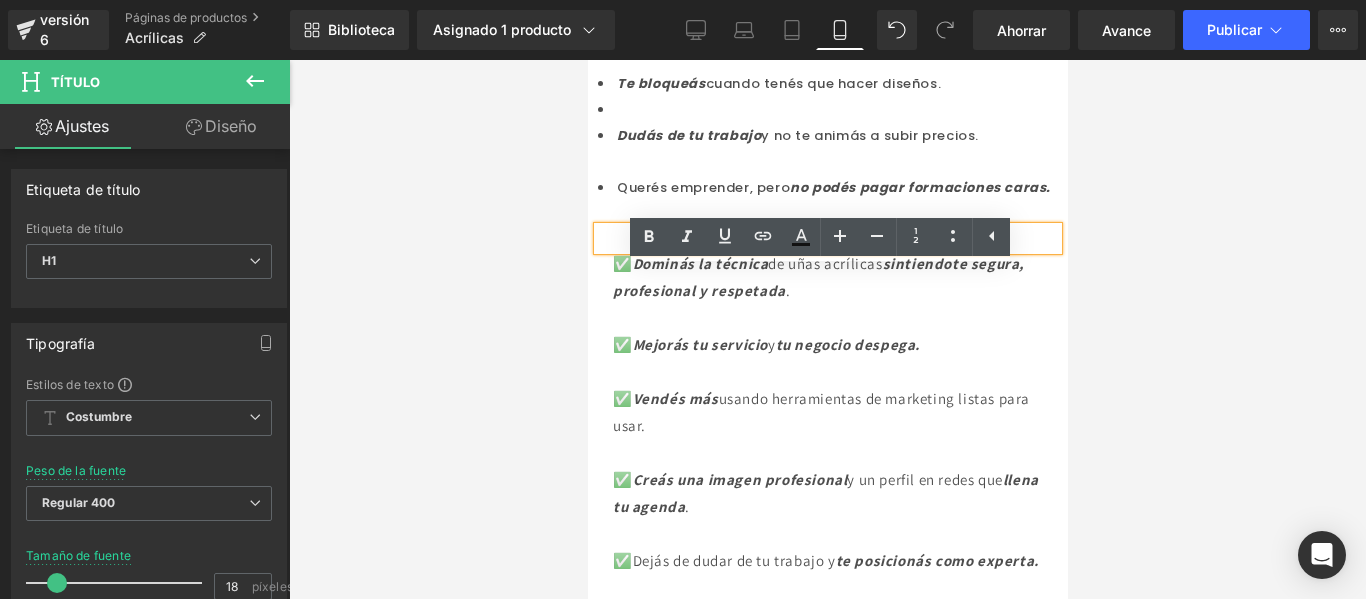 click at bounding box center (827, 329) 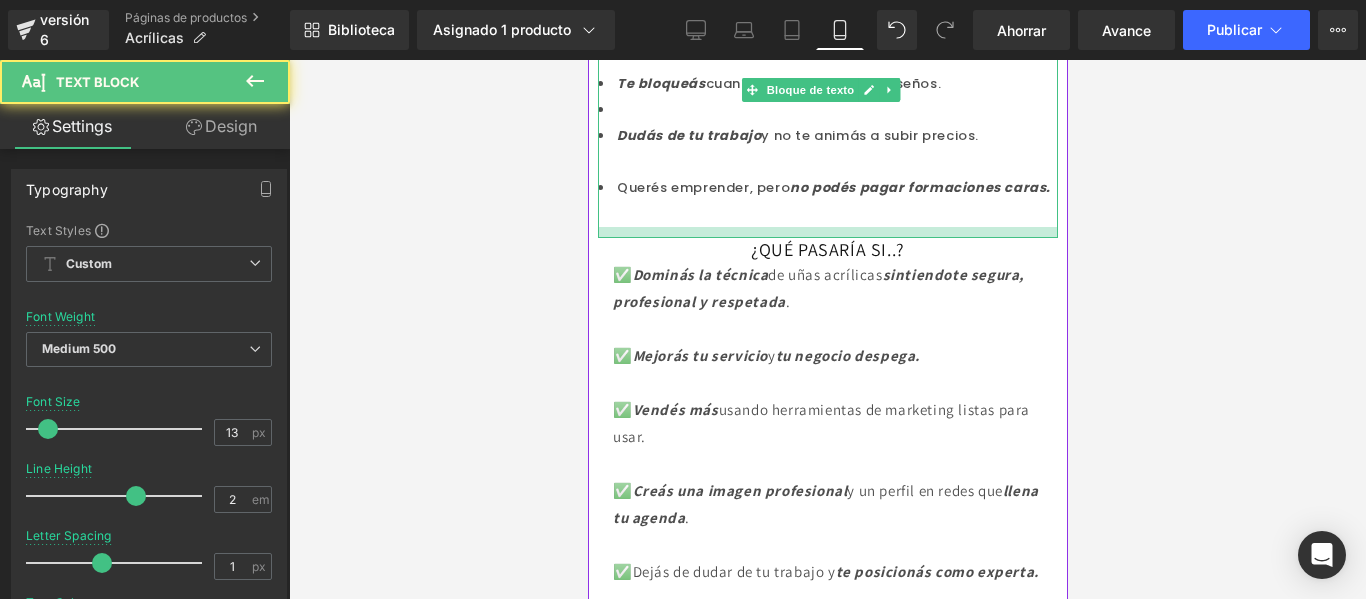 drag, startPoint x: 898, startPoint y: 267, endPoint x: 934, endPoint y: 296, distance: 46.227695 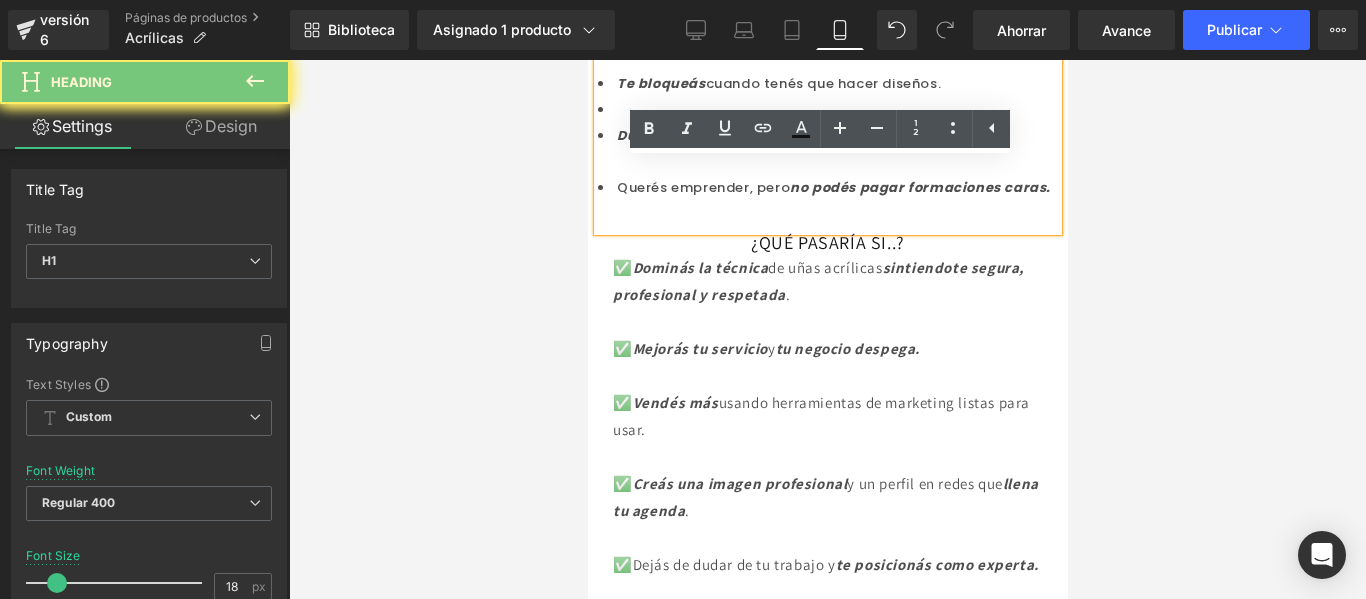 click on "¿QUÉ PASARÍA SI..?" at bounding box center [827, 242] 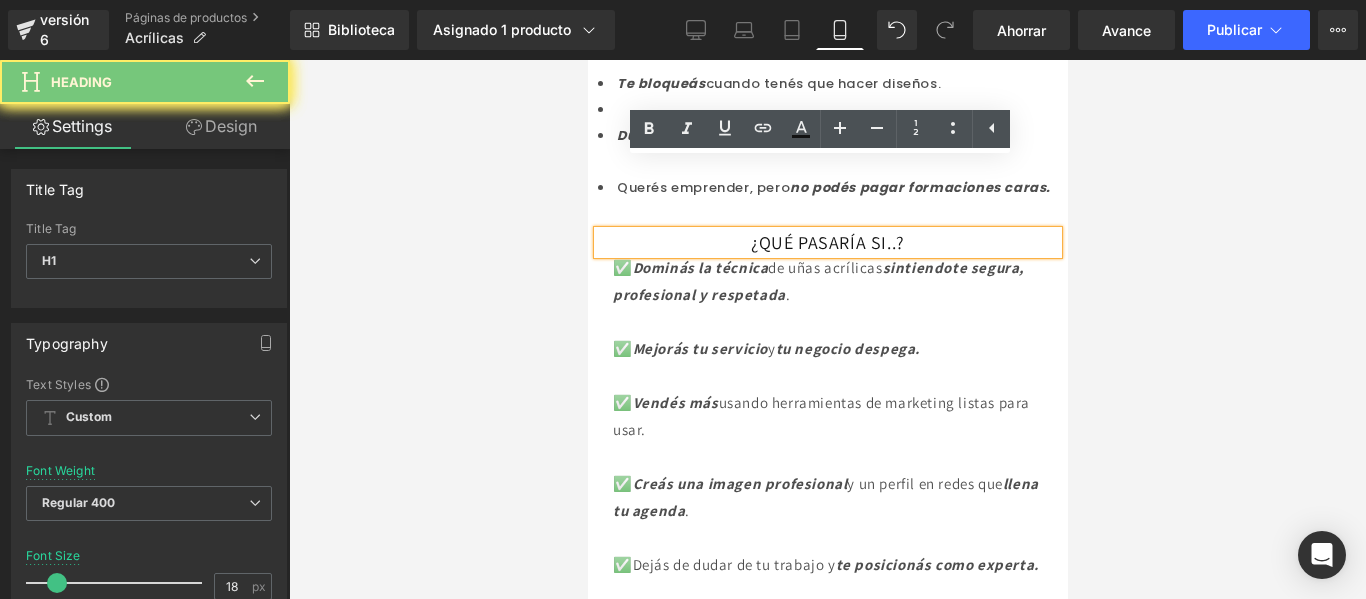 click on "¿QUÉ PASARÍA SI..?" at bounding box center [827, 242] 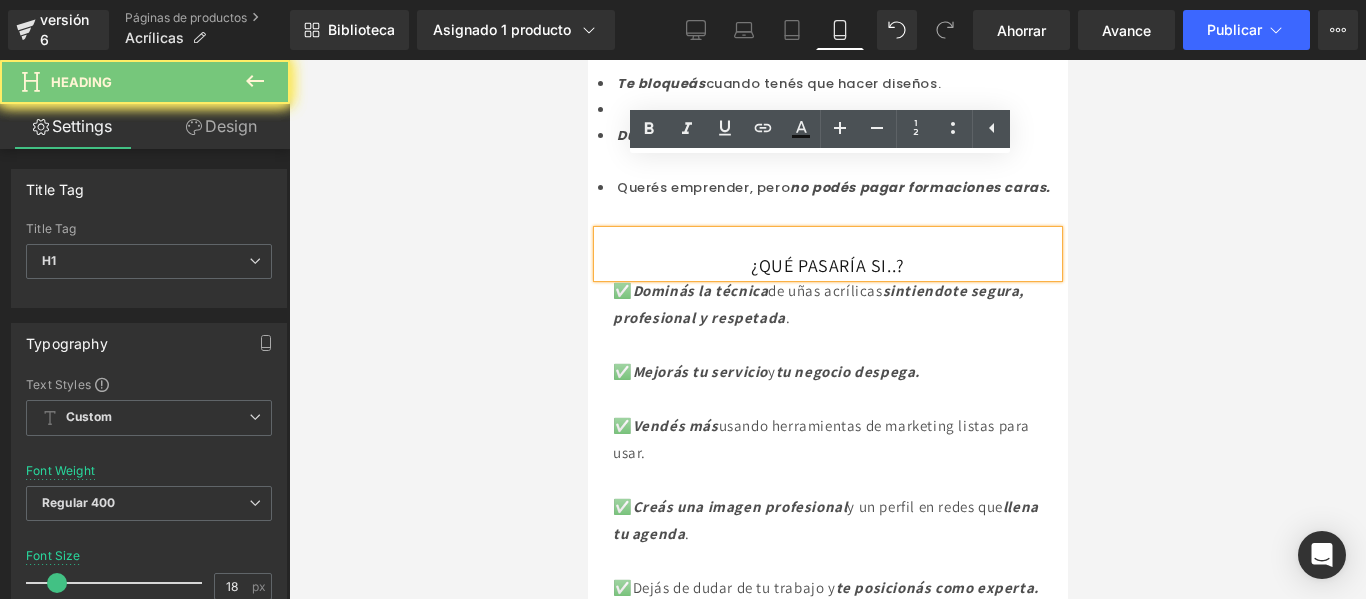 type 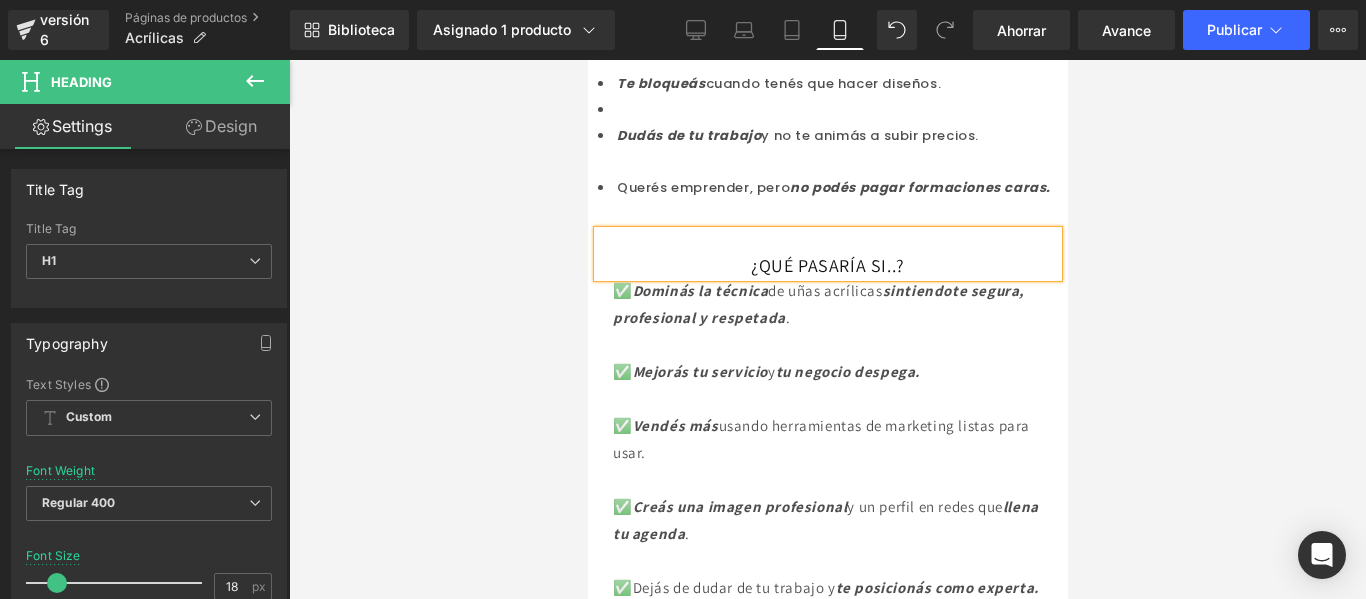 click on "¿QUÉ PASARÍA SI..?" at bounding box center (827, 265) 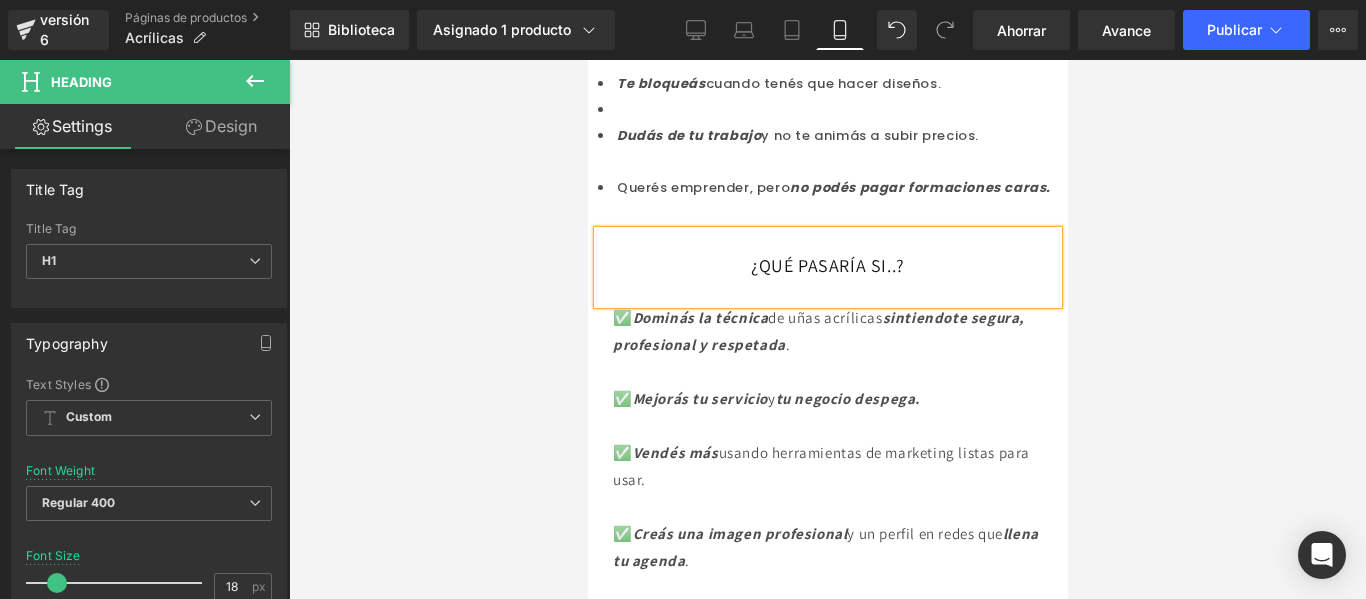 scroll, scrollTop: 1810, scrollLeft: 0, axis: vertical 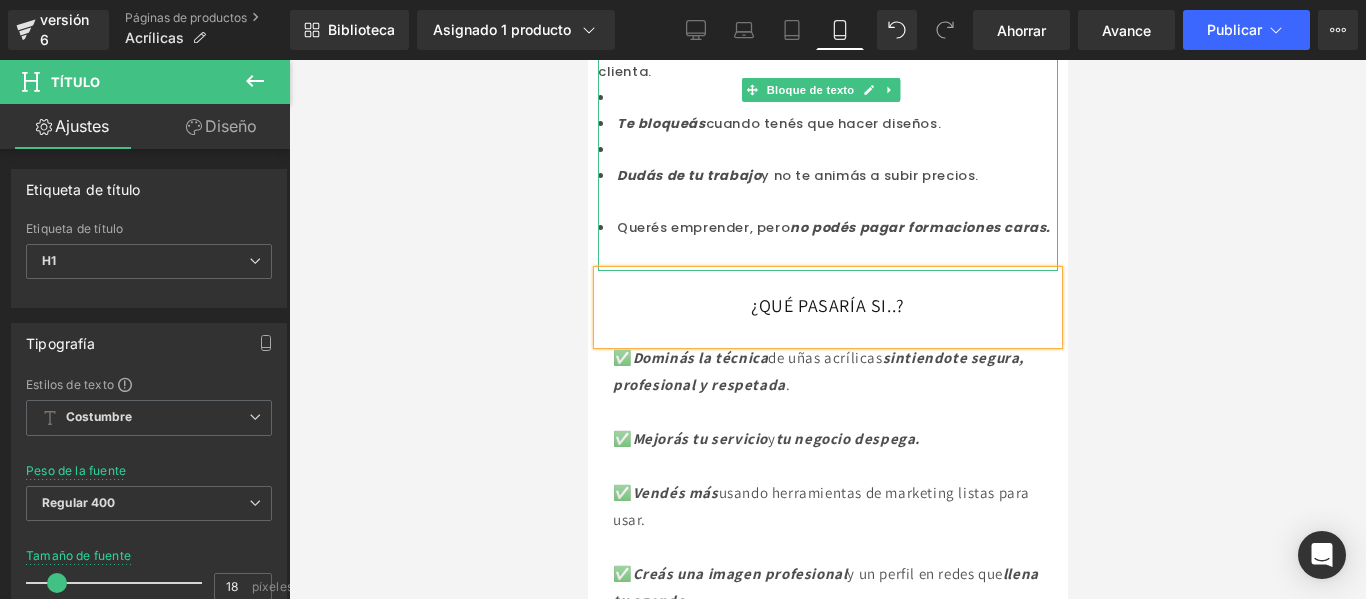 click at bounding box center (827, 254) 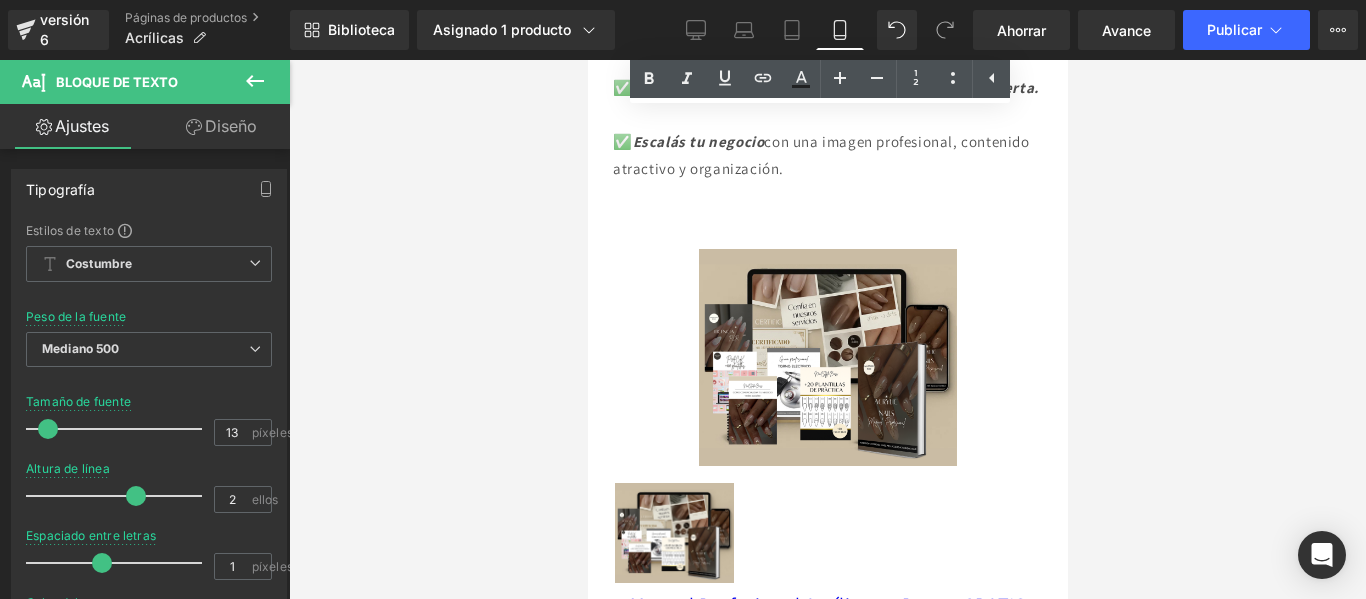 scroll, scrollTop: 1412, scrollLeft: 0, axis: vertical 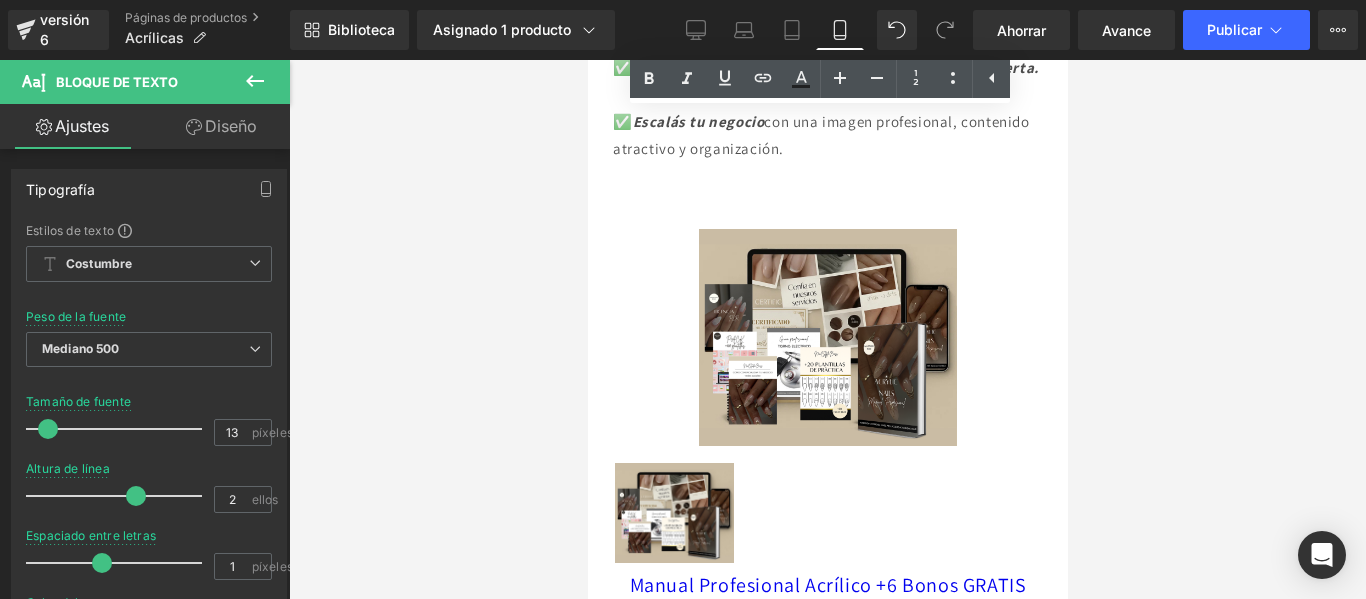 click at bounding box center (827, 329) 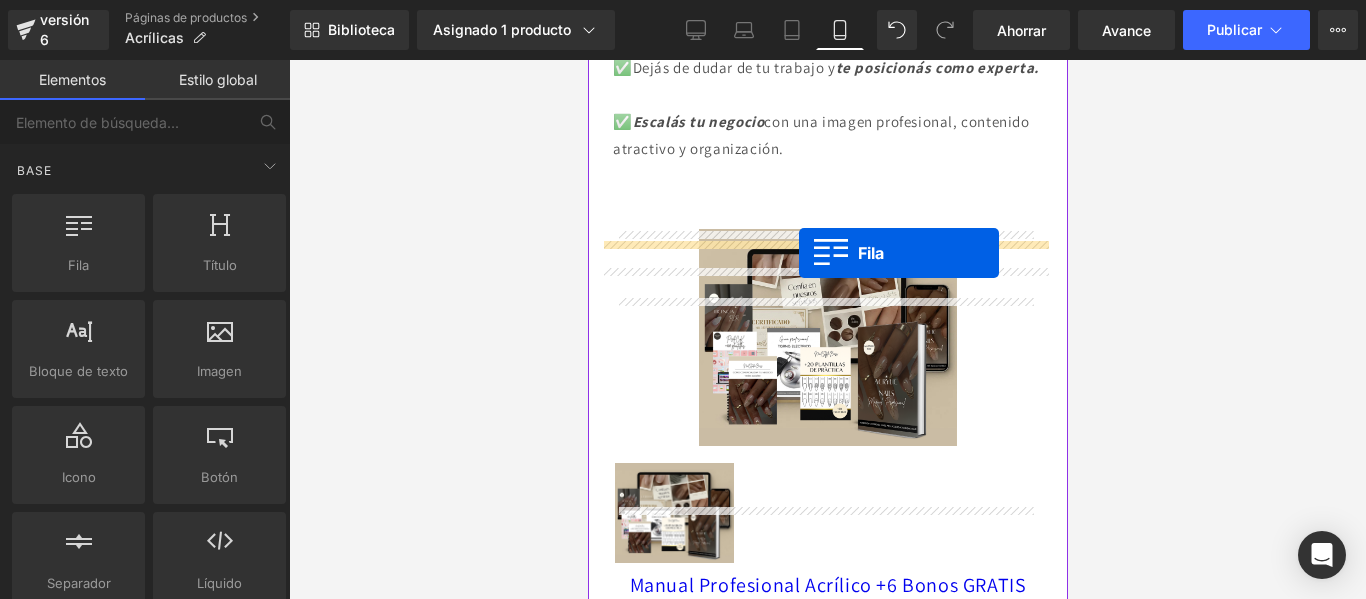 drag, startPoint x: 671, startPoint y: 316, endPoint x: 798, endPoint y: 253, distance: 141.76741 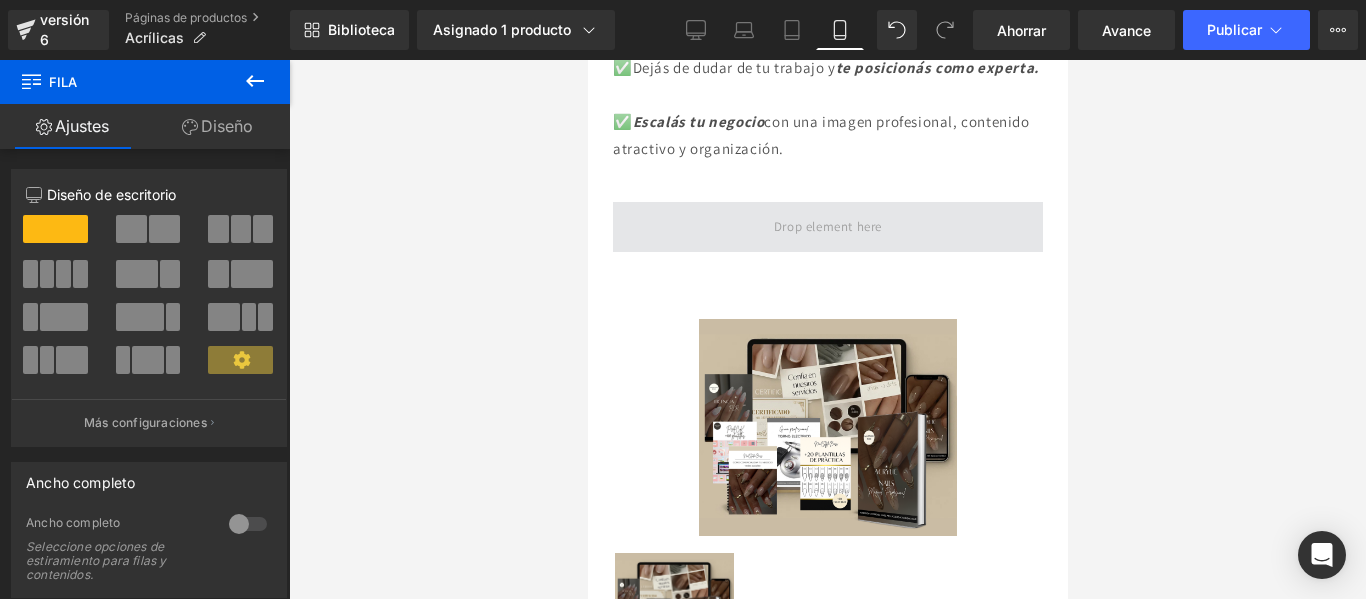 click at bounding box center (827, 227) 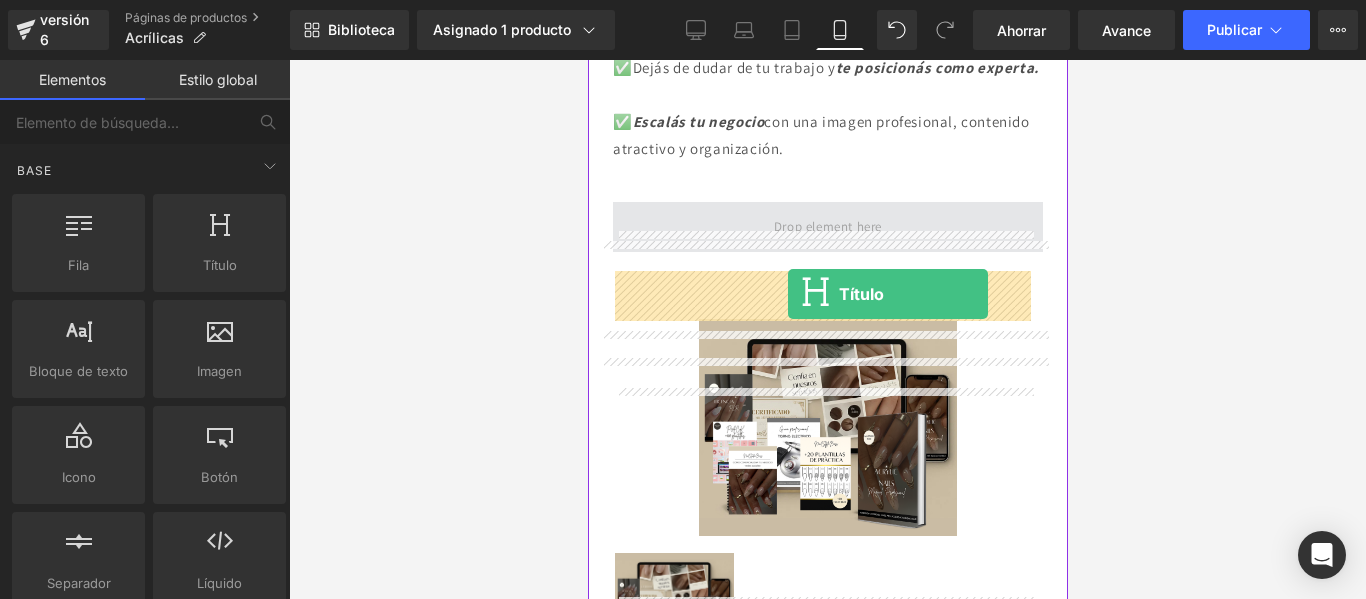 drag, startPoint x: 796, startPoint y: 317, endPoint x: 787, endPoint y: 294, distance: 24.698177 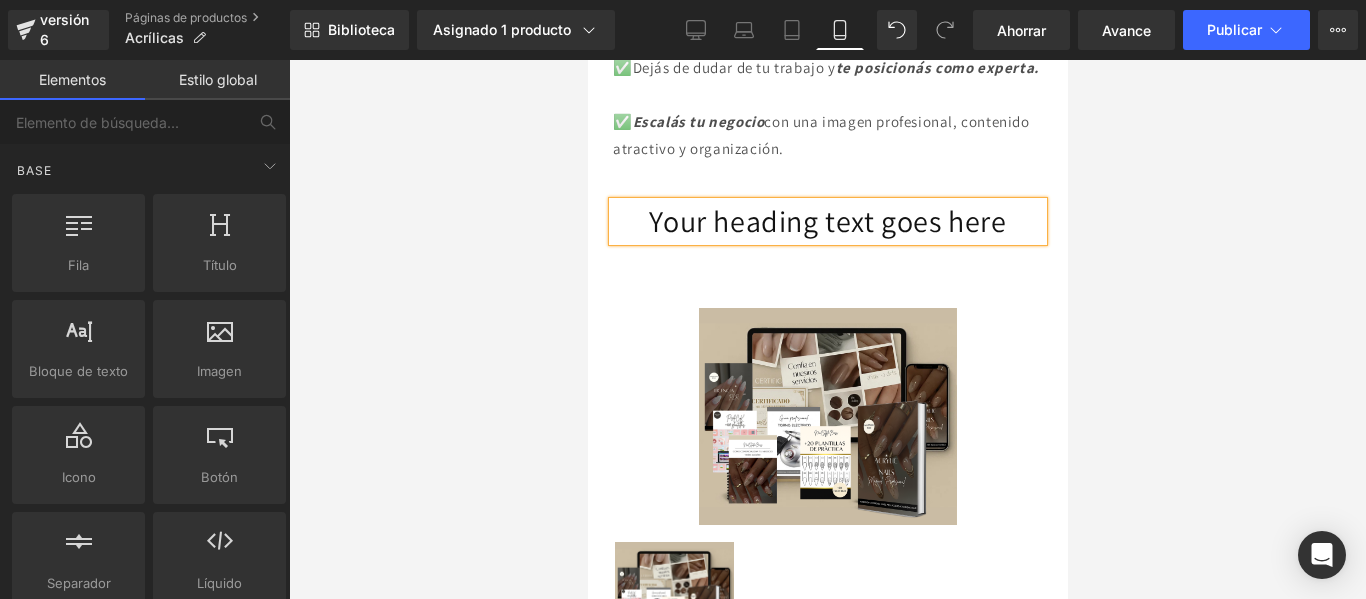 click on "Your heading text goes here" at bounding box center [827, 221] 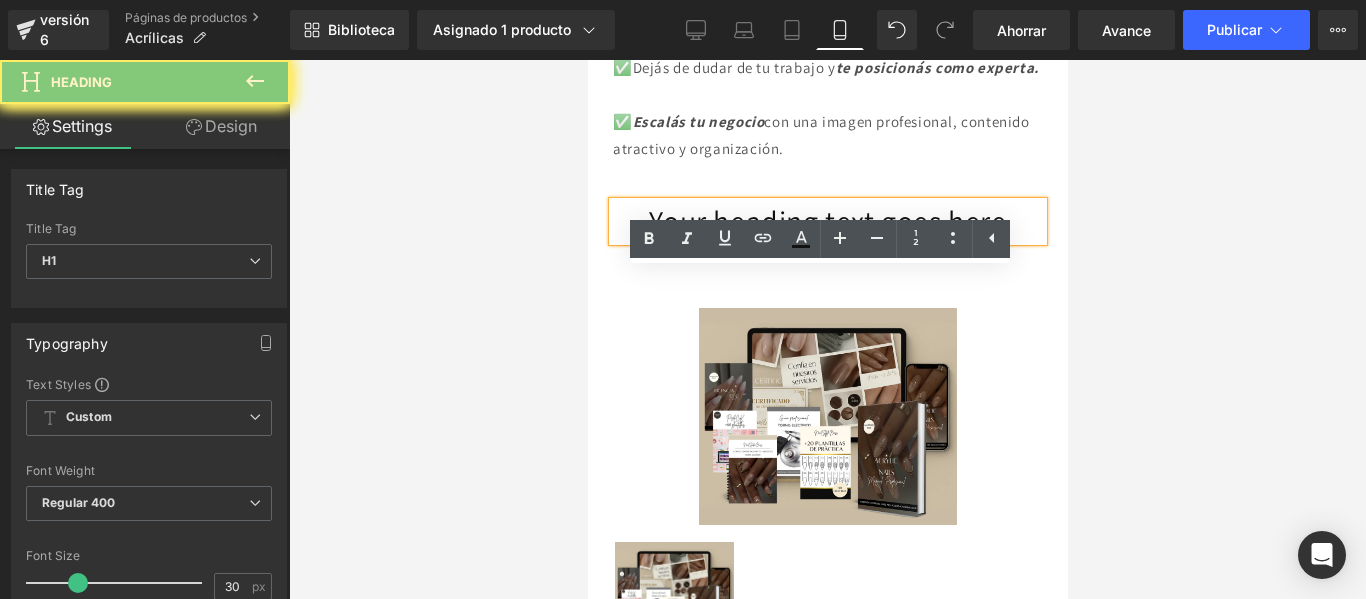 click on "Your heading text goes here" at bounding box center (827, 221) 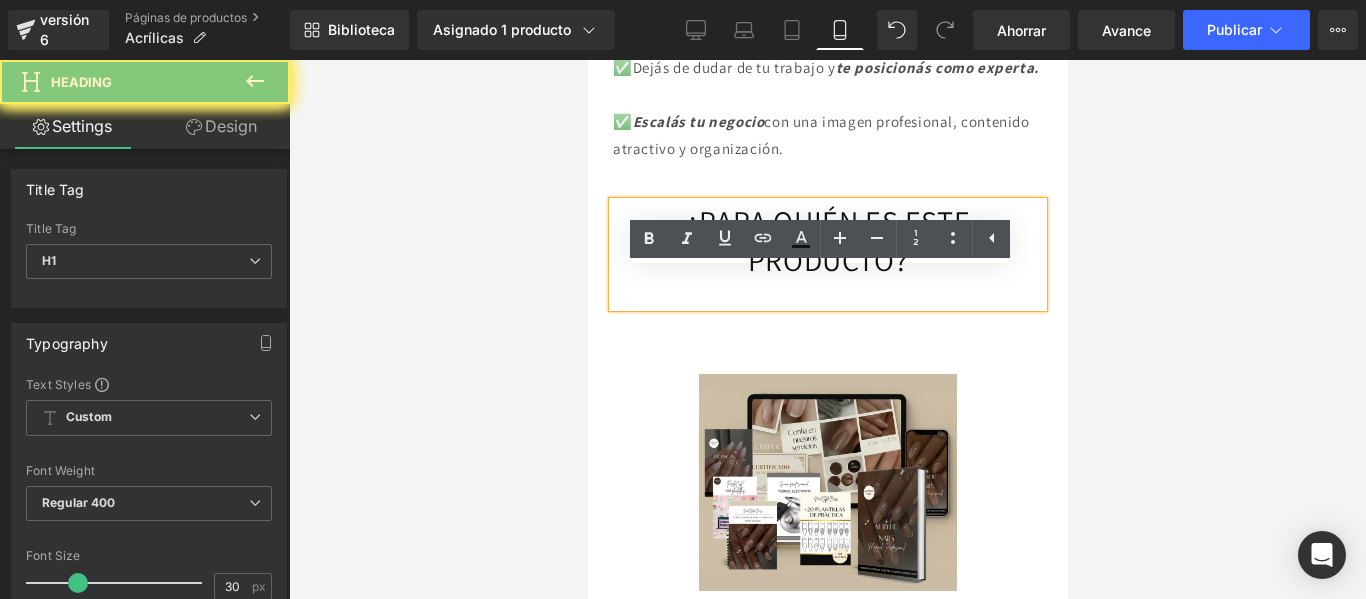type 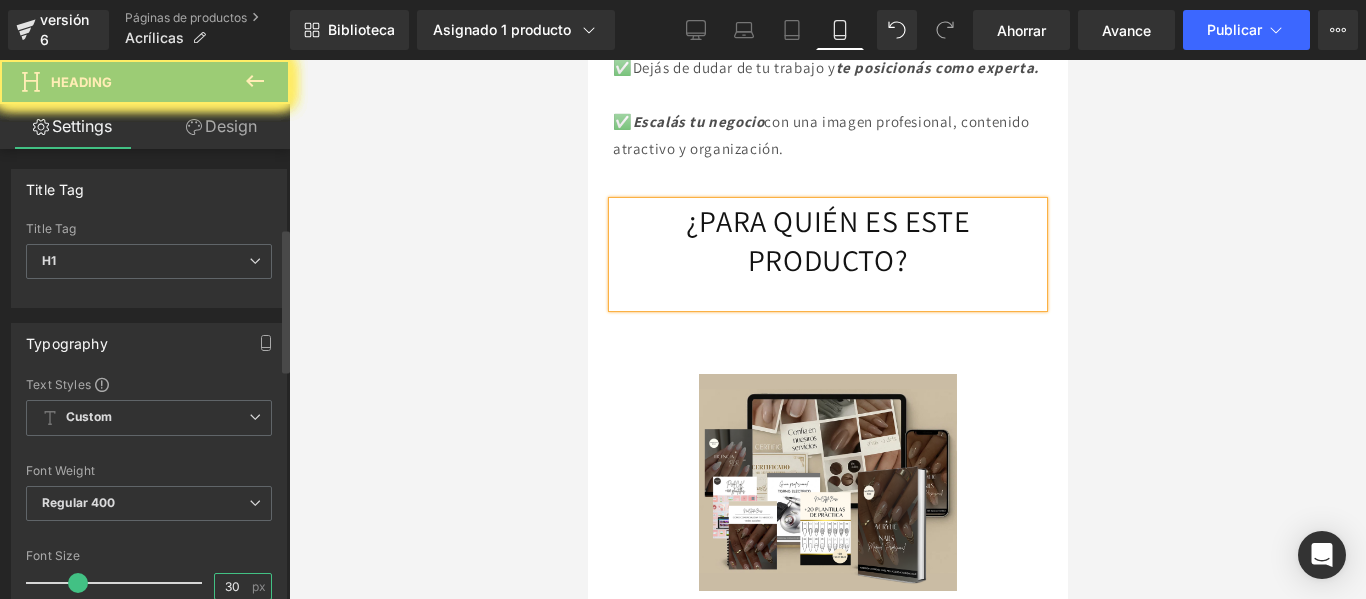 drag, startPoint x: 232, startPoint y: 342, endPoint x: 194, endPoint y: 125, distance: 220.30206 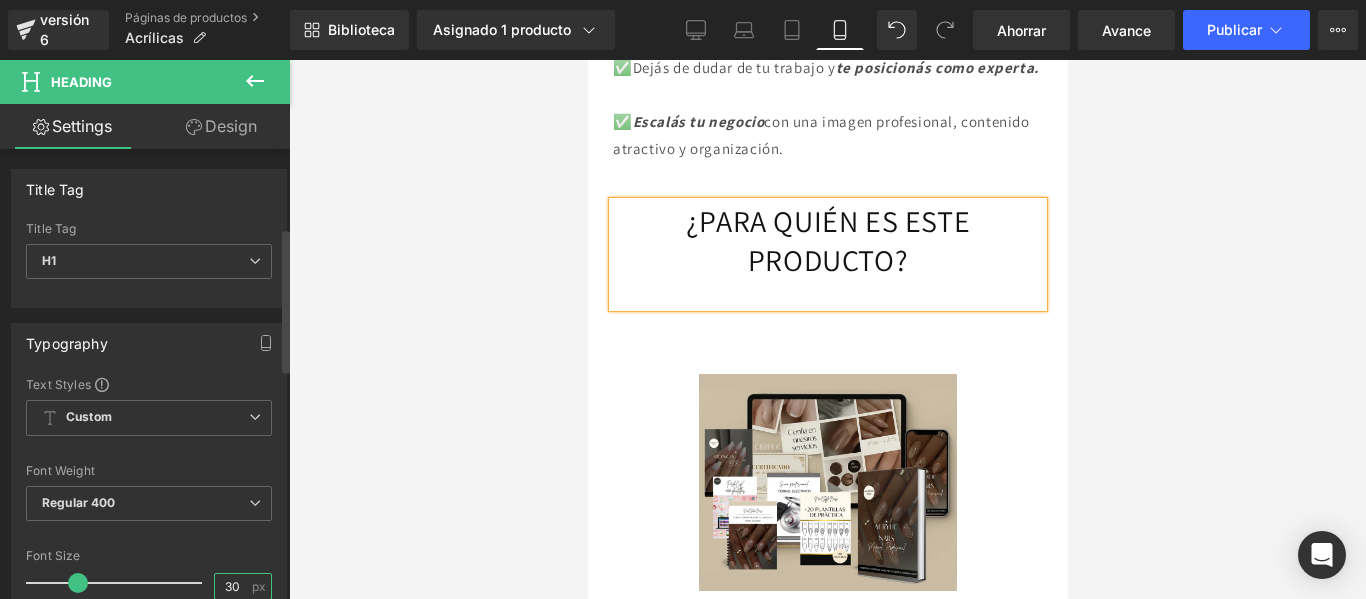 click on "30" at bounding box center [232, 586] 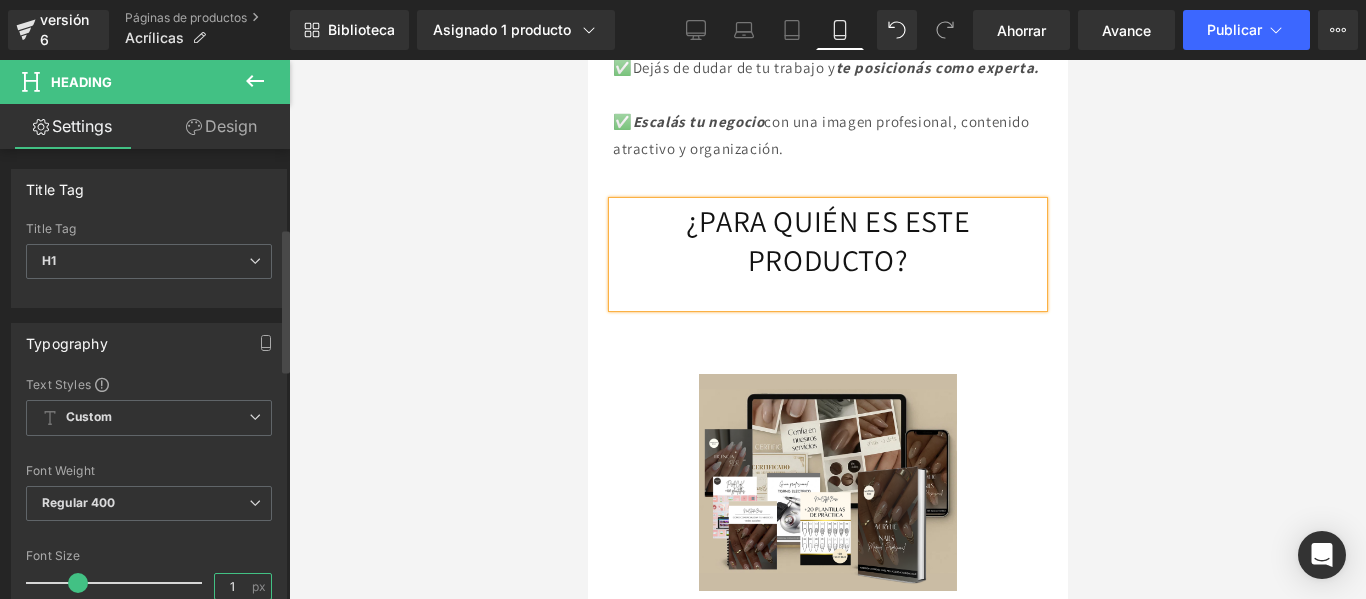 type on "18" 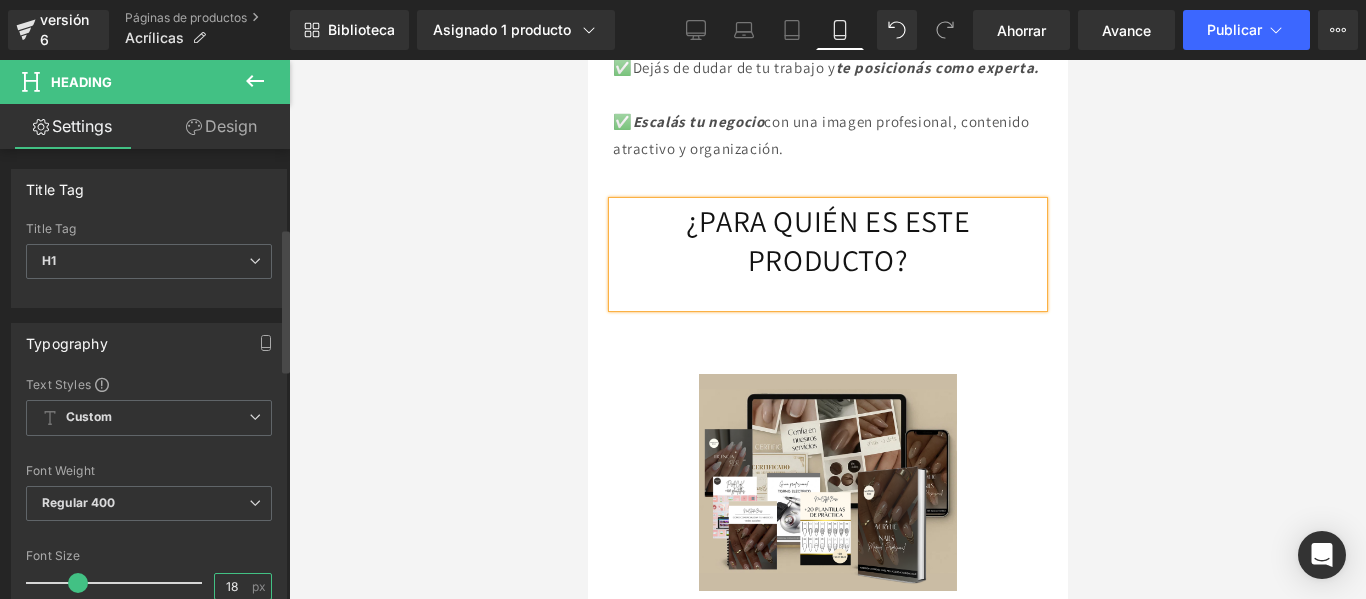 scroll, scrollTop: 246, scrollLeft: 0, axis: vertical 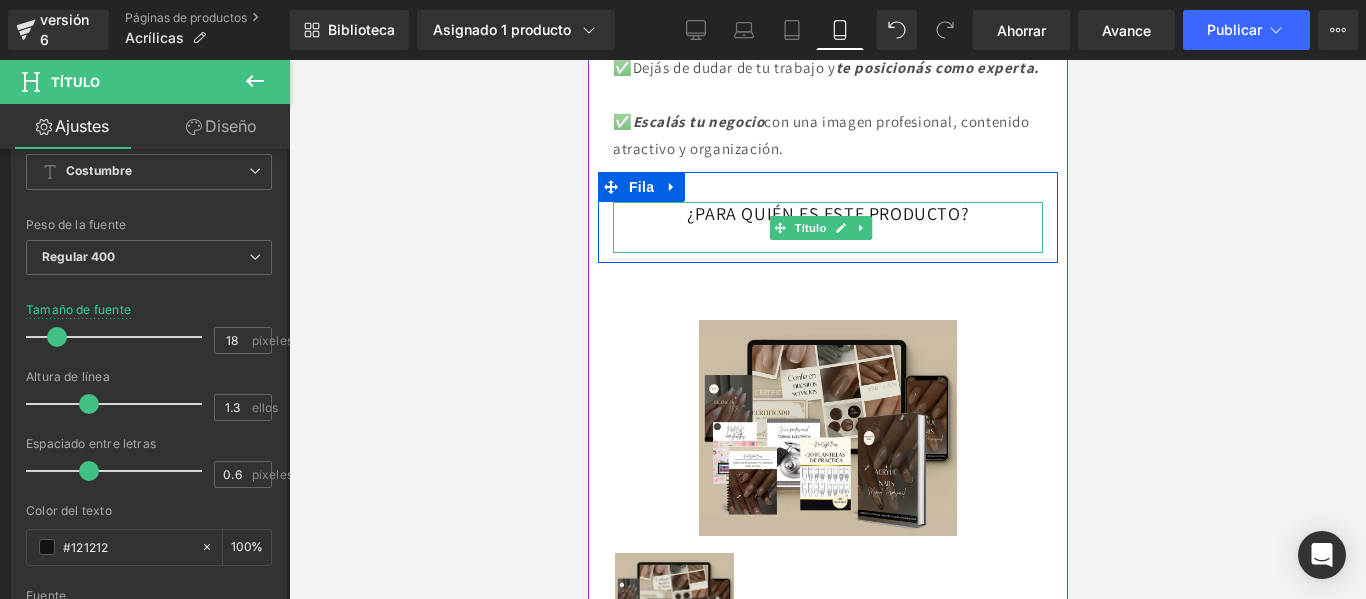 click on "¿PARA QUIÉN ES ESTE PRODUCTO?" at bounding box center (827, 213) 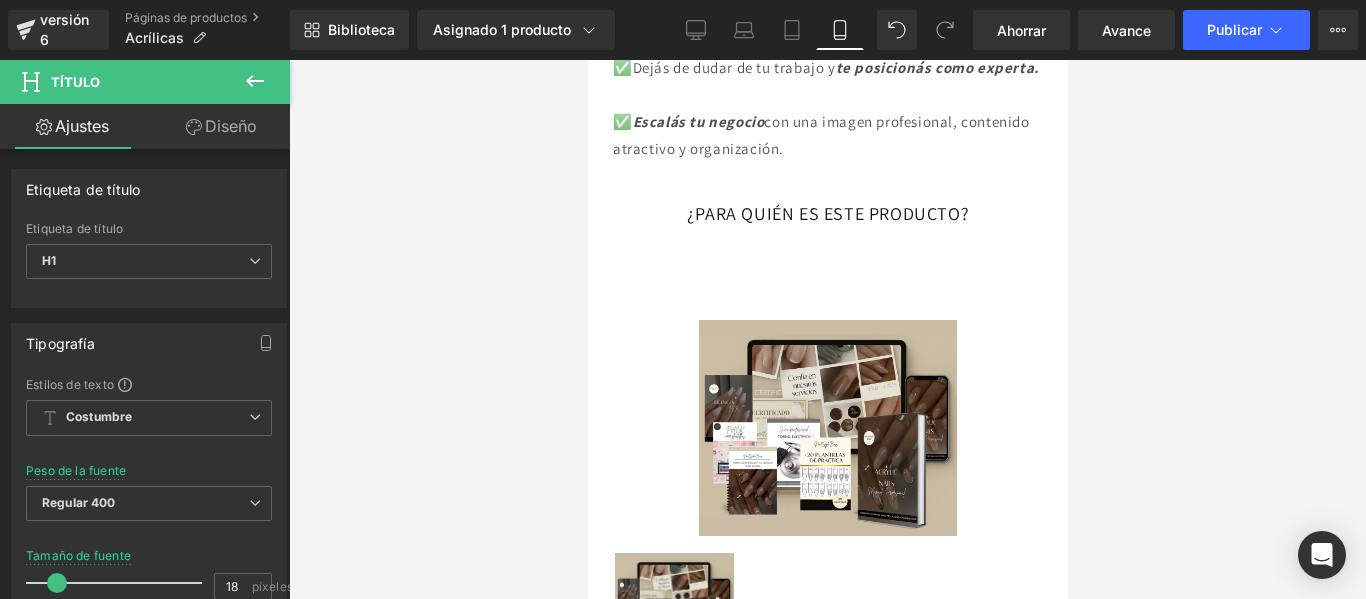 click 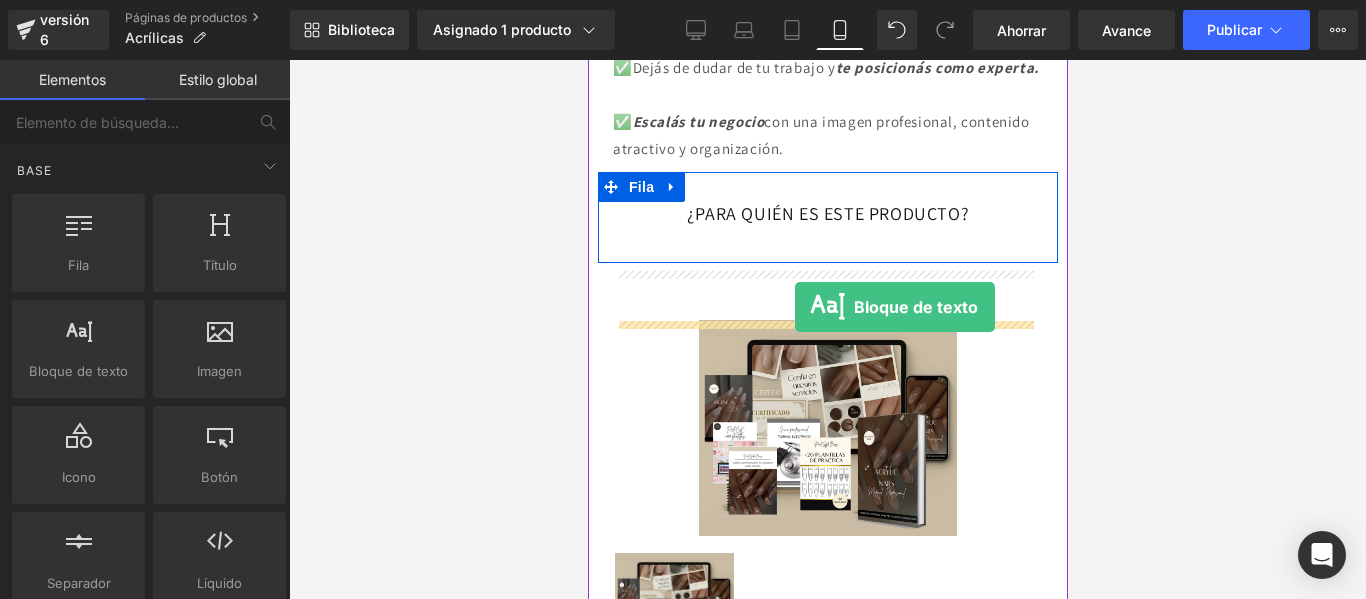 drag, startPoint x: 706, startPoint y: 403, endPoint x: 794, endPoint y: 307, distance: 130.23056 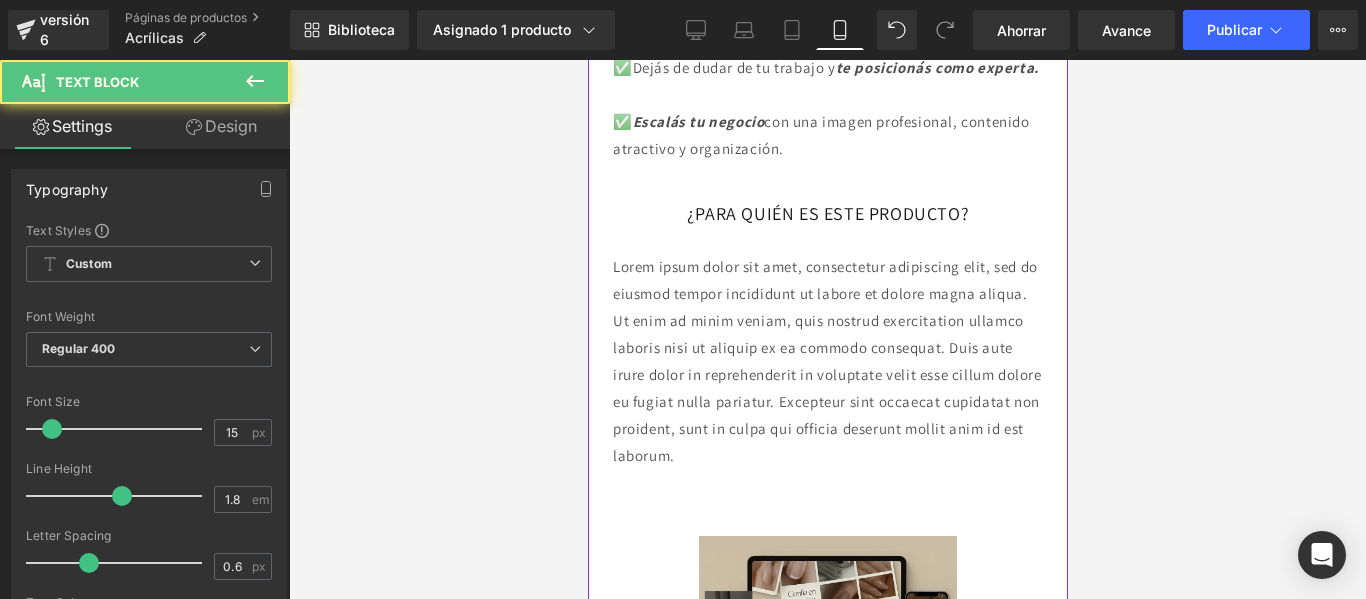 click on "Lorem ipsum dolor sit amet, consectetur adipiscing elit, sed do eiusmod tempor incididunt ut labore et dolore magna aliqua. Ut enim ad minim veniam, quis nostrud exercitation ullamco laboris nisi ut aliquip ex ea commodo consequat. Duis aute irure dolor in reprehenderit in voluptate velit esse cillum dolore eu fugiat nulla pariatur. Excepteur sint occaecat cupidatat non proident, sunt in culpa qui officia deserunt mollit anim id est laborum." at bounding box center [826, 361] 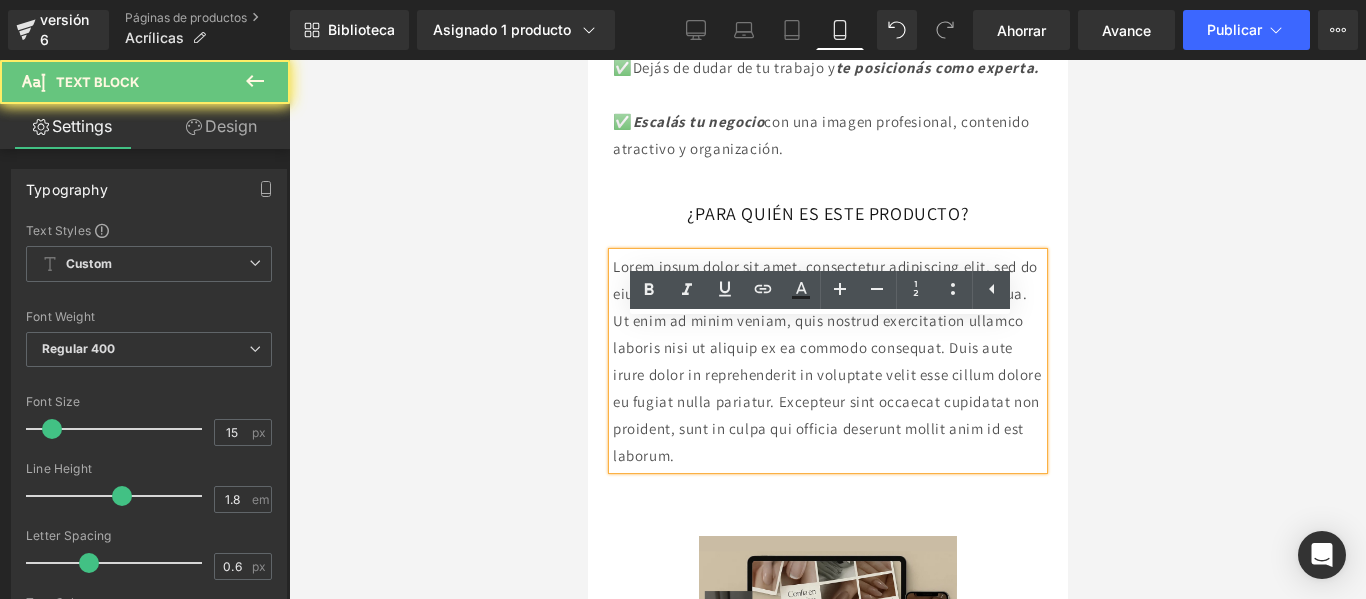 click on "Lorem ipsum dolor sit amet, consectetur adipiscing elit, sed do eiusmod tempor incididunt ut labore et dolore magna aliqua. Ut enim ad minim veniam, quis nostrud exercitation ullamco laboris nisi ut aliquip ex ea commodo consequat. Duis aute irure dolor in reprehenderit in voluptate velit esse cillum dolore eu fugiat nulla pariatur. Excepteur sint occaecat cupidatat non proident, sunt in culpa qui officia deserunt mollit anim id est laborum." at bounding box center [826, 361] 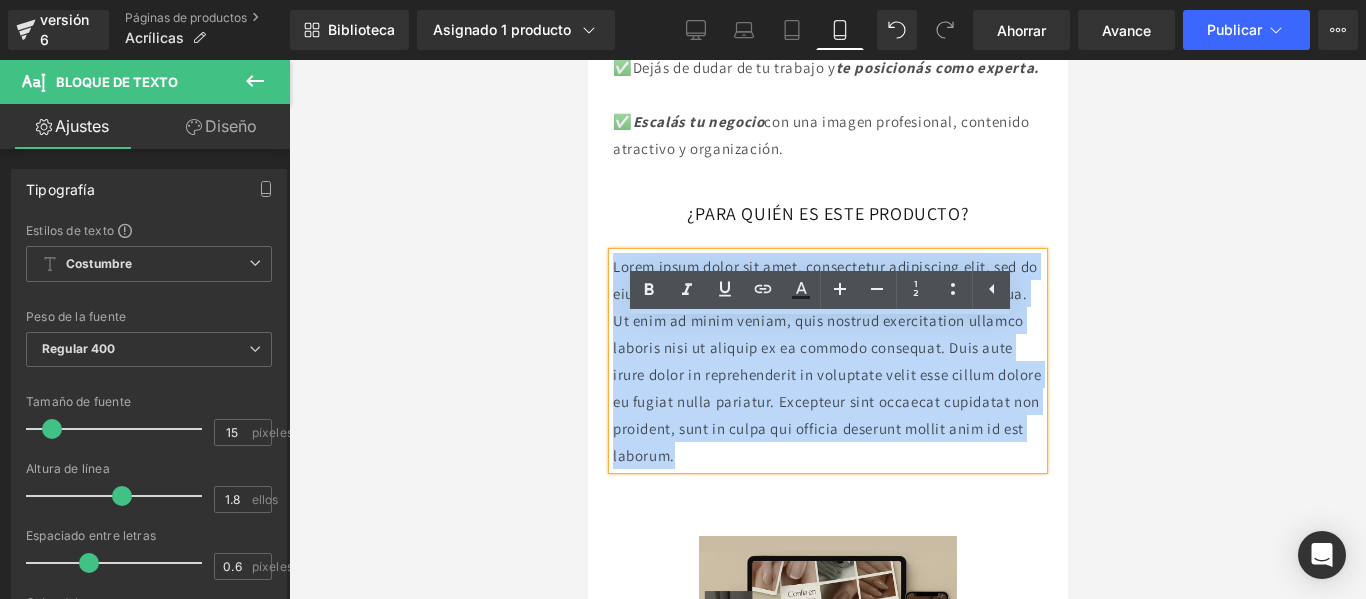 copy on "Lorem ipsum dolor sit amet, consectetur adipiscing elit, sed do eiusmod tempor incididunt ut labore et dolore magna aliqua. Ut enim ad minim veniam, quis nostrud exercitation ullamco laboris nisi ut aliquip ex ea commodo consequat. Duis aute irure dolor in reprehenderit in voluptate velit esse cillum dolore eu fugiat nulla pariatur. Excepteur sint occaecat cupidatat non proident, sunt in culpa qui officia deserunt mollit anim id est laborum." 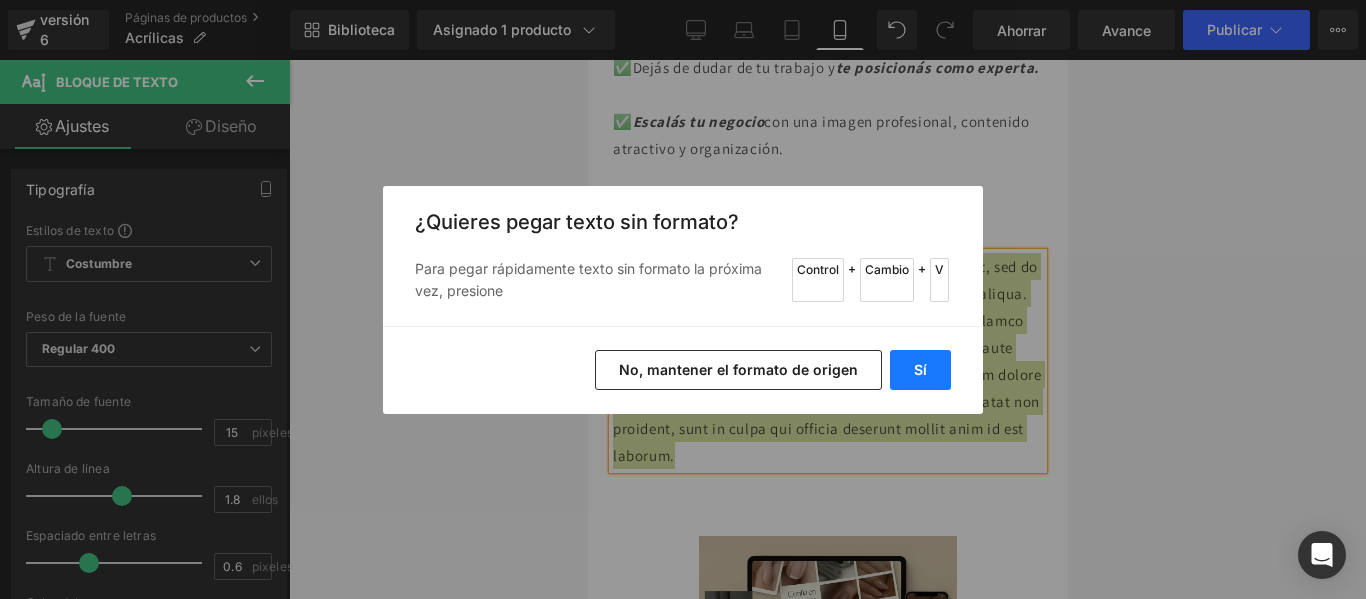 click on "Sí" at bounding box center [920, 370] 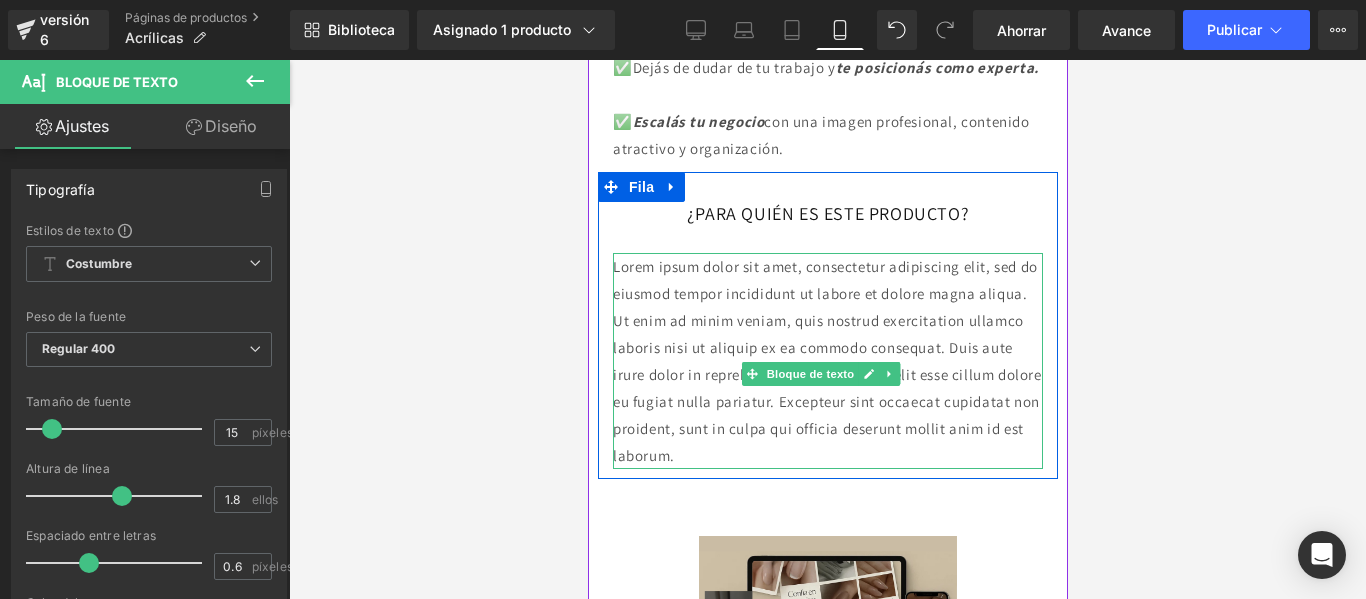 click on "Lorem ipsum dolor sit amet, consectetur adipiscing elit, sed do eiusmod tempor incididunt ut labore et dolore magna aliqua. Ut enim ad minim veniam, quis nostrud exercitation ullamco laboris nisi ut aliquip ex ea commodo consequat. Duis aute irure dolor in reprehenderit in voluptate velit esse cillum dolore eu fugiat nulla pariatur. Excepteur sint occaecat cupidatat non proident, sunt in culpa qui officia deserunt mollit anim id est laborum." at bounding box center (827, 361) 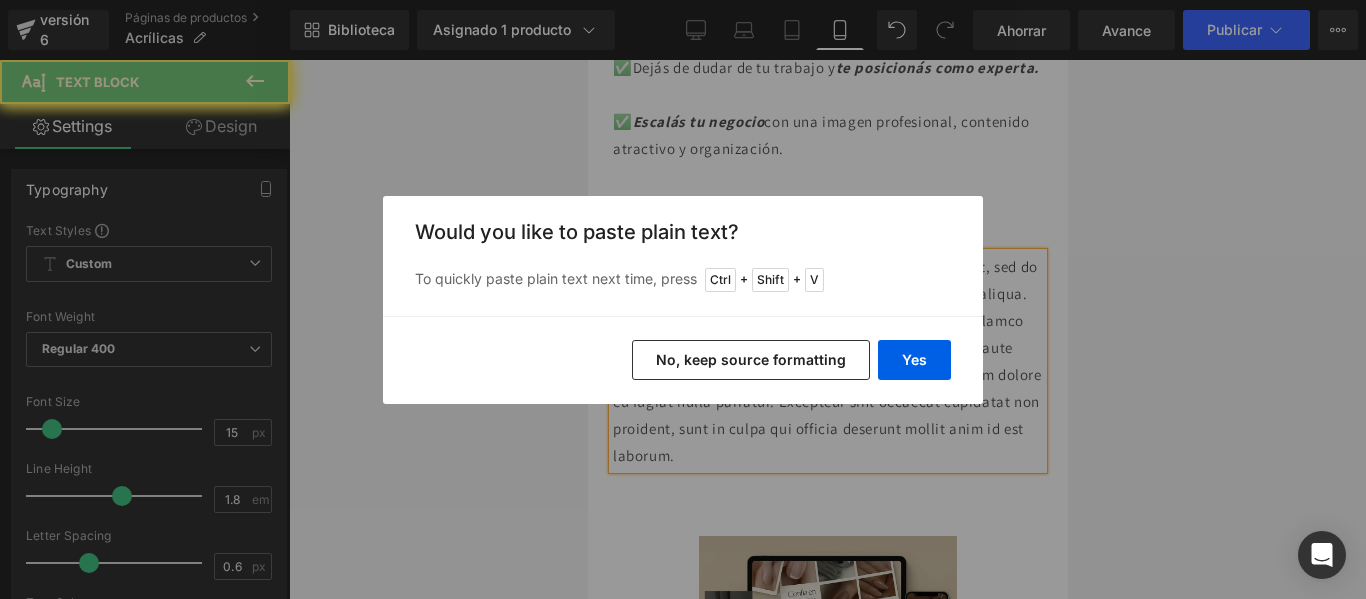 click on "Yes" at bounding box center (914, 360) 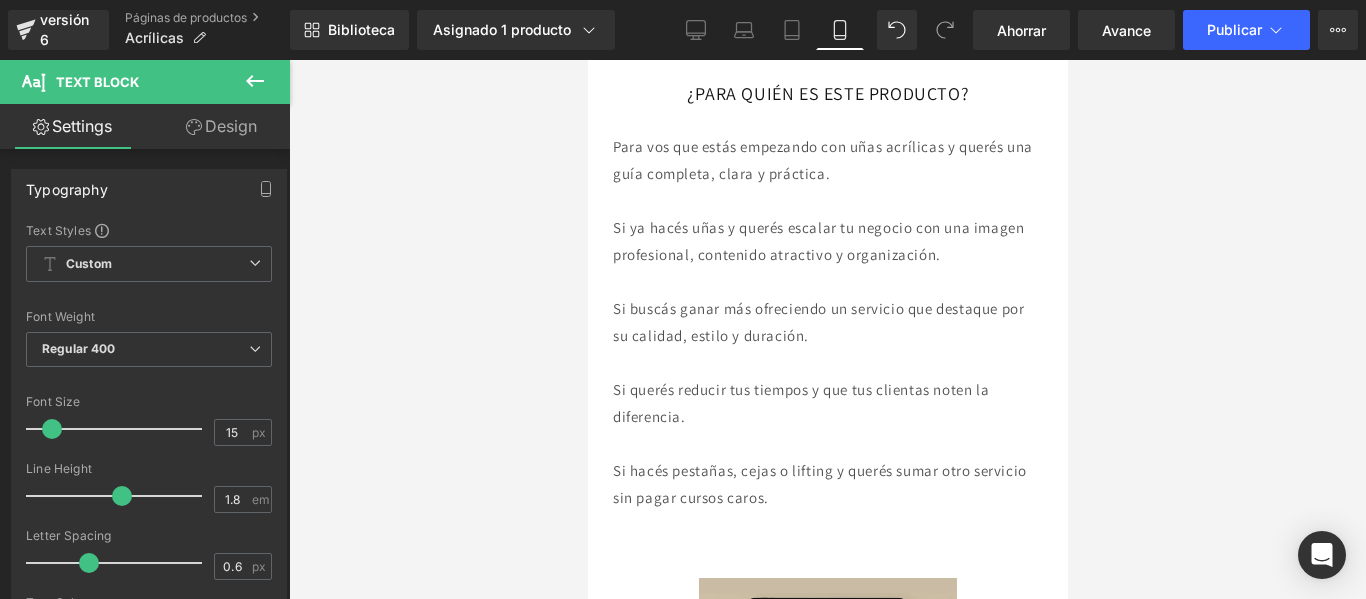 scroll, scrollTop: 1515, scrollLeft: 0, axis: vertical 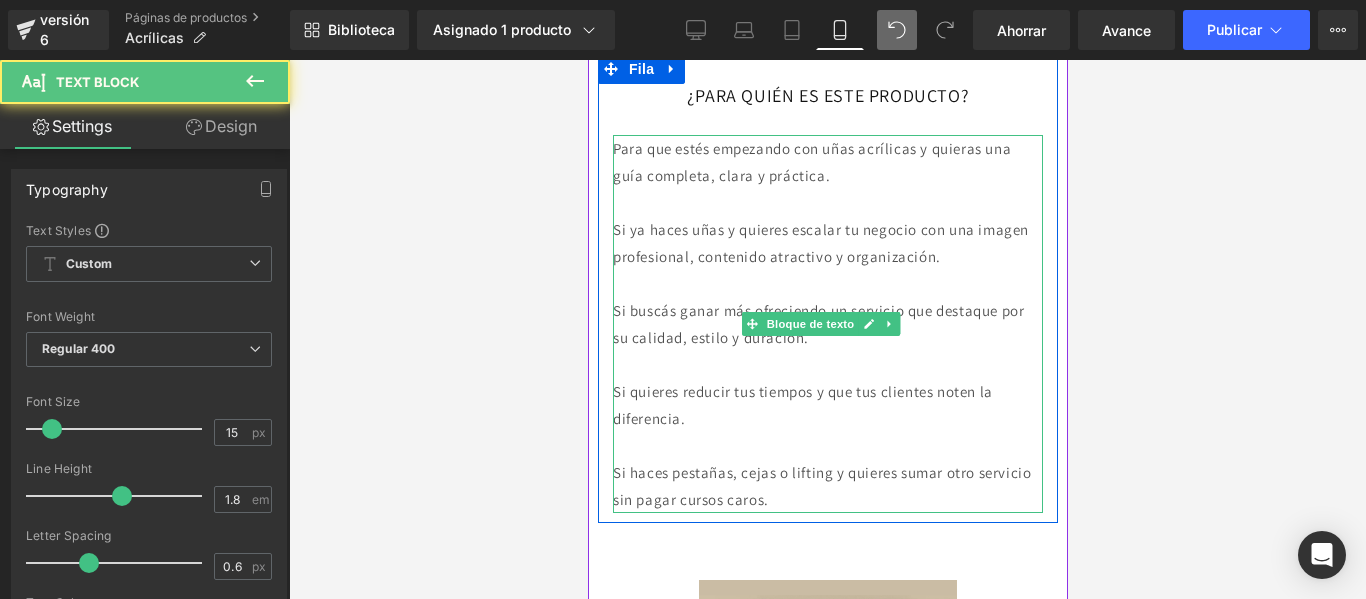drag, startPoint x: 966, startPoint y: 219, endPoint x: 923, endPoint y: 218, distance: 43.011627 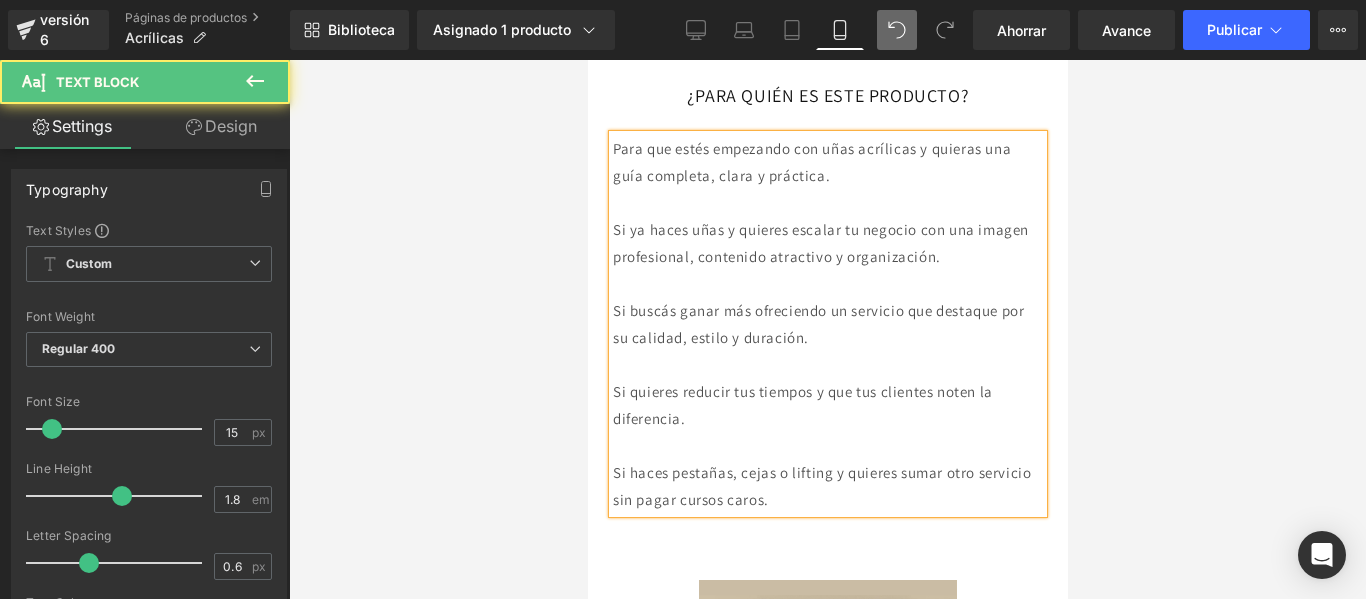 click on "Para que estés empezando con uñas acrílicas y quieras una guía completa, clara y práctica." at bounding box center [811, 162] 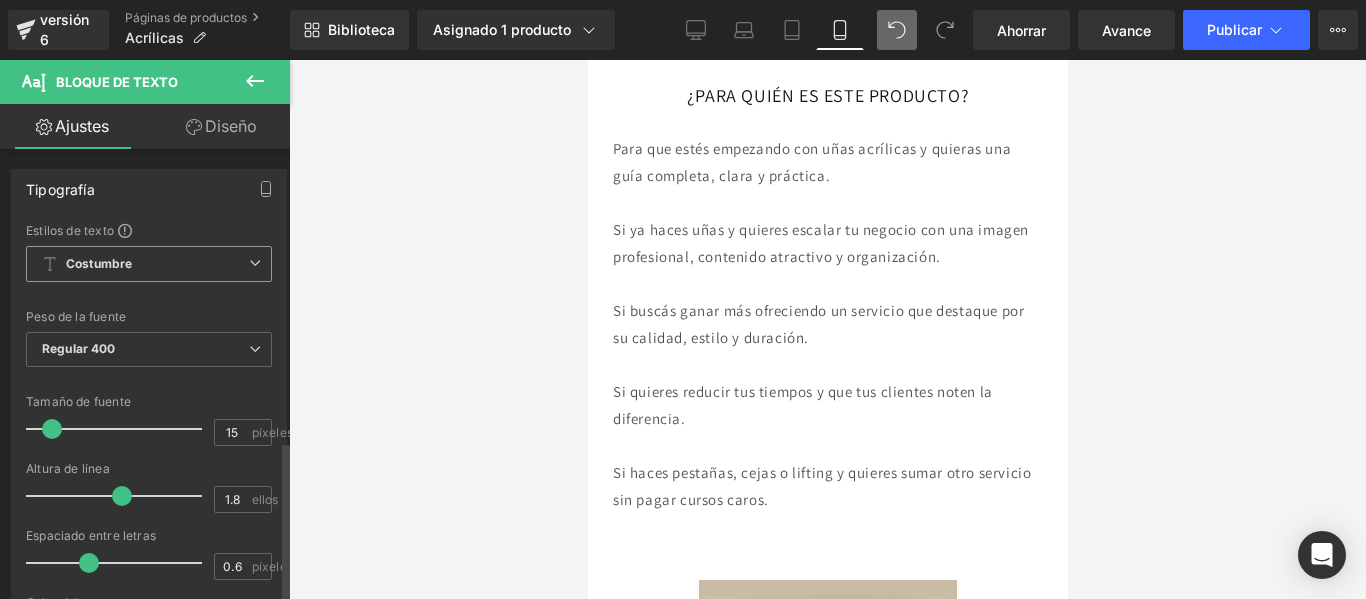 scroll, scrollTop: 815, scrollLeft: 0, axis: vertical 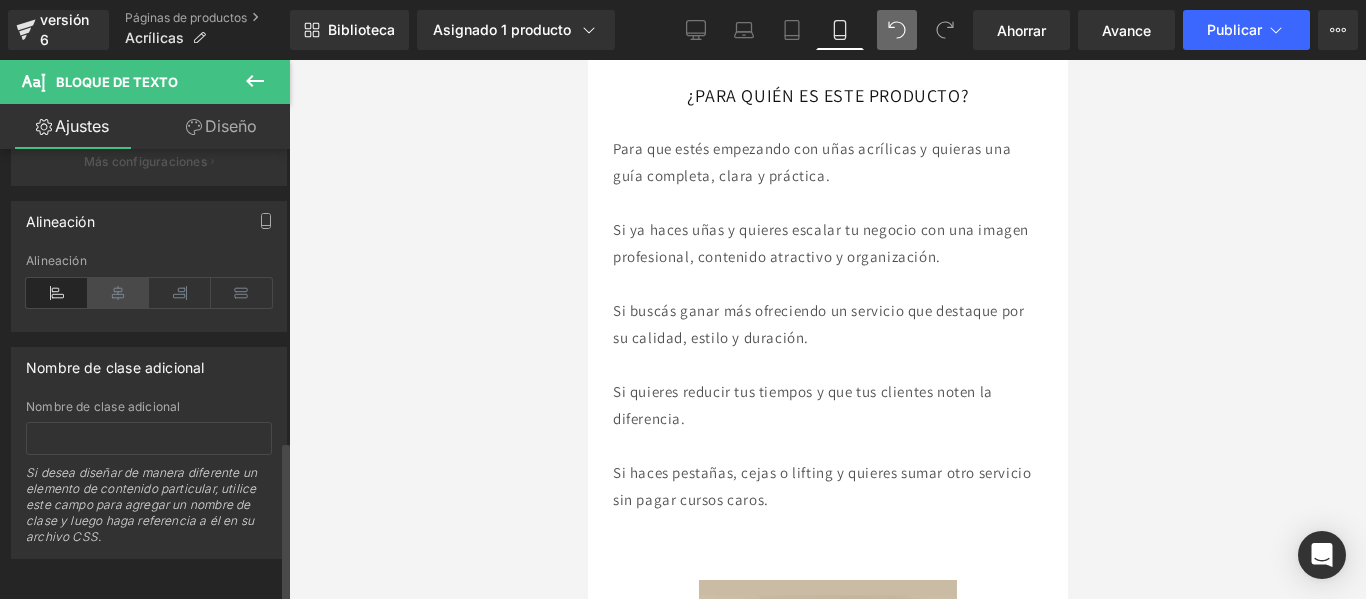 click at bounding box center (119, 293) 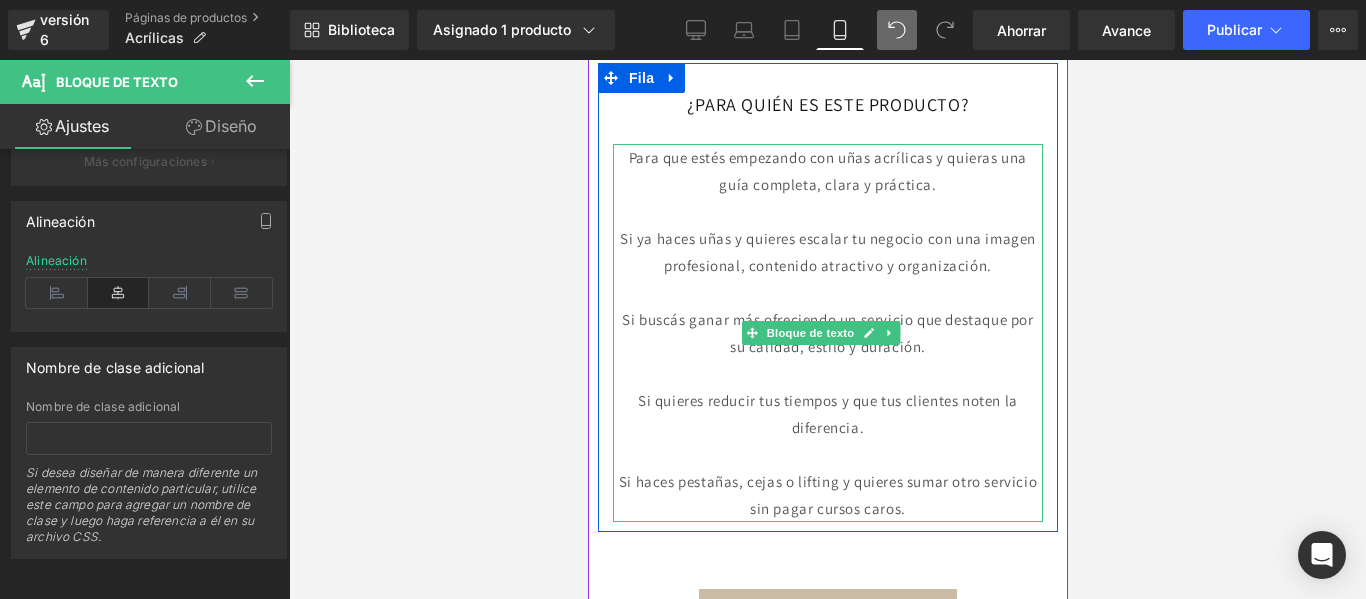 scroll, scrollTop: 1475, scrollLeft: 0, axis: vertical 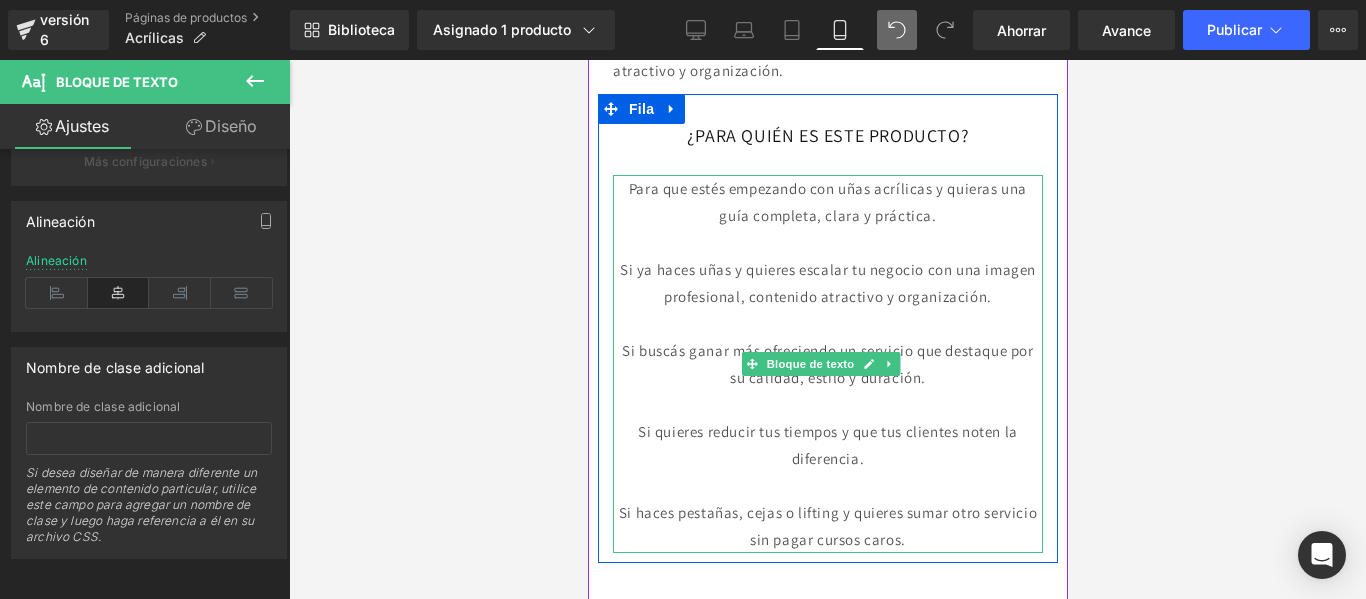 click on "Para que estés empezando con uñas acrílicas y quieras una guía completa, clara y práctica." at bounding box center [827, 202] 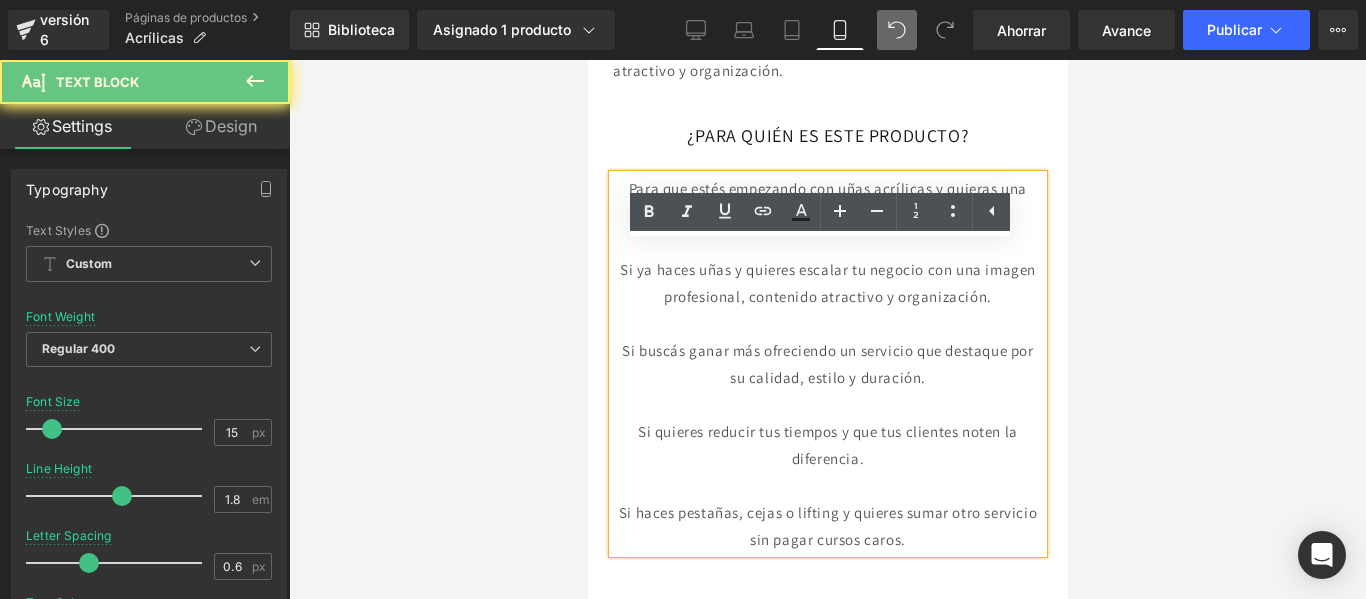 drag, startPoint x: 742, startPoint y: 258, endPoint x: 617, endPoint y: 260, distance: 125.016 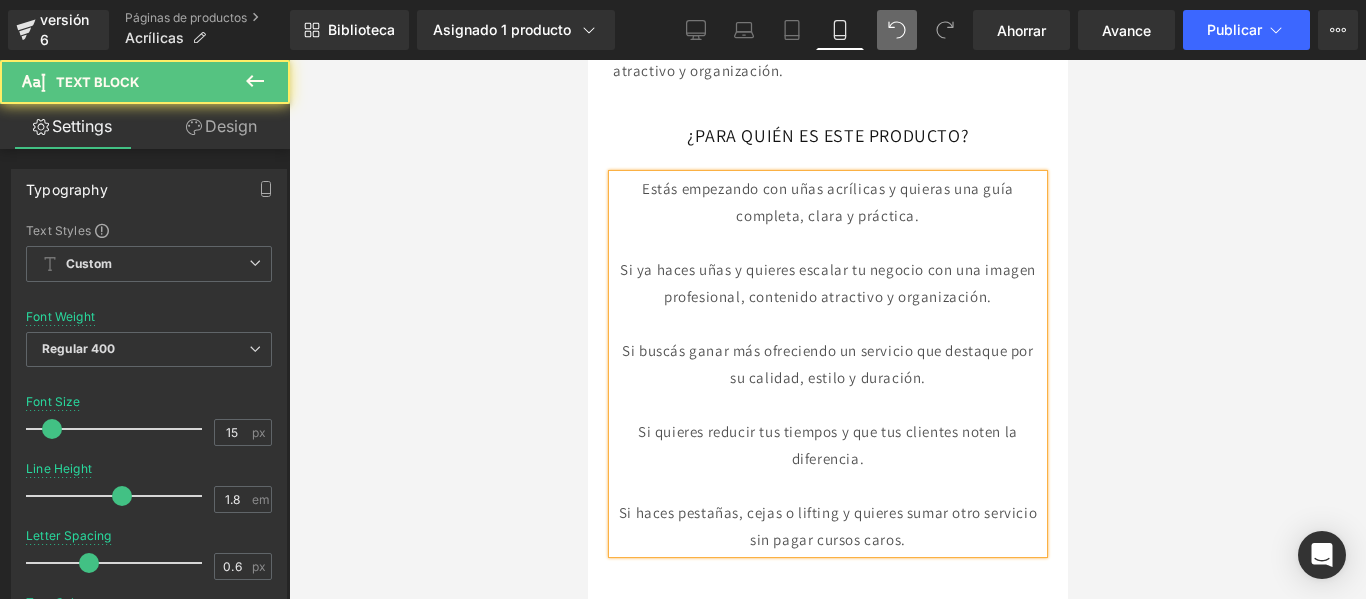 drag, startPoint x: 901, startPoint y: 259, endPoint x: 752, endPoint y: 260, distance: 149.00336 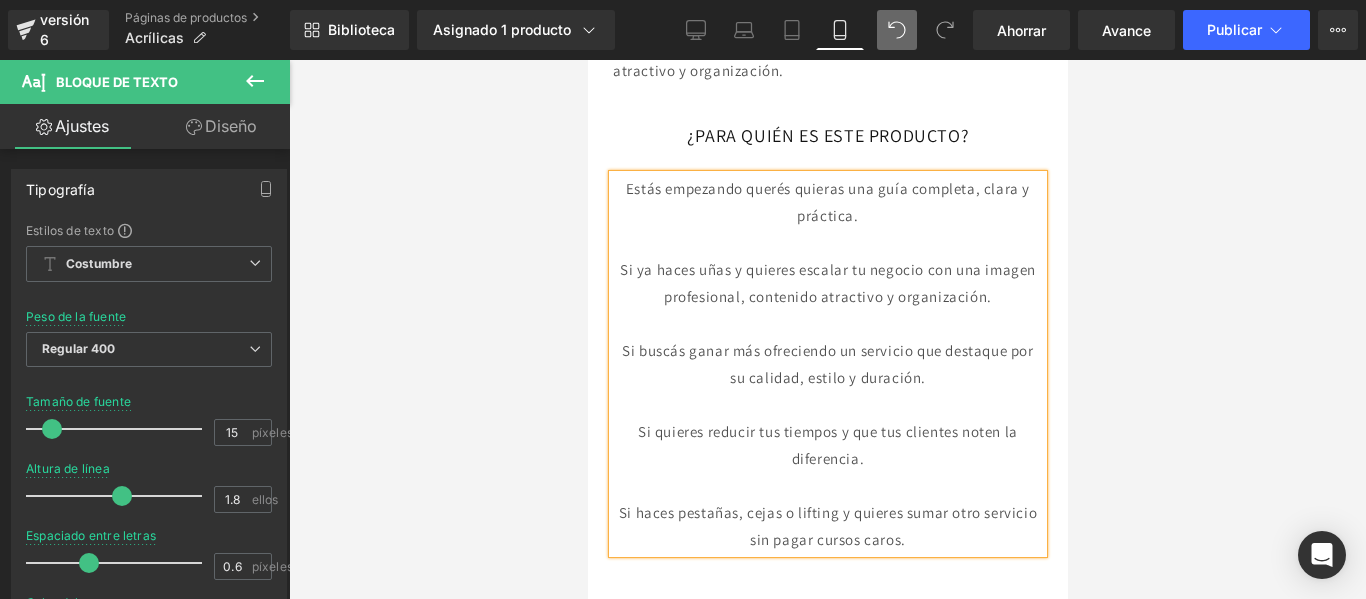 drag, startPoint x: 868, startPoint y: 258, endPoint x: 815, endPoint y: 261, distance: 53.08484 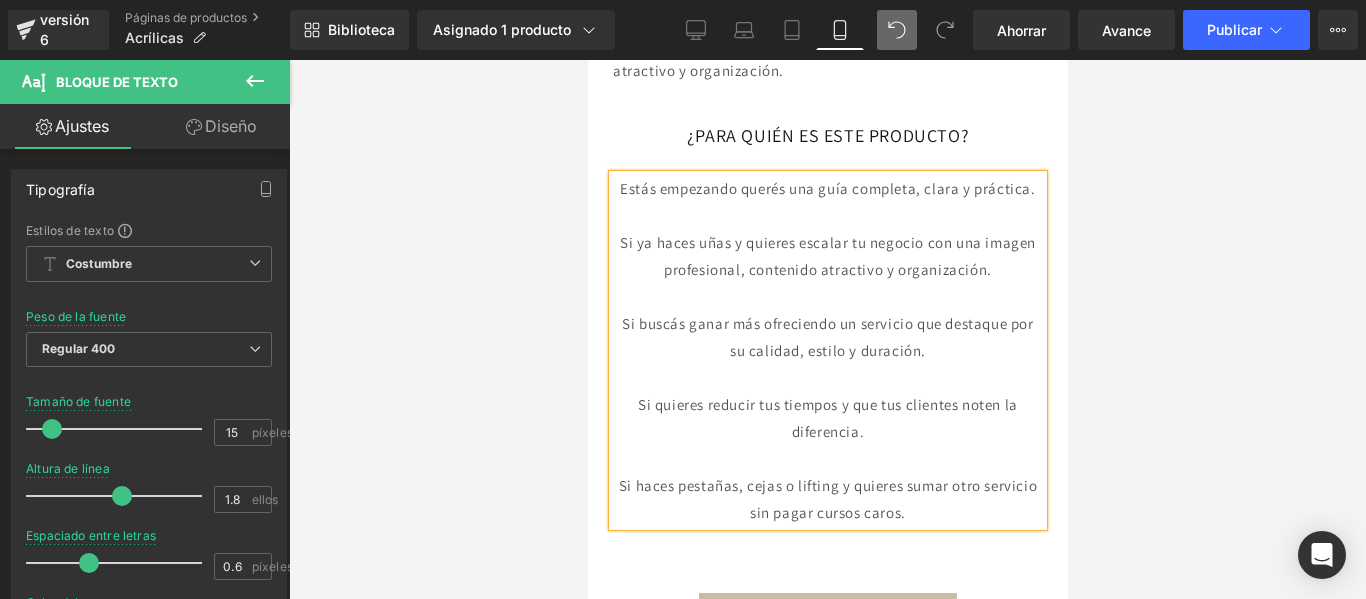 click on "Estás empezando querés una guía completa, clara y práctica." at bounding box center [827, 188] 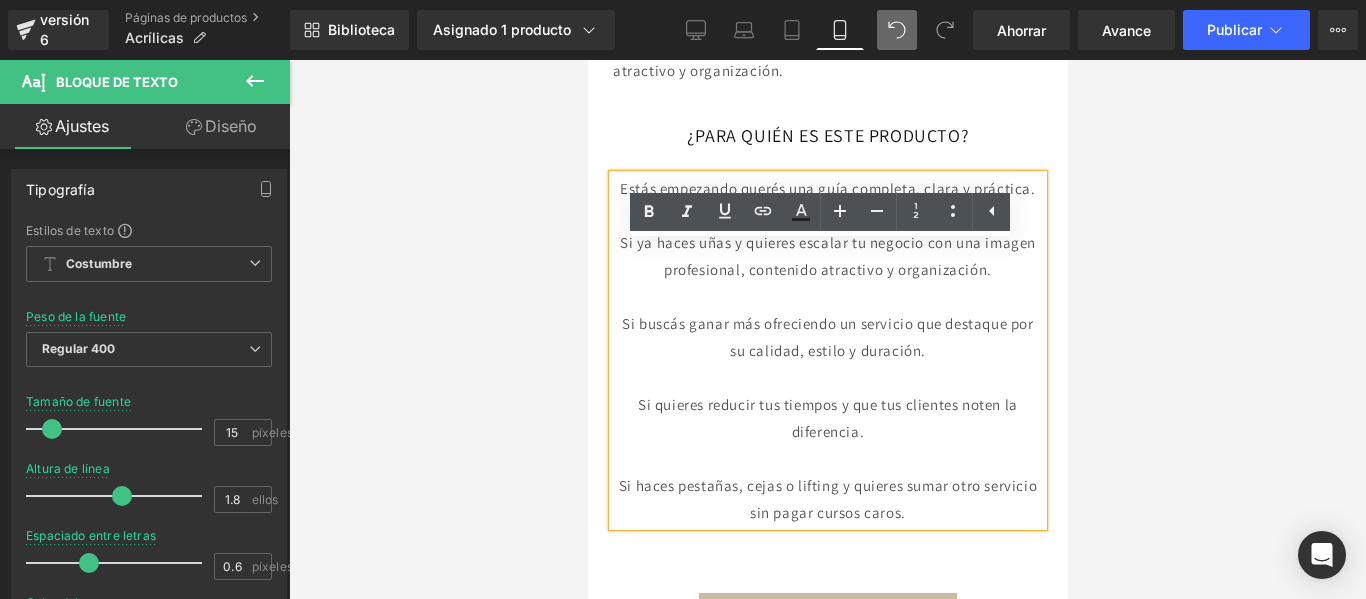 click on "Estás empezando querés una guía completa, clara y práctica." at bounding box center [826, 188] 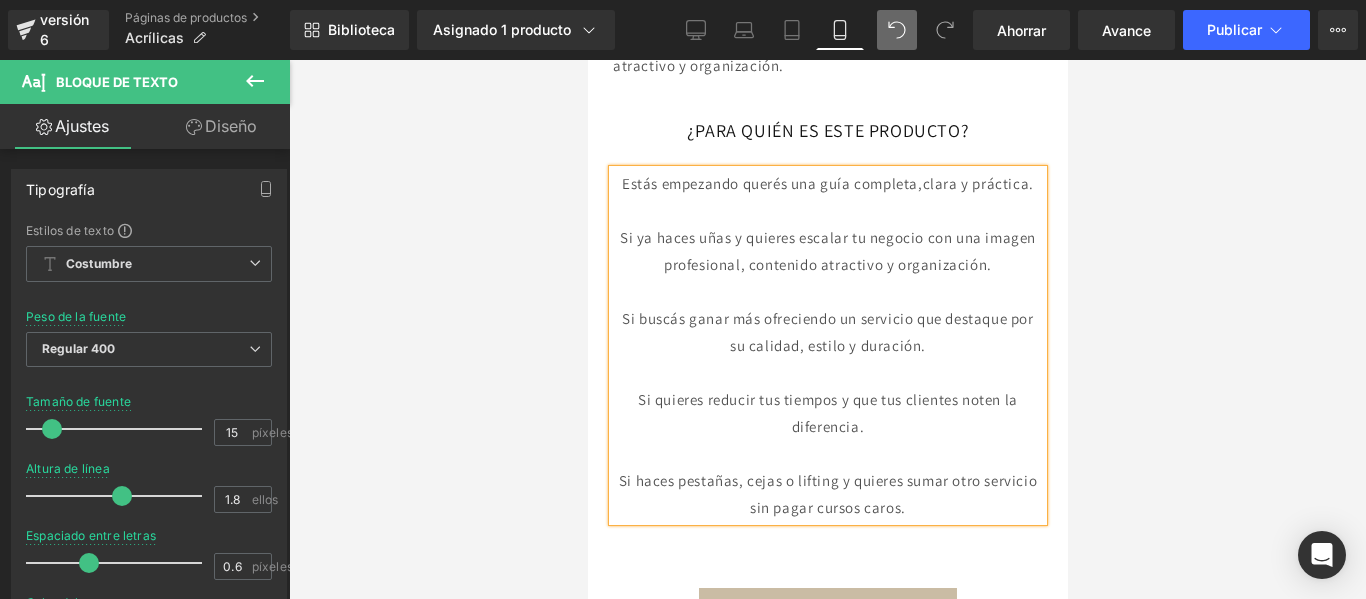 scroll, scrollTop: 1483, scrollLeft: 0, axis: vertical 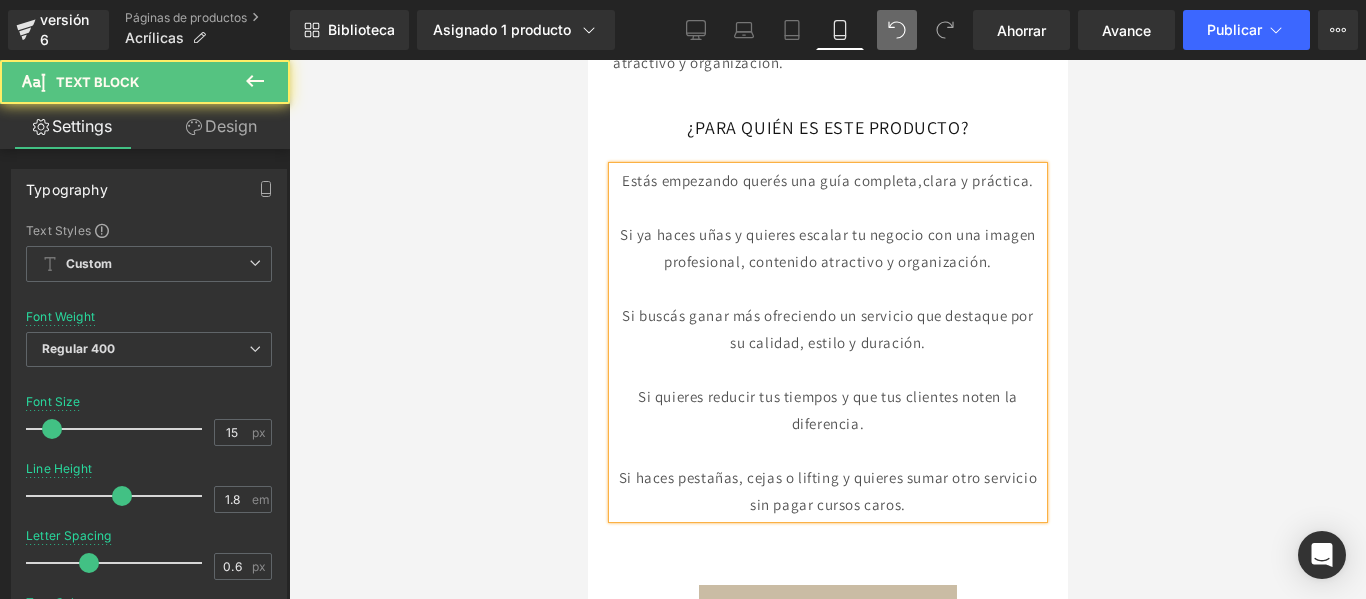 drag, startPoint x: 760, startPoint y: 248, endPoint x: 627, endPoint y: 250, distance: 133.01503 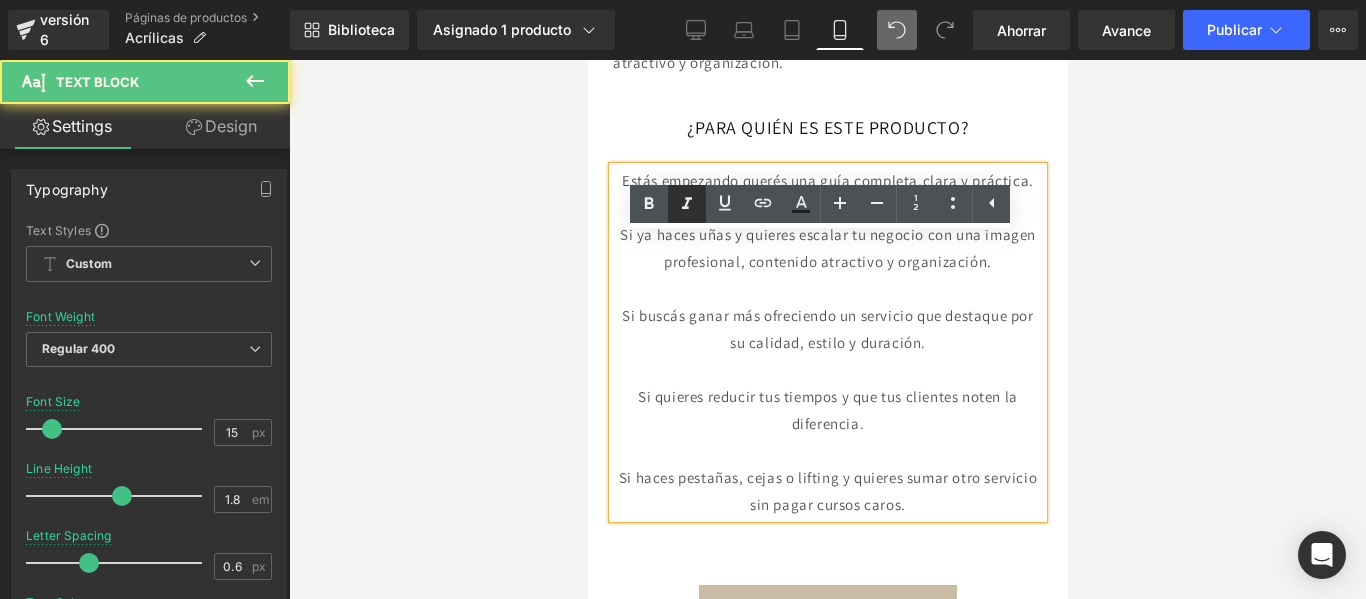 click 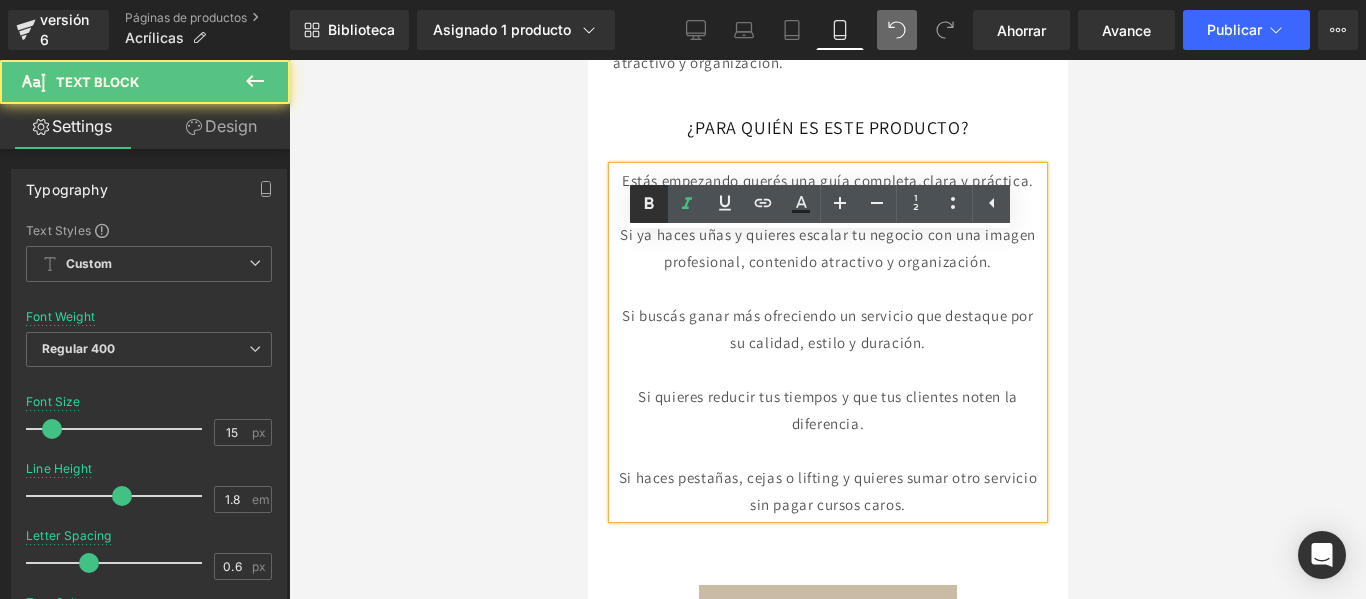 click 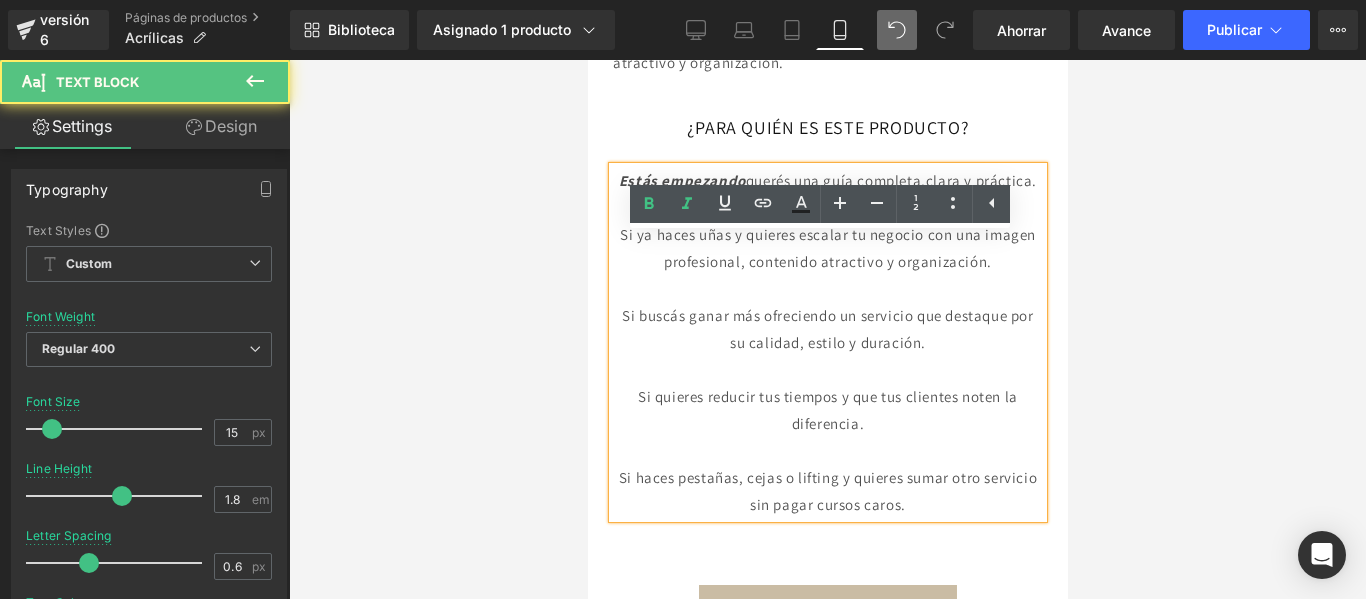 drag, startPoint x: 854, startPoint y: 247, endPoint x: 938, endPoint y: 284, distance: 91.787796 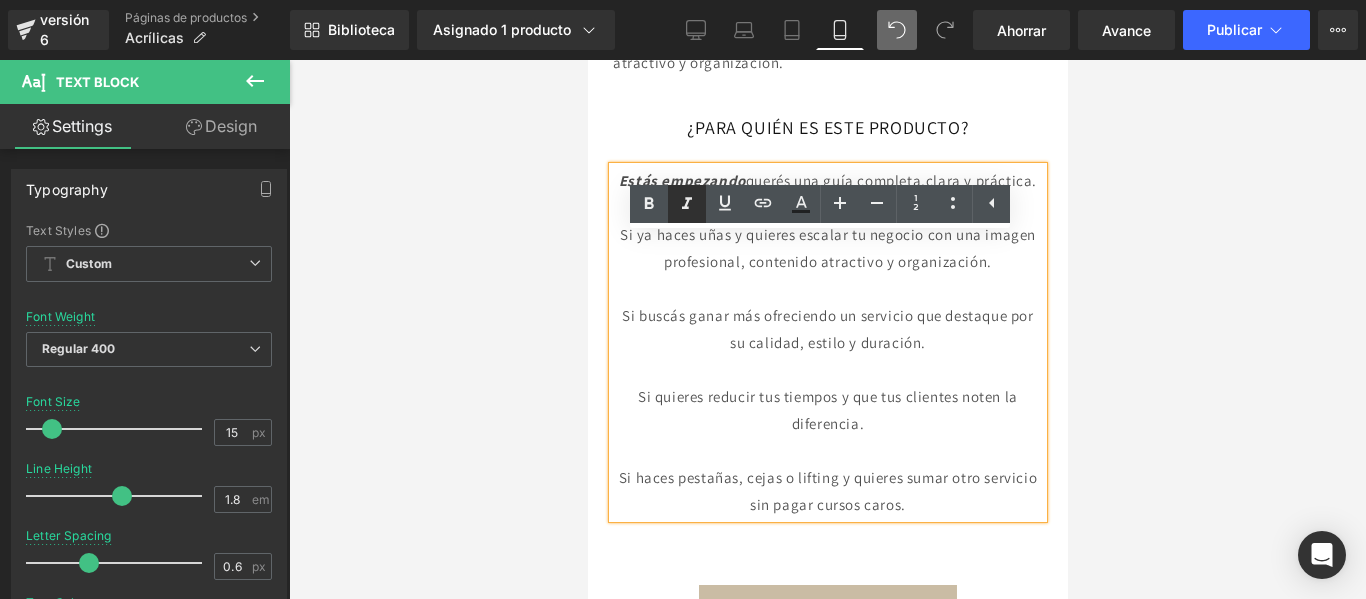 click 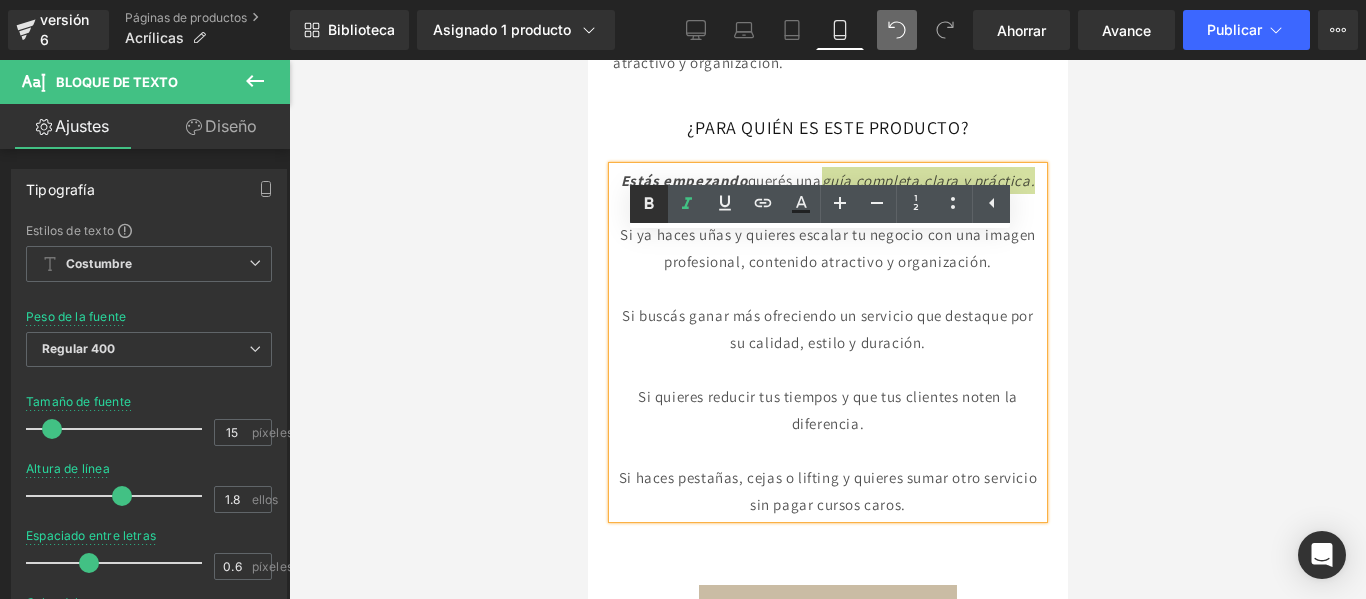 click 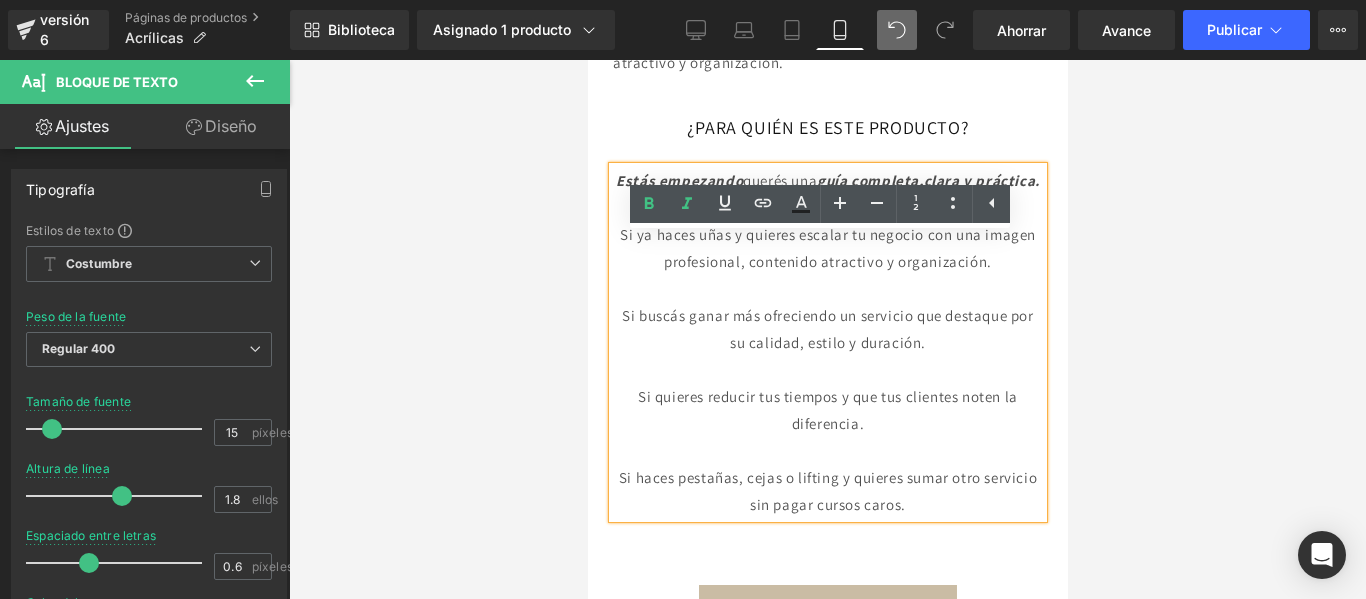 click at bounding box center (827, 207) 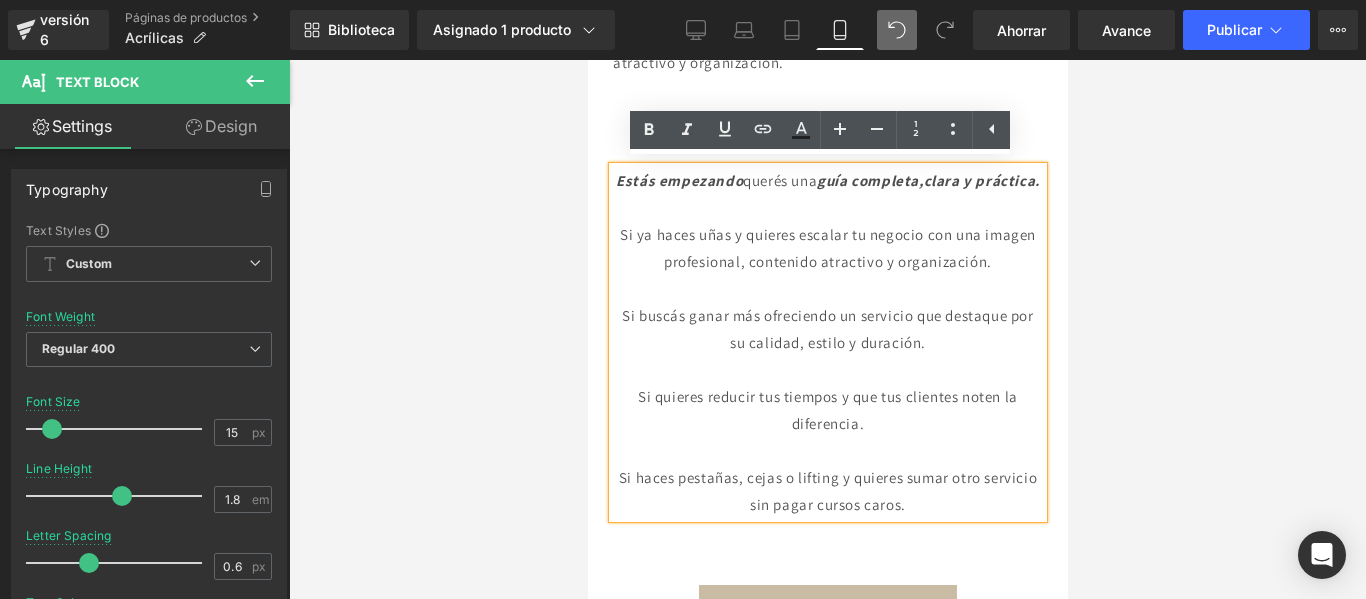 scroll, scrollTop: 1557, scrollLeft: 0, axis: vertical 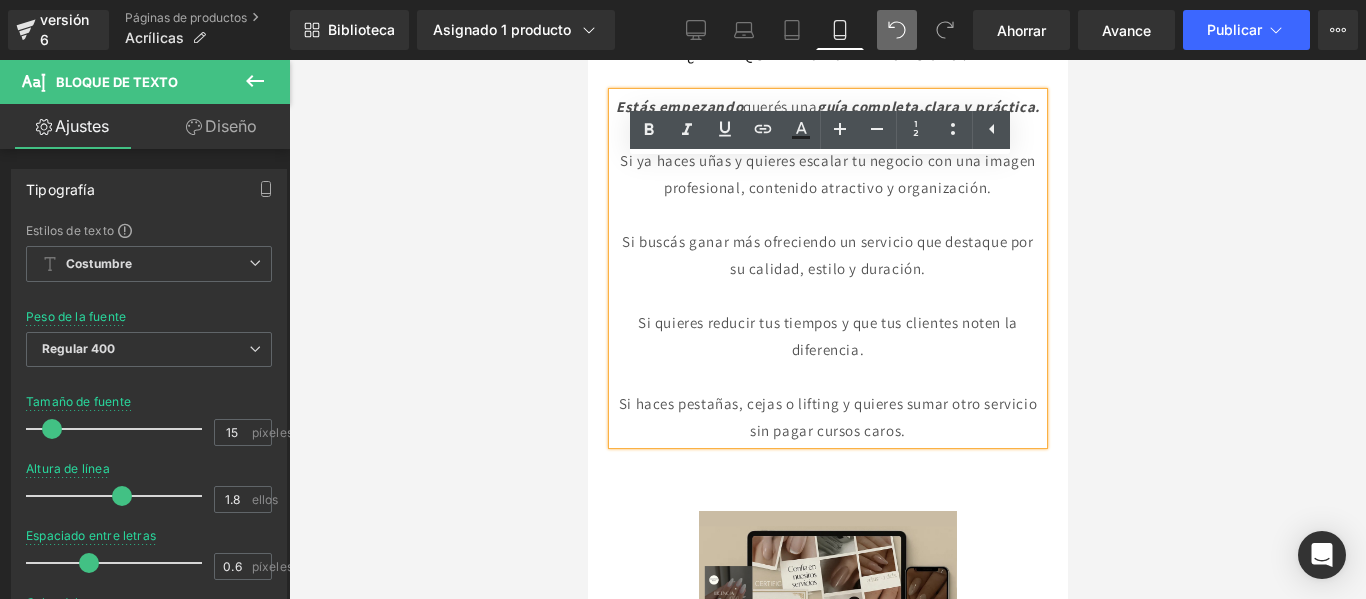 drag, startPoint x: 674, startPoint y: 247, endPoint x: 616, endPoint y: 255, distance: 58.549126 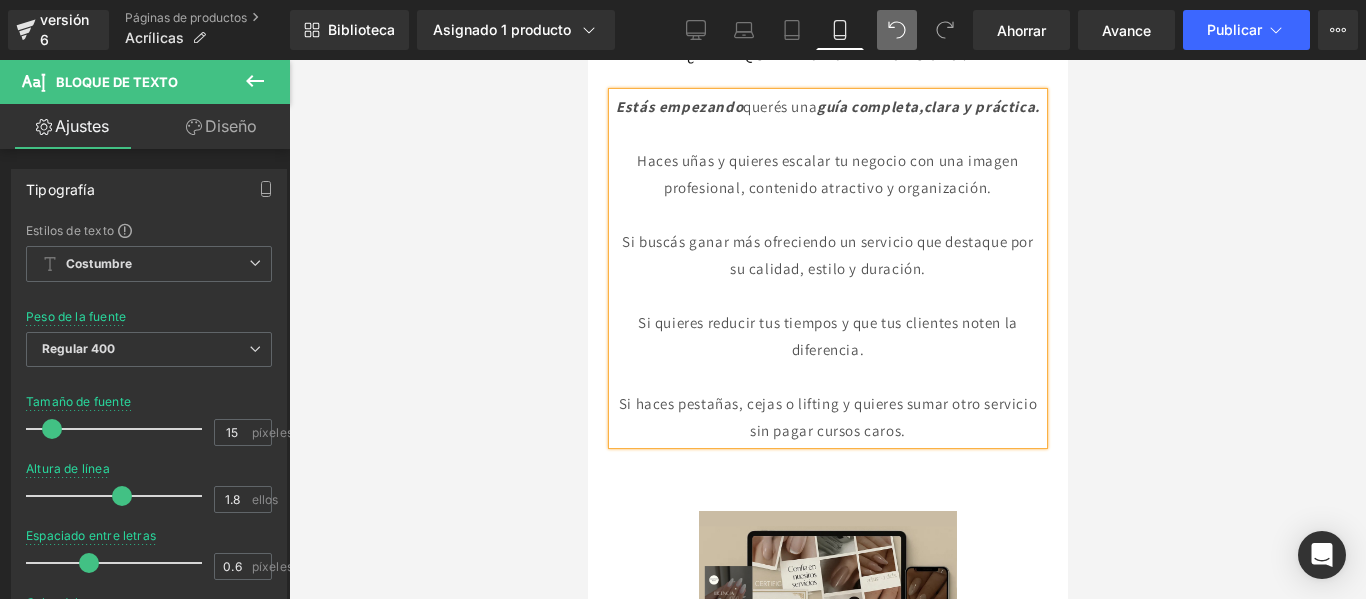 click on "Haces uñas y quieres escalar tu negocio con una imagen profesional, contenido atractivo y organización." at bounding box center (826, 174) 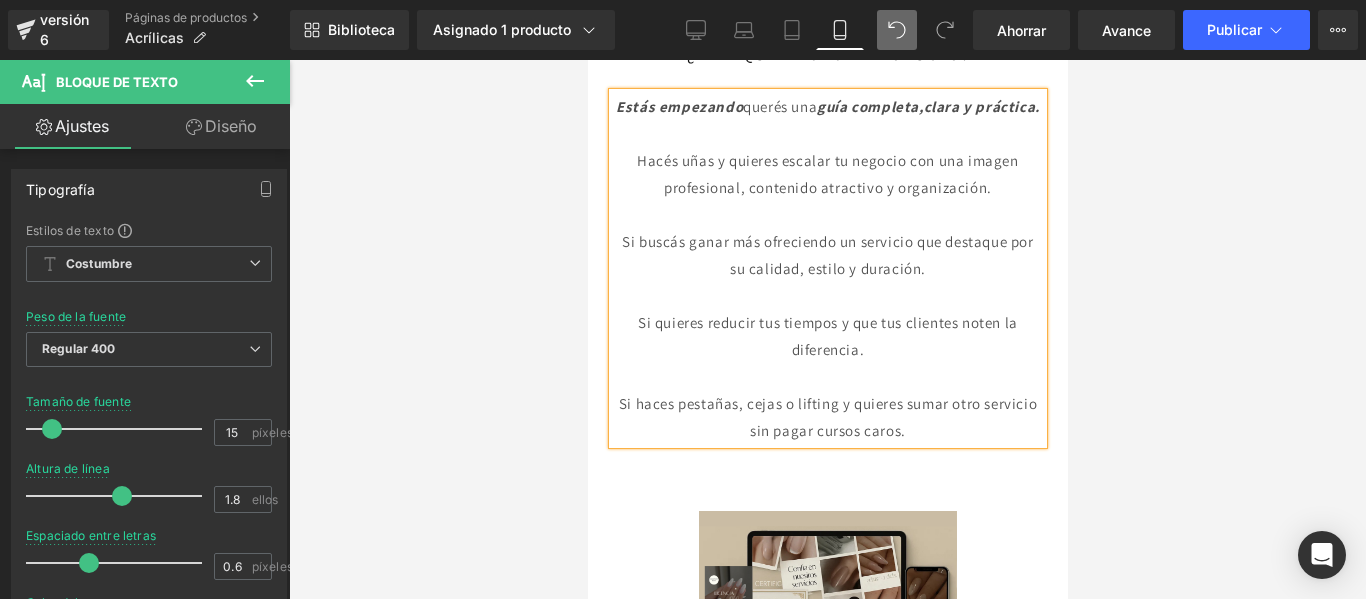 click on "Hacés uñas y quieres escalar tu negocio con una imagen profesional, contenido atractivo y organización." at bounding box center (826, 174) 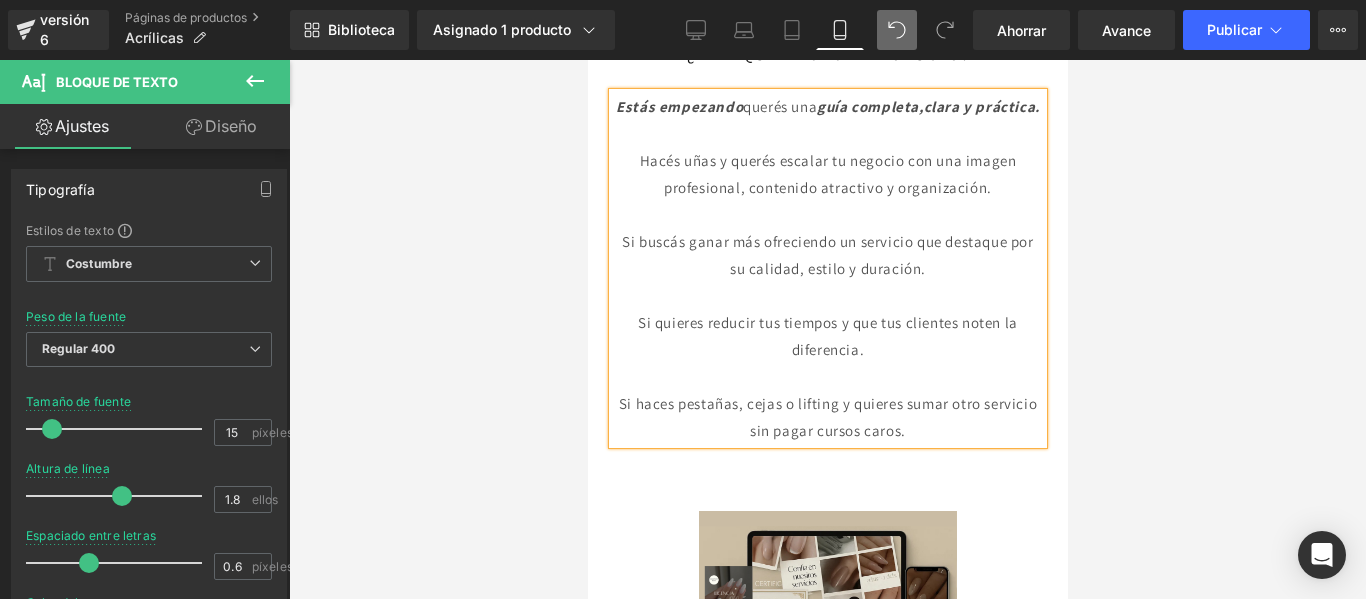 drag, startPoint x: 993, startPoint y: 288, endPoint x: 912, endPoint y: 259, distance: 86.034874 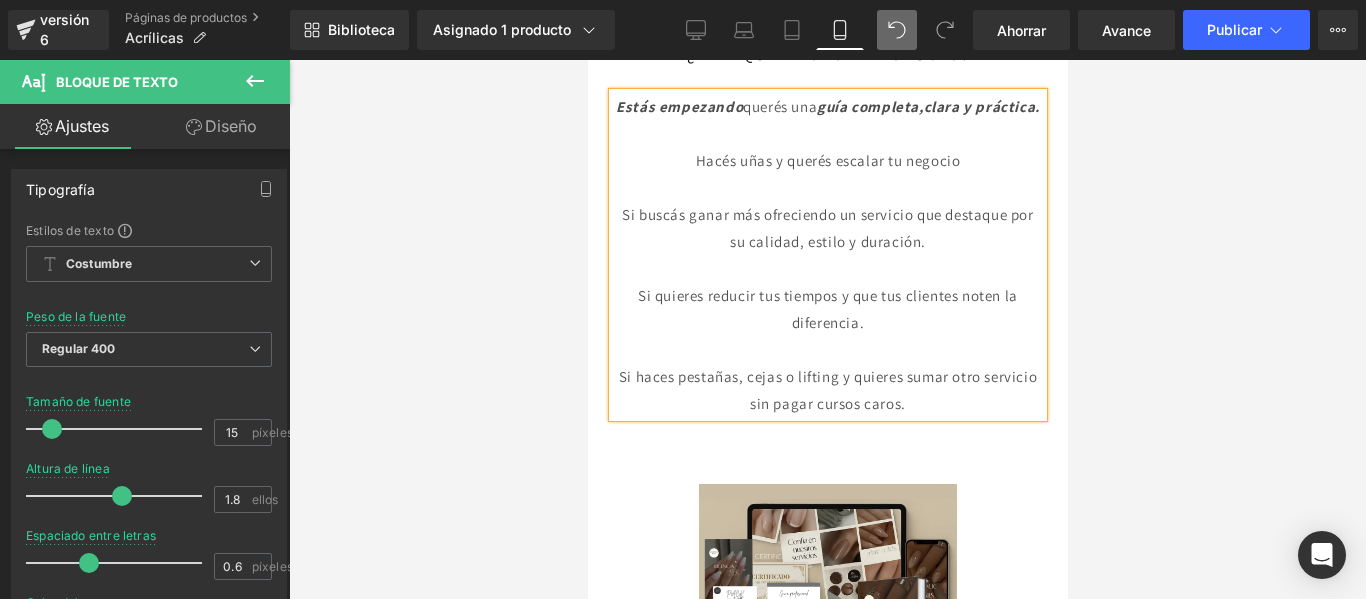 click on "Estás empezando querés una guía completa,clara y práctica." at bounding box center (827, 106) 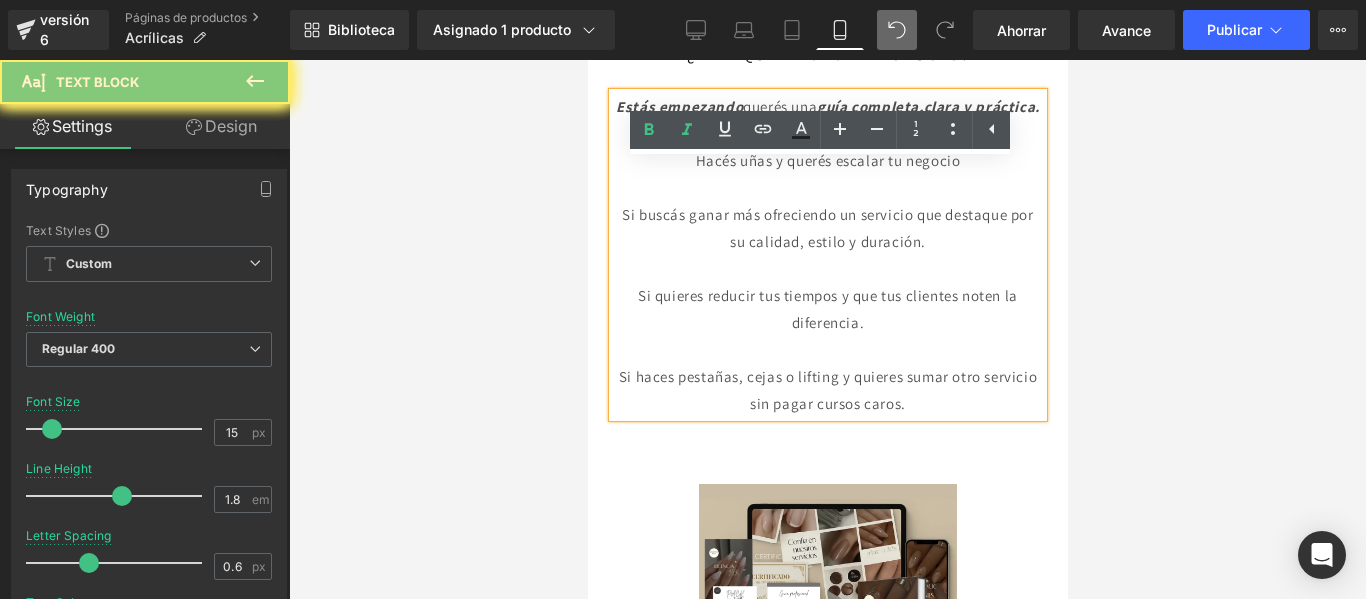 drag, startPoint x: 760, startPoint y: 176, endPoint x: 834, endPoint y: 176, distance: 74 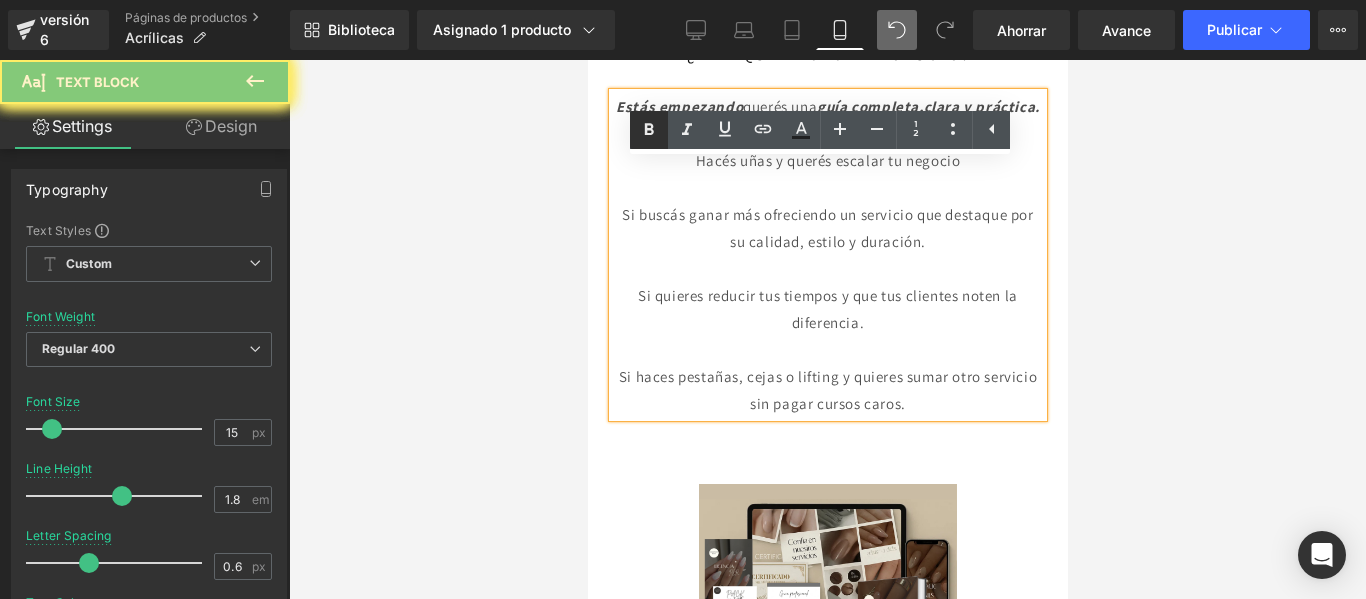 click 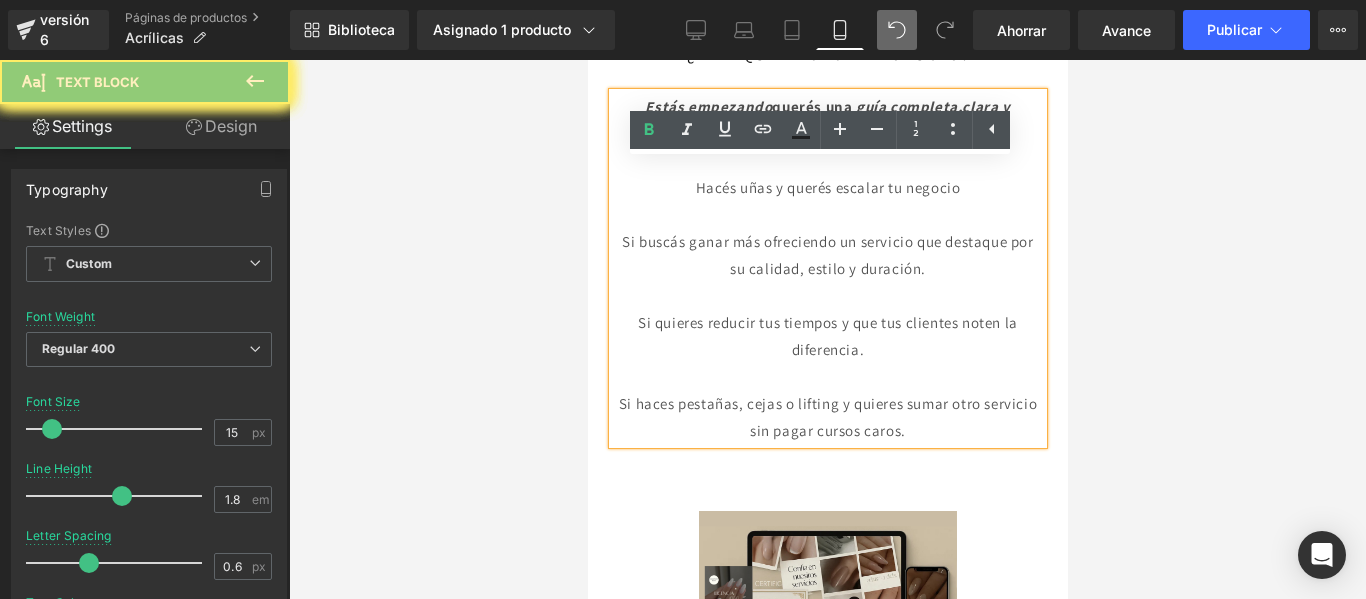drag, startPoint x: 867, startPoint y: 205, endPoint x: 806, endPoint y: 221, distance: 63.06346 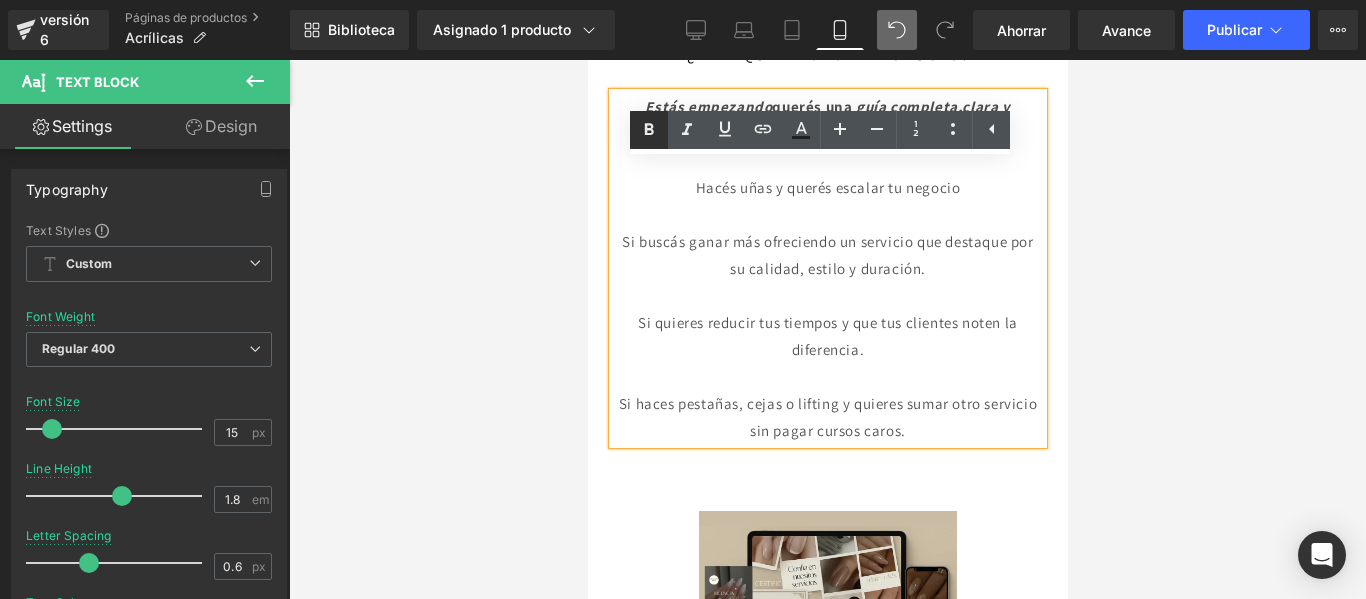 click 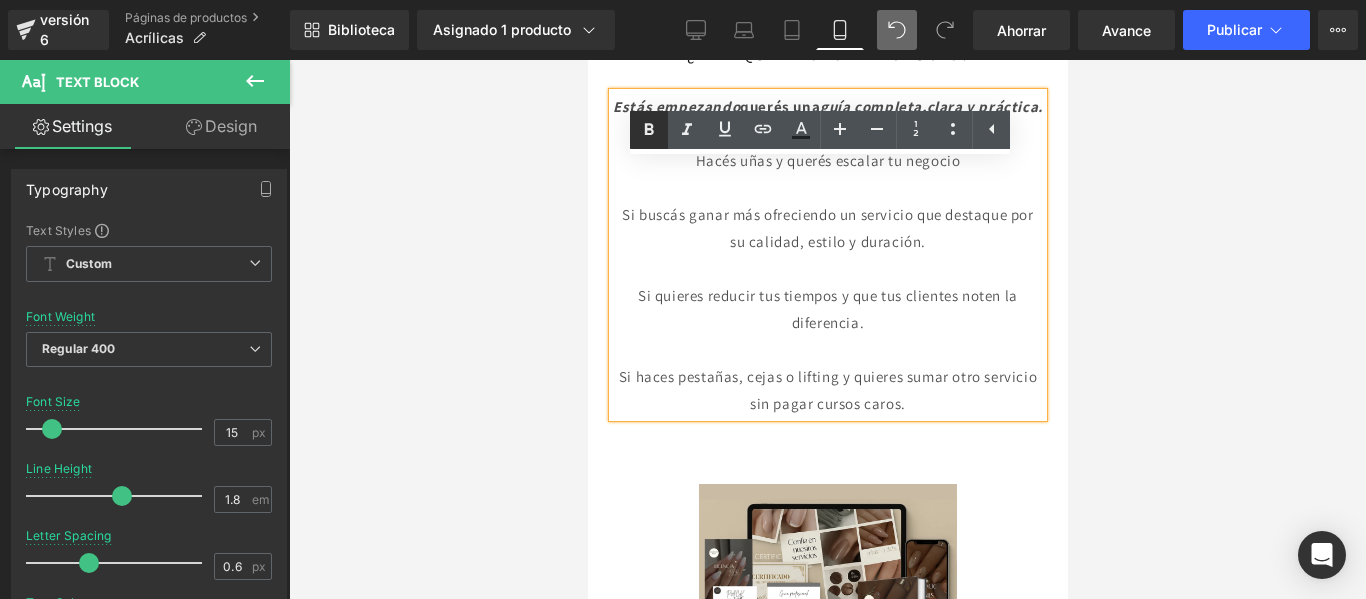 click 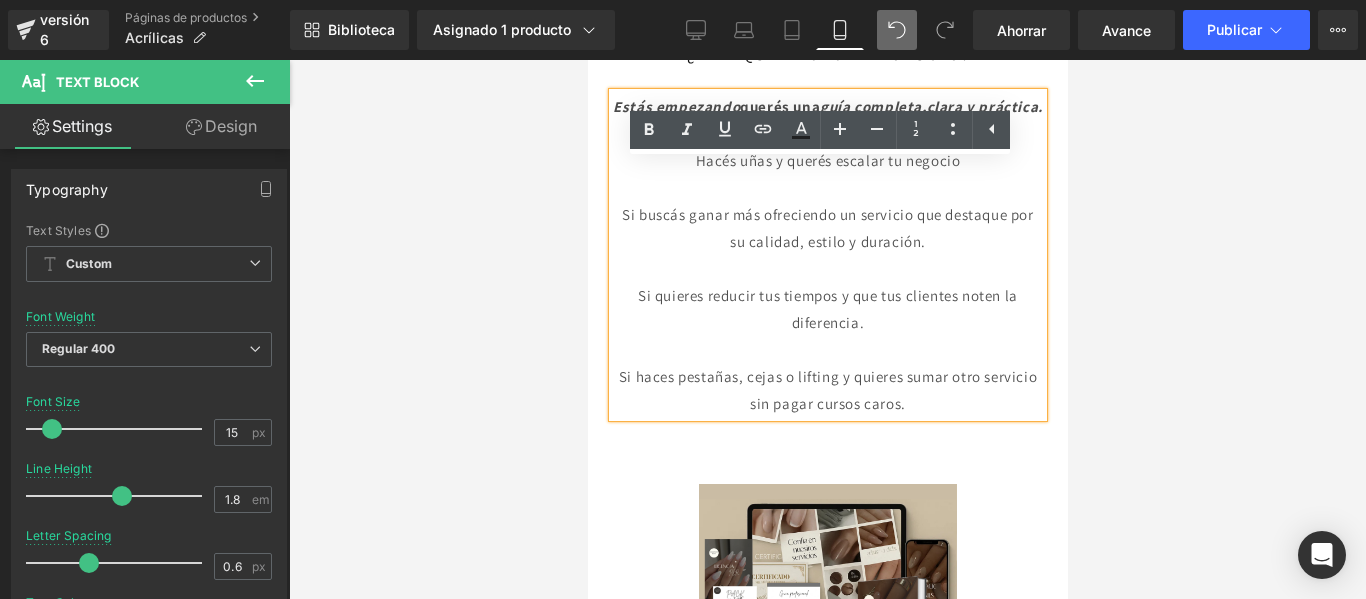 click on "Estás empezando querés una guía completa,clara y práctica." at bounding box center [827, 106] 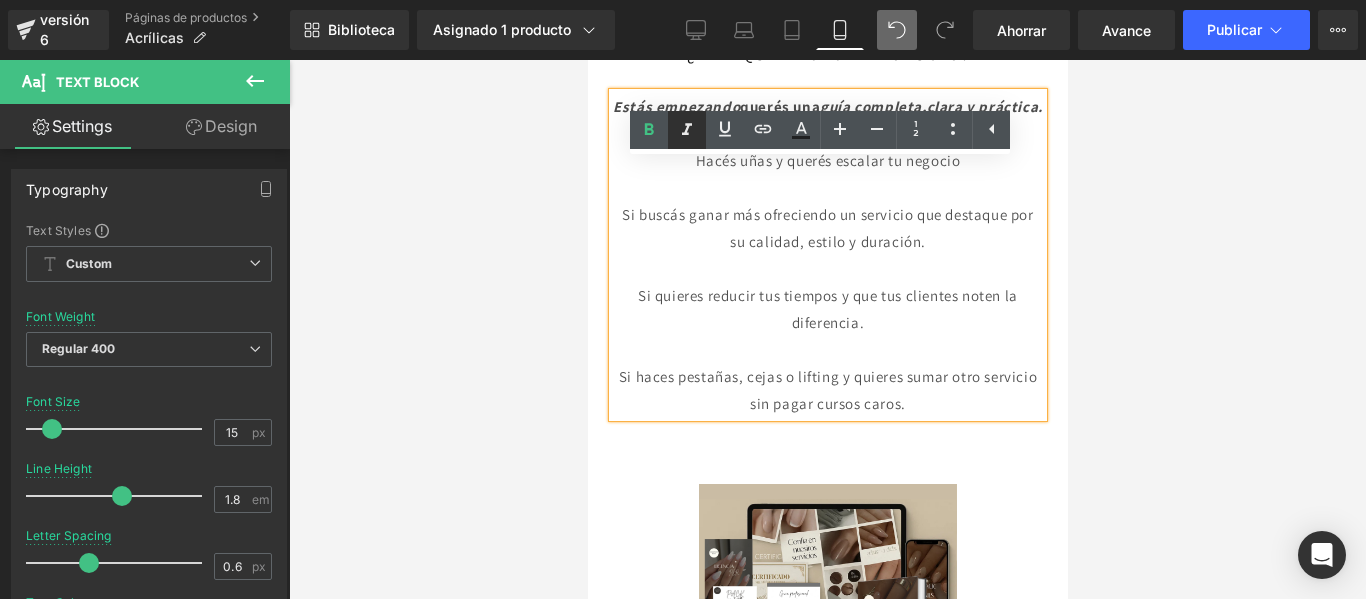 click 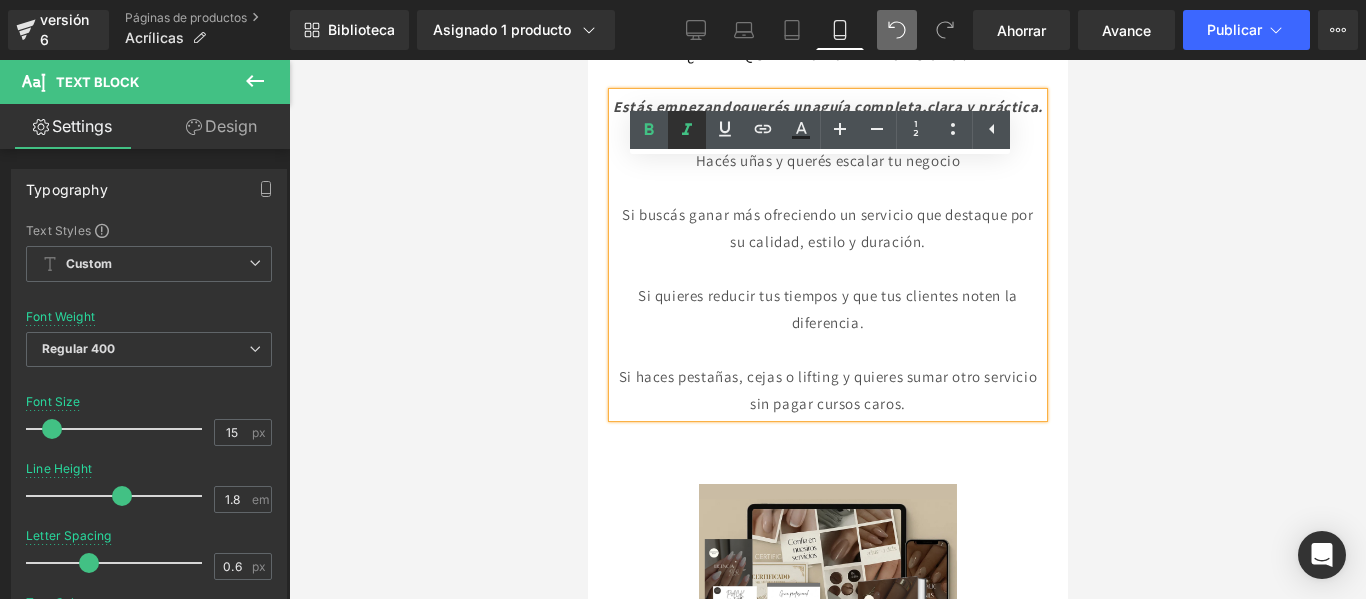 click 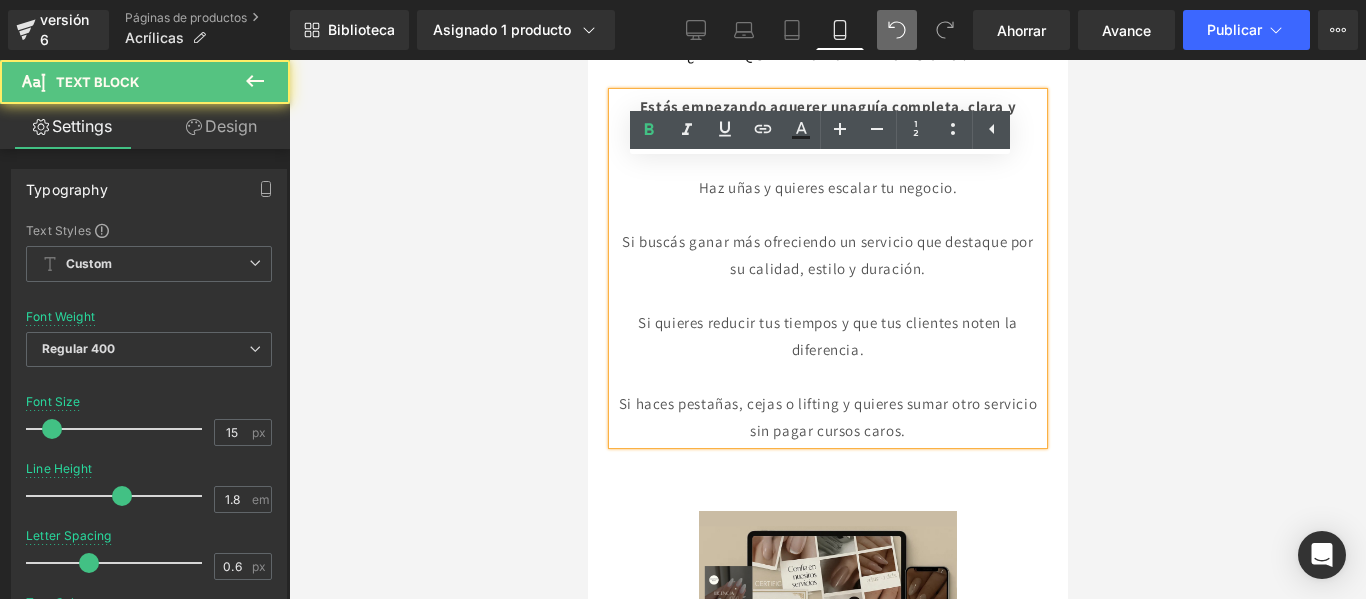 drag, startPoint x: 967, startPoint y: 261, endPoint x: 679, endPoint y: 218, distance: 291.19238 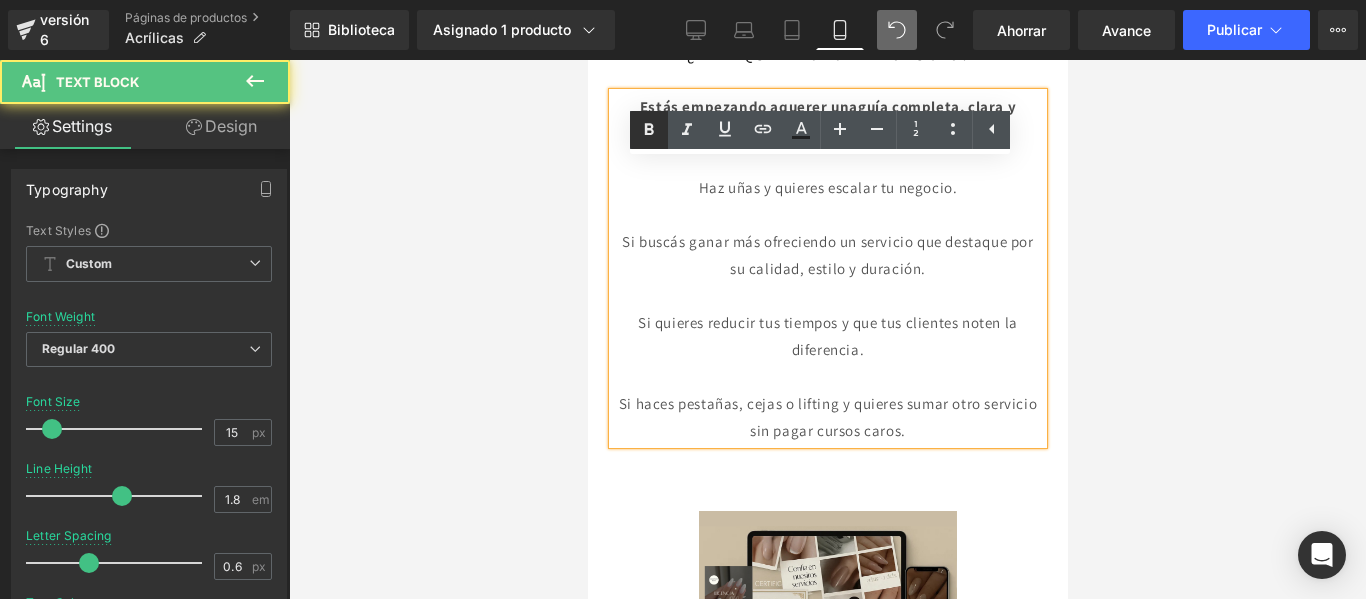 click 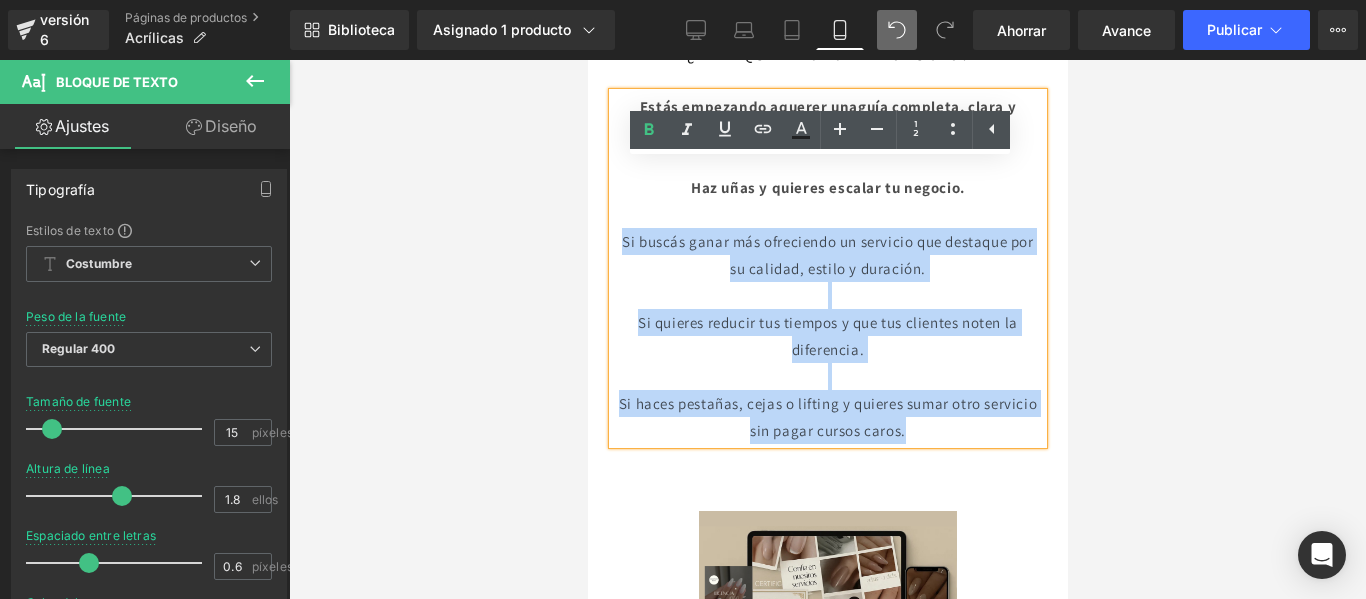 drag, startPoint x: 950, startPoint y: 499, endPoint x: 636, endPoint y: 304, distance: 369.62277 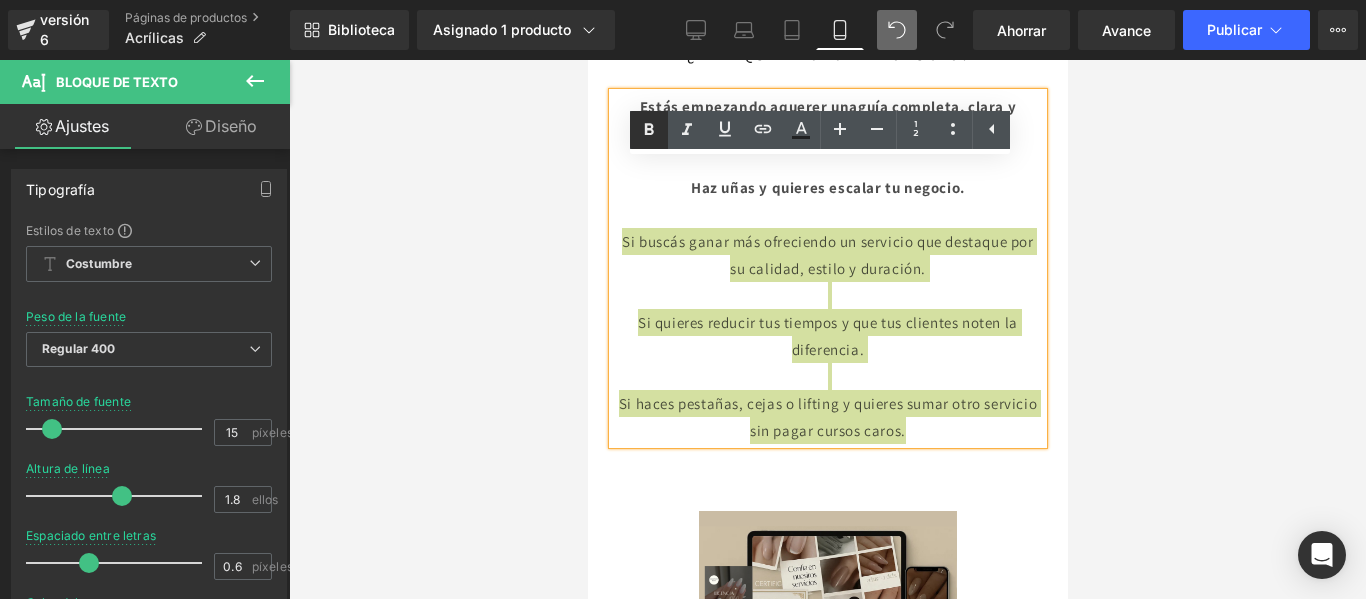 click 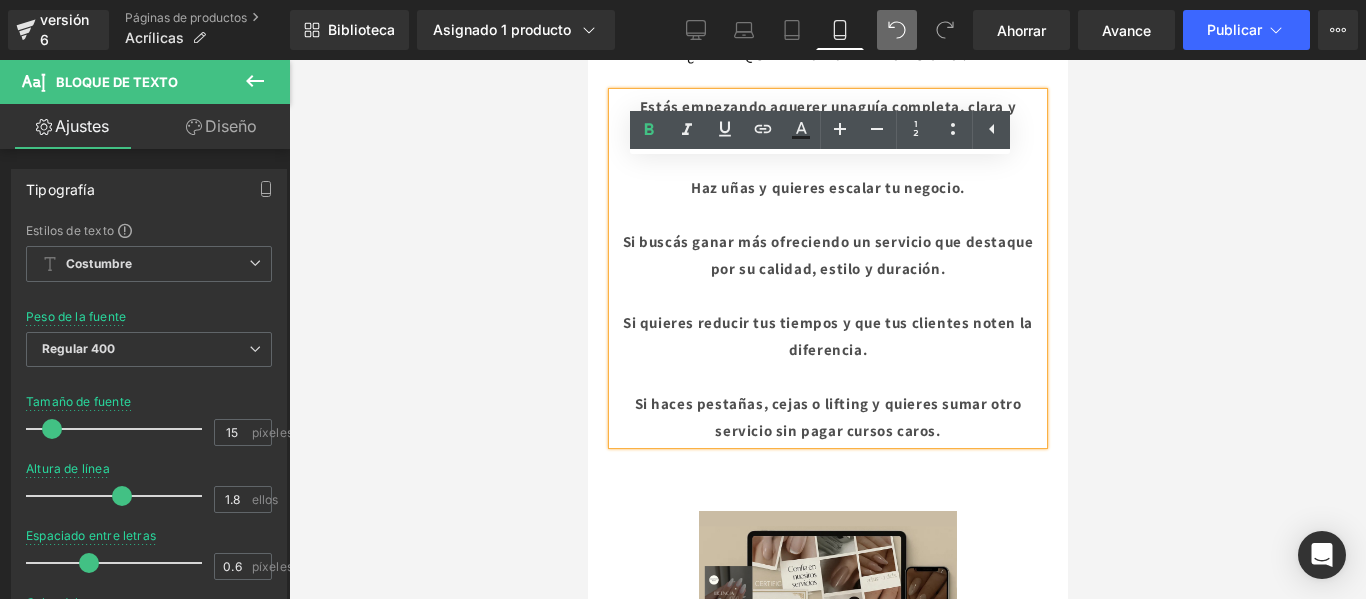click on "Haz uñas y quieres escalar tu negocio." at bounding box center [827, 187] 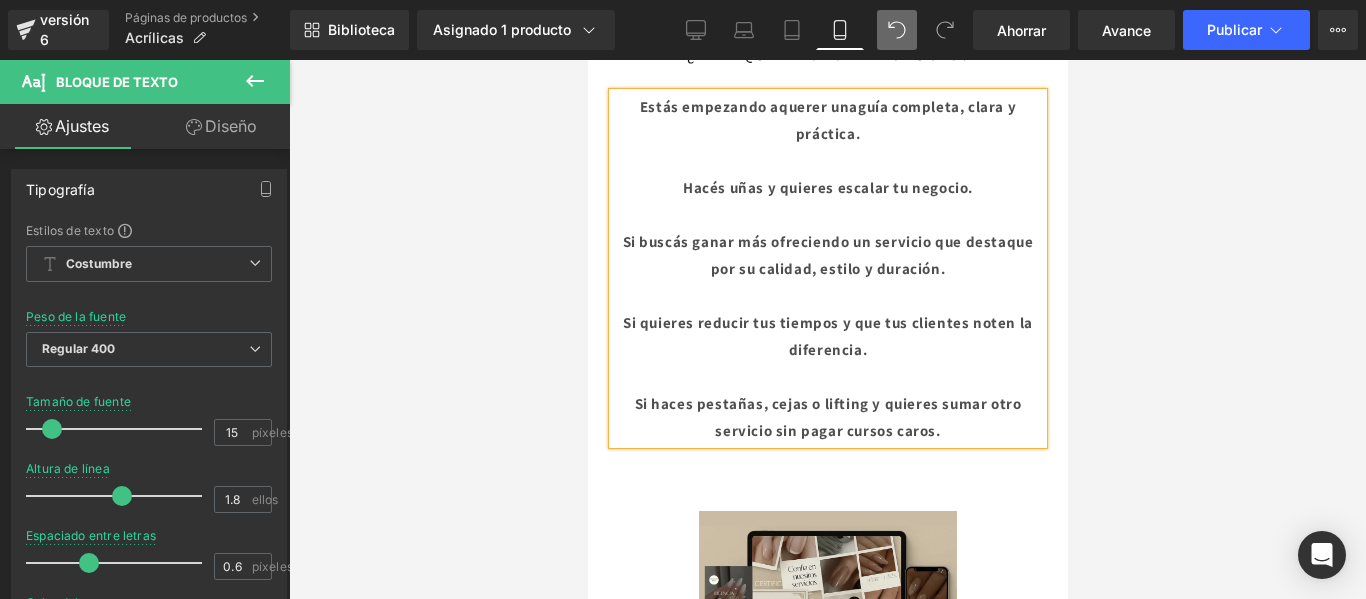click on "Hacés uñas y quieres escalar tu negocio." at bounding box center (827, 187) 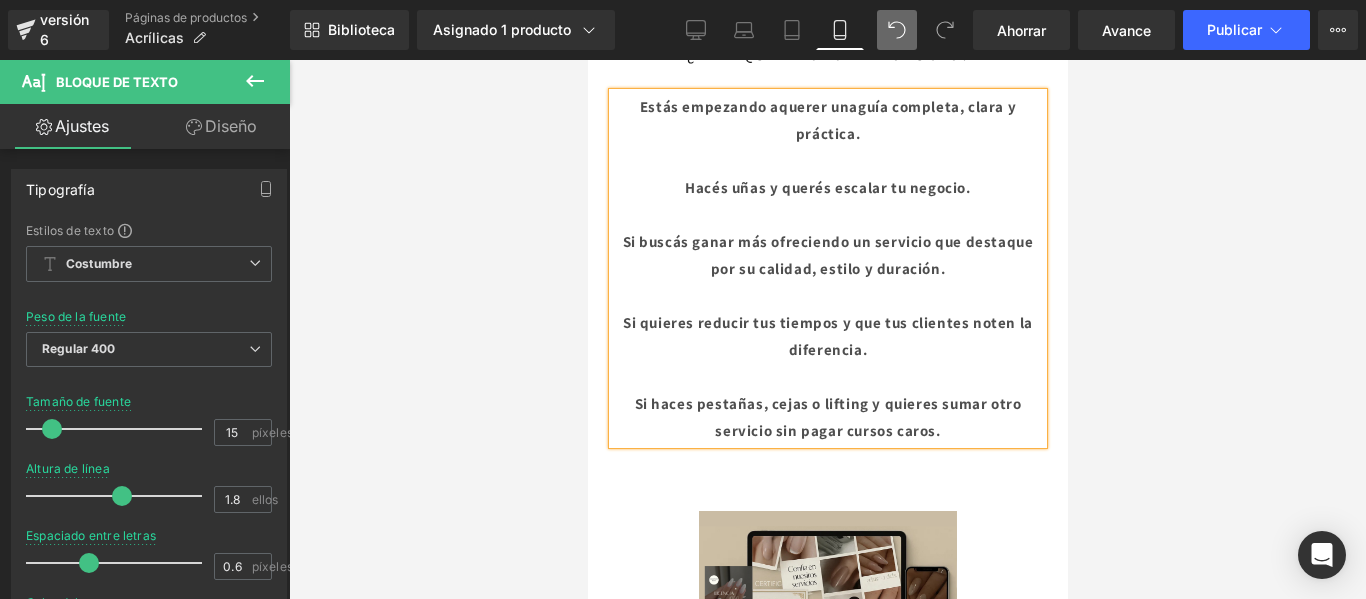 click on "Si buscás ganar más ofreciendo un servicio que destaque por su calidad, estilo y duración." at bounding box center [827, 255] 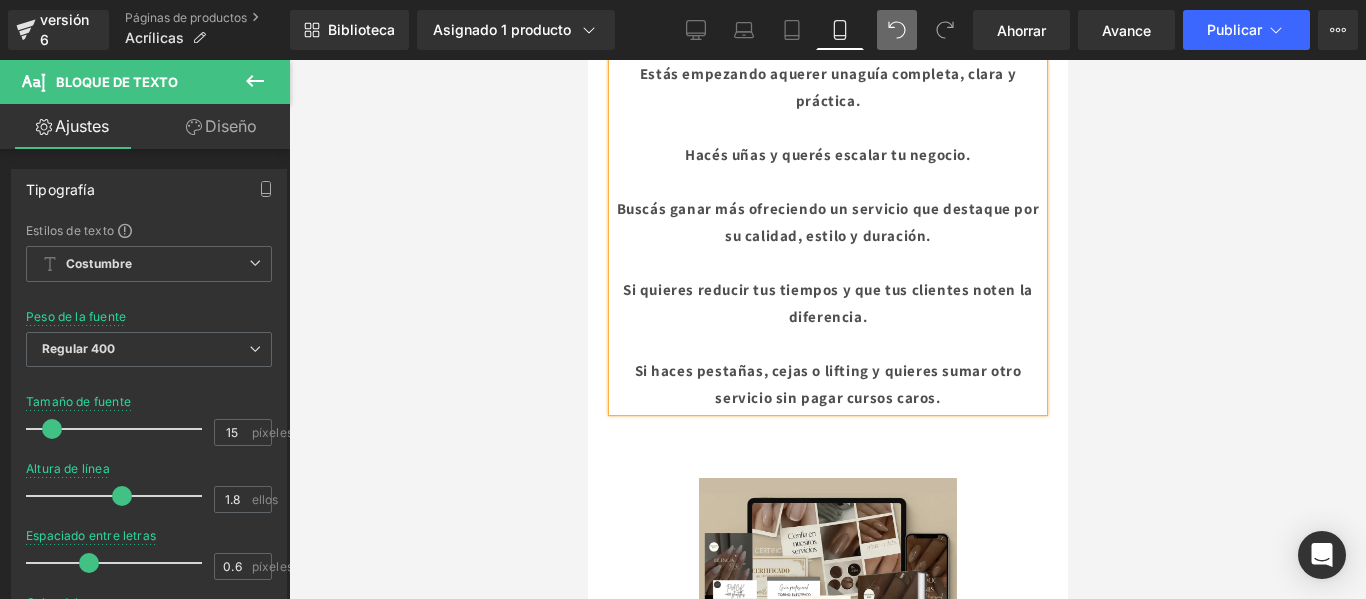 scroll, scrollTop: 1641, scrollLeft: 0, axis: vertical 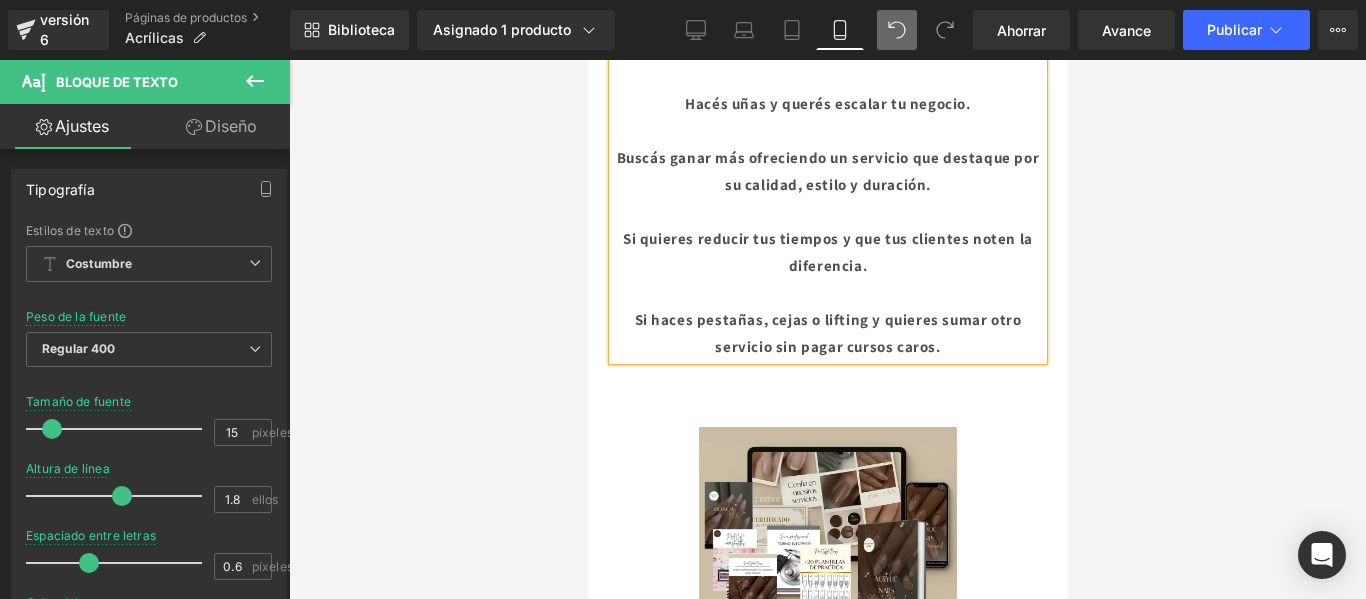 click on "Si quieres reducir tus tiempos y que tus clientes noten la diferencia." at bounding box center [827, 252] 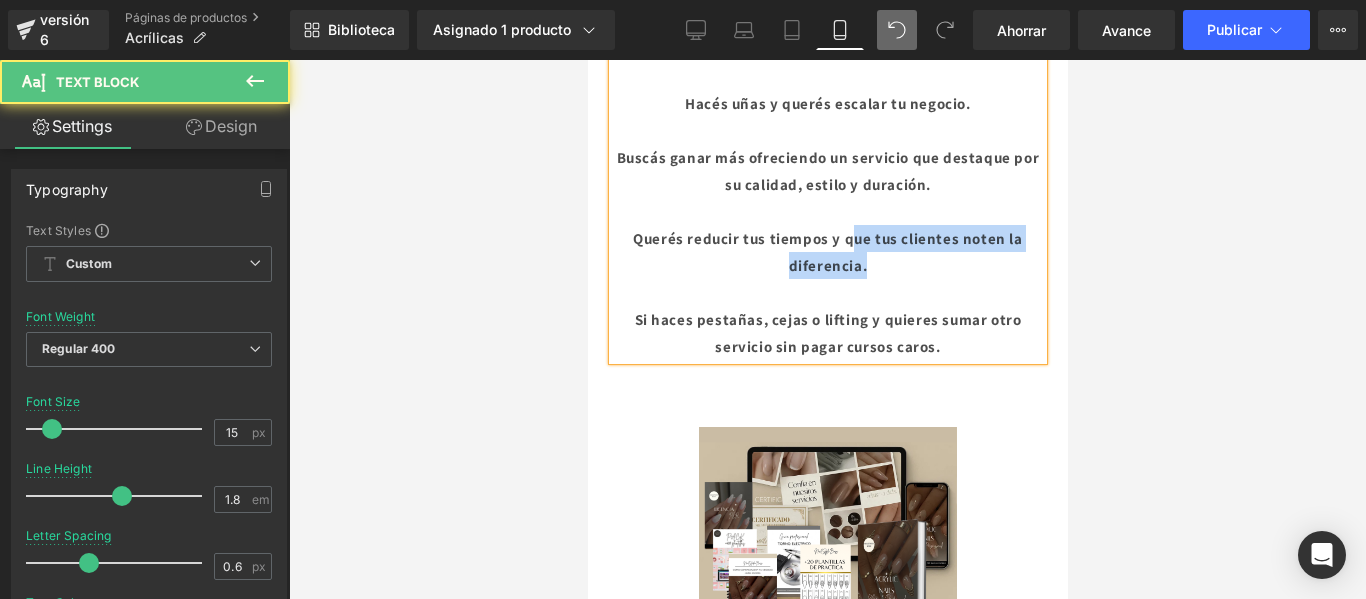 drag, startPoint x: 878, startPoint y: 330, endPoint x: 849, endPoint y: 302, distance: 40.311287 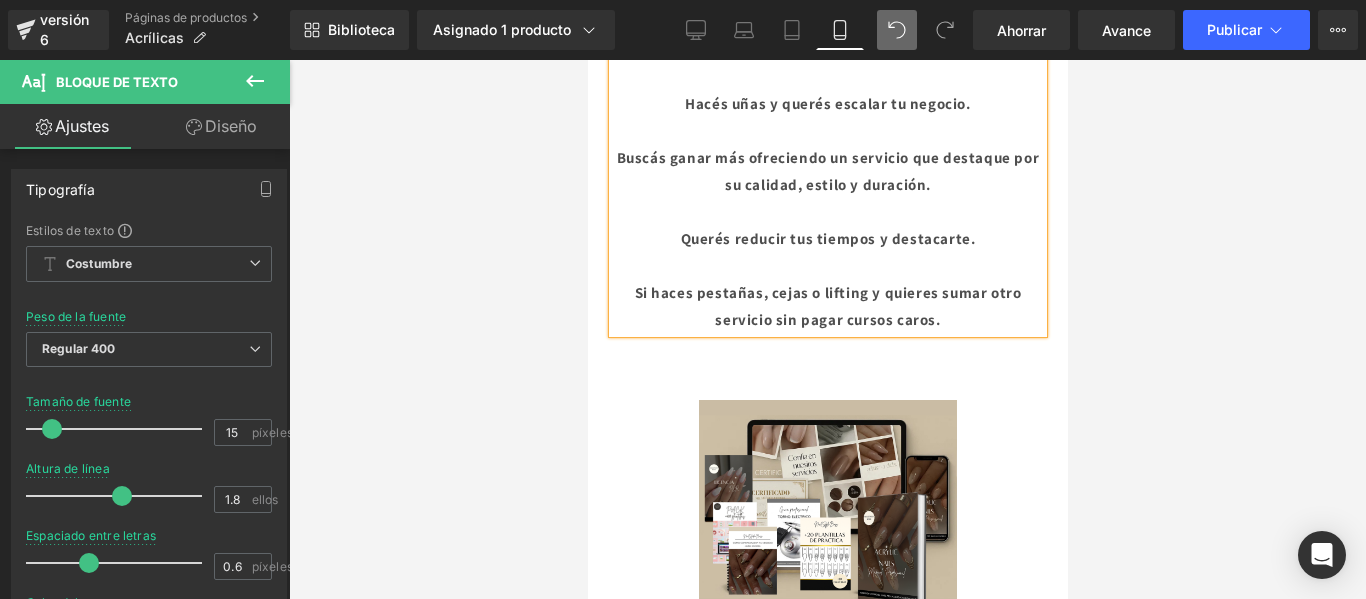 drag, startPoint x: 654, startPoint y: 355, endPoint x: 616, endPoint y: 357, distance: 38.052597 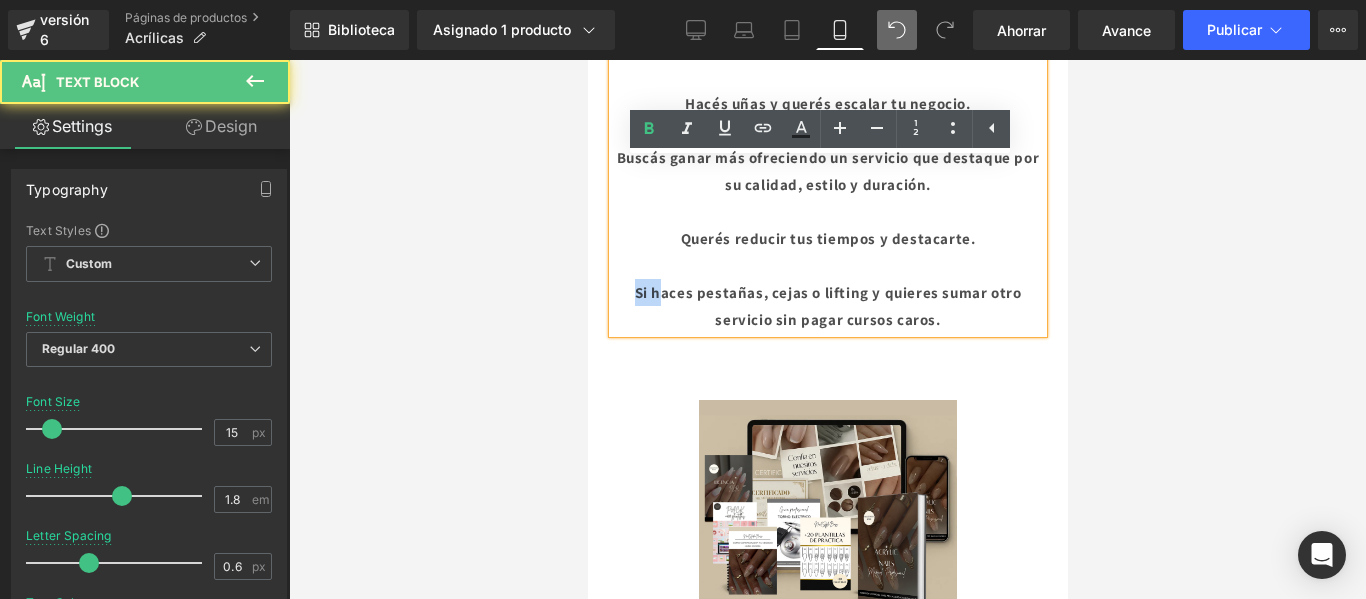 drag, startPoint x: 899, startPoint y: 359, endPoint x: 621, endPoint y: 372, distance: 278.3038 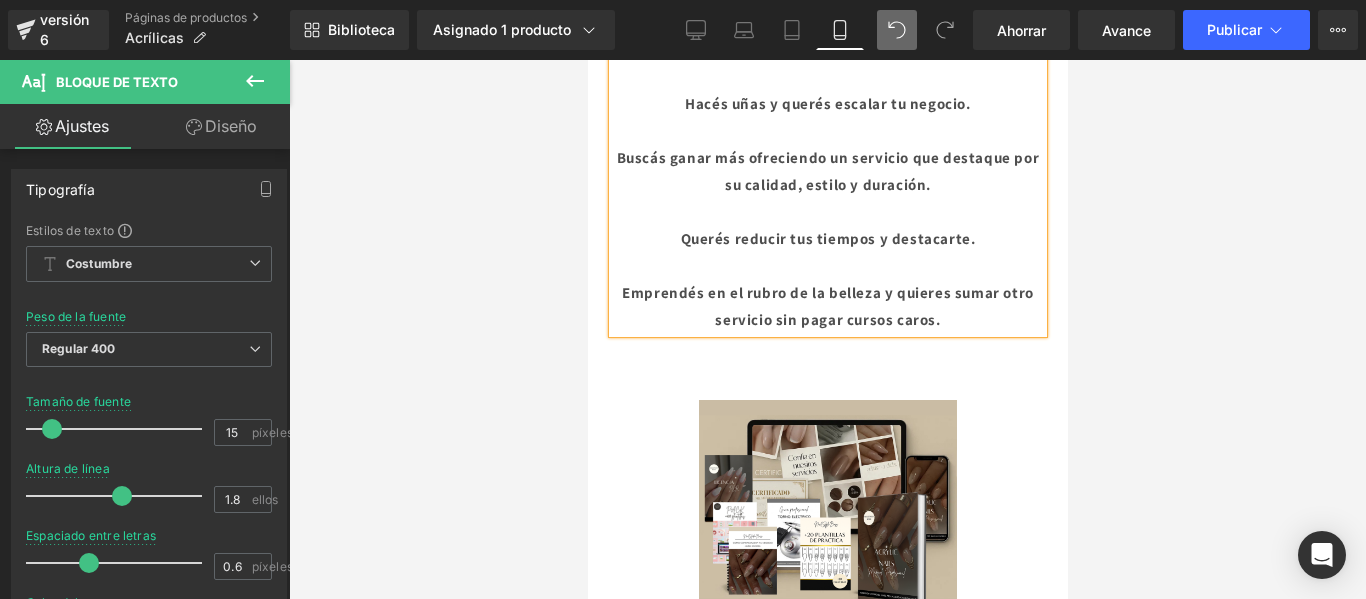 click on "Emprendés en el rubro de la belleza y quieres sumar otro servicio sin pagar cursos caros." at bounding box center (827, 306) 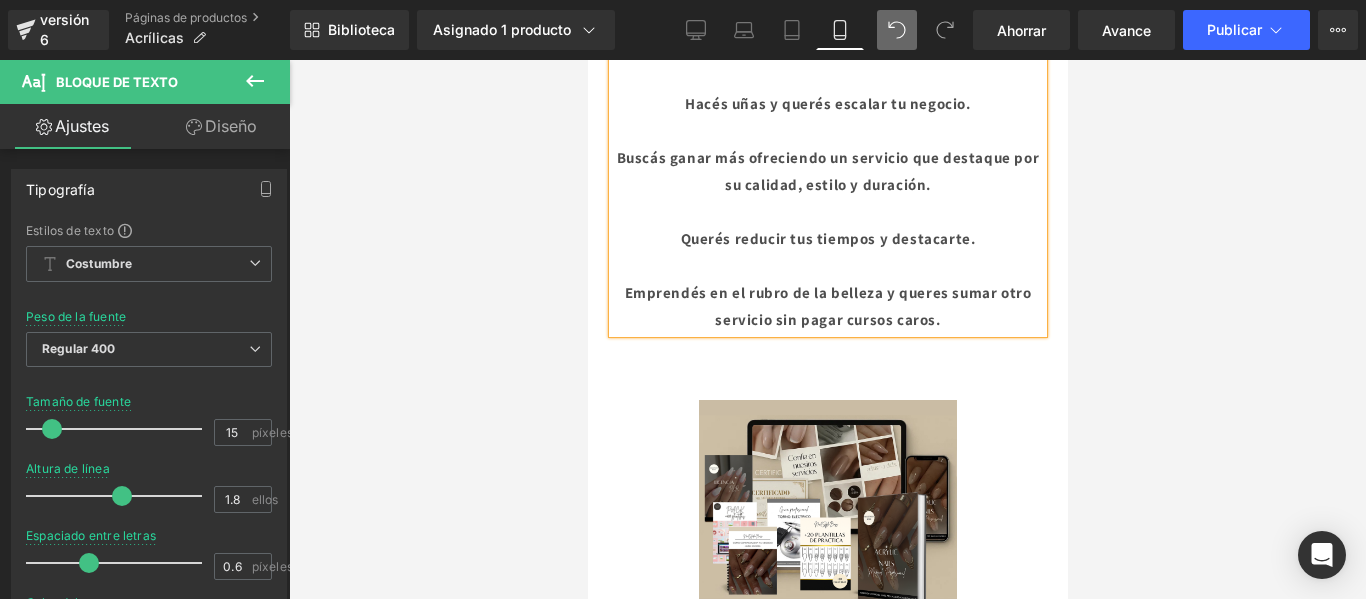 click on "Emprendés en el rubro de la belleza y queres sumar otro servicio sin pagar cursos caros." at bounding box center (827, 306) 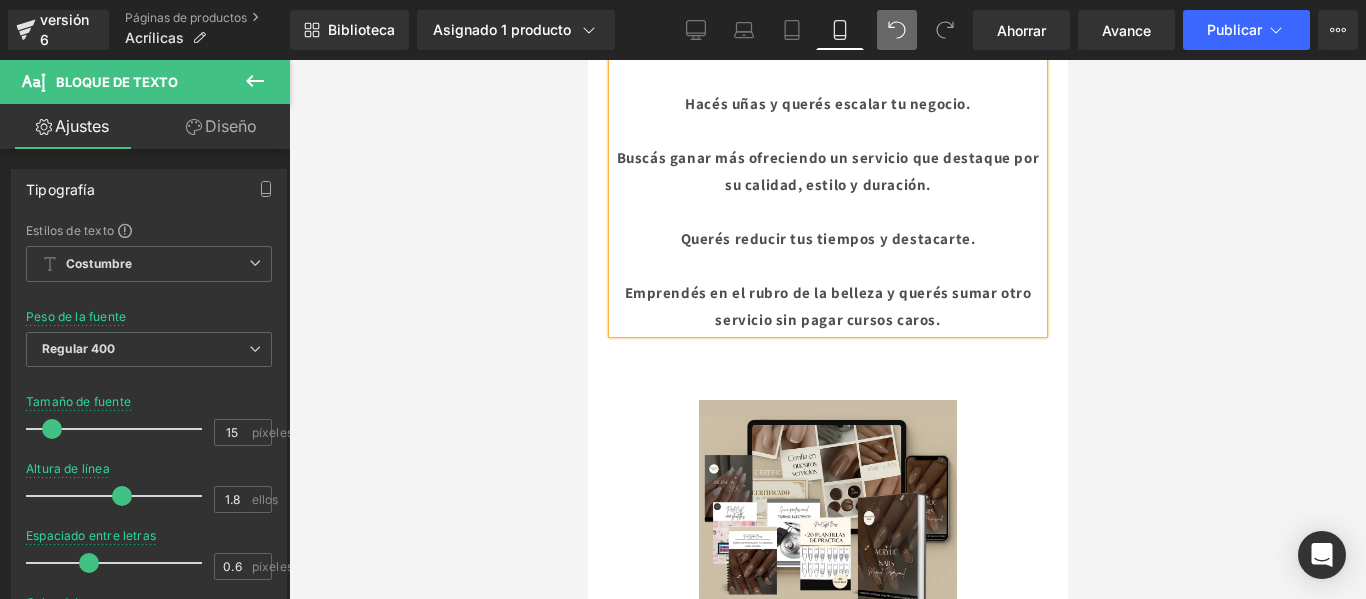 click at bounding box center (827, 329) 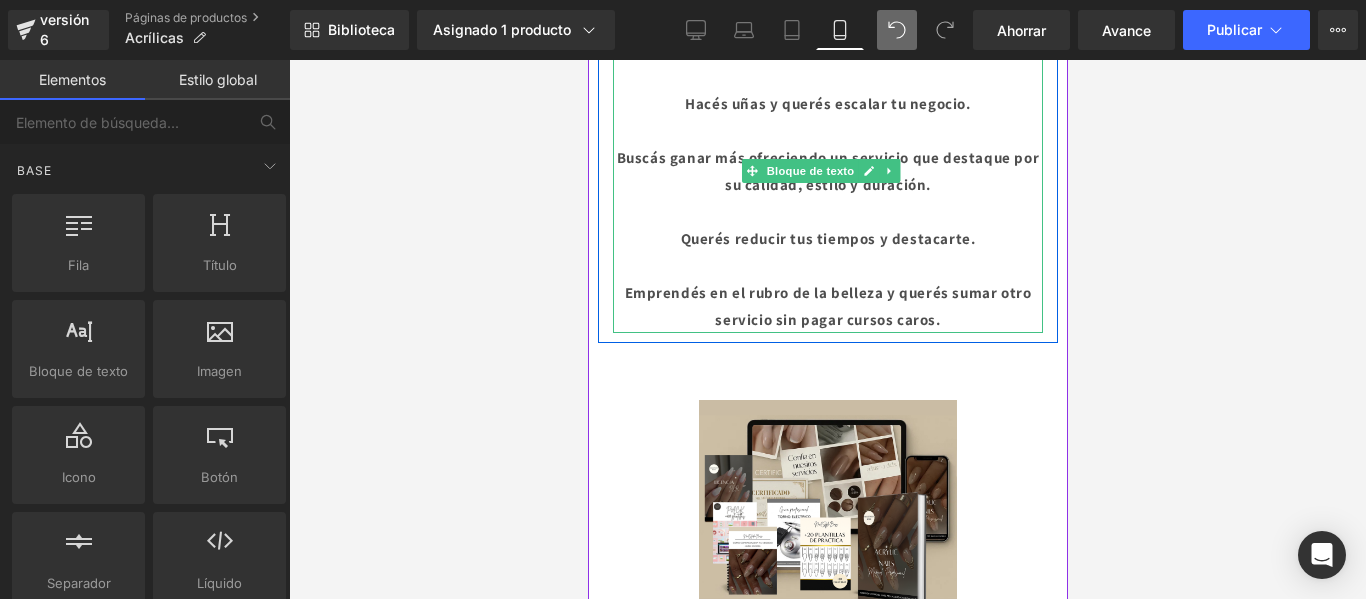 click at bounding box center [827, 76] 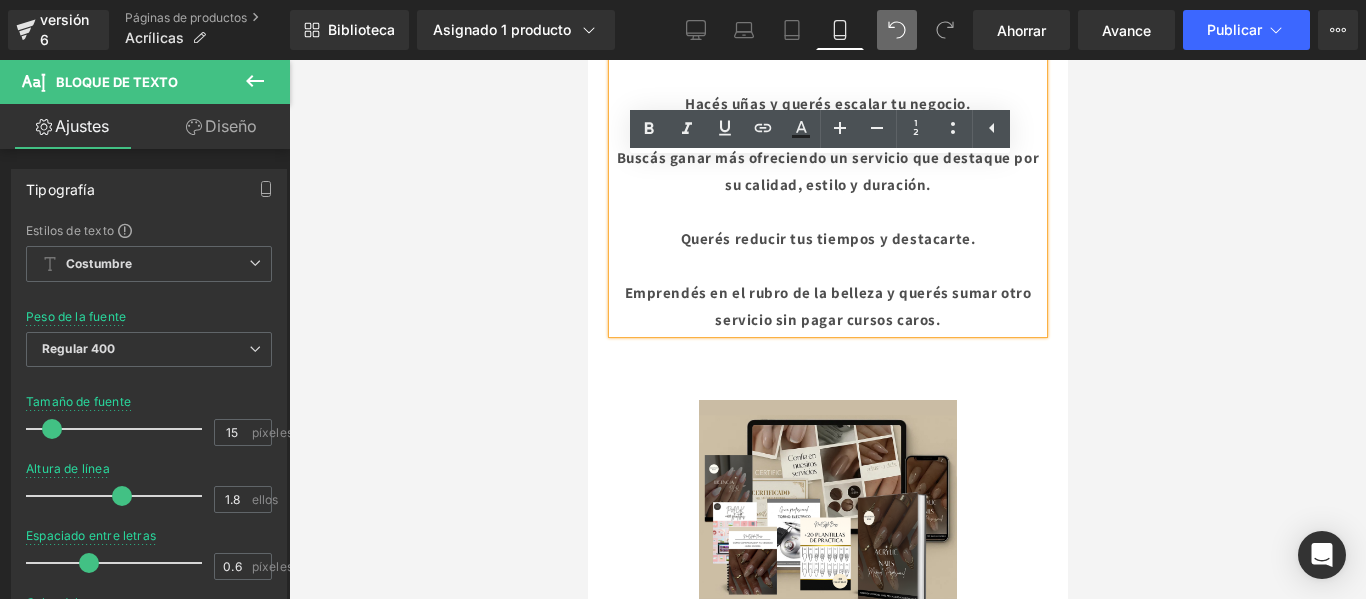 click at bounding box center (827, 329) 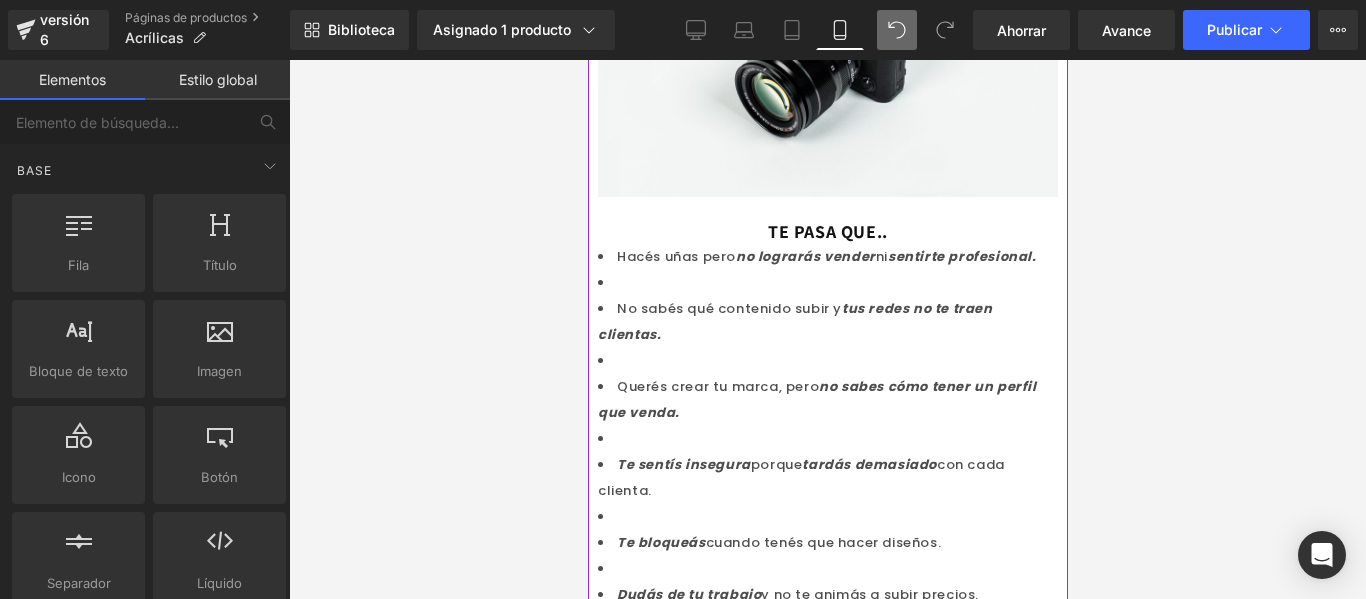 scroll, scrollTop: 426, scrollLeft: 0, axis: vertical 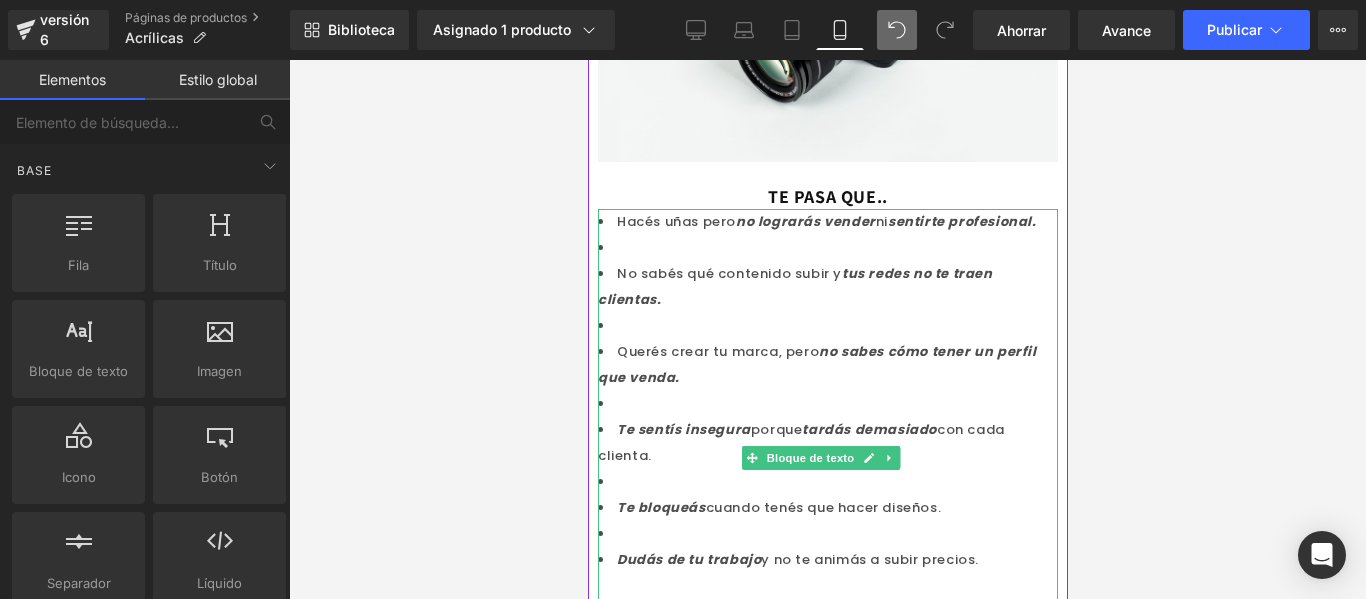 click on "Hacés uñas pero no lograrás vender ni sentirte profesional." at bounding box center (827, 222) 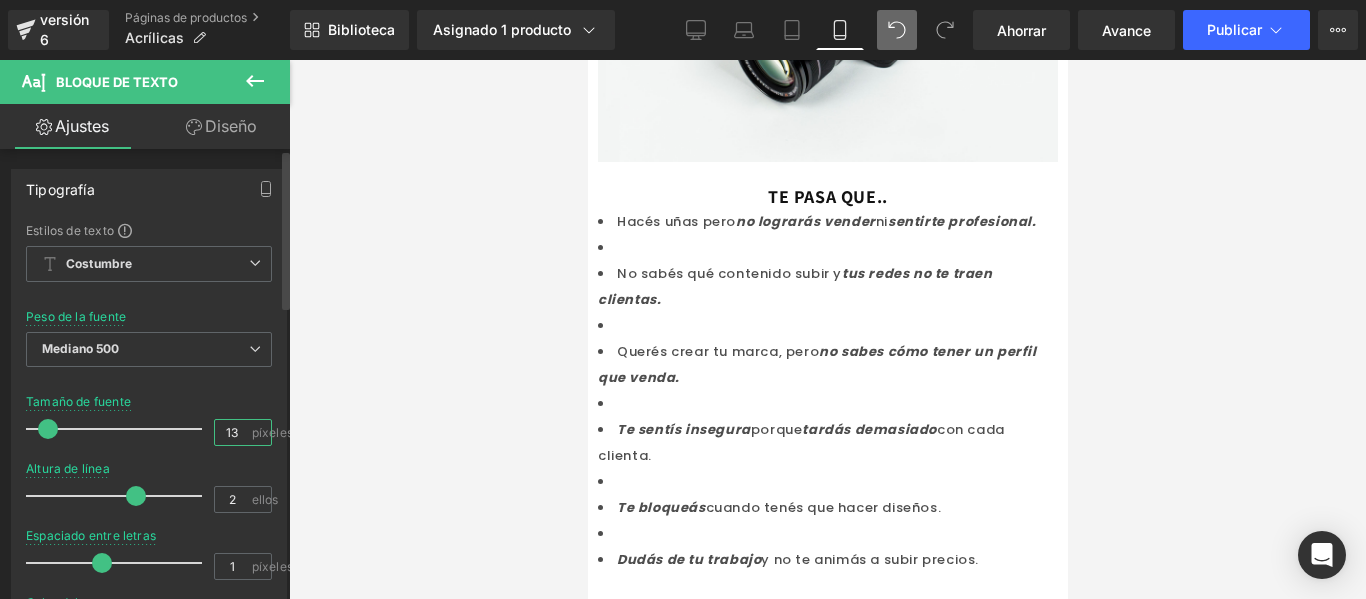 click on "13" at bounding box center (232, 432) 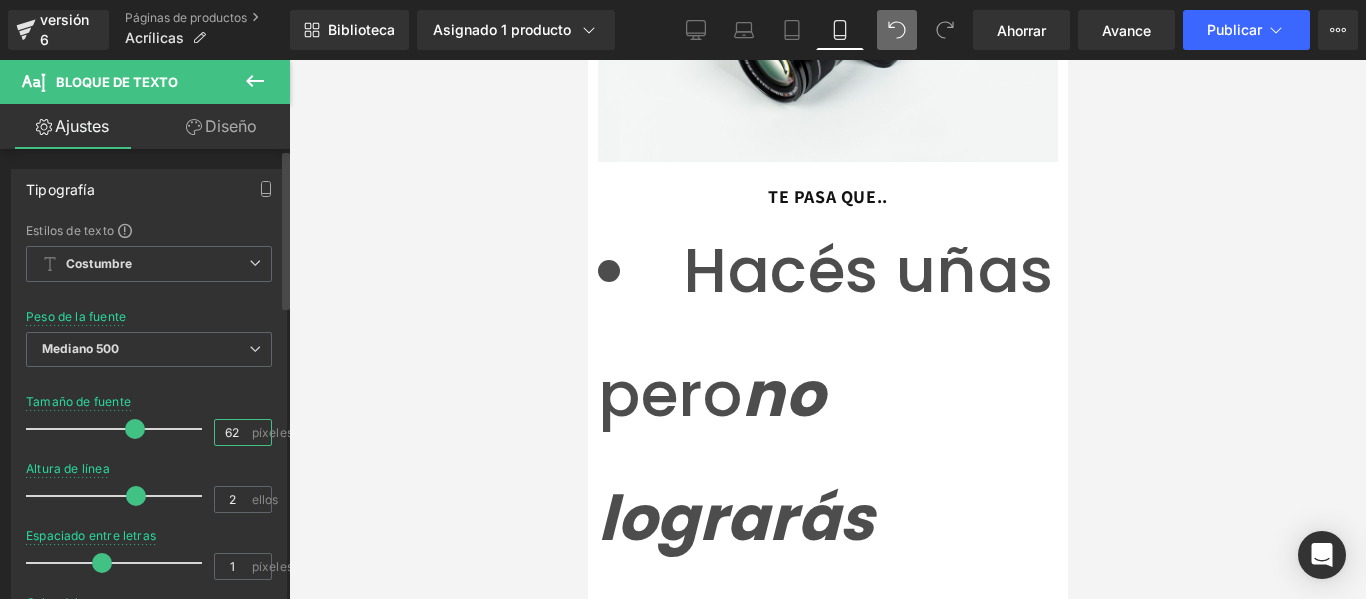 type on "6" 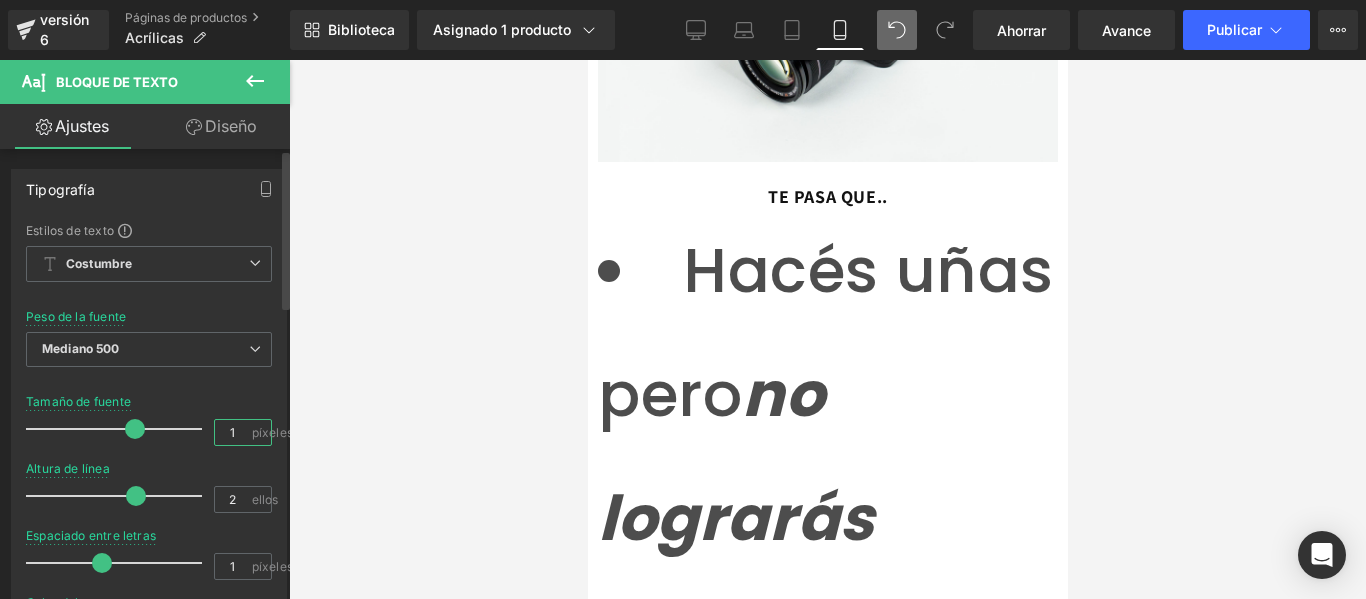 type on "12" 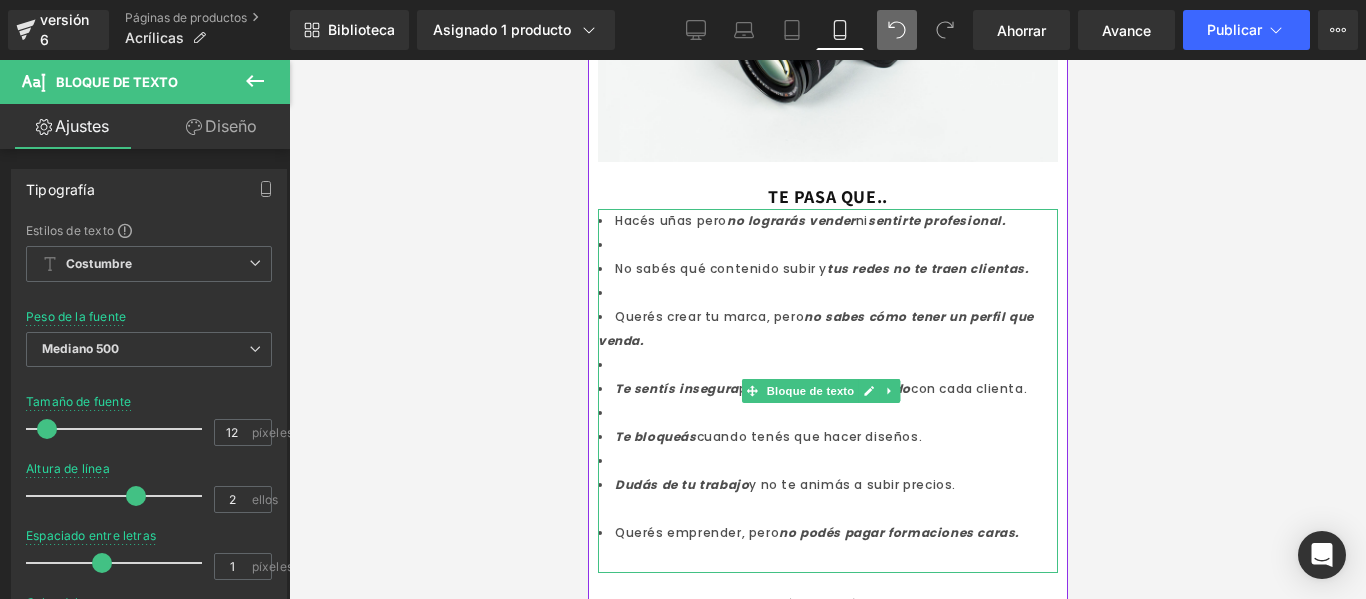 click on "Querés crear tu marca, pero no sabes cómo tener un perfil que venda." at bounding box center (815, 328) 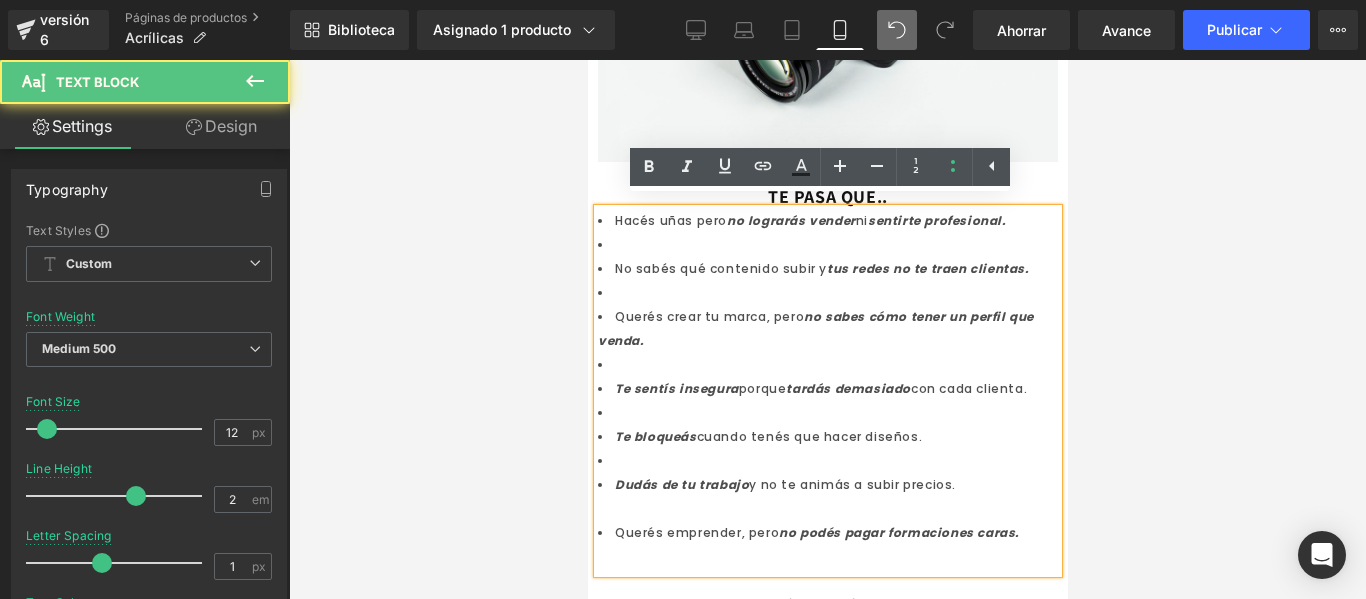 drag, startPoint x: 804, startPoint y: 304, endPoint x: 614, endPoint y: 312, distance: 190.16835 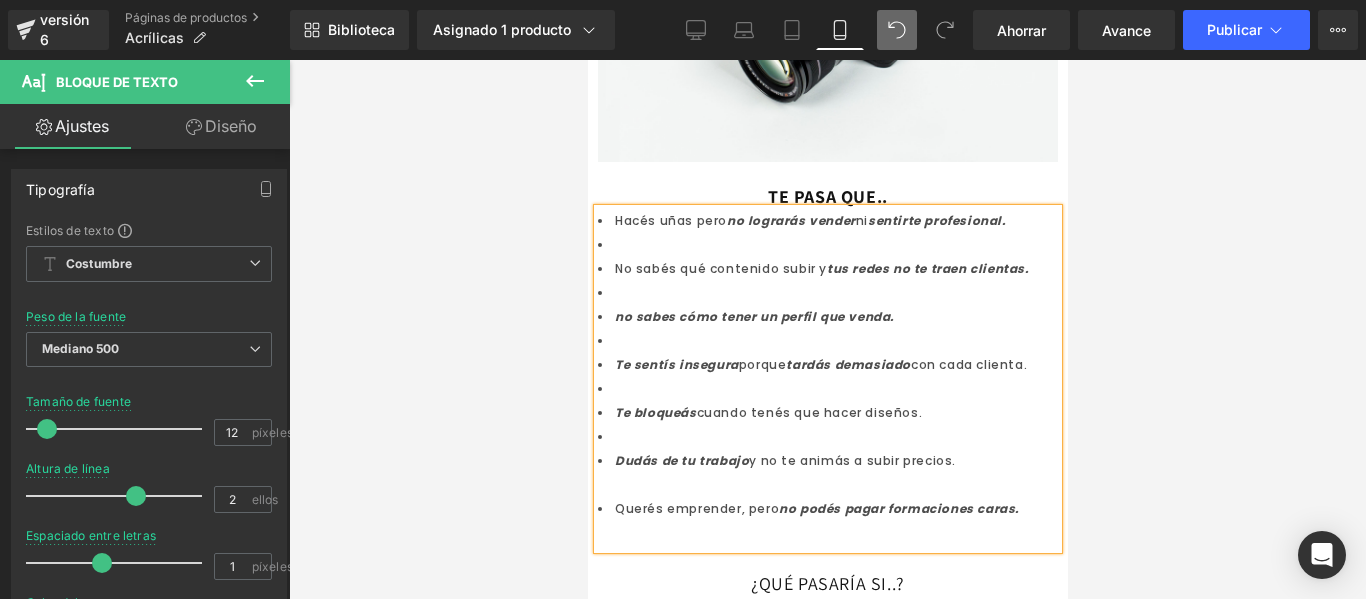 click on "no sabes cómo tener un perfil que venda." at bounding box center (753, 316) 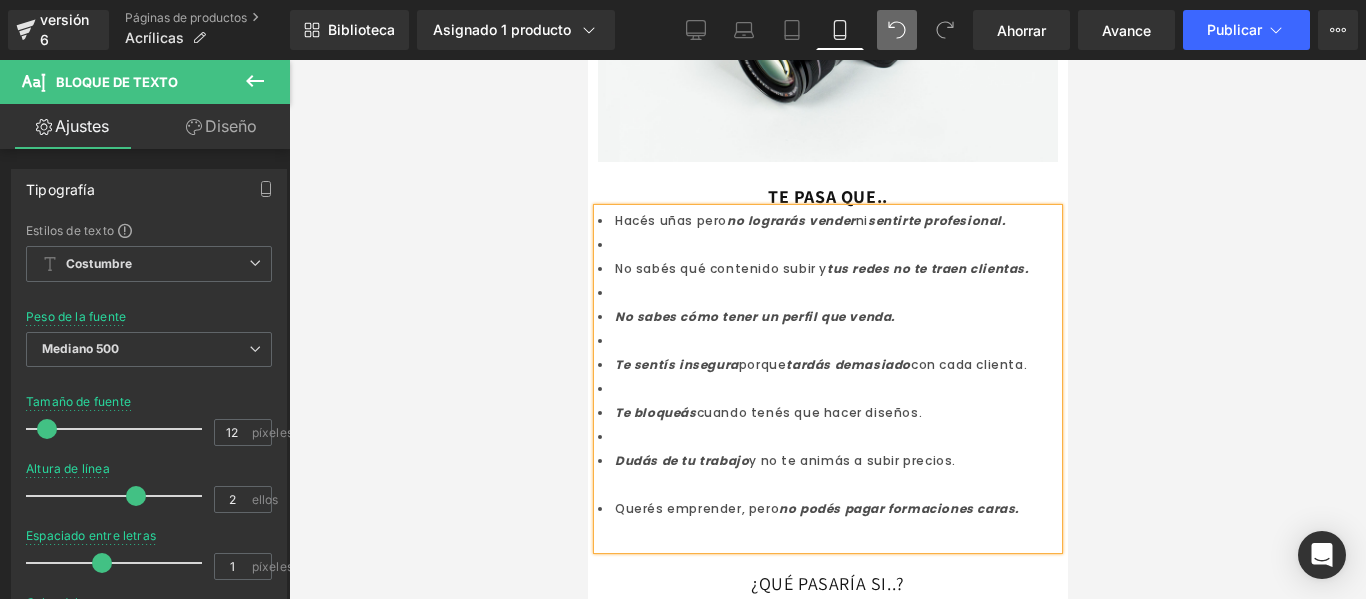 click on "No sabes cómo tener un perfil que venda." at bounding box center (754, 316) 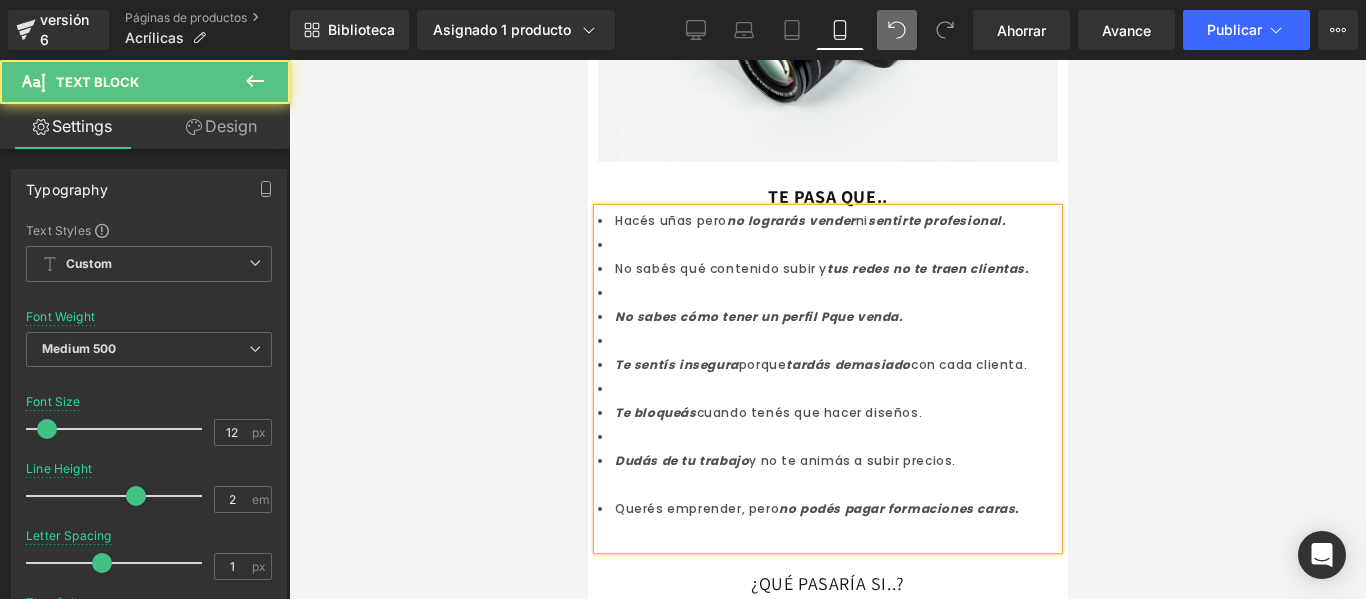 drag, startPoint x: 905, startPoint y: 305, endPoint x: 617, endPoint y: 305, distance: 288 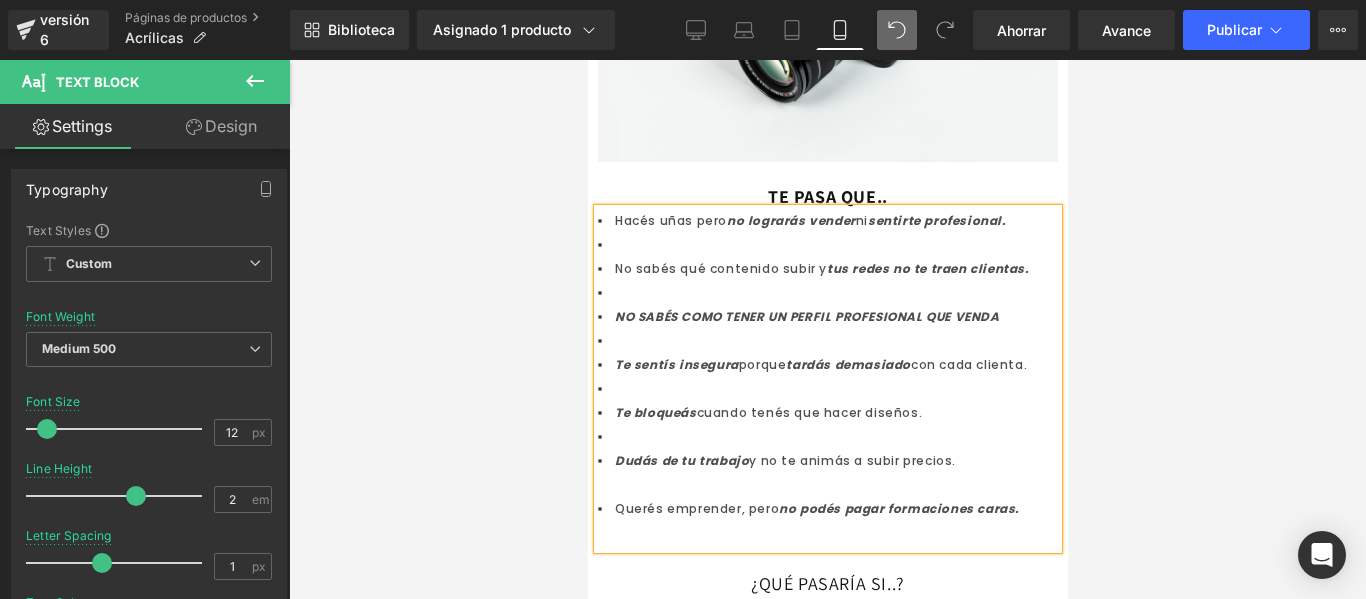 click on "No sabés qué contenido subir y  tus redes no te traen clientas." at bounding box center (821, 268) 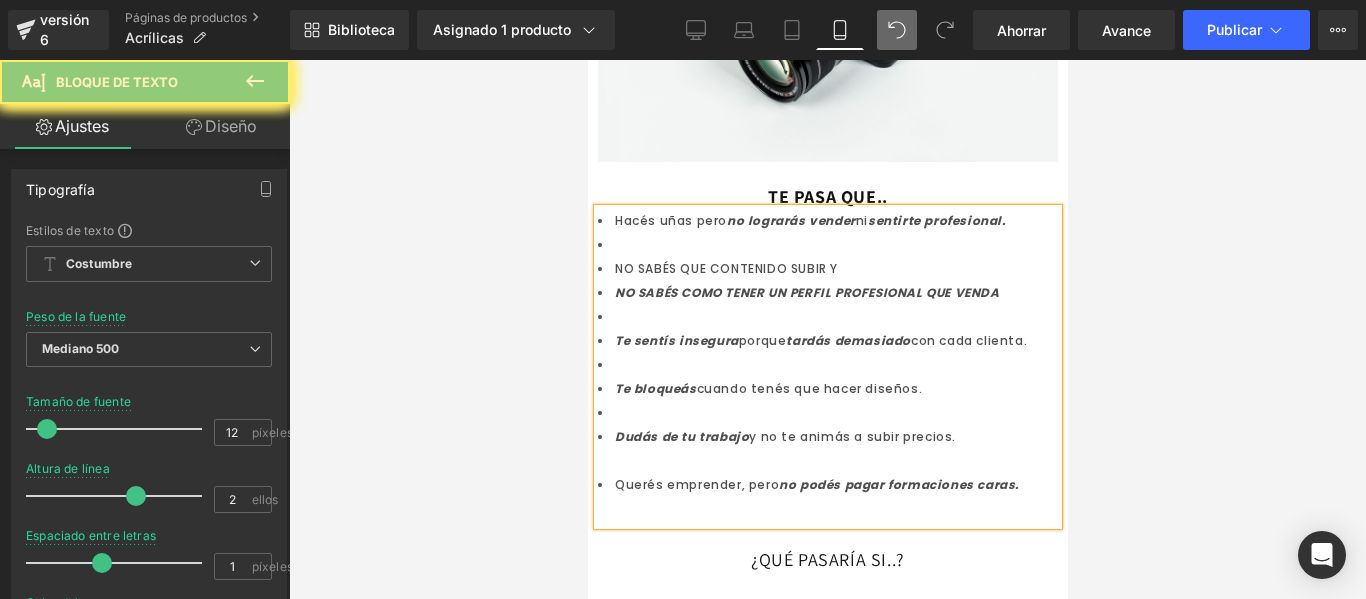 click 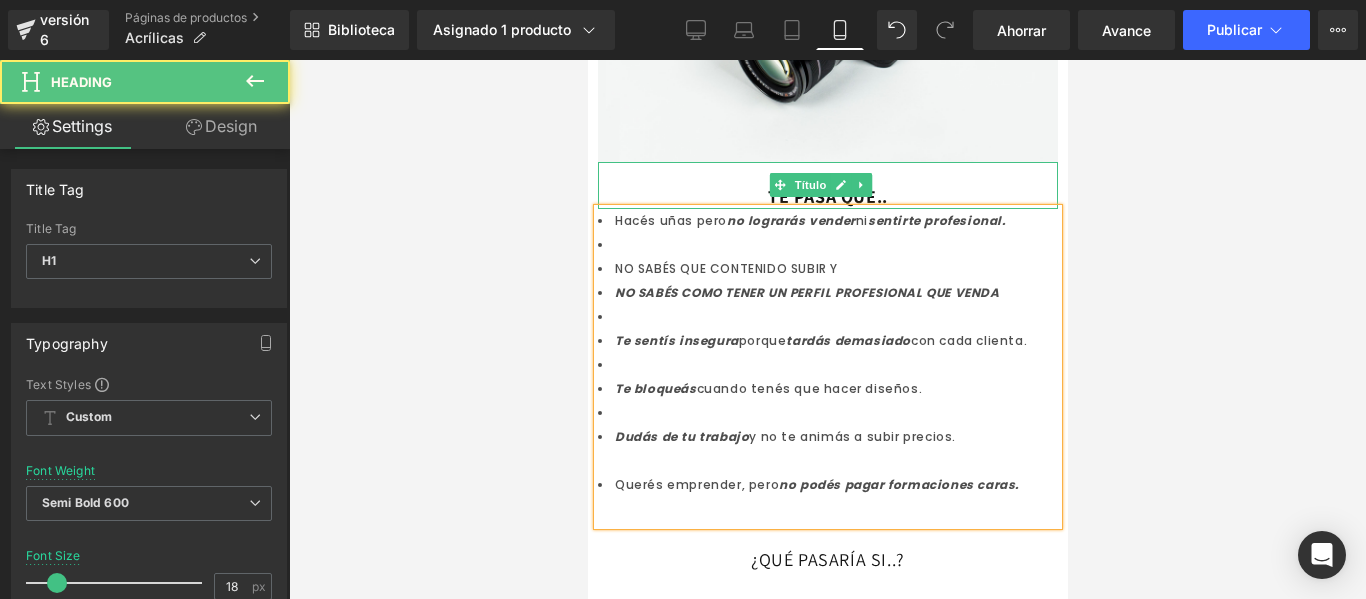 click on "TE PASA QUE.." at bounding box center (827, 185) 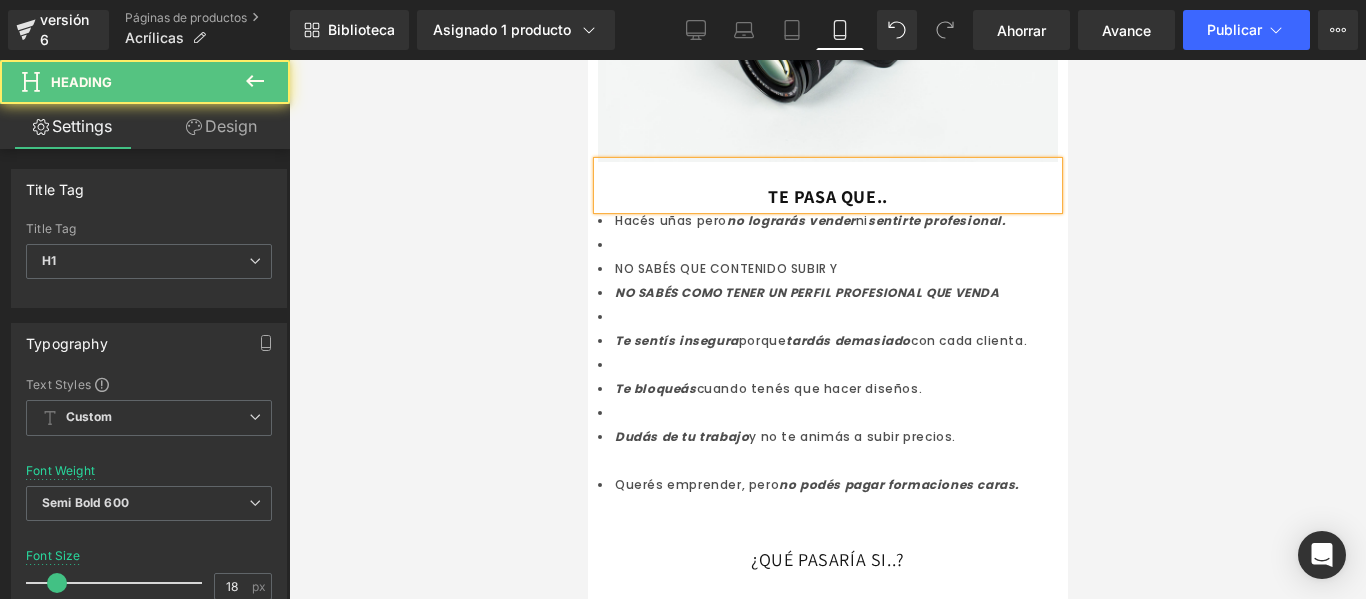 click on "NO SABÉS COMO TENER UN PERFIL PROFESIONAL QUE VENDA" at bounding box center [806, 292] 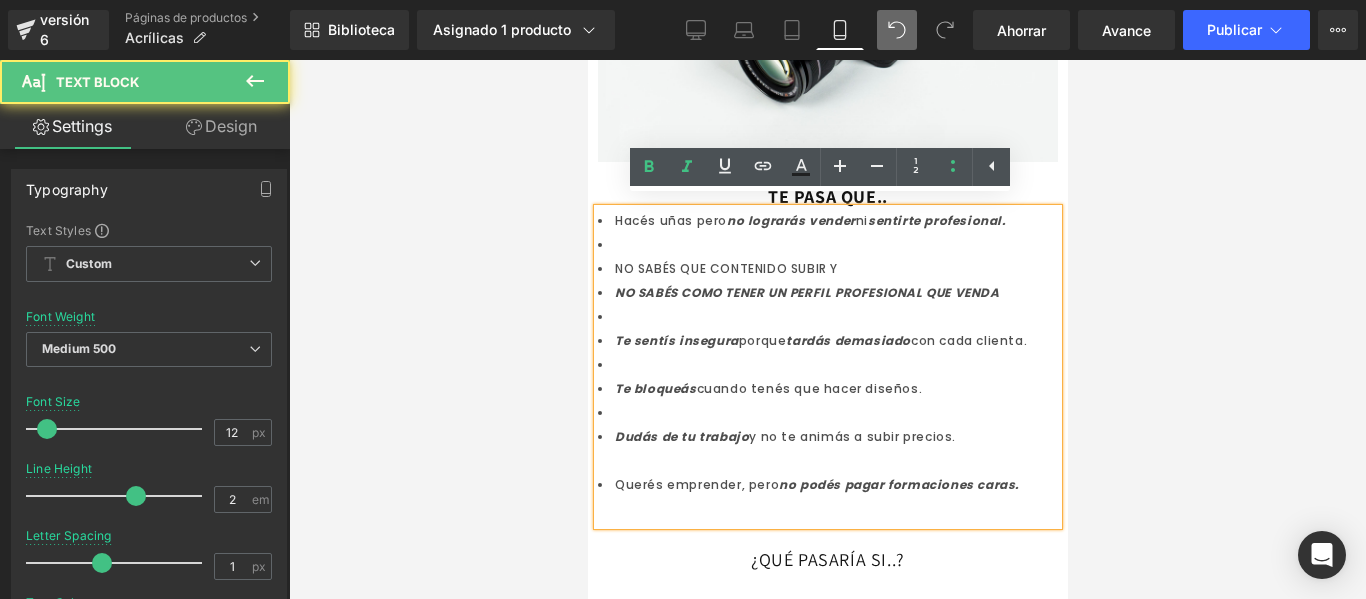 click 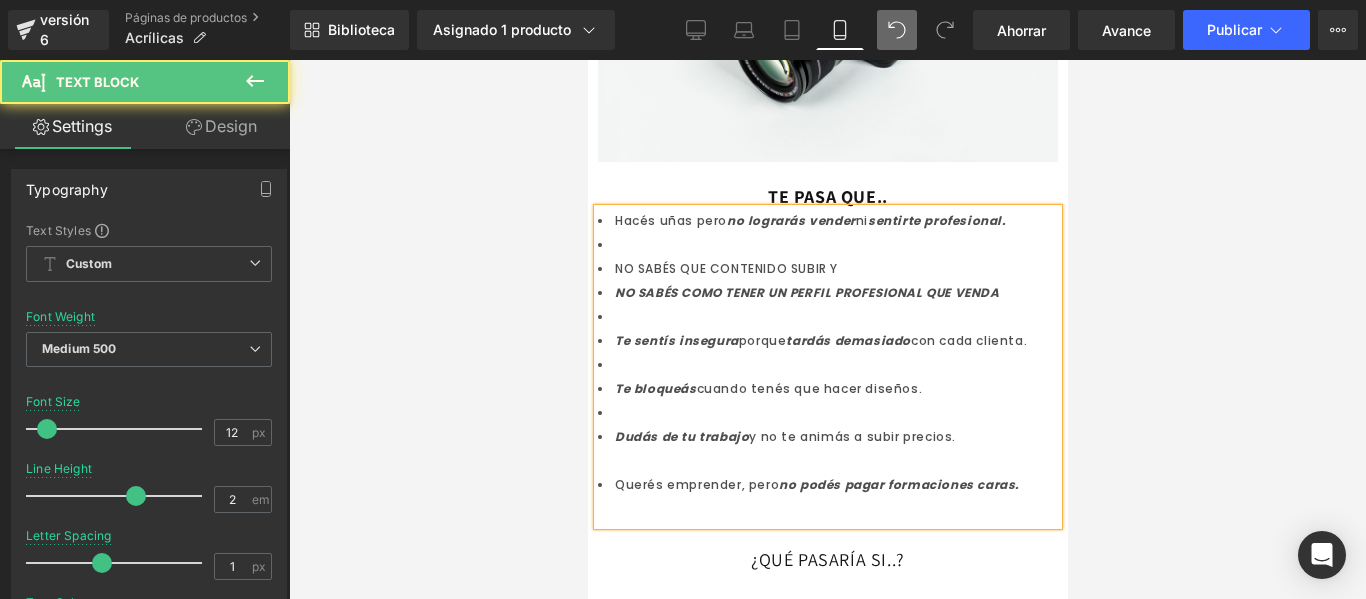 click 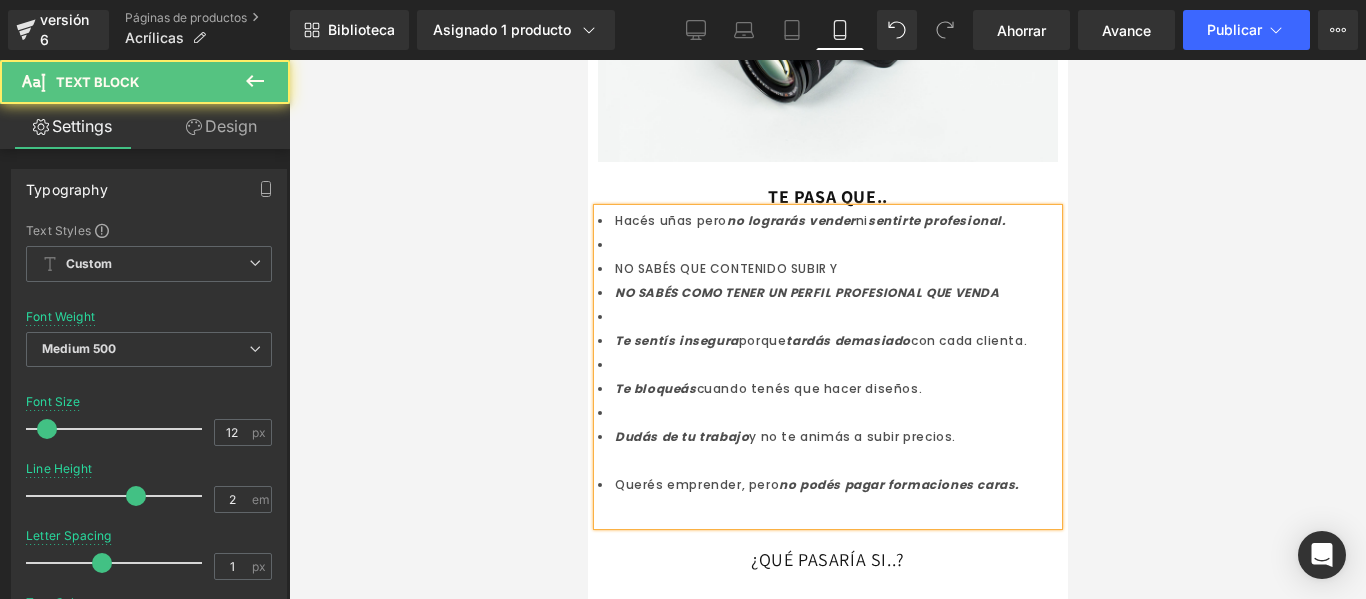 click on "NO SABÉS QUE CONTENIDO SUBIR Y" at bounding box center [827, 269] 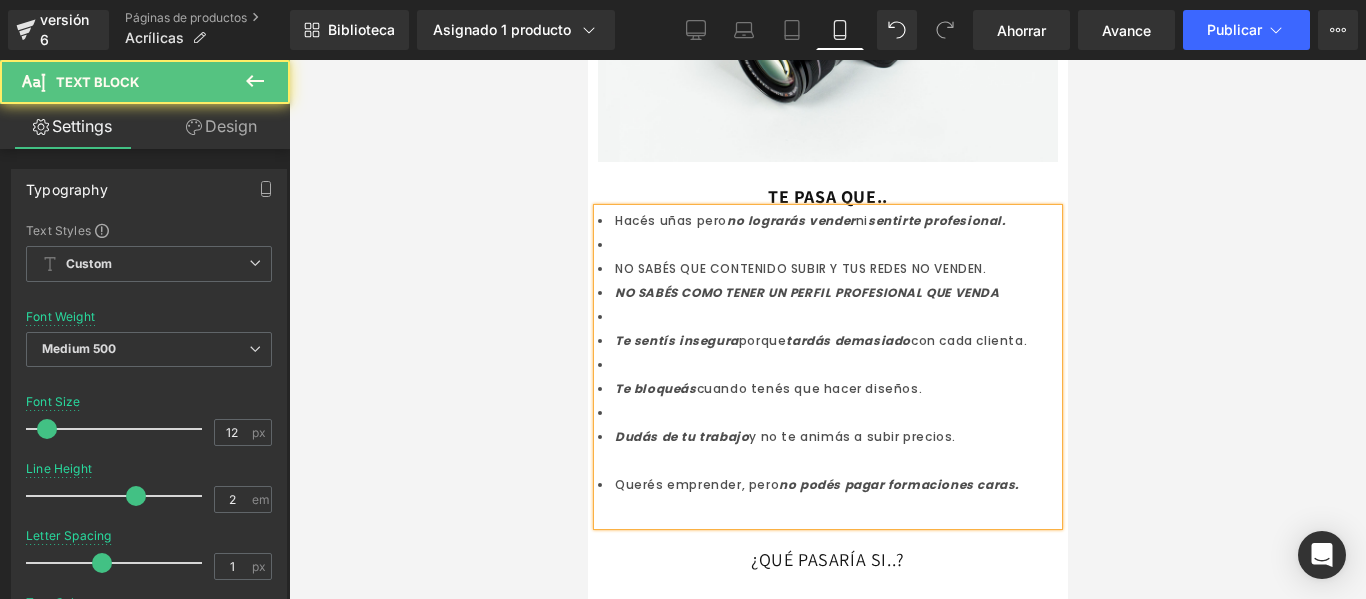 drag, startPoint x: 785, startPoint y: 250, endPoint x: 614, endPoint y: 255, distance: 171.07309 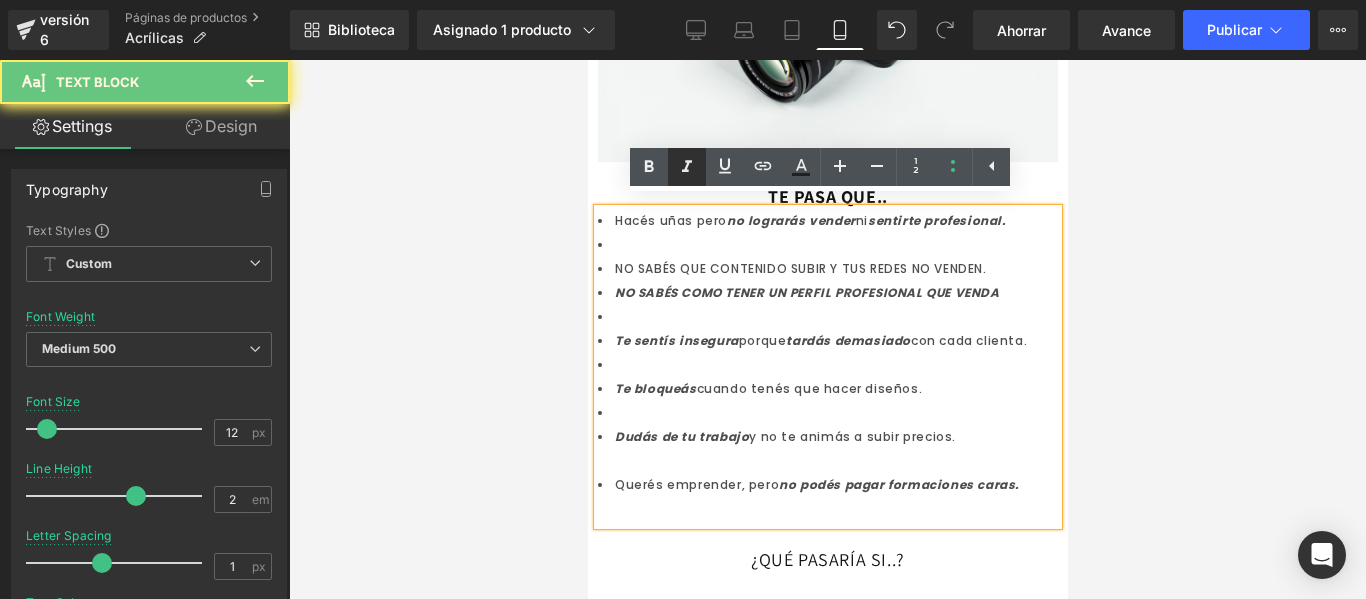 click 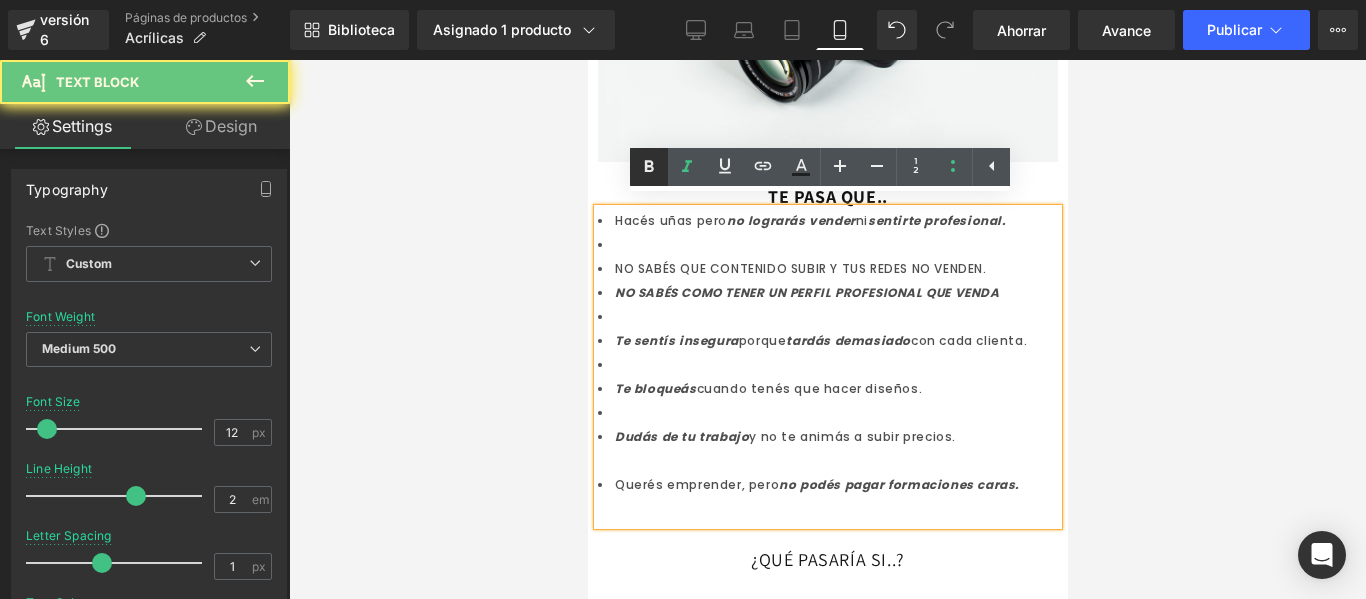 click 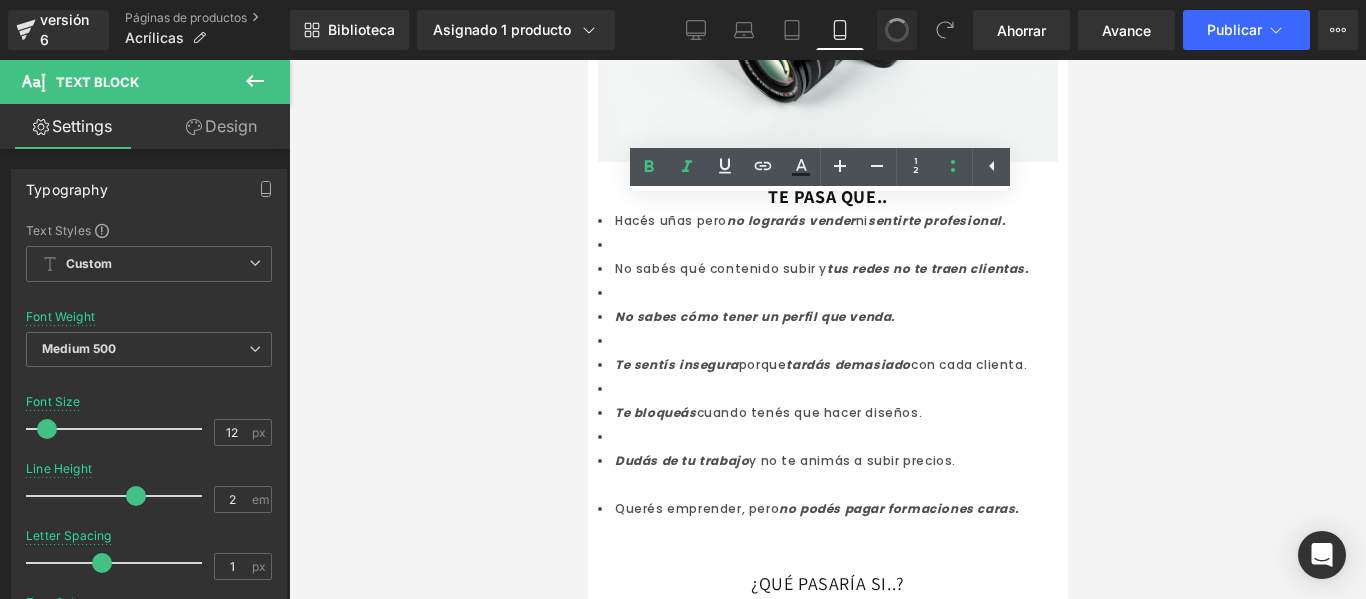 click at bounding box center [827, 329] 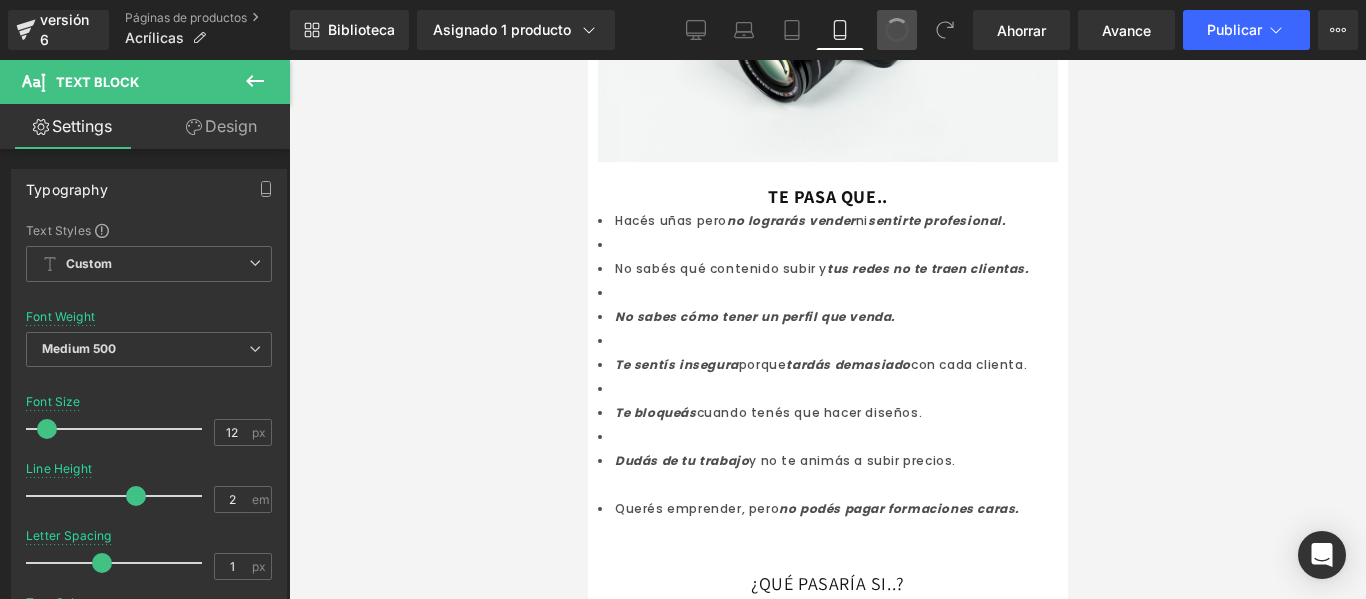 click at bounding box center [897, 30] 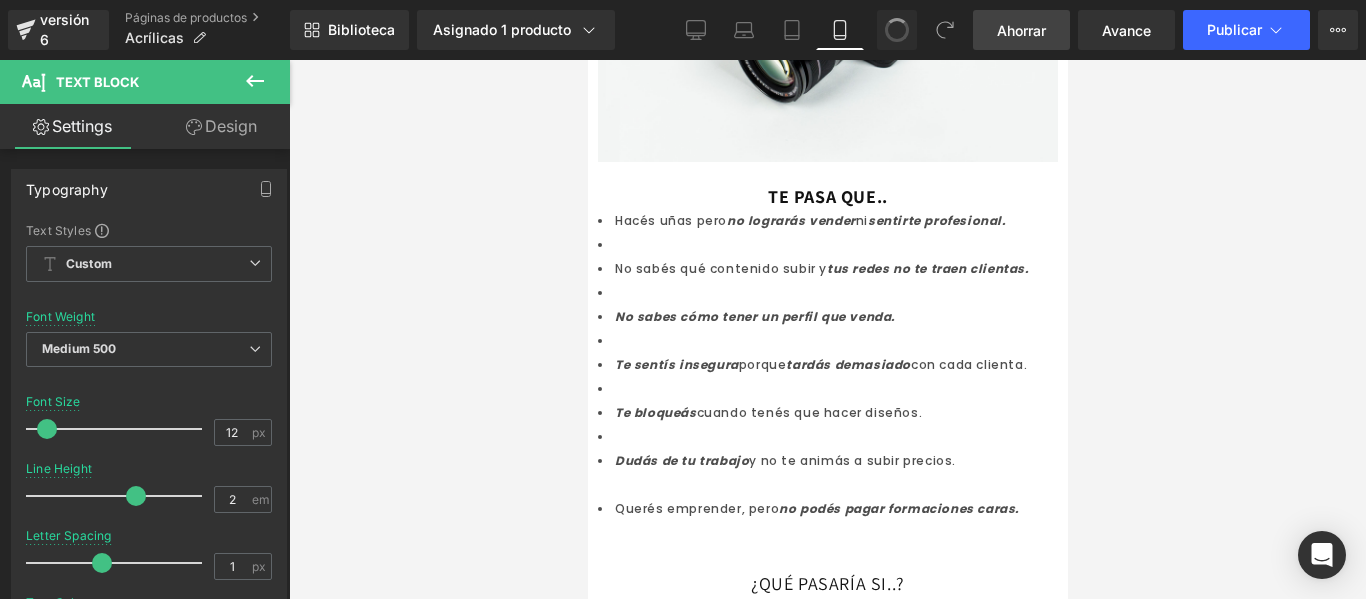 click on "Ahorrar" at bounding box center (1021, 30) 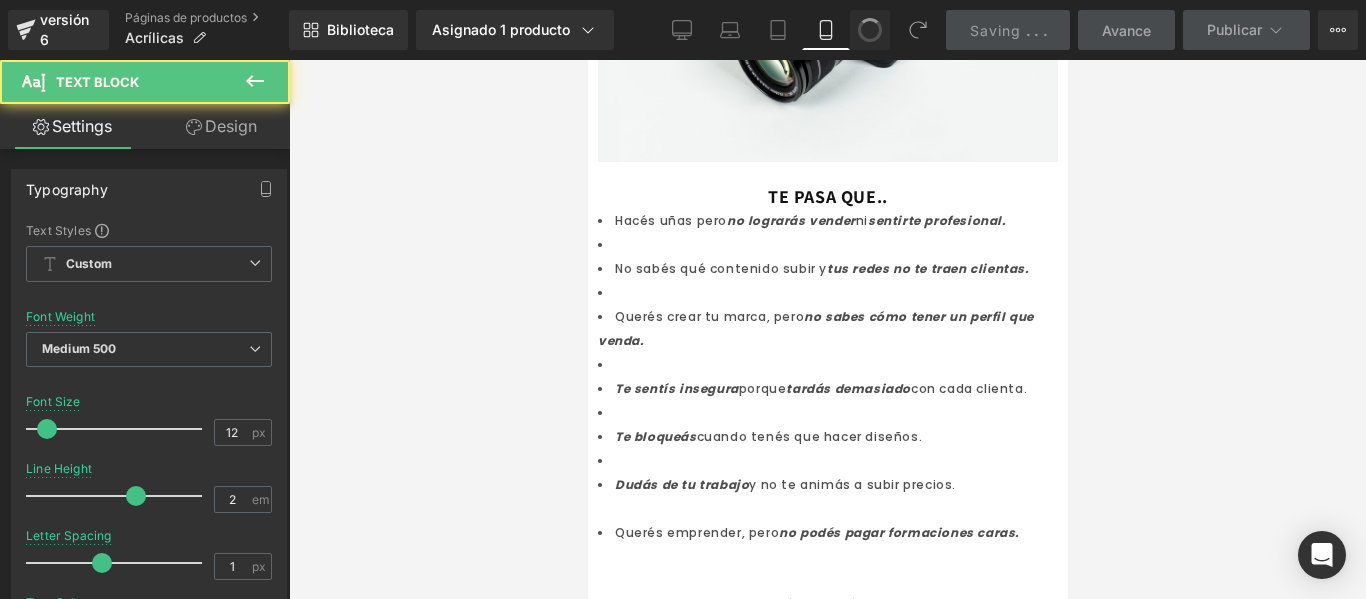 click at bounding box center [827, 365] 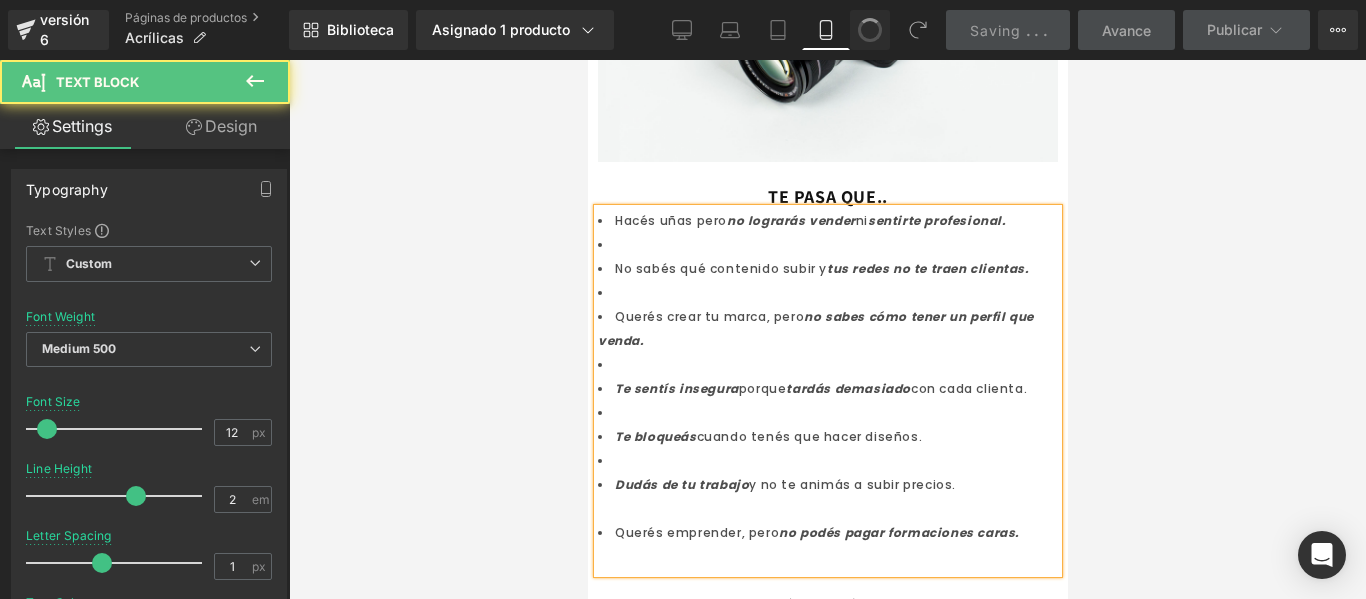 drag, startPoint x: 1010, startPoint y: 512, endPoint x: 605, endPoint y: 201, distance: 510.63293 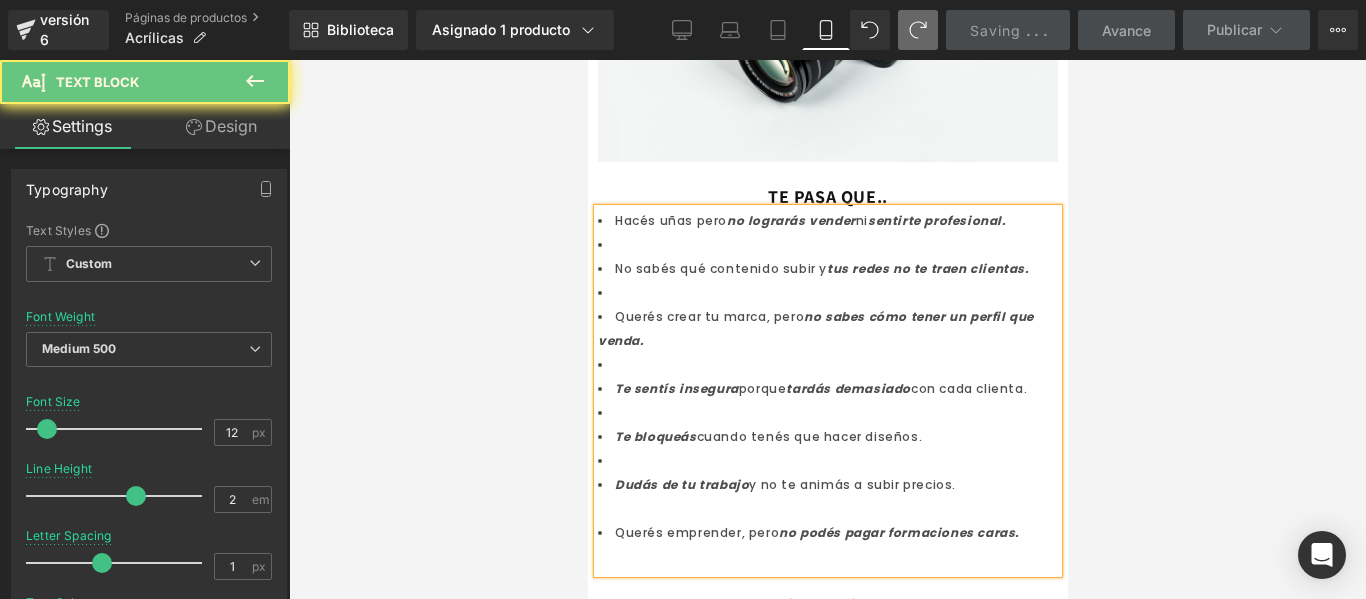 click at bounding box center (827, 329) 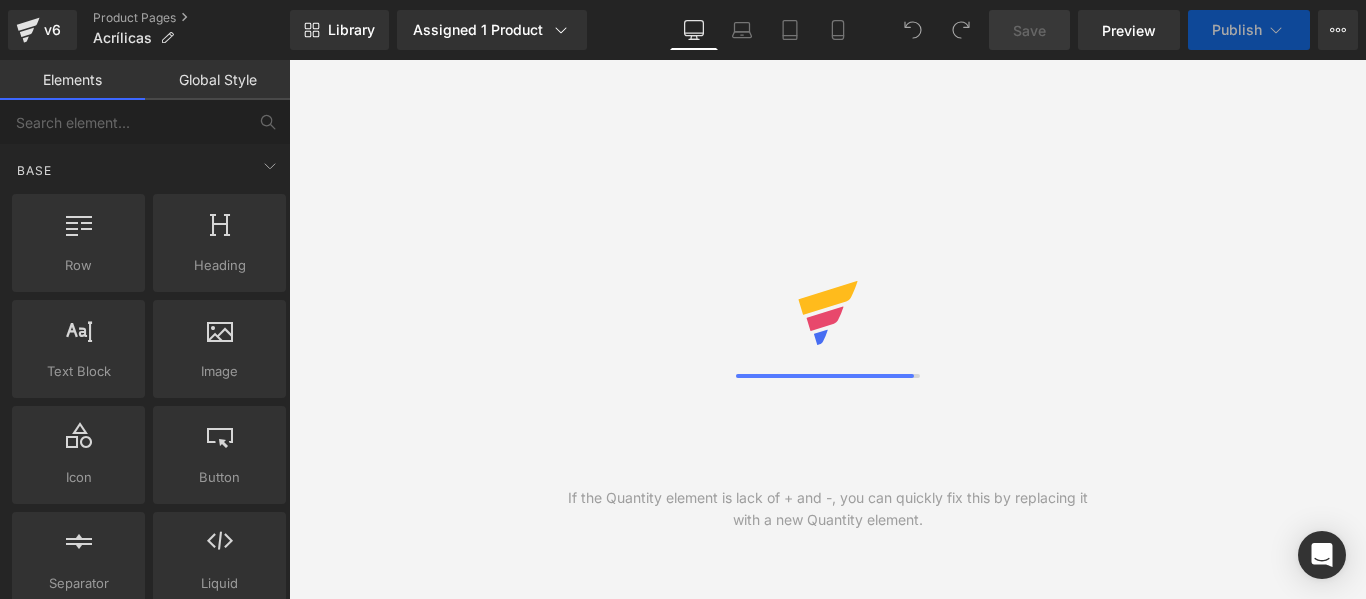 scroll, scrollTop: 0, scrollLeft: 0, axis: both 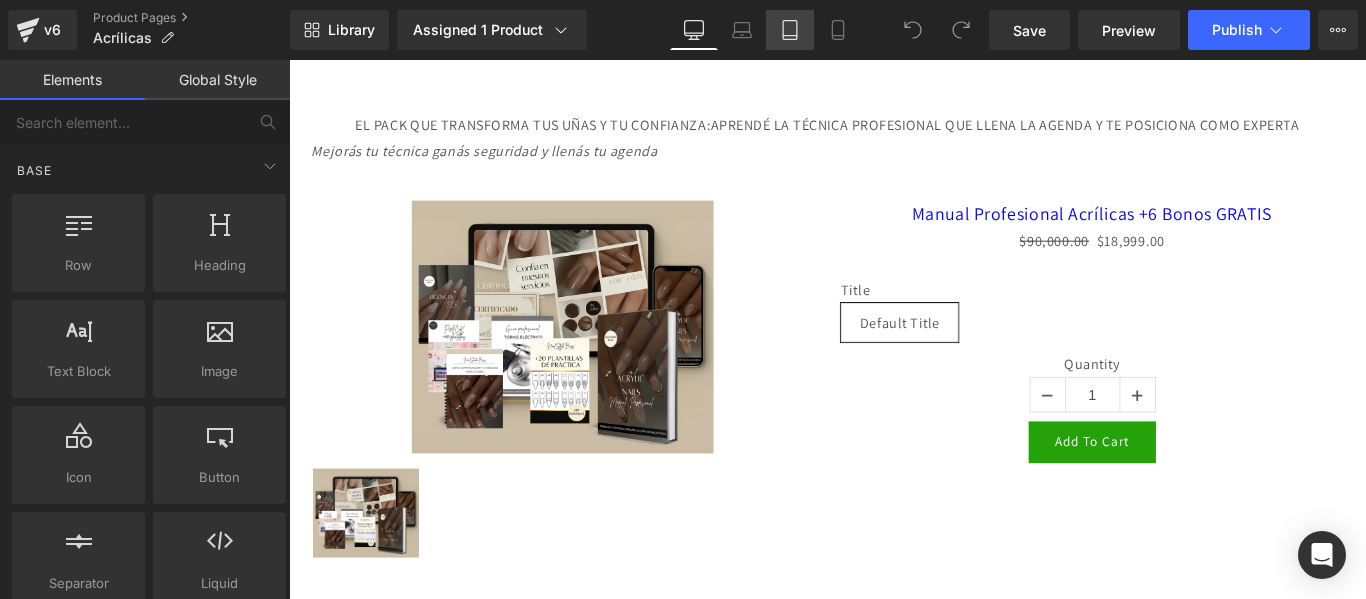 click 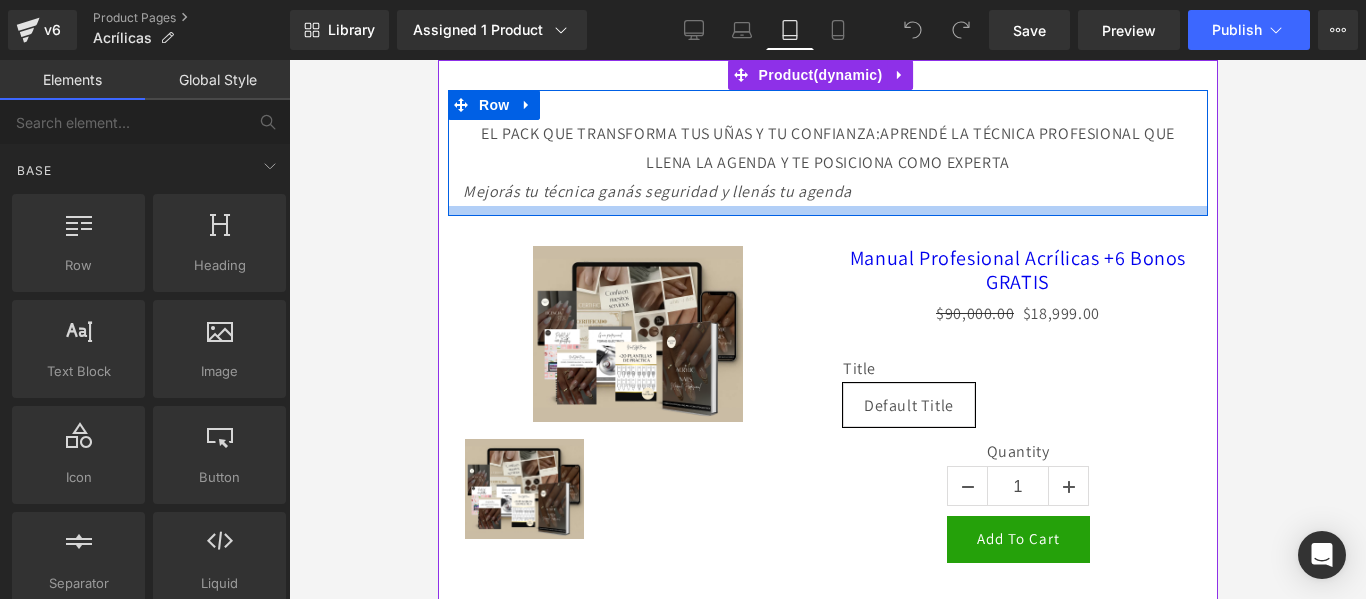 scroll, scrollTop: 0, scrollLeft: 0, axis: both 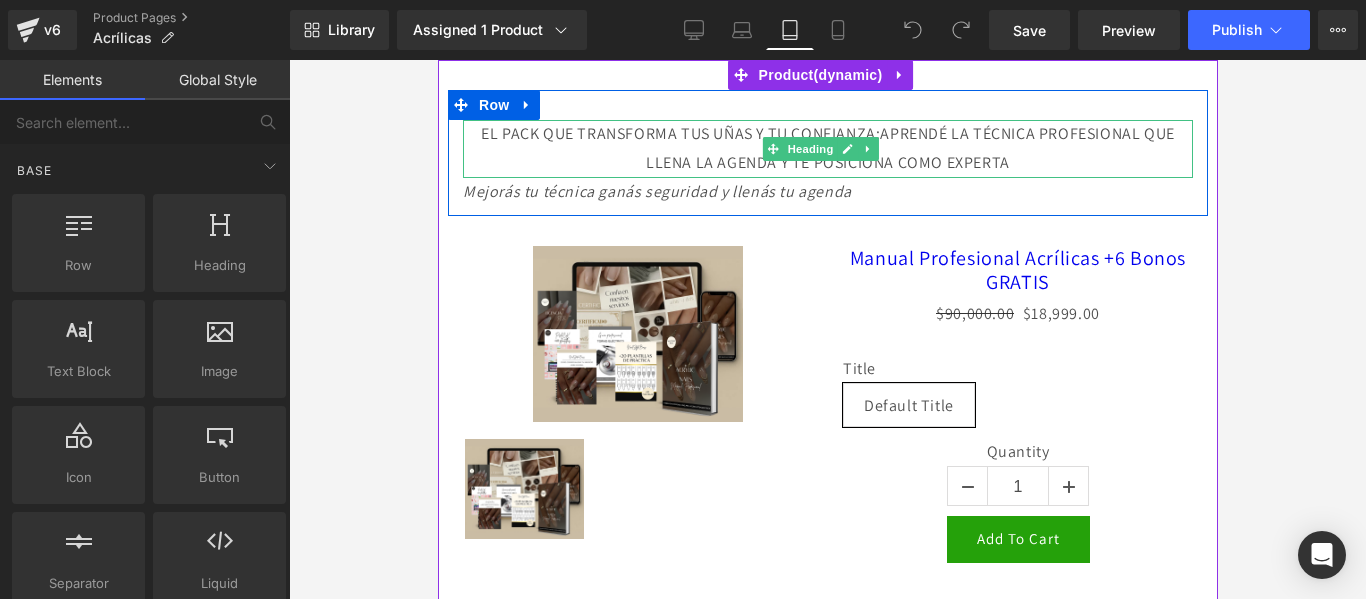 click on "EL PACK QUE TRANSFORMA TUS UÑAS Y TU CONFIANZA:APRENDÉ LA TÉCNICA PROFESIONAL QUE TE LLENA LA AGENDA Y TE POSICIONA COMO EXPERTA" at bounding box center [827, 148] 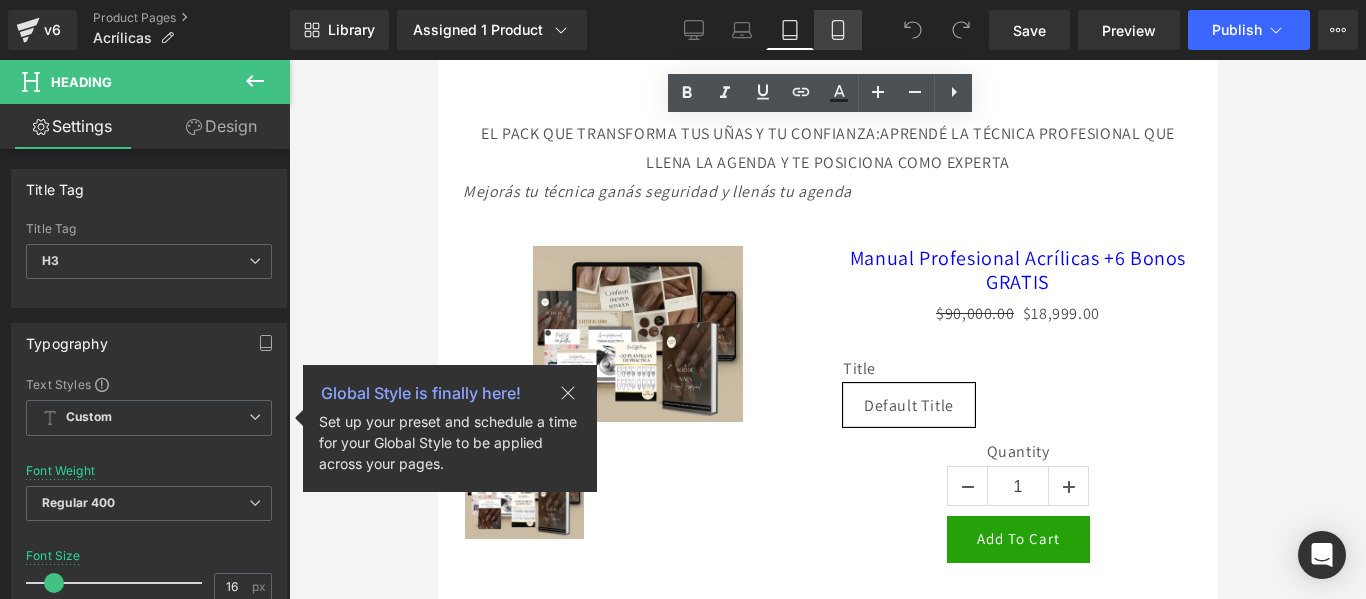 click 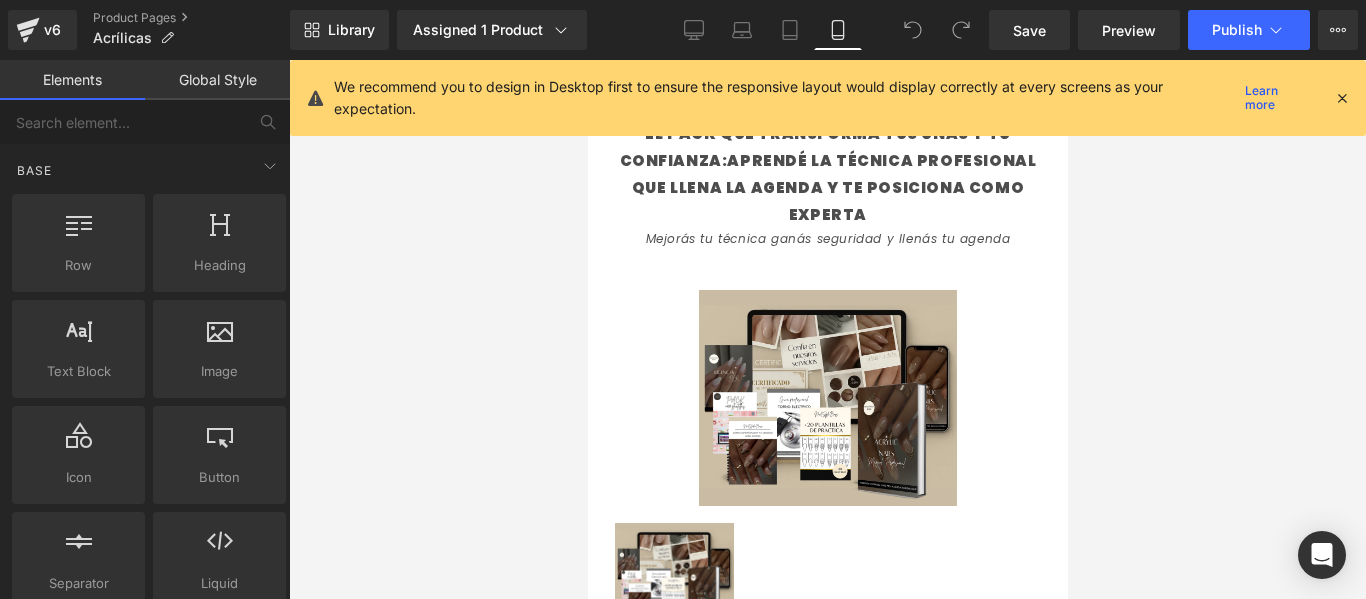 click at bounding box center (827, 329) 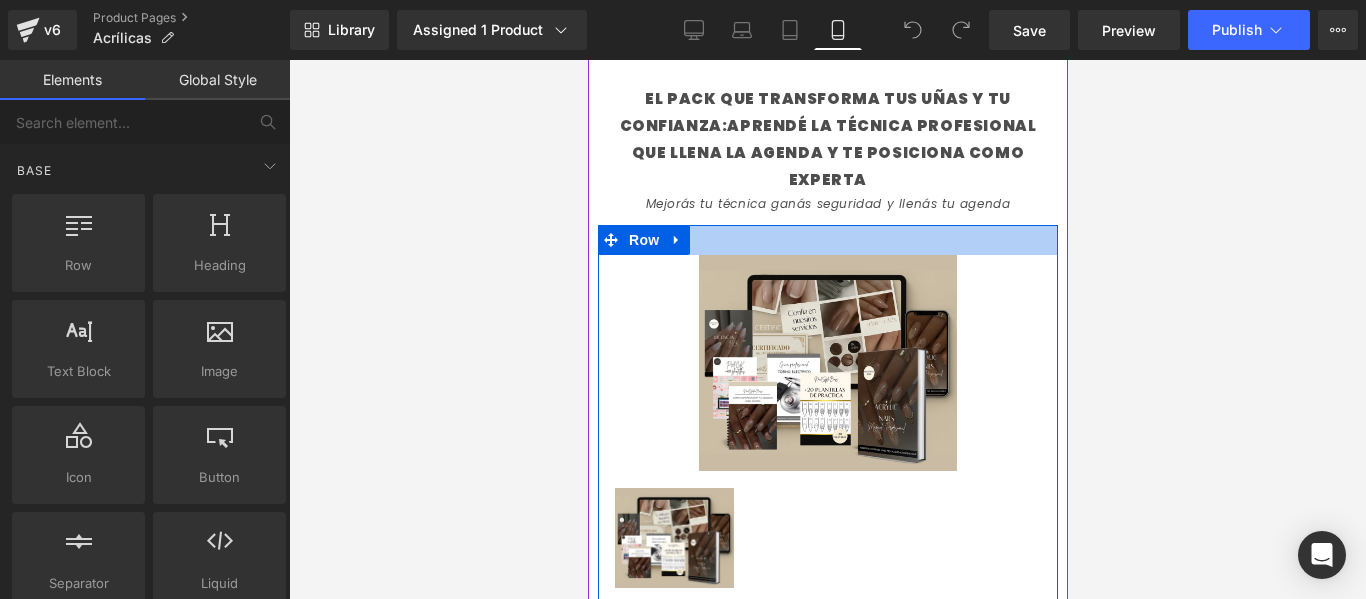 scroll, scrollTop: 36, scrollLeft: 0, axis: vertical 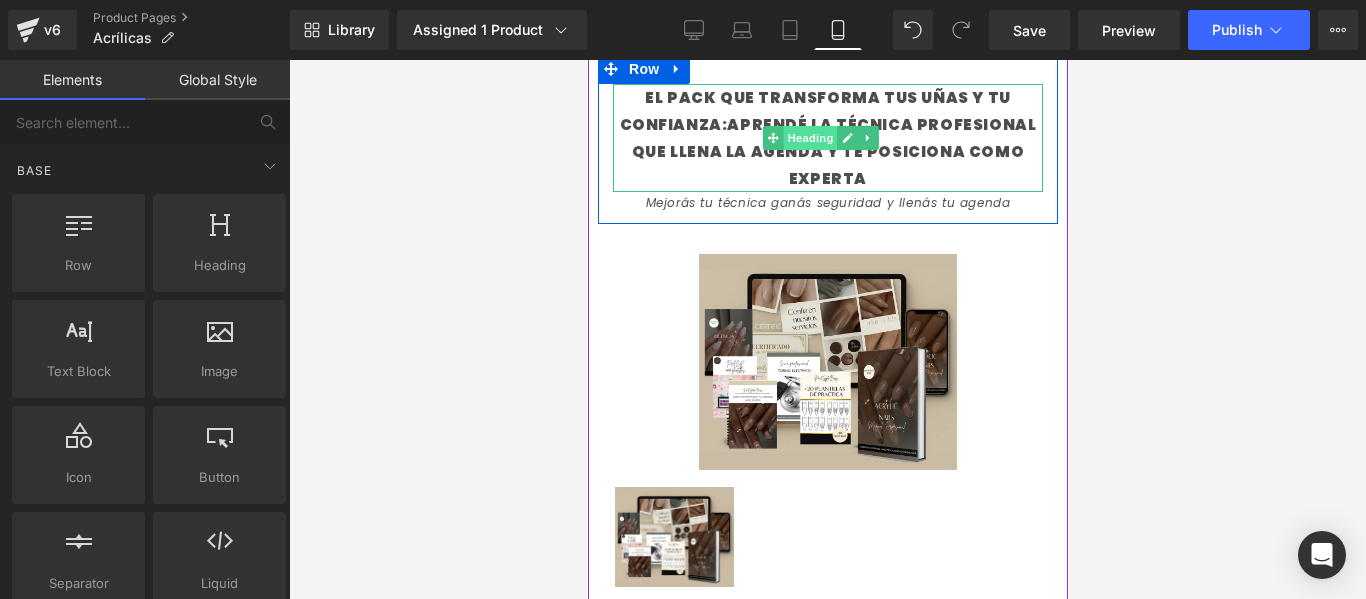 click on "Heading" at bounding box center (809, 138) 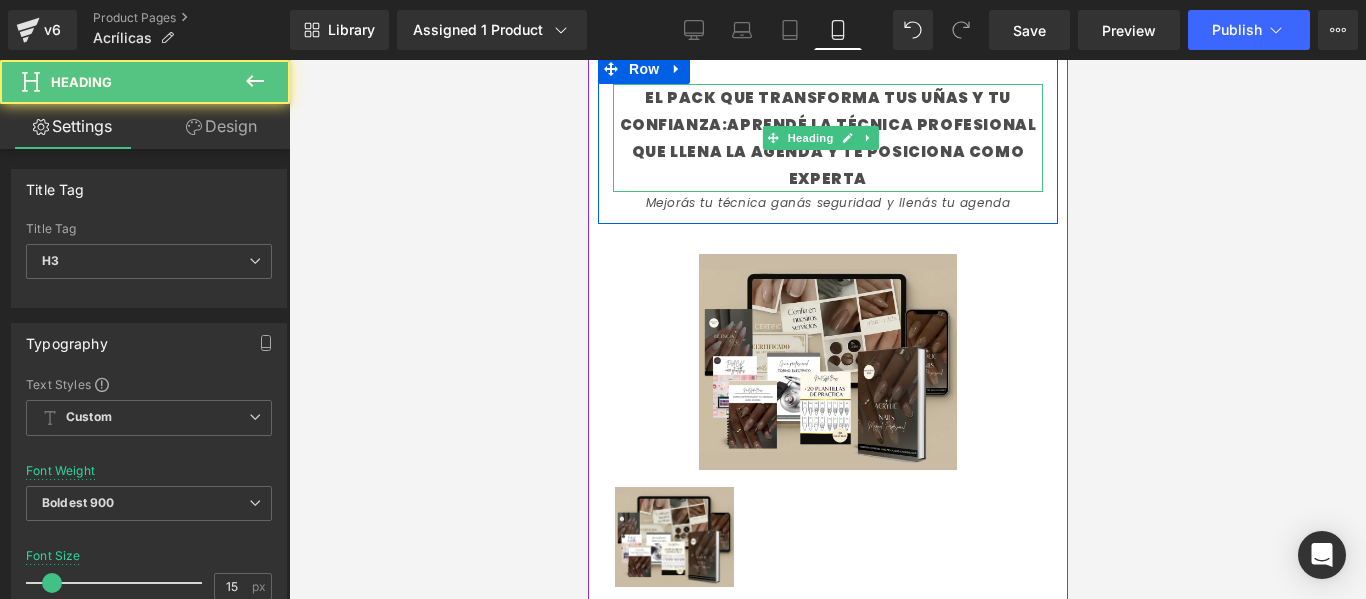 click on "EL PACK QUE TRANSFORMA TUS UÑAS Y TU CONFIANZA:APRENDÉ LA TÉCNICA PROFESIONAL QUE TE LLENA LA AGENDA Y TE POSICIONA COMO EXPERTA" at bounding box center (827, 138) 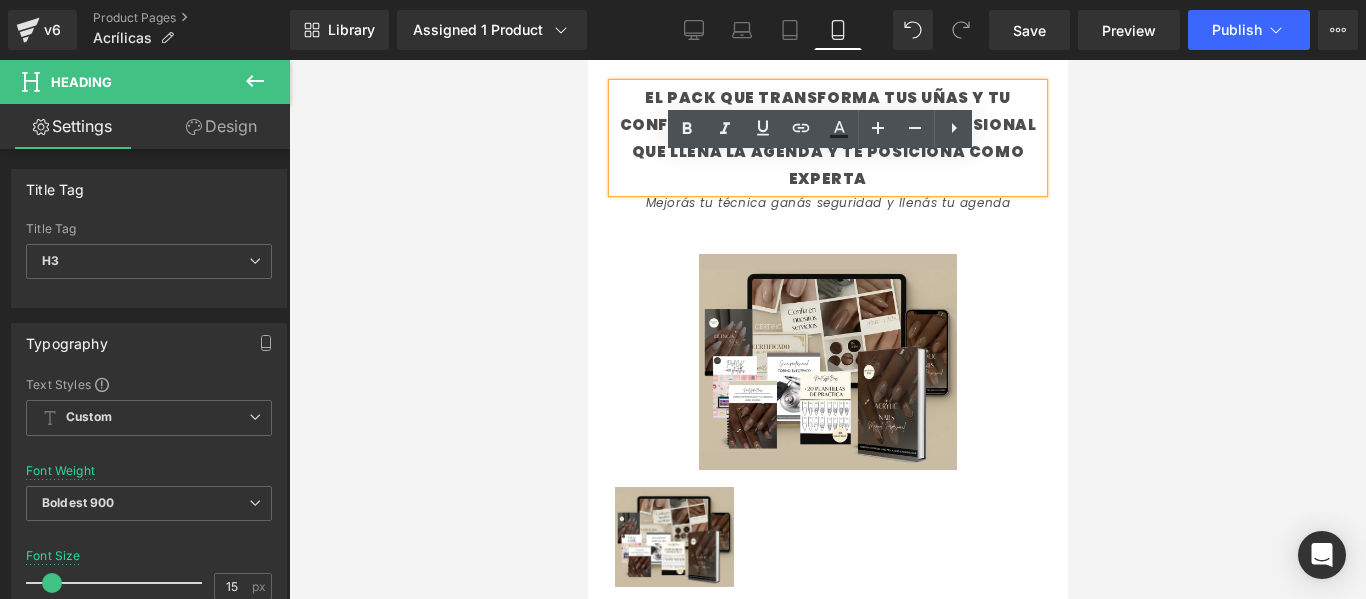 click on "EL PACK QUE TRANSFORMA TUS UÑAS Y TU CONFIANZA:APRENDÉ LA TÉCNICA PROFESIONAL QUE TE LLENA LA AGENDA Y TE POSICIONA COMO EXPERTA" at bounding box center (827, 138) 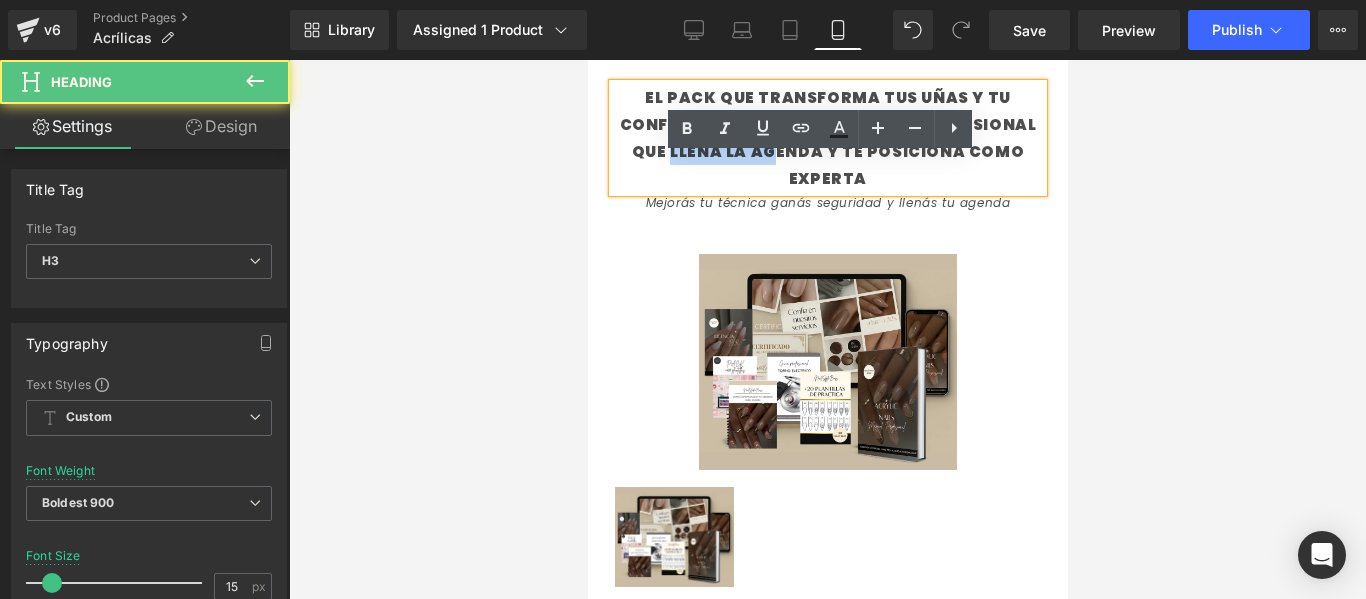 drag, startPoint x: 753, startPoint y: 156, endPoint x: 664, endPoint y: 155, distance: 89.005615 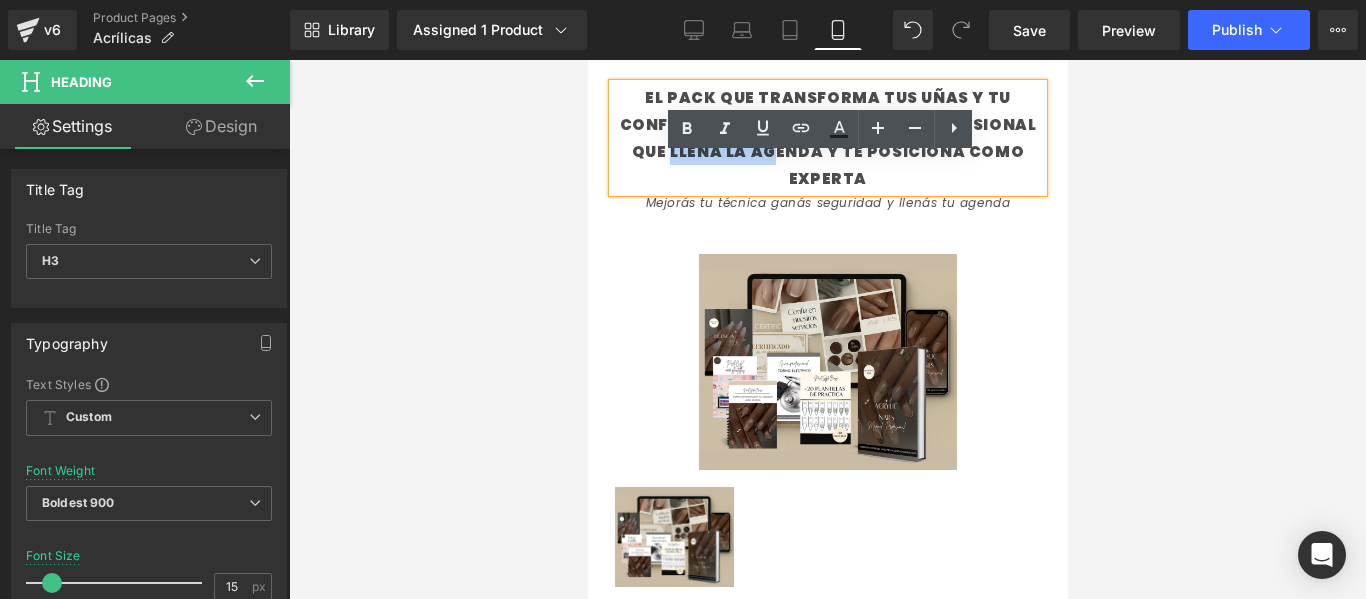 type 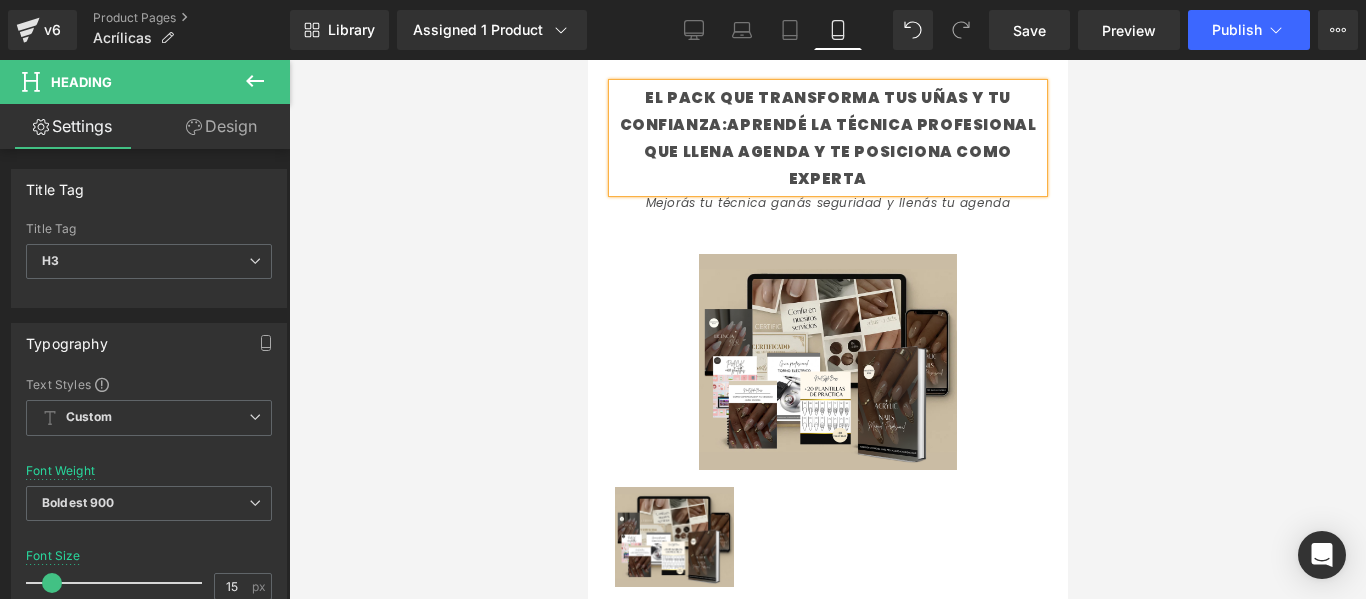 click on "EL PACK QUE TRANSFORMA TUS UÑAS Y TU CONFIANZA:APRENDÉ LA TÉCNICA PROFESIONAL QUE LLENA AGENDA Y TE POSICIONA COMO EXPERTA" at bounding box center [827, 138] 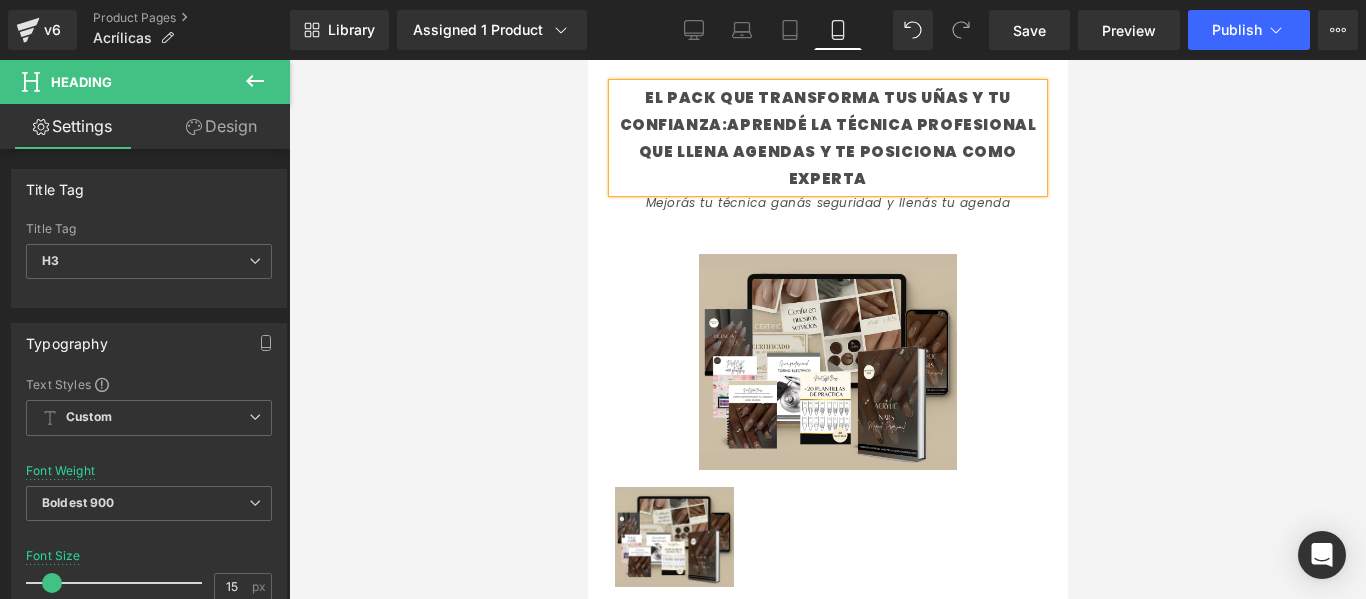 click at bounding box center [827, 329] 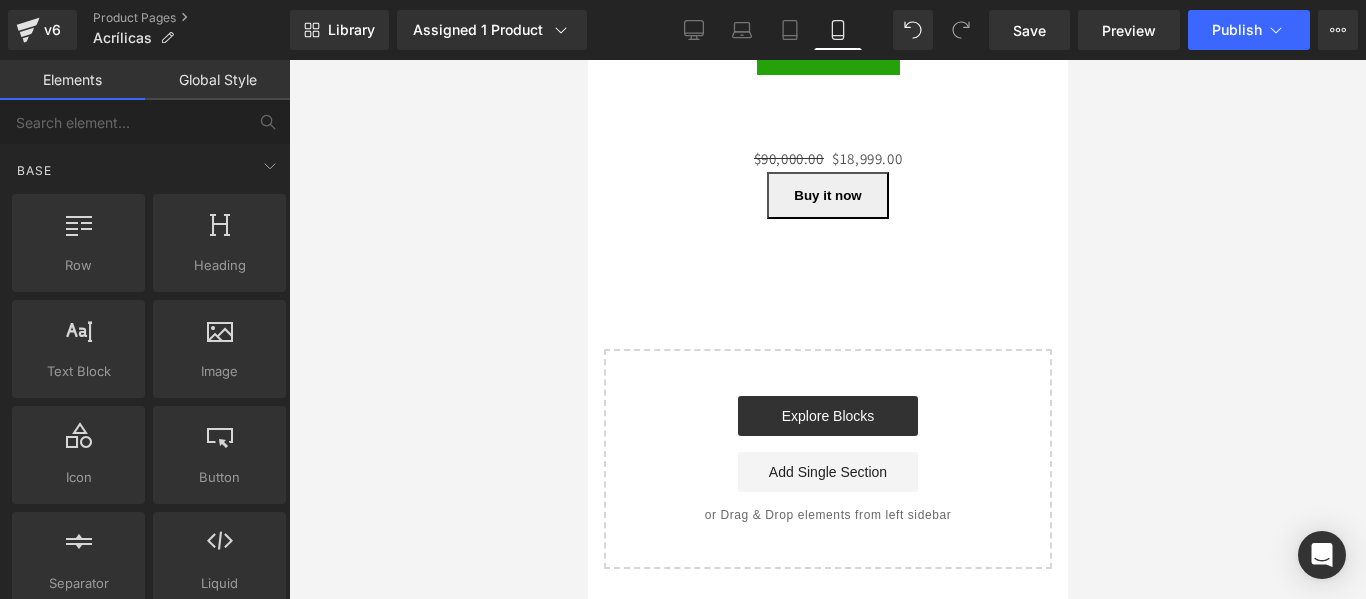 scroll, scrollTop: 126, scrollLeft: 0, axis: vertical 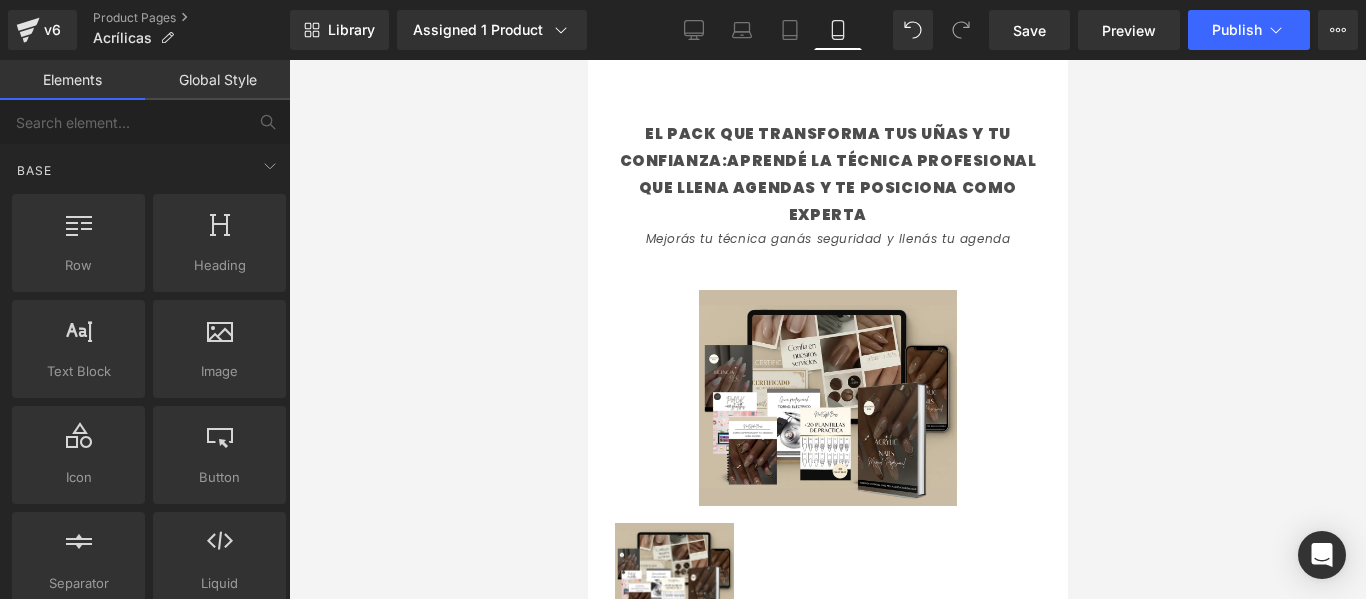 click at bounding box center (827, 329) 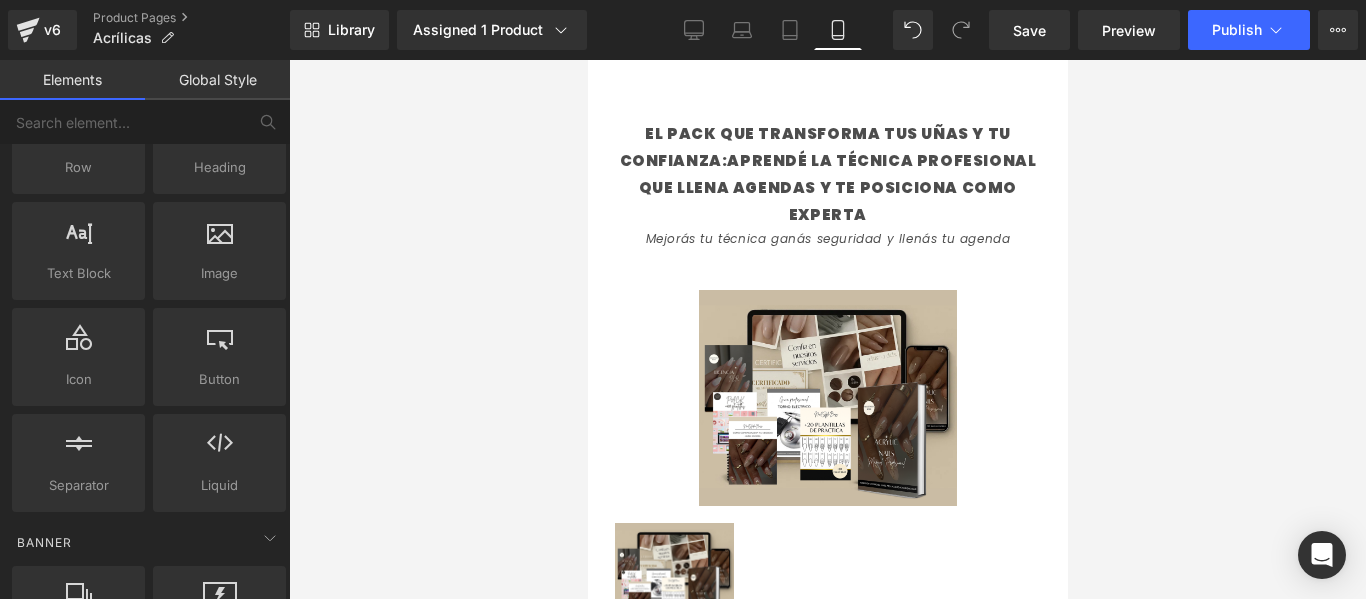scroll, scrollTop: 0, scrollLeft: 0, axis: both 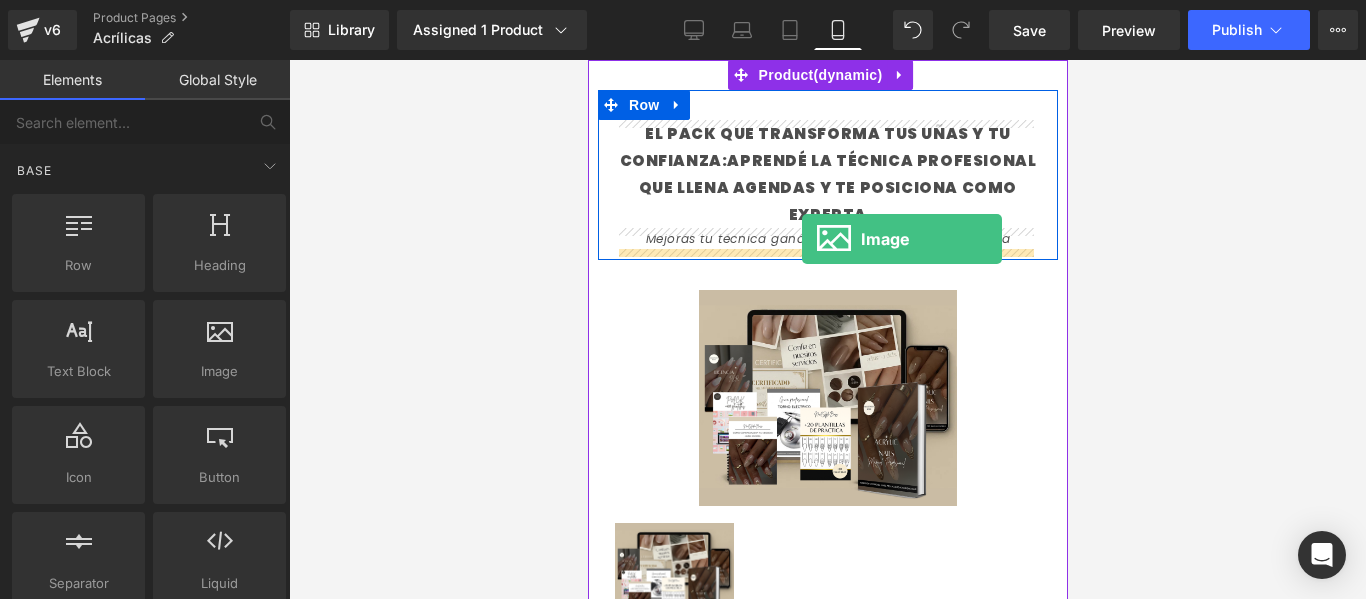 drag, startPoint x: 818, startPoint y: 394, endPoint x: 800, endPoint y: 239, distance: 156.04166 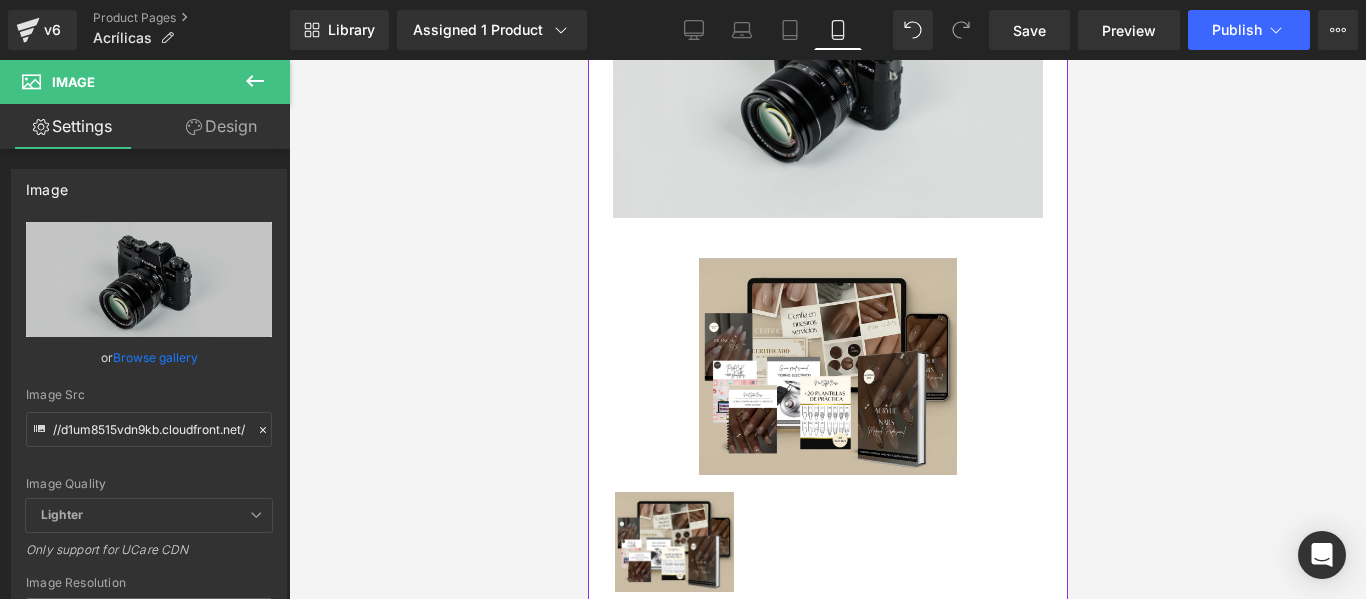 scroll, scrollTop: 315, scrollLeft: 0, axis: vertical 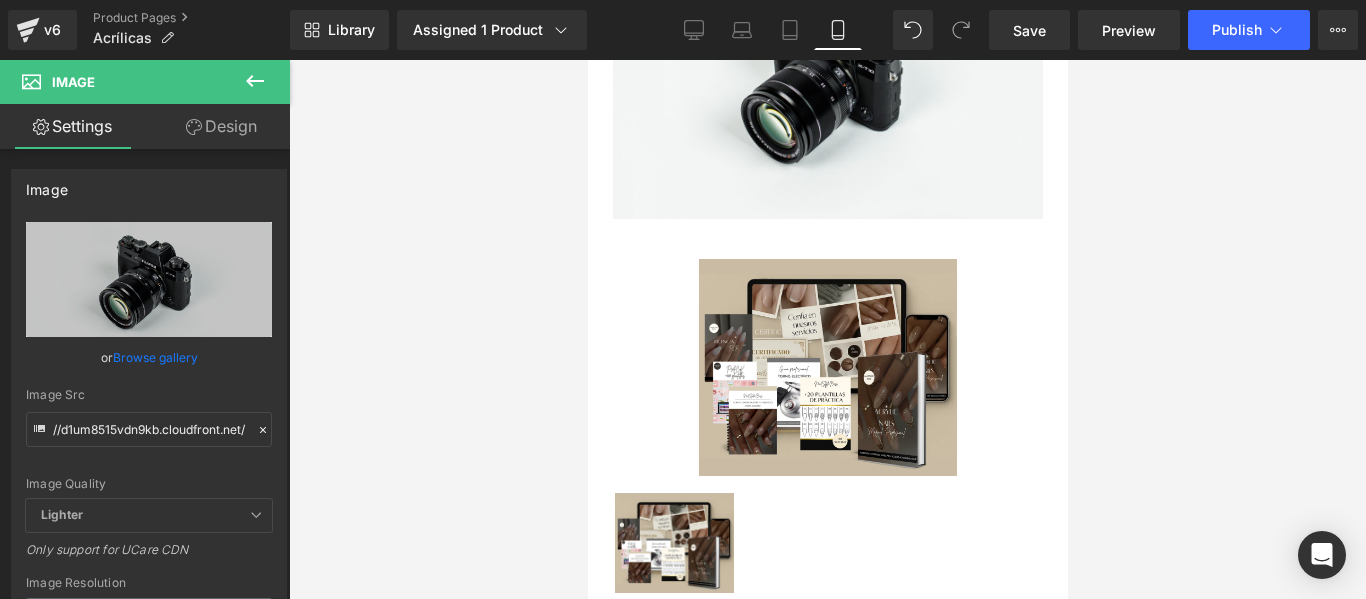 click 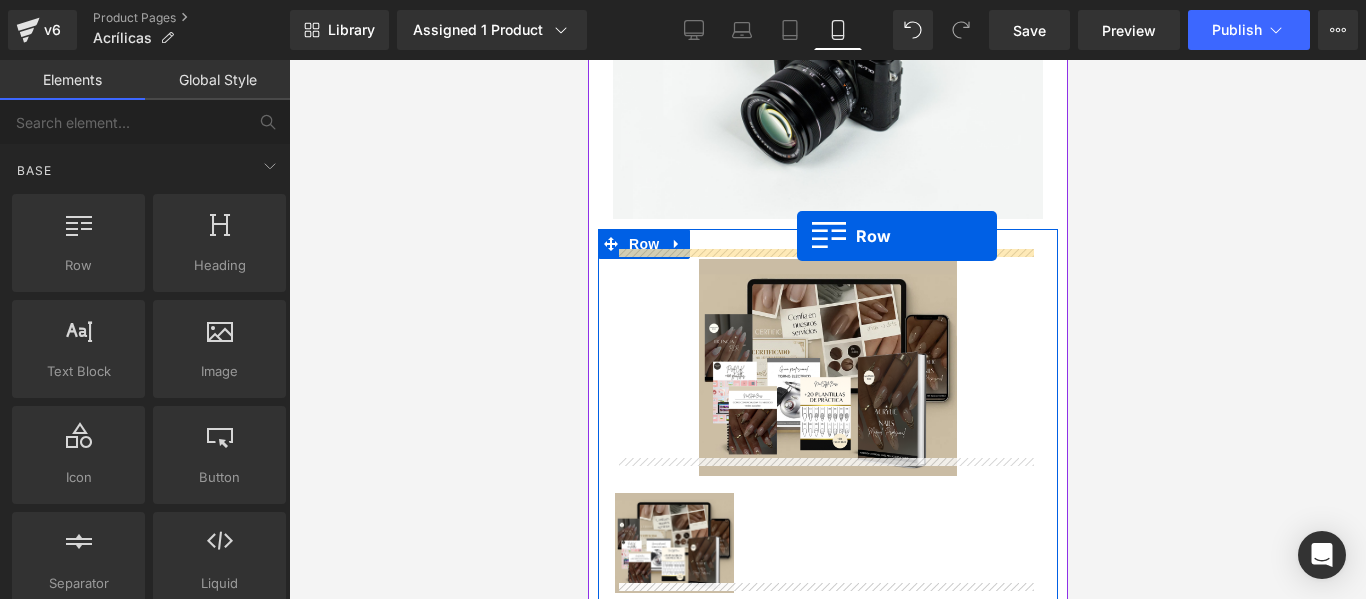 drag, startPoint x: 667, startPoint y: 293, endPoint x: 796, endPoint y: 236, distance: 141.0319 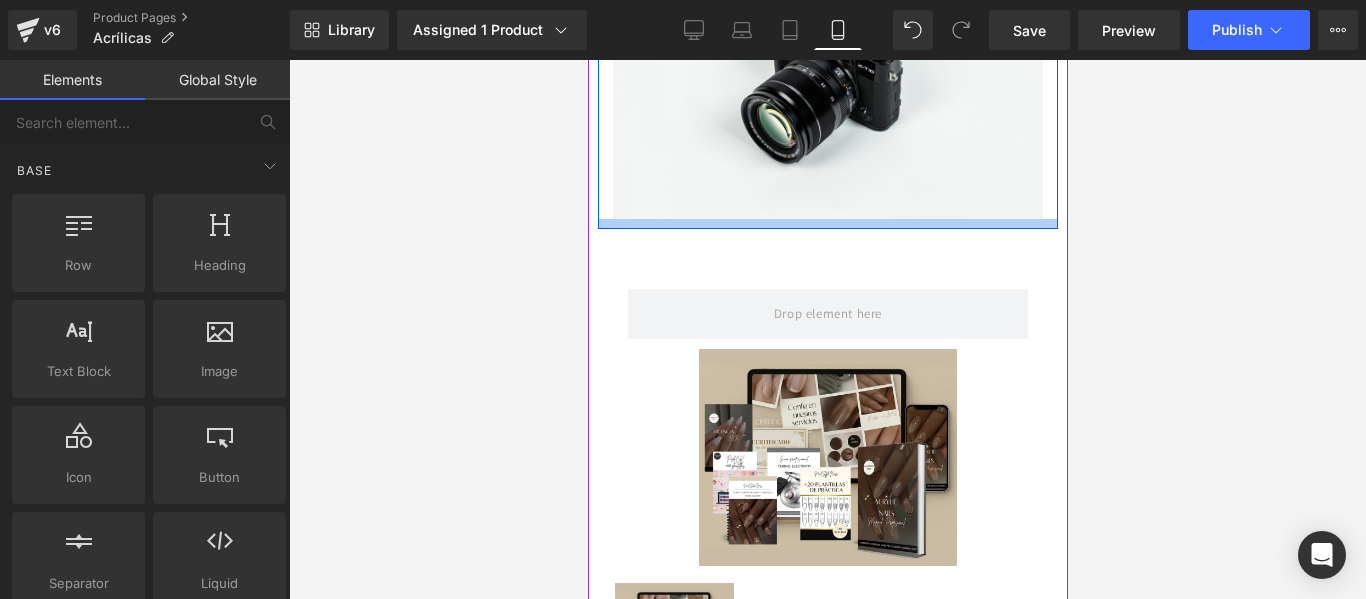 drag, startPoint x: 804, startPoint y: 300, endPoint x: 797, endPoint y: 210, distance: 90.27181 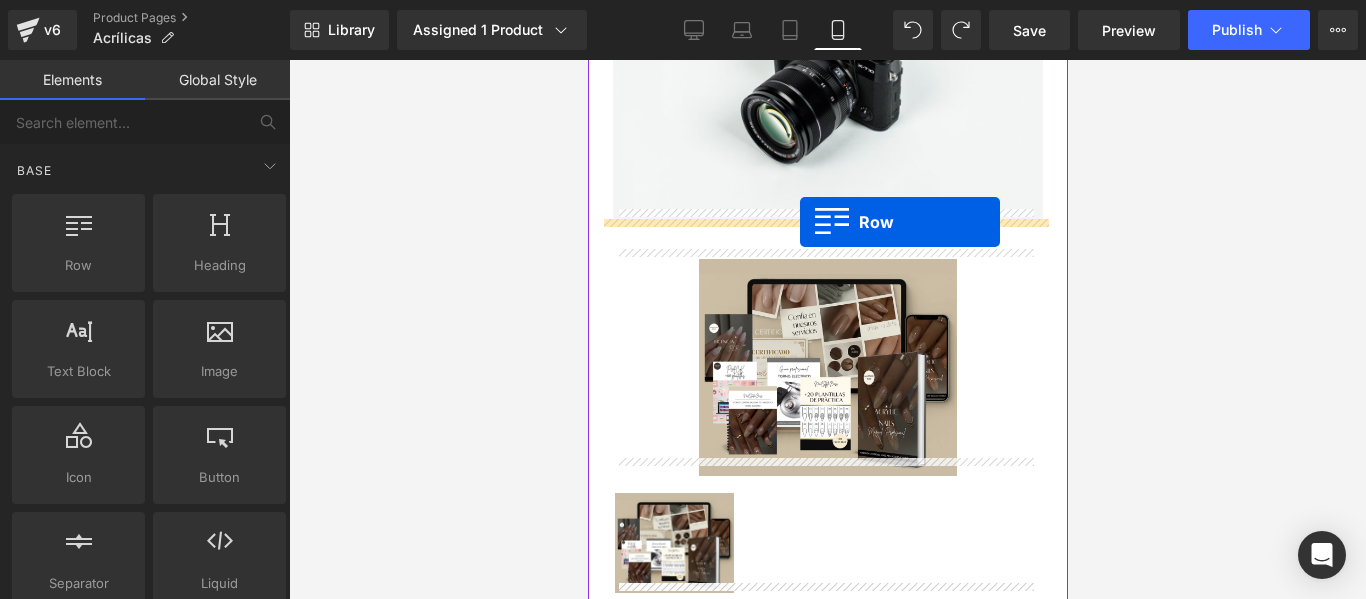 drag, startPoint x: 667, startPoint y: 323, endPoint x: 799, endPoint y: 222, distance: 166.2077 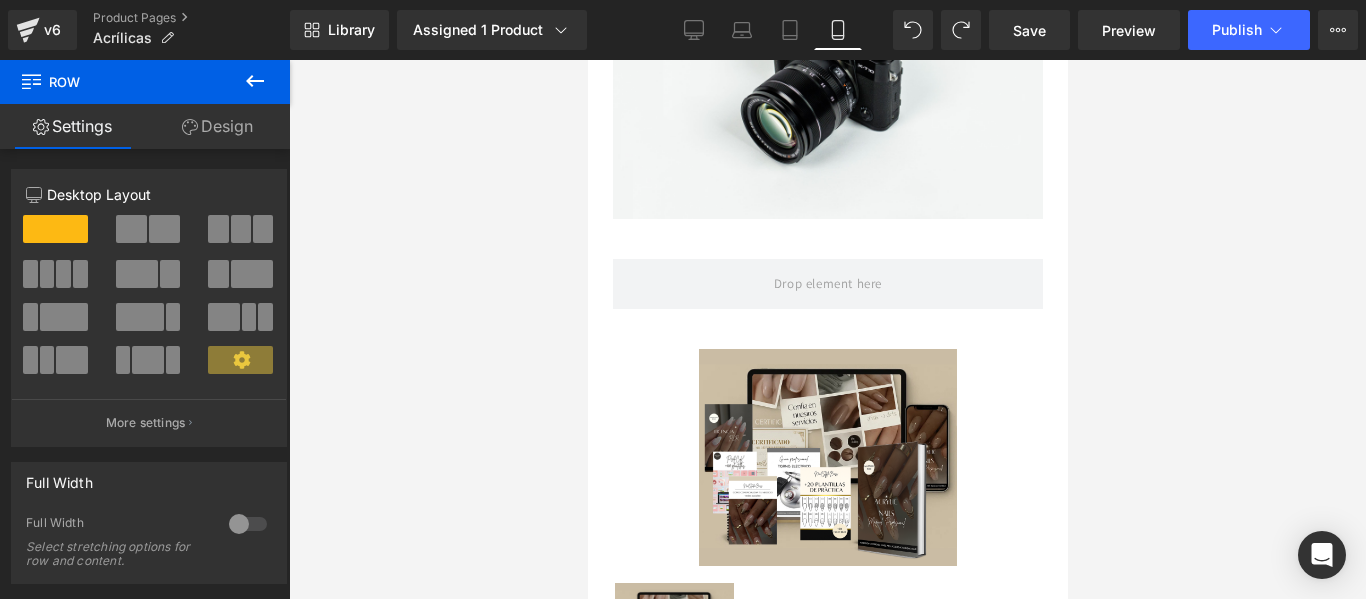 click 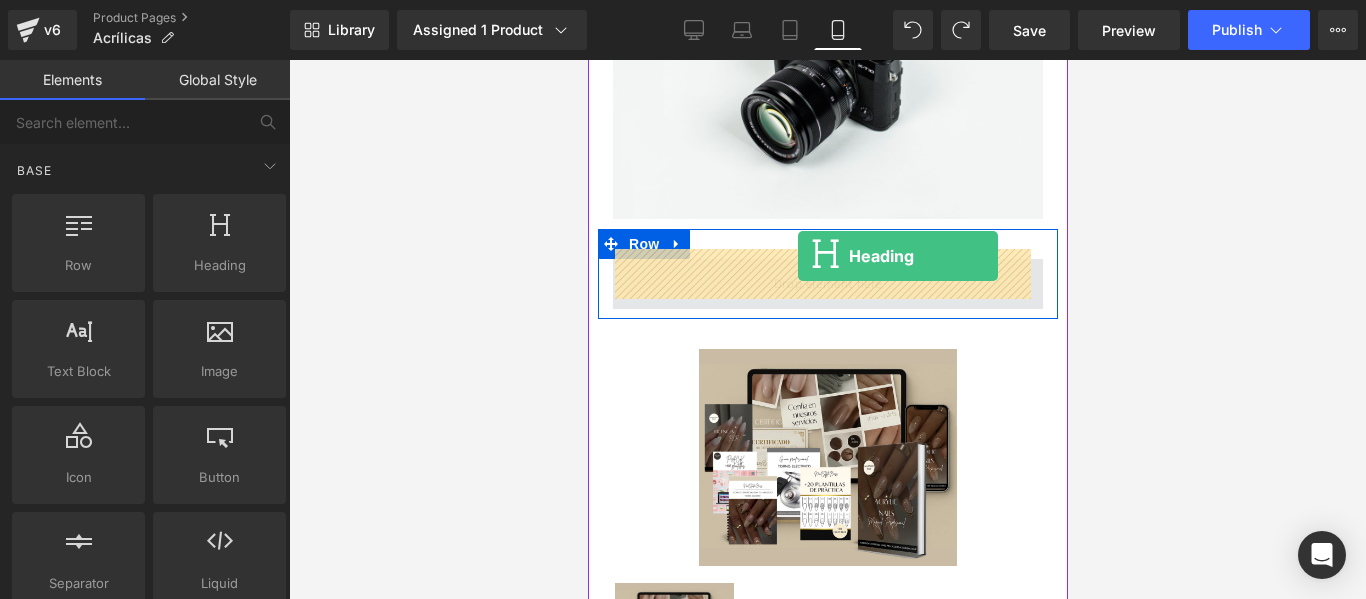 drag, startPoint x: 788, startPoint y: 295, endPoint x: 797, endPoint y: 256, distance: 40.024994 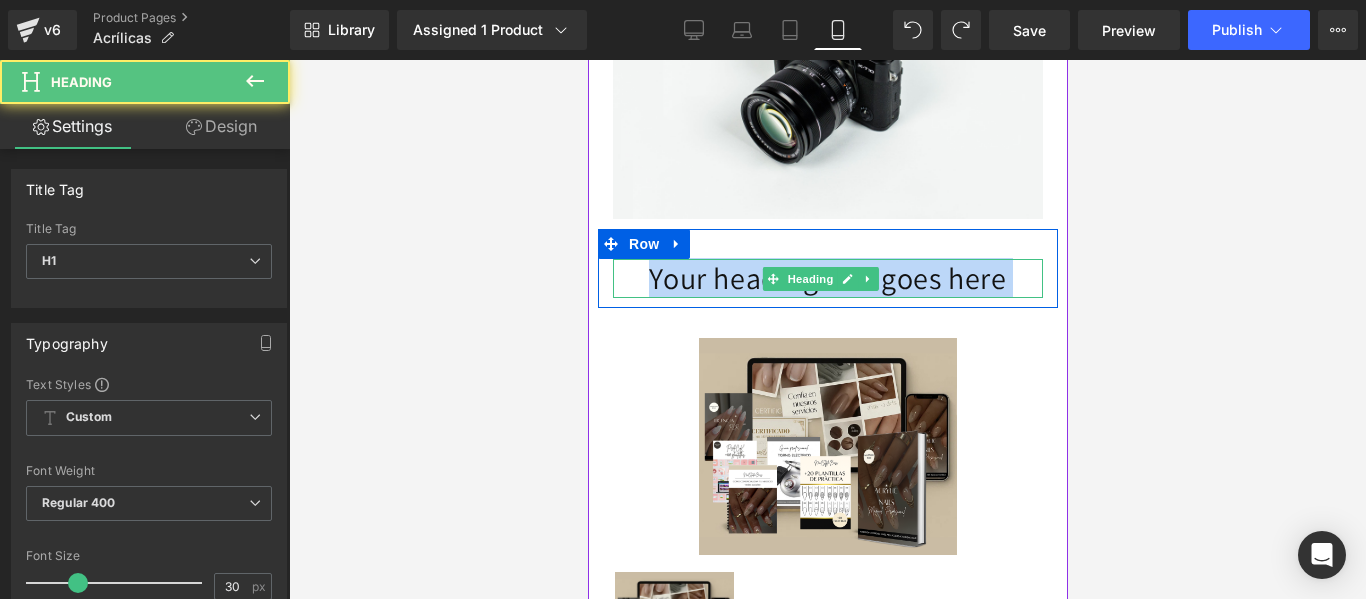 click on "Your heading text goes here" at bounding box center (827, 278) 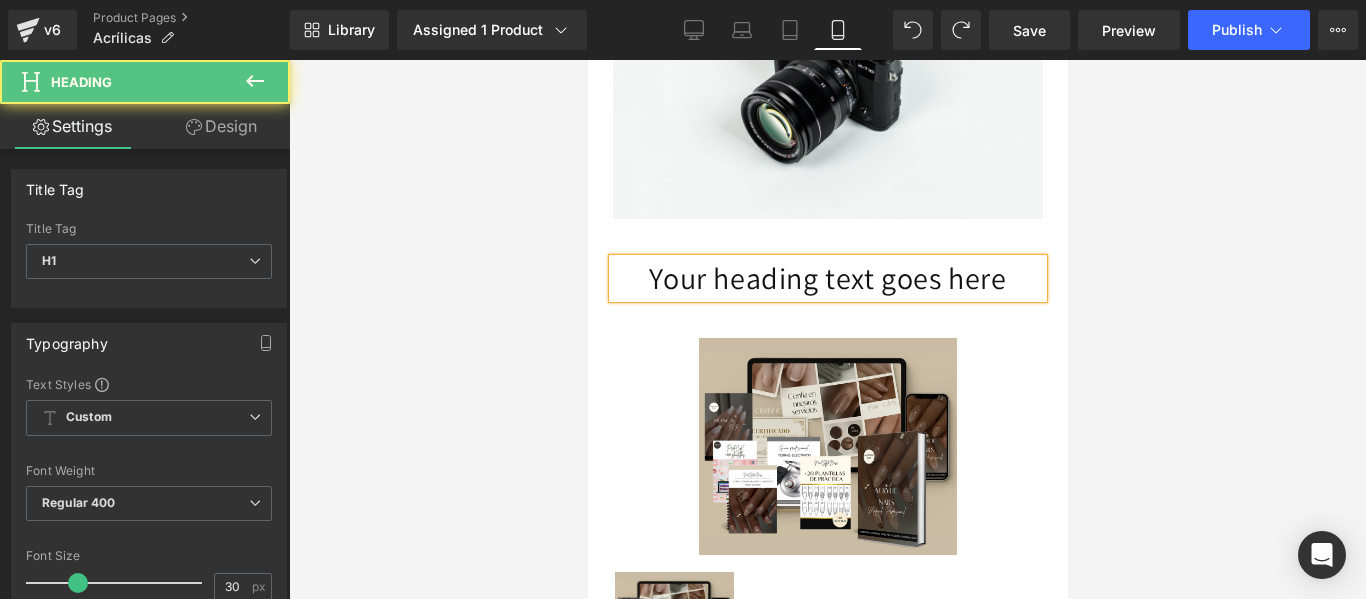 click on "Your heading text goes here" at bounding box center [827, 278] 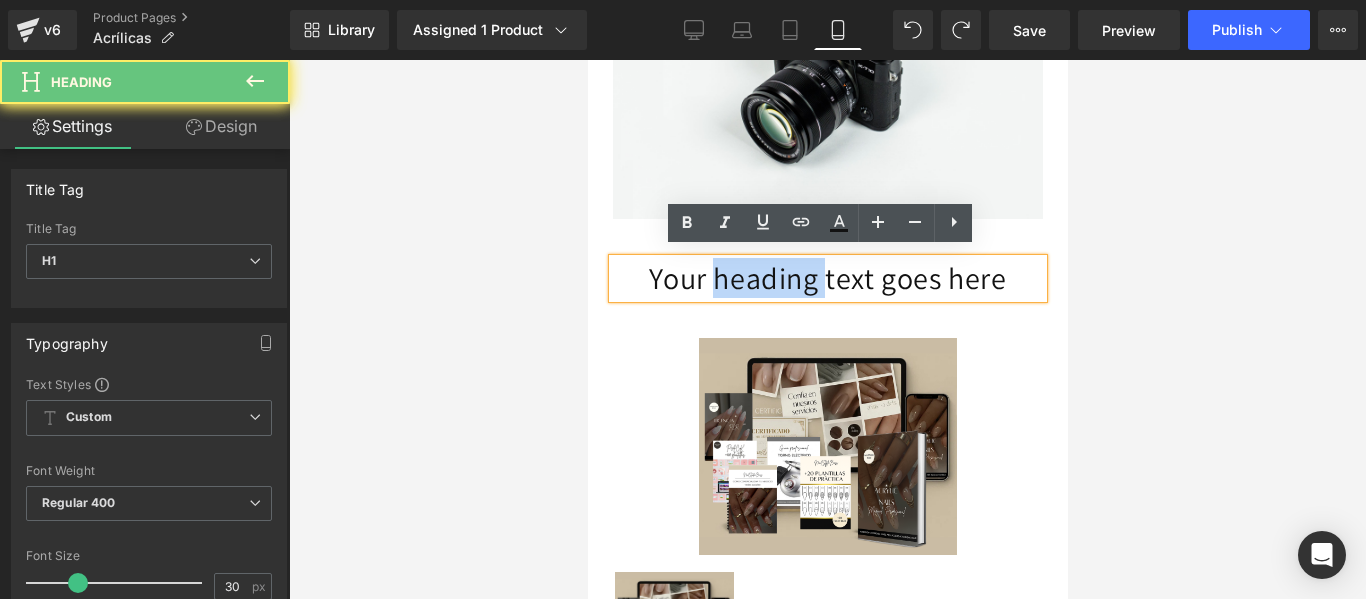 click on "Your heading text goes here" at bounding box center [827, 278] 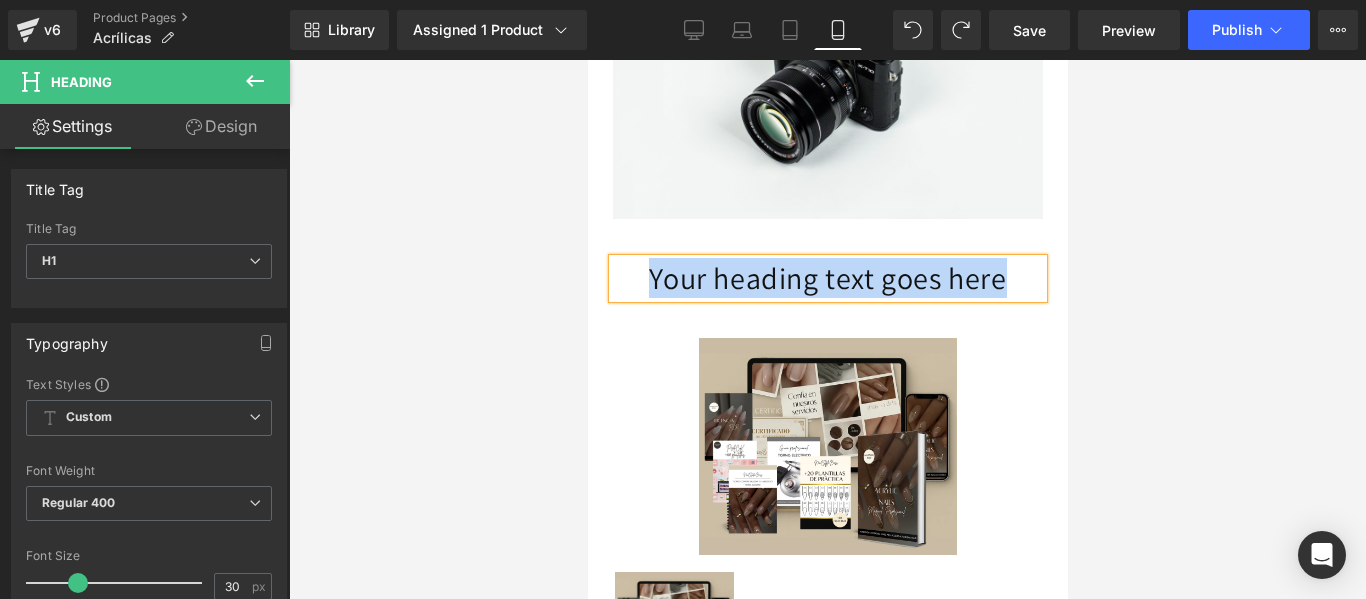 type 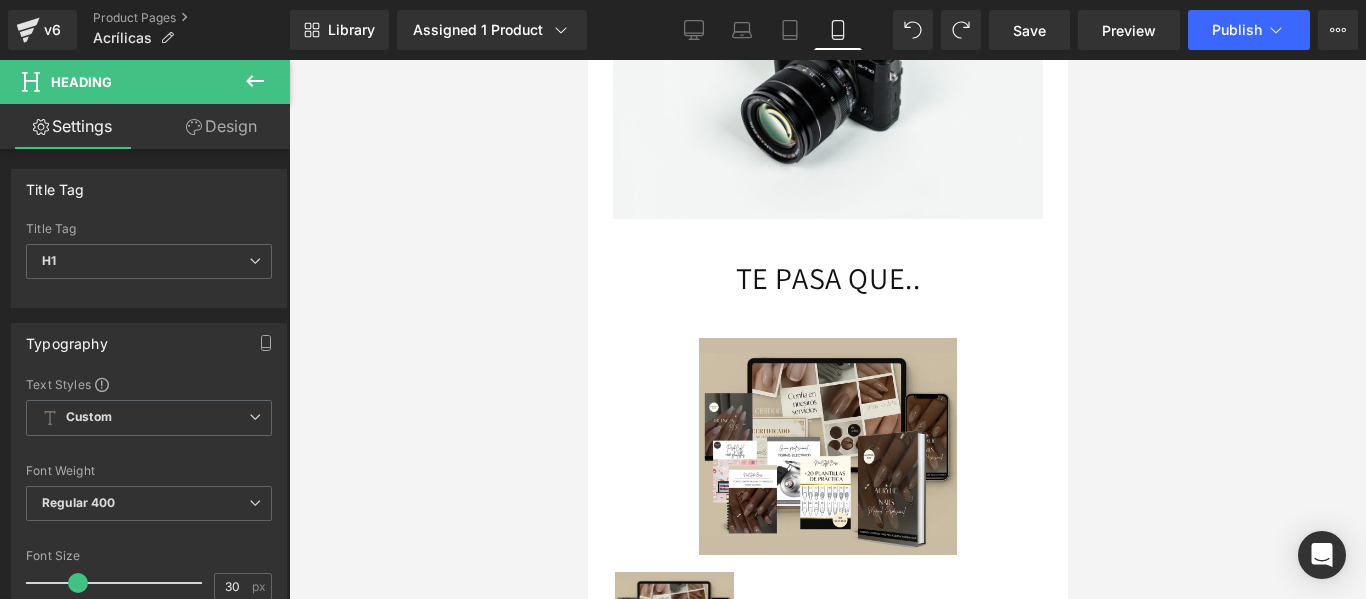 click 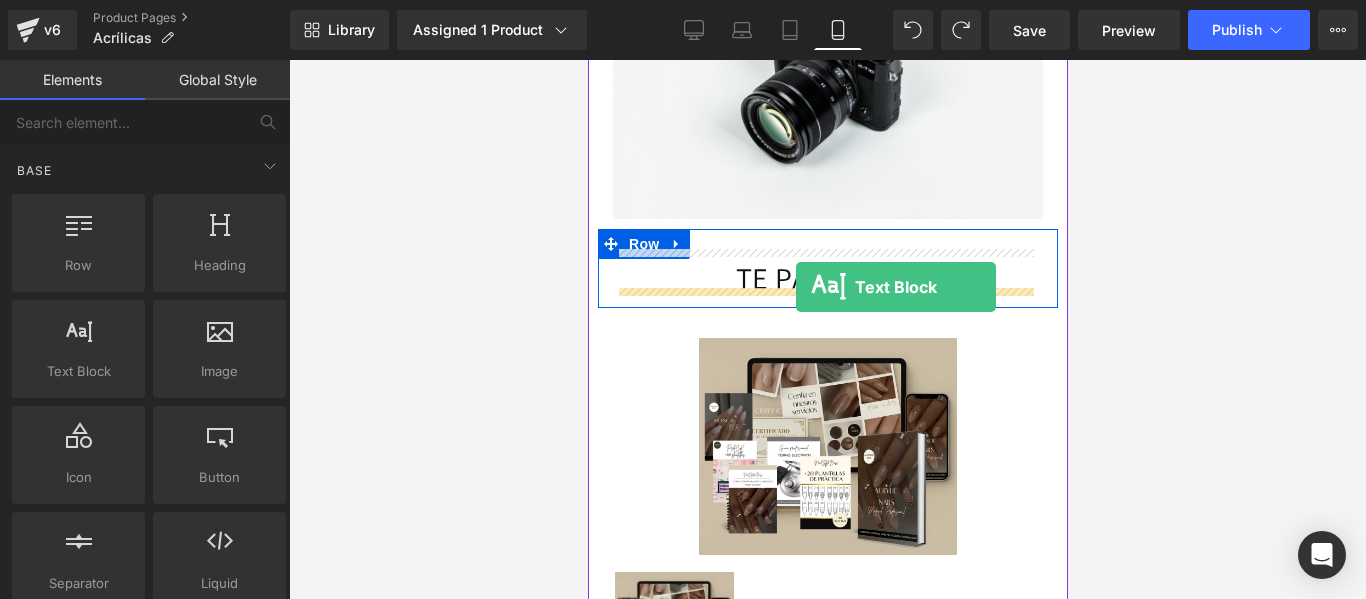 drag, startPoint x: 709, startPoint y: 404, endPoint x: 795, endPoint y: 287, distance: 145.20676 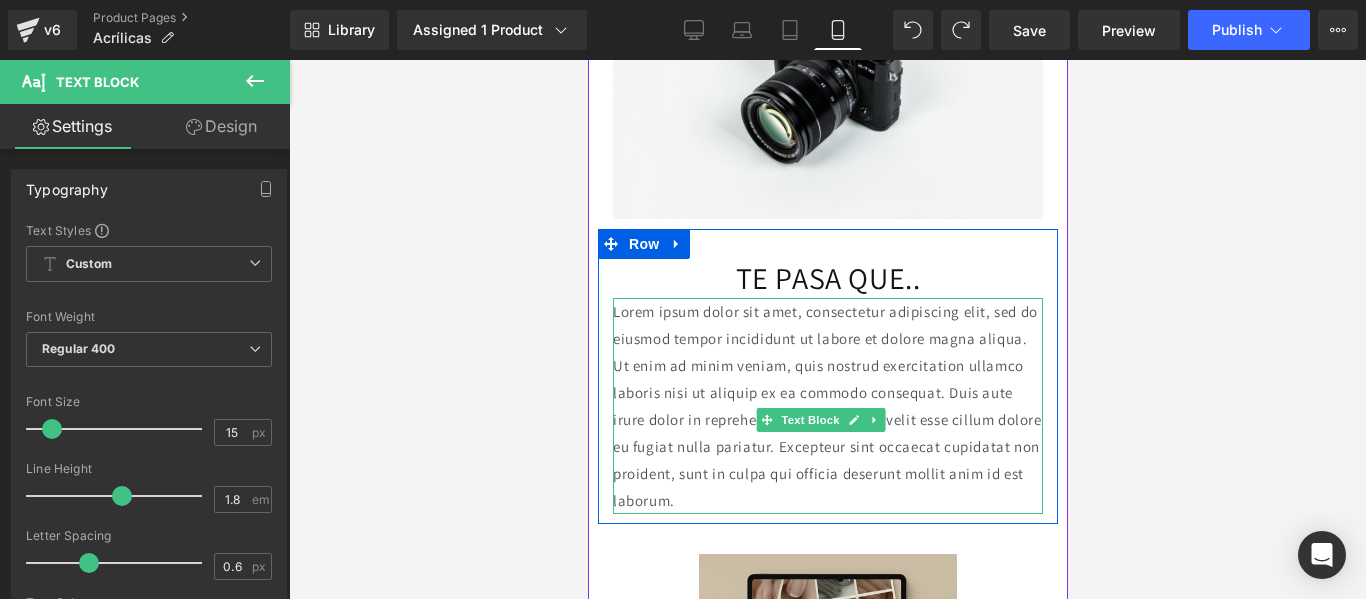 click on "Lorem ipsum dolor sit amet, consectetur adipiscing elit, sed do eiusmod tempor incididunt ut labore et dolore magna aliqua. Ut enim ad minim veniam, quis nostrud exercitation ullamco laboris nisi ut aliquip ex ea commodo consequat. Duis aute irure dolor in reprehenderit in voluptate velit esse cillum dolore eu fugiat nulla pariatur. Excepteur sint occaecat cupidatat non proident, sunt in culpa qui officia deserunt mollit anim id est laborum." at bounding box center [827, 406] 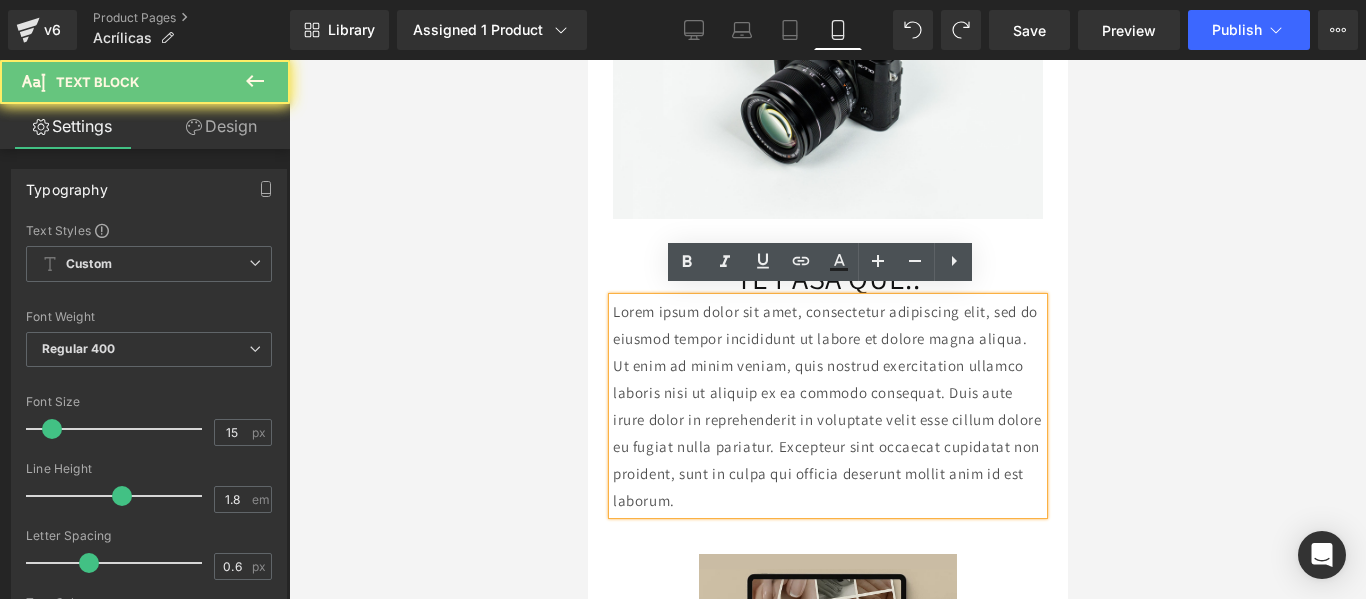 click on "Lorem ipsum dolor sit amet, consectetur adipiscing elit, sed do eiusmod tempor incididunt ut labore et dolore magna aliqua. Ut enim ad minim veniam, quis nostrud exercitation ullamco laboris nisi ut aliquip ex ea commodo consequat. Duis aute irure dolor in reprehenderit in voluptate velit esse cillum dolore eu fugiat nulla pariatur. Excepteur sint occaecat cupidatat non proident, sunt in culpa qui officia deserunt mollit anim id est laborum." at bounding box center [827, 406] 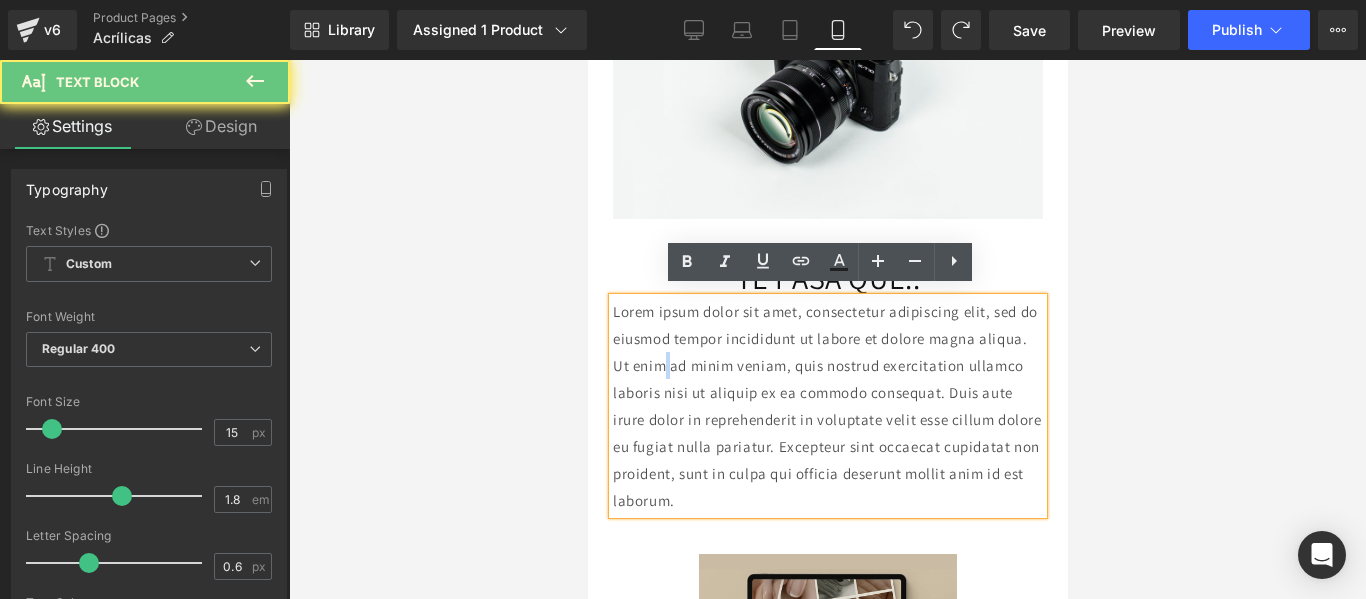 click on "Lorem ipsum dolor sit amet, consectetur adipiscing elit, sed do eiusmod tempor incididunt ut labore et dolore magna aliqua. Ut enim ad minim veniam, quis nostrud exercitation ullamco laboris nisi ut aliquip ex ea commodo consequat. Duis aute irure dolor in reprehenderit in voluptate velit esse cillum dolore eu fugiat nulla pariatur. Excepteur sint occaecat cupidatat non proident, sunt in culpa qui officia deserunt mollit anim id est laborum." at bounding box center [827, 406] 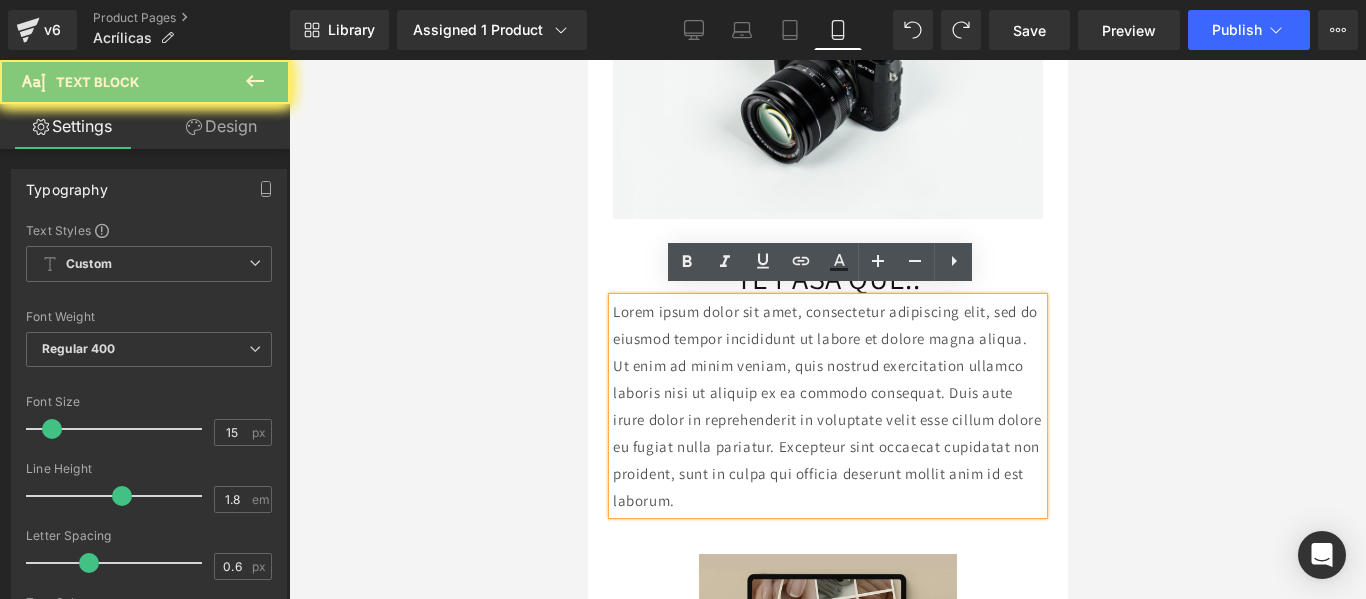 click on "Lorem ipsum dolor sit amet, consectetur adipiscing elit, sed do eiusmod tempor incididunt ut labore et dolore magna aliqua. Ut enim ad minim veniam, quis nostrud exercitation ullamco laboris nisi ut aliquip ex ea commodo consequat. Duis aute irure dolor in reprehenderit in voluptate velit esse cillum dolore eu fugiat nulla pariatur. Excepteur sint occaecat cupidatat non proident, sunt in culpa qui officia deserunt mollit anim id est laborum." at bounding box center (827, 406) 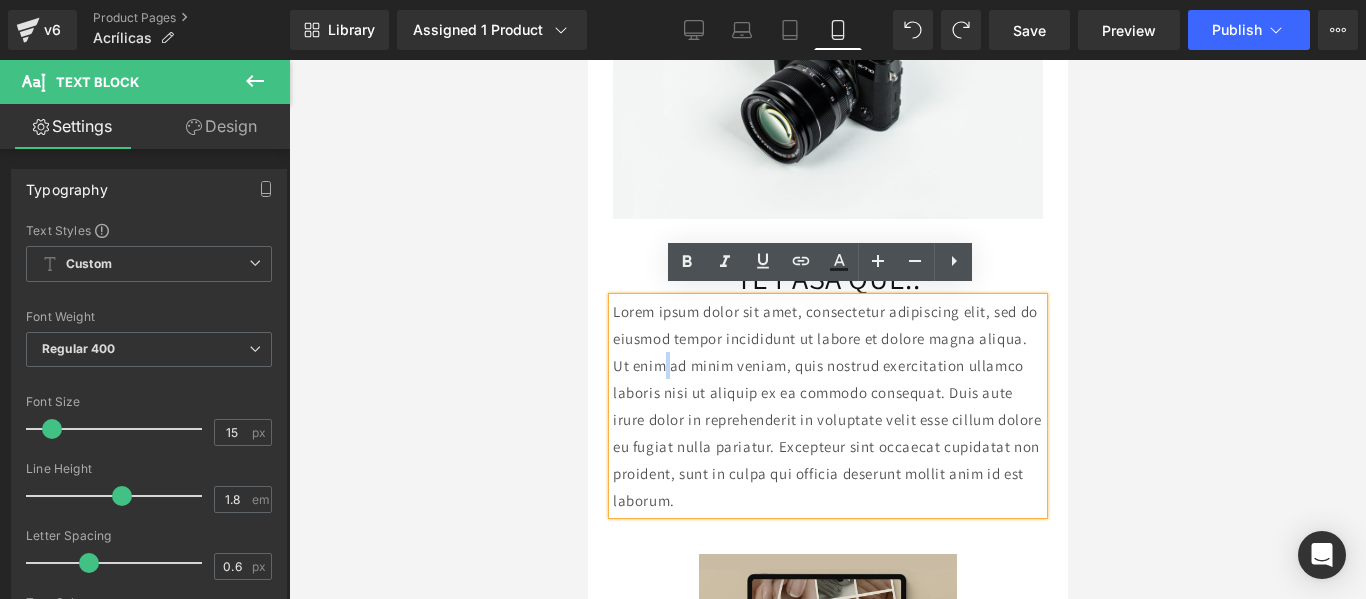 click on "Lorem ipsum dolor sit amet, consectetur adipiscing elit, sed do eiusmod tempor incididunt ut labore et dolore magna aliqua. Ut enim ad minim veniam, quis nostrud exercitation ullamco laboris nisi ut aliquip ex ea commodo consequat. Duis aute irure dolor in reprehenderit in voluptate velit esse cillum dolore eu fugiat nulla pariatur. Excepteur sint occaecat cupidatat non proident, sunt in culpa qui officia deserunt mollit anim id est laborum." at bounding box center [827, 406] 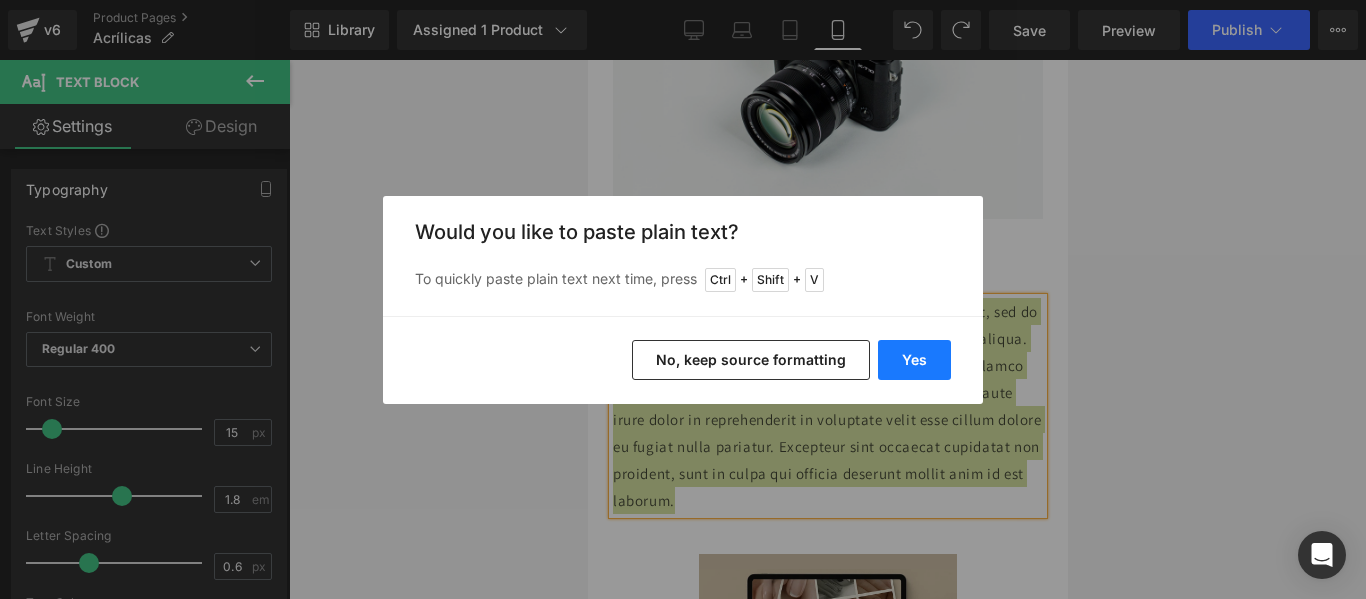 click on "Yes" at bounding box center [914, 360] 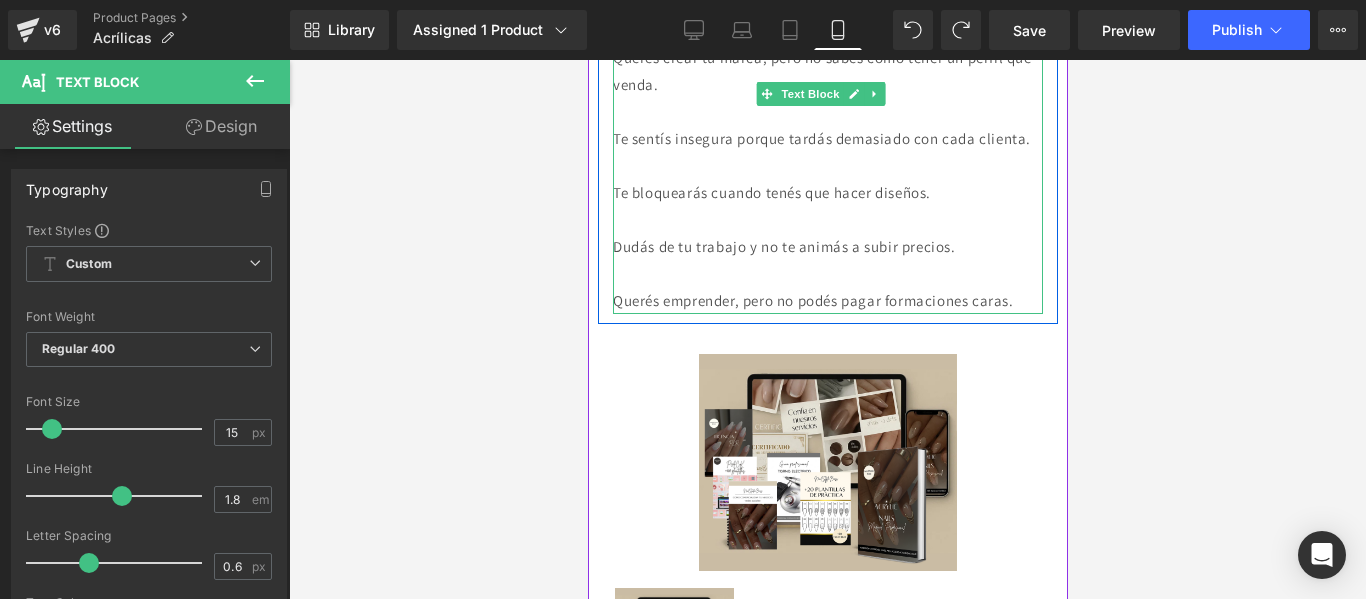 scroll, scrollTop: 681, scrollLeft: 0, axis: vertical 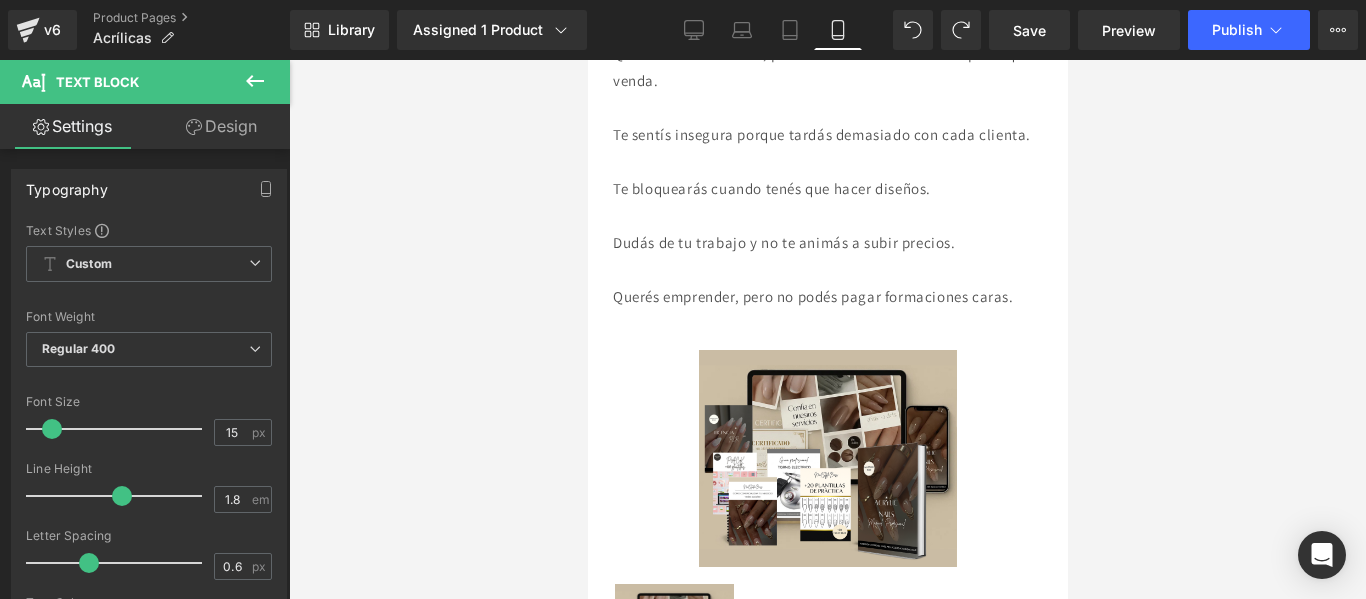 click 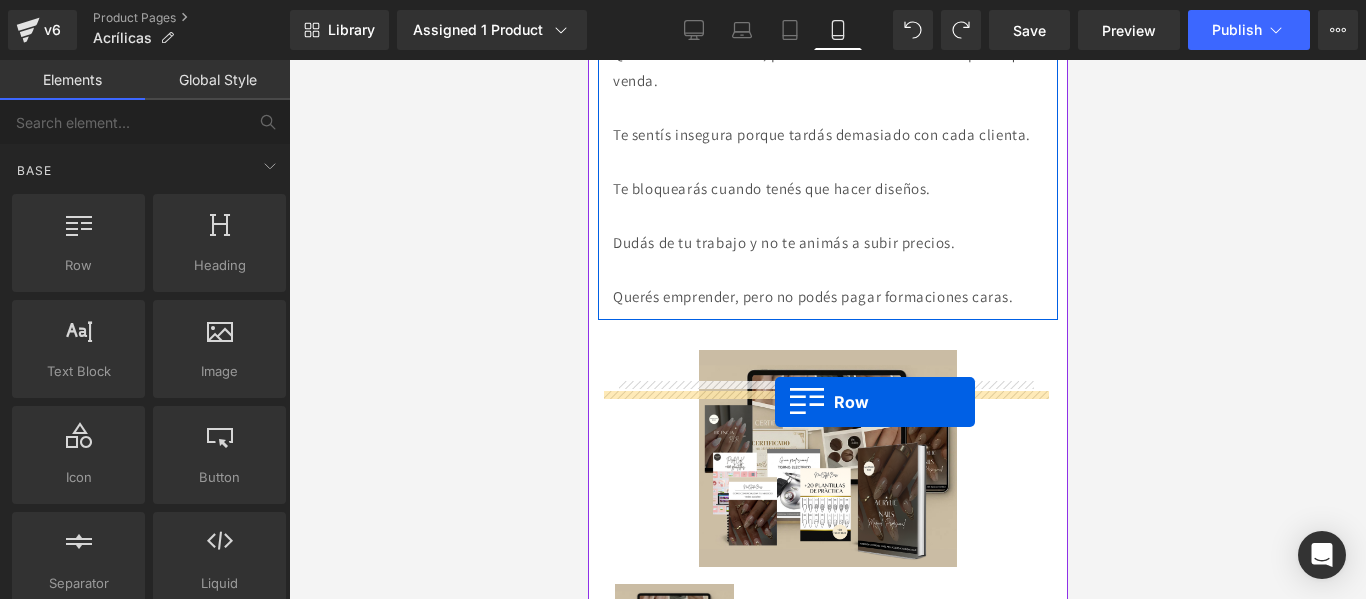 drag, startPoint x: 668, startPoint y: 315, endPoint x: 774, endPoint y: 402, distance: 137.13132 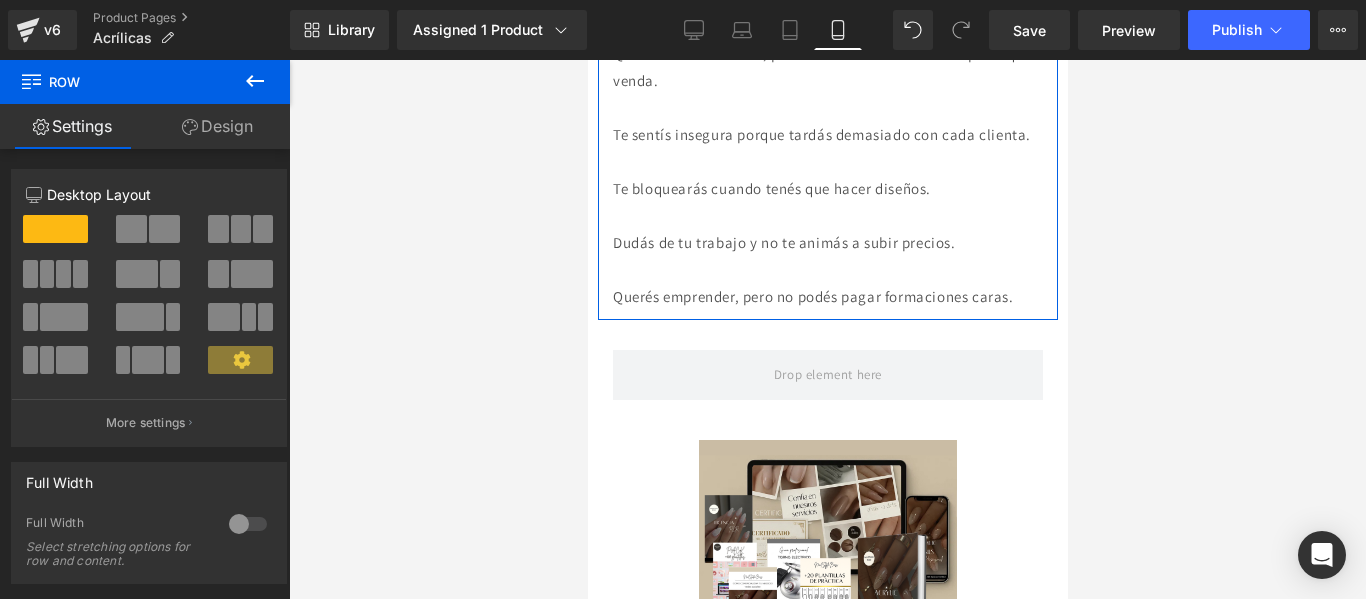 click at bounding box center [255, 82] 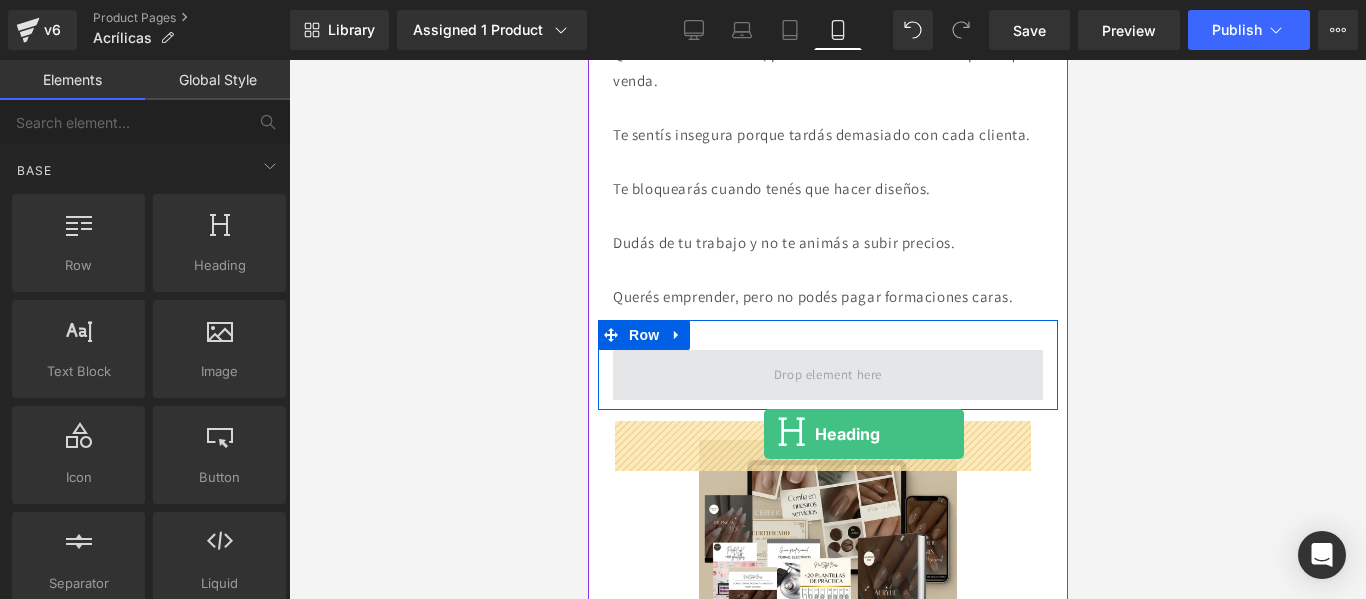 drag, startPoint x: 797, startPoint y: 307, endPoint x: 764, endPoint y: 434, distance: 131.21738 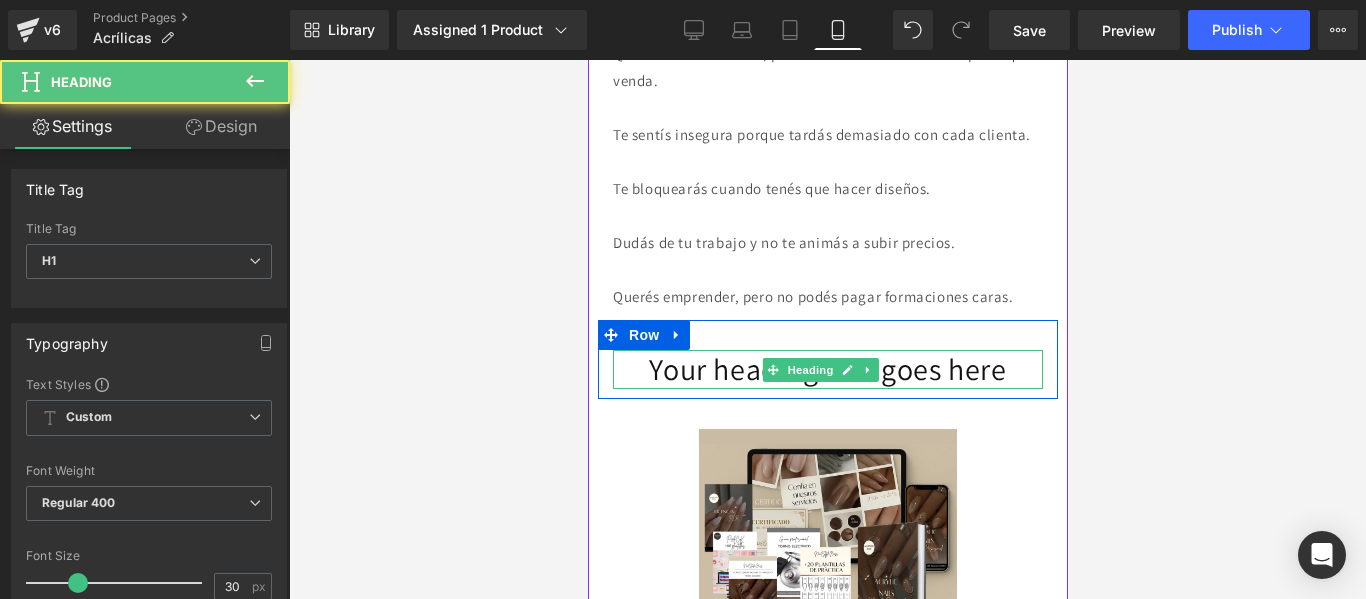 click at bounding box center [771, 370] 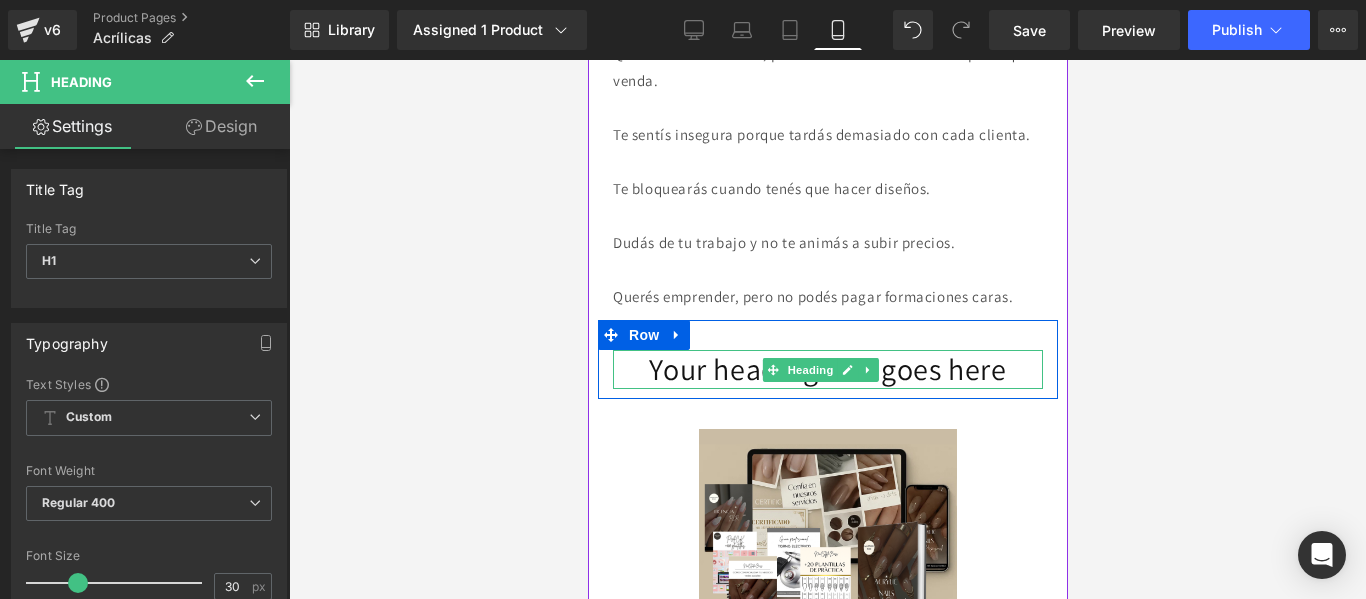 click on "Your heading text goes here" at bounding box center (827, 369) 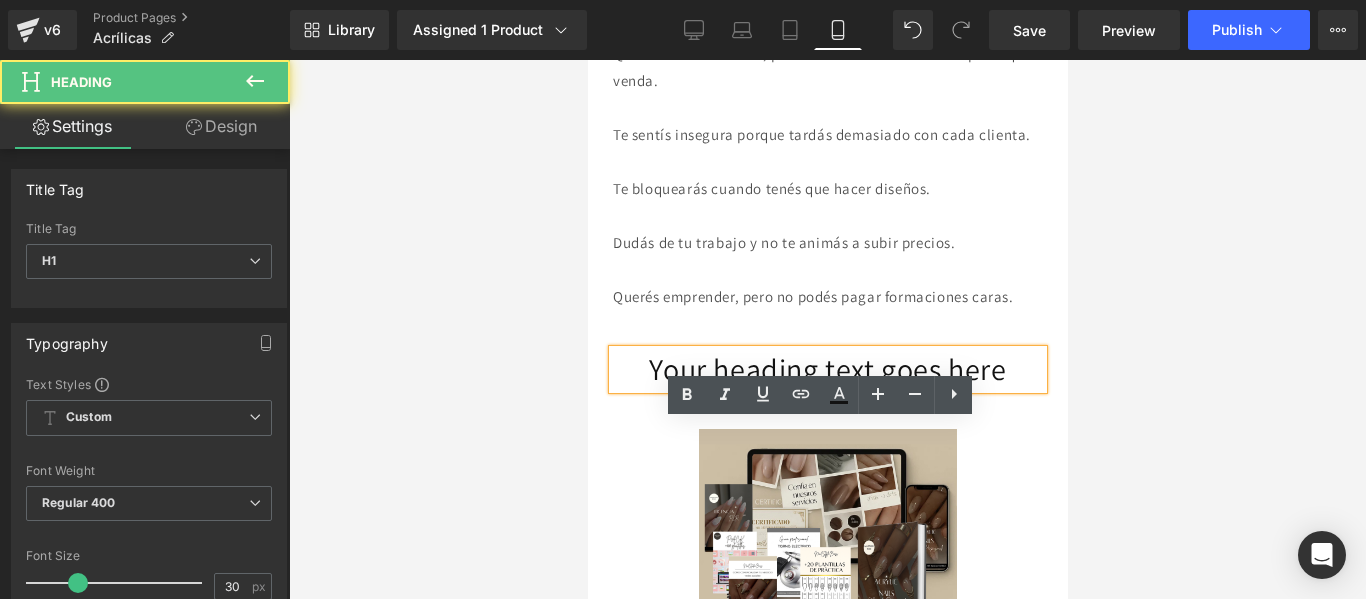 click on "Your heading text goes here" at bounding box center [827, 369] 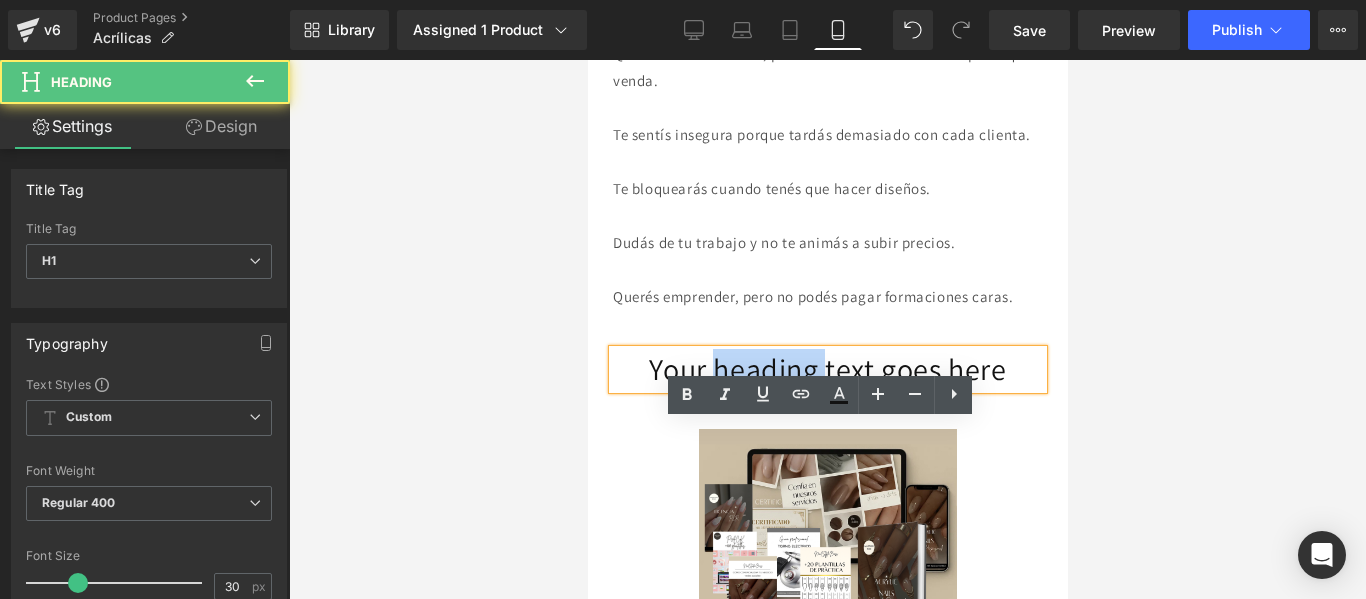 click on "Your heading text goes here" at bounding box center (827, 369) 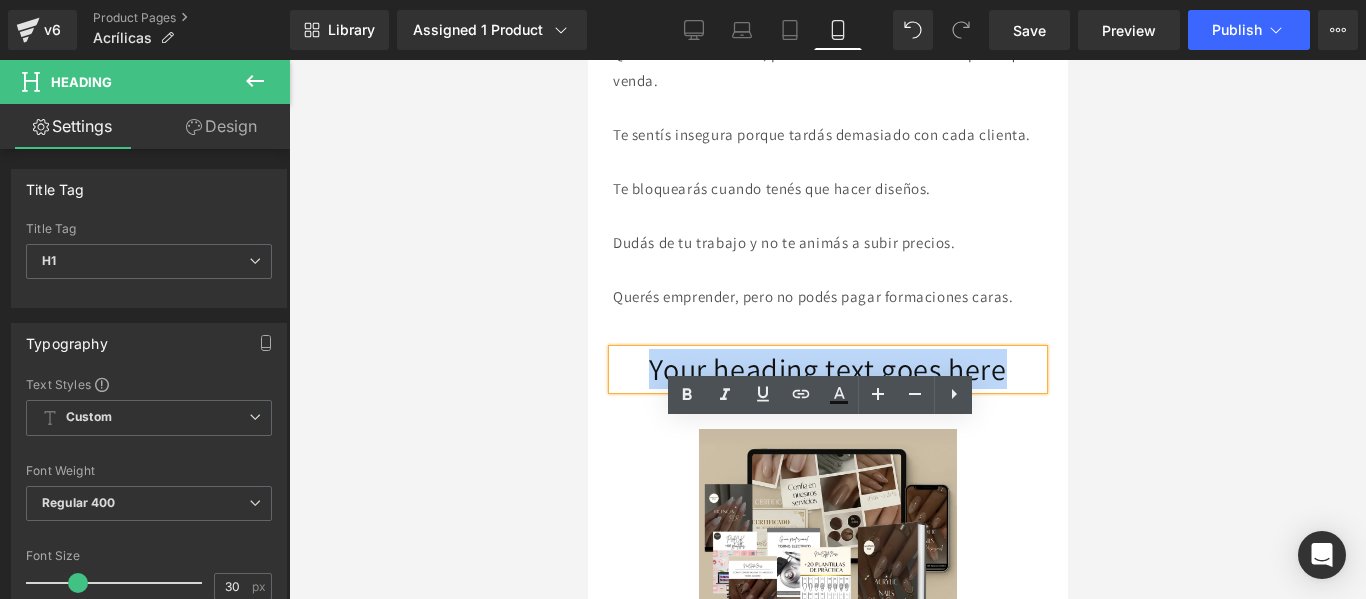 type 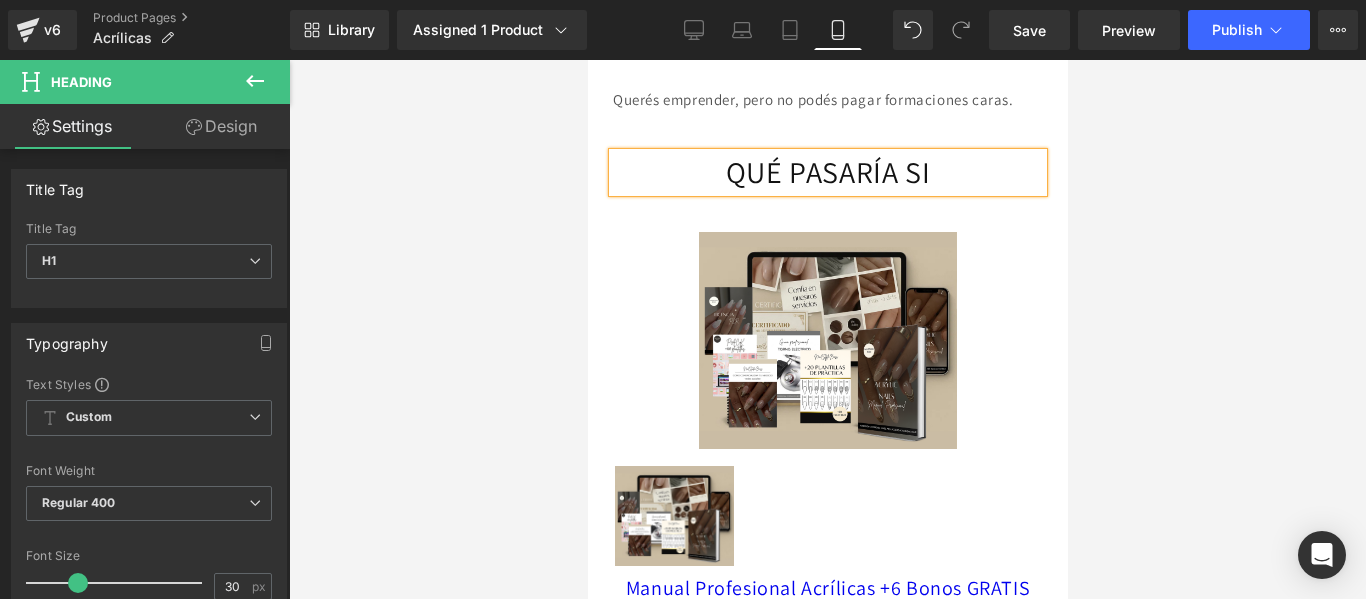 scroll, scrollTop: 880, scrollLeft: 0, axis: vertical 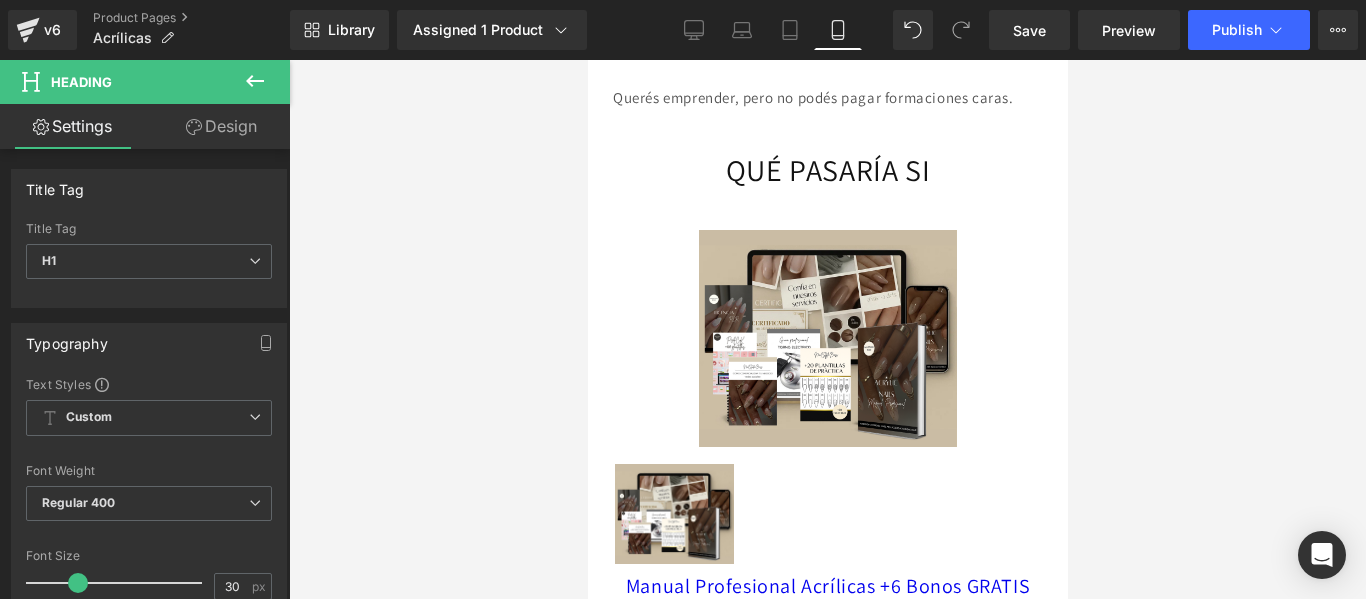 click 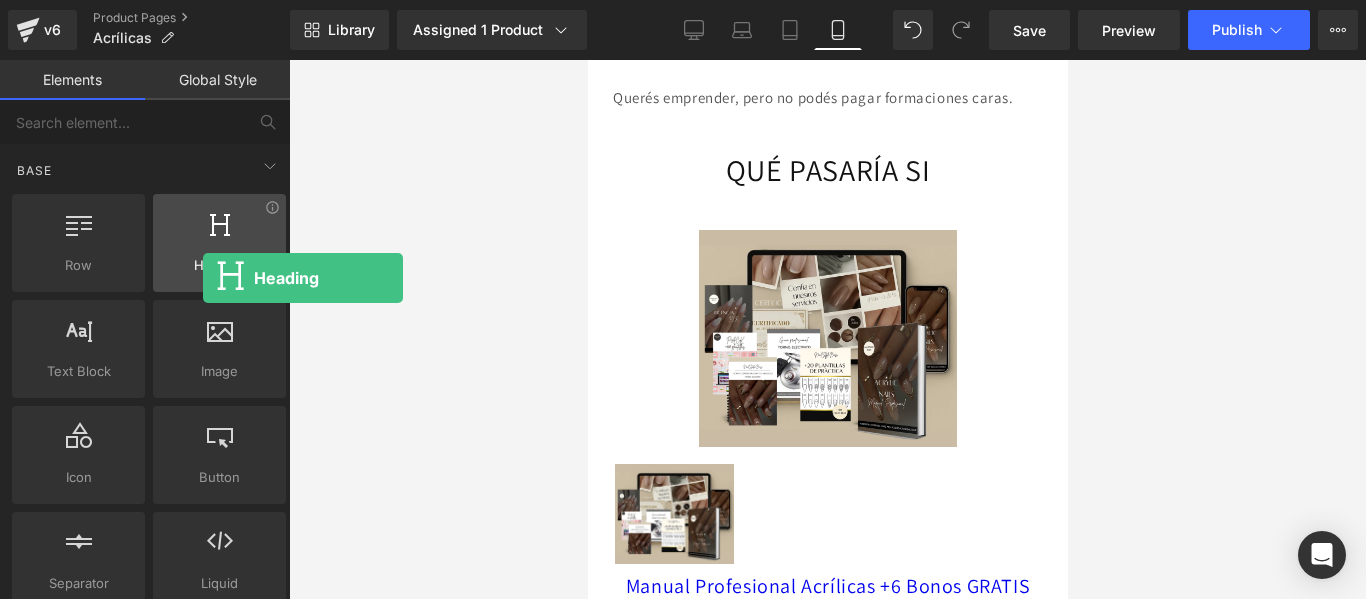 drag, startPoint x: 211, startPoint y: 269, endPoint x: 203, endPoint y: 278, distance: 12.0415945 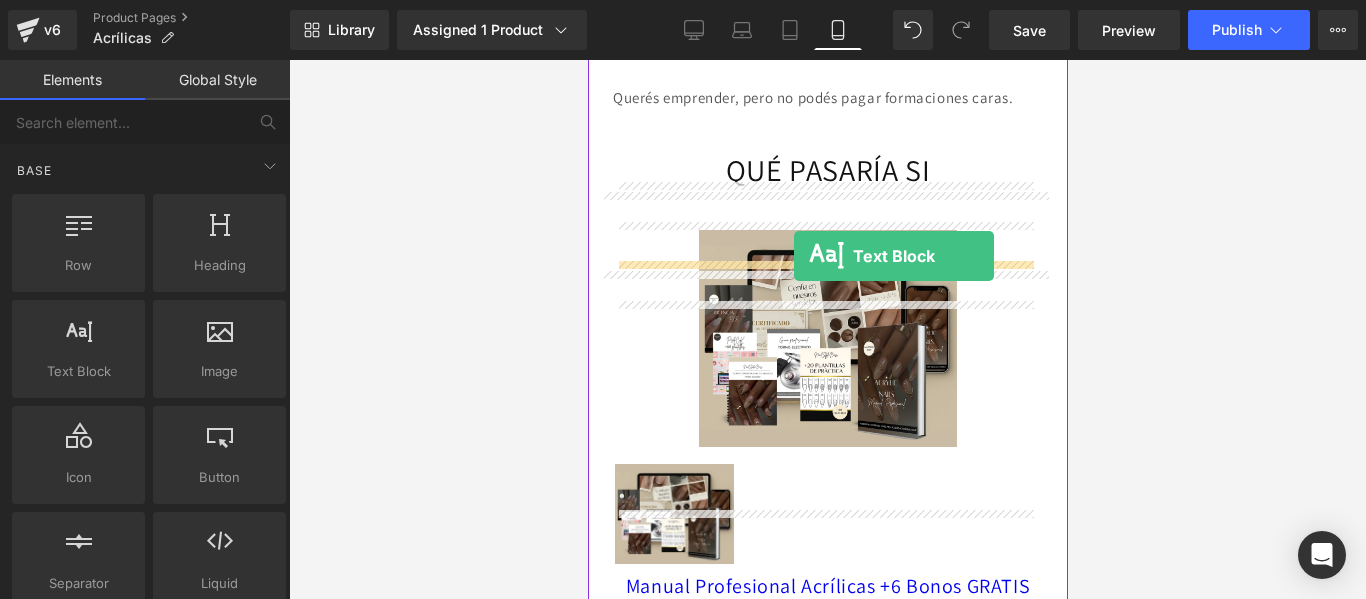 drag, startPoint x: 689, startPoint y: 412, endPoint x: 792, endPoint y: 256, distance: 186.93582 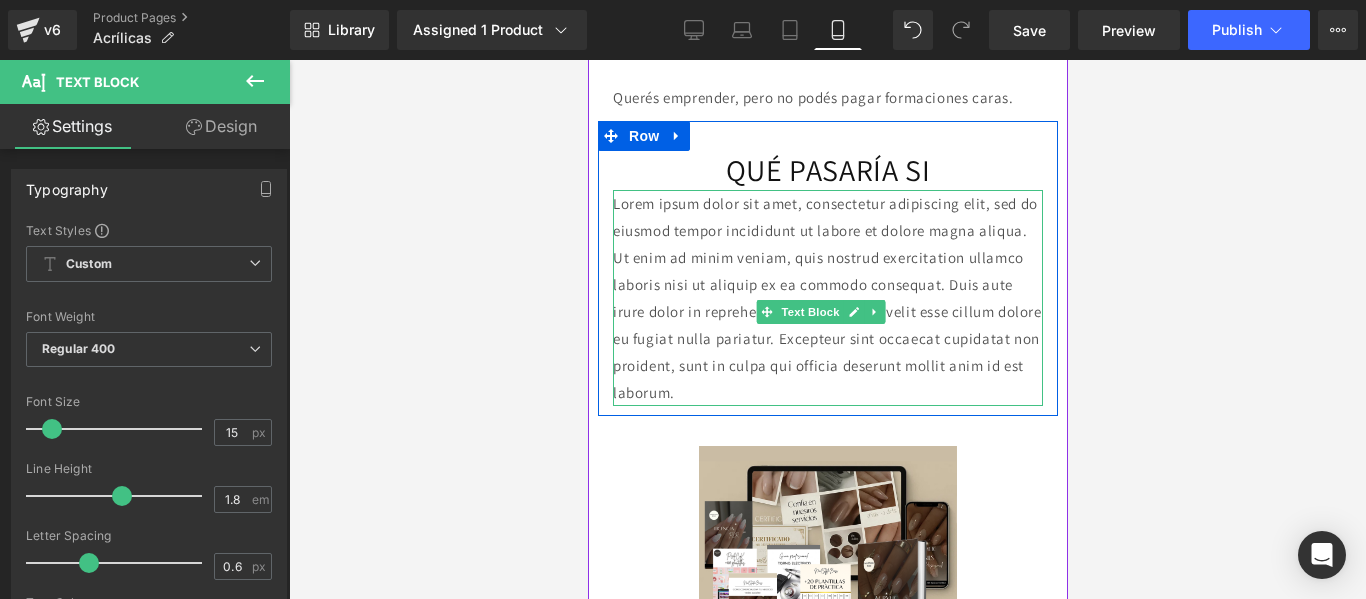 click on "Lorem ipsum dolor sit amet, consectetur adipiscing elit, sed do eiusmod tempor incididunt ut labore et dolore magna aliqua. Ut enim ad minim veniam, quis nostrud exercitation ullamco laboris nisi ut aliquip ex ea commodo consequat. Duis aute irure dolor in reprehenderit in voluptate velit esse cillum dolore eu fugiat nulla pariatur. Excepteur sint occaecat cupidatat non proident, sunt in culpa qui officia deserunt mollit anim id est laborum." at bounding box center (827, 298) 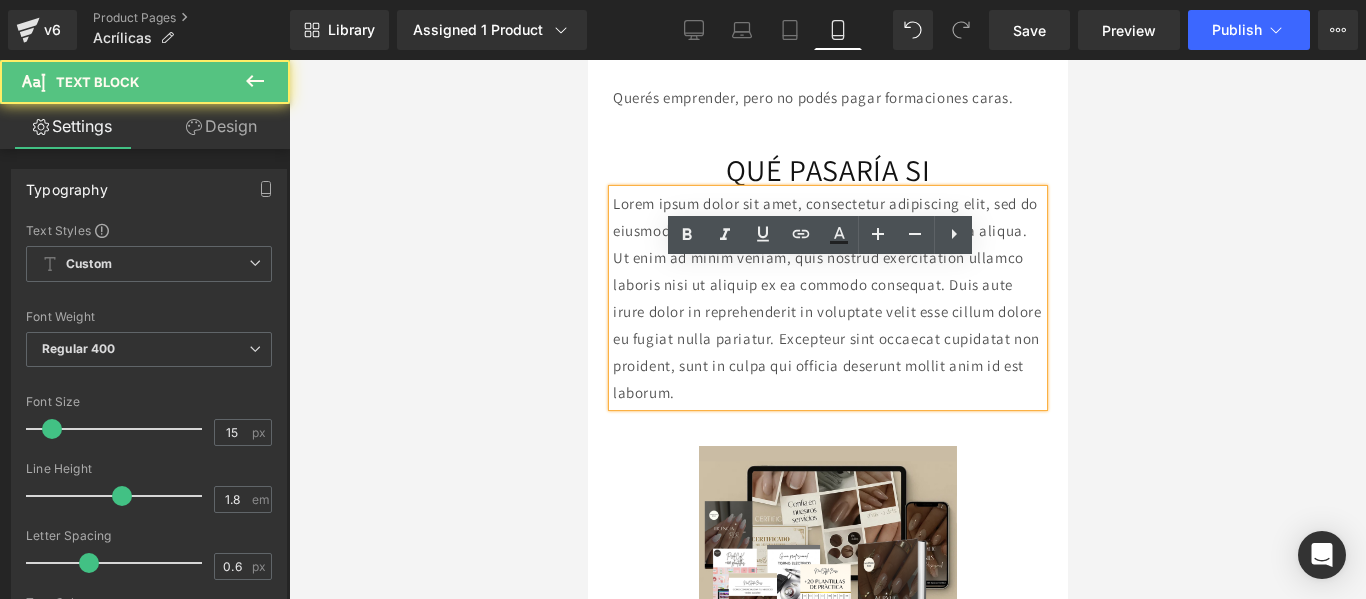 click on "Lorem ipsum dolor sit amet, consectetur adipiscing elit, sed do eiusmod tempor incididunt ut labore et dolore magna aliqua. Ut enim ad minim veniam, quis nostrud exercitation ullamco laboris nisi ut aliquip ex ea commodo consequat. Duis aute irure dolor in reprehenderit in voluptate velit esse cillum dolore eu fugiat nulla pariatur. Excepteur sint occaecat cupidatat non proident, sunt in culpa qui officia deserunt mollit anim id est laborum." at bounding box center (827, 298) 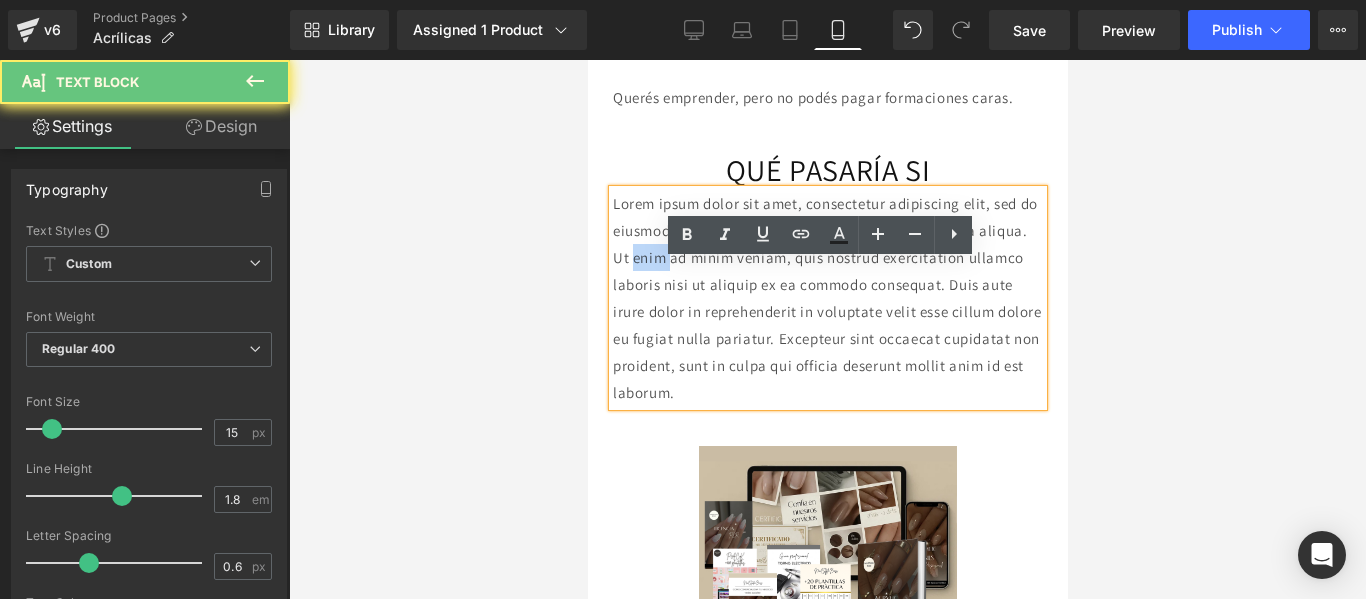 click on "Lorem ipsum dolor sit amet, consectetur adipiscing elit, sed do eiusmod tempor incididunt ut labore et dolore magna aliqua. Ut enim ad minim veniam, quis nostrud exercitation ullamco laboris nisi ut aliquip ex ea commodo consequat. Duis aute irure dolor in reprehenderit in voluptate velit esse cillum dolore eu fugiat nulla pariatur. Excepteur sint occaecat cupidatat non proident, sunt in culpa qui officia deserunt mollit anim id est laborum." at bounding box center [827, 298] 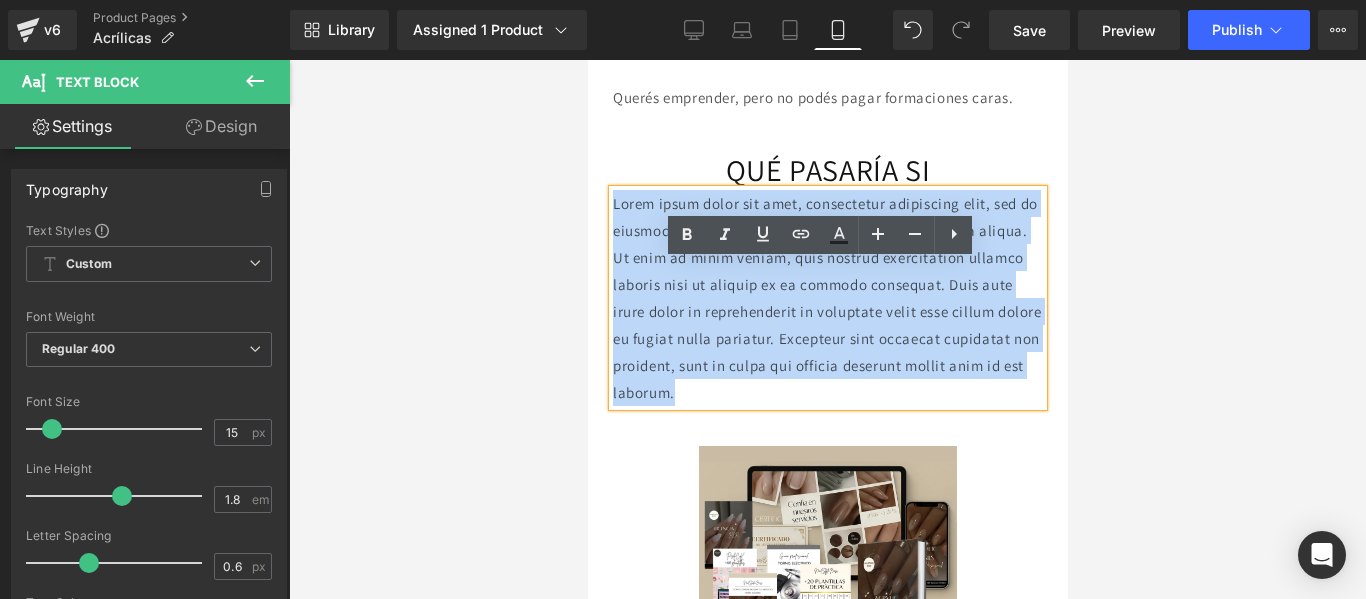 type 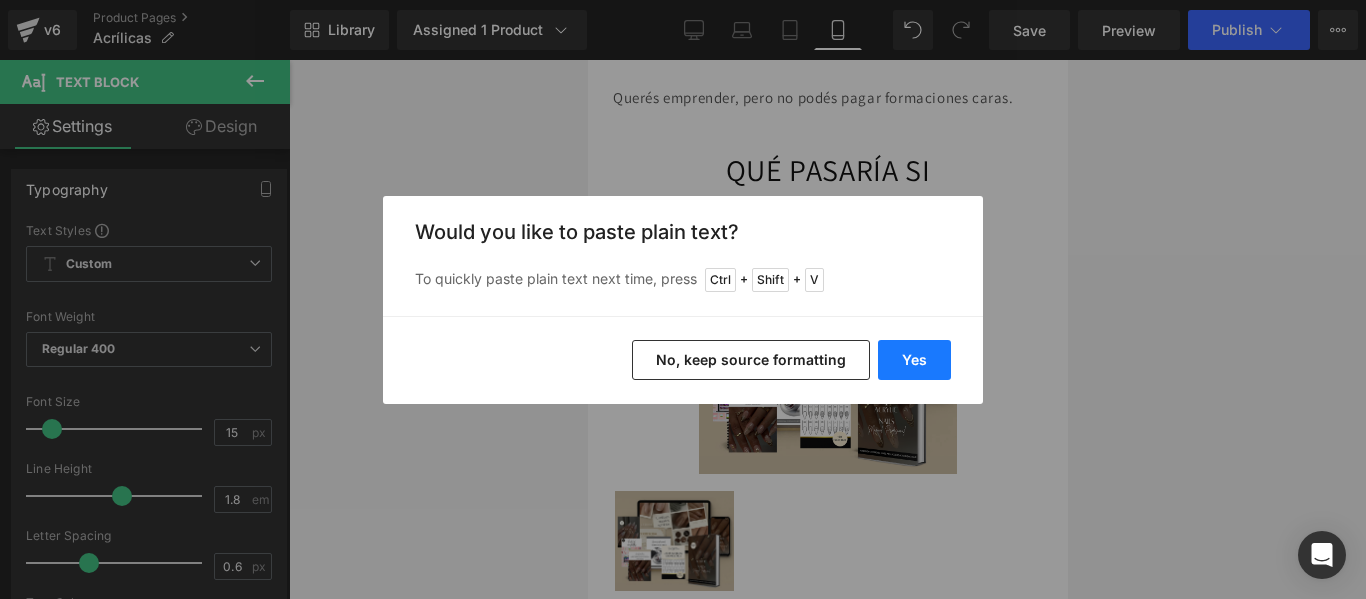 click on "Yes" at bounding box center (914, 360) 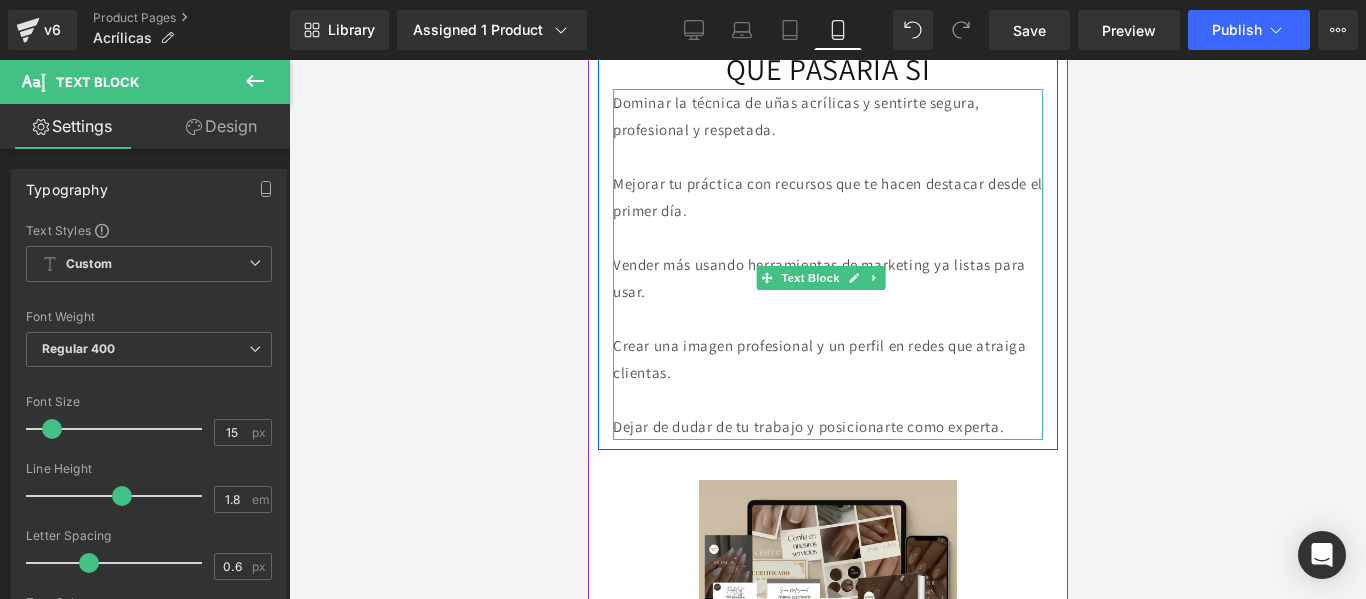 scroll, scrollTop: 982, scrollLeft: 0, axis: vertical 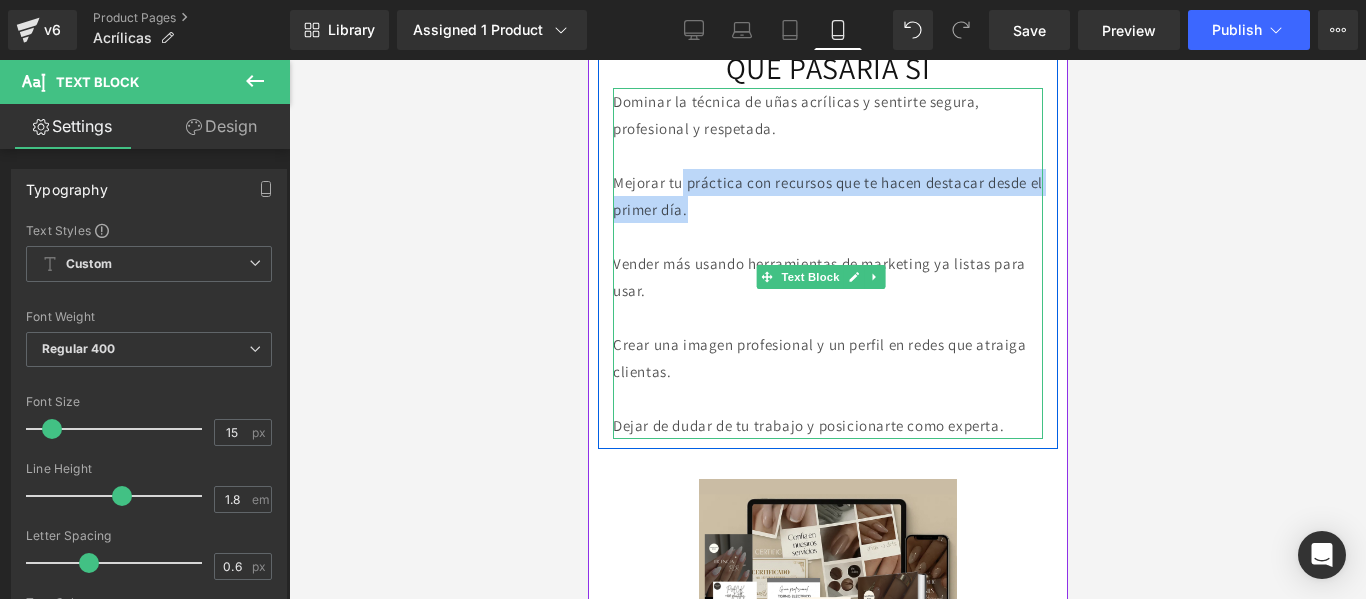 drag, startPoint x: 788, startPoint y: 293, endPoint x: 687, endPoint y: 262, distance: 105.65037 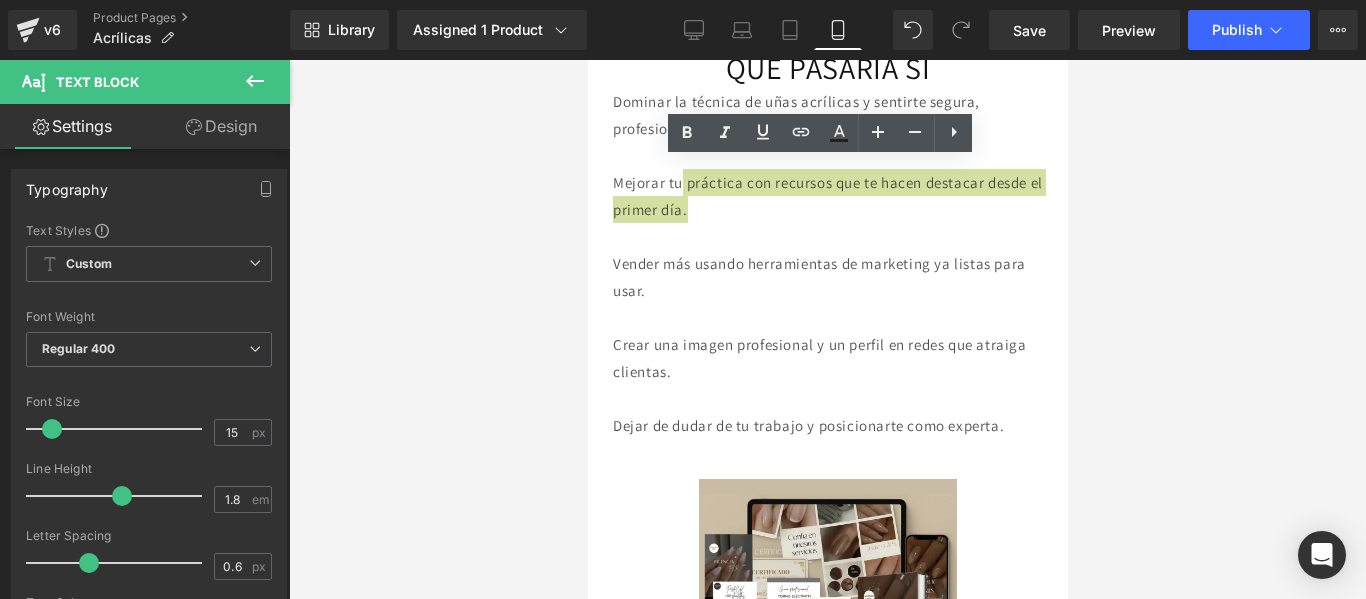click at bounding box center [827, 329] 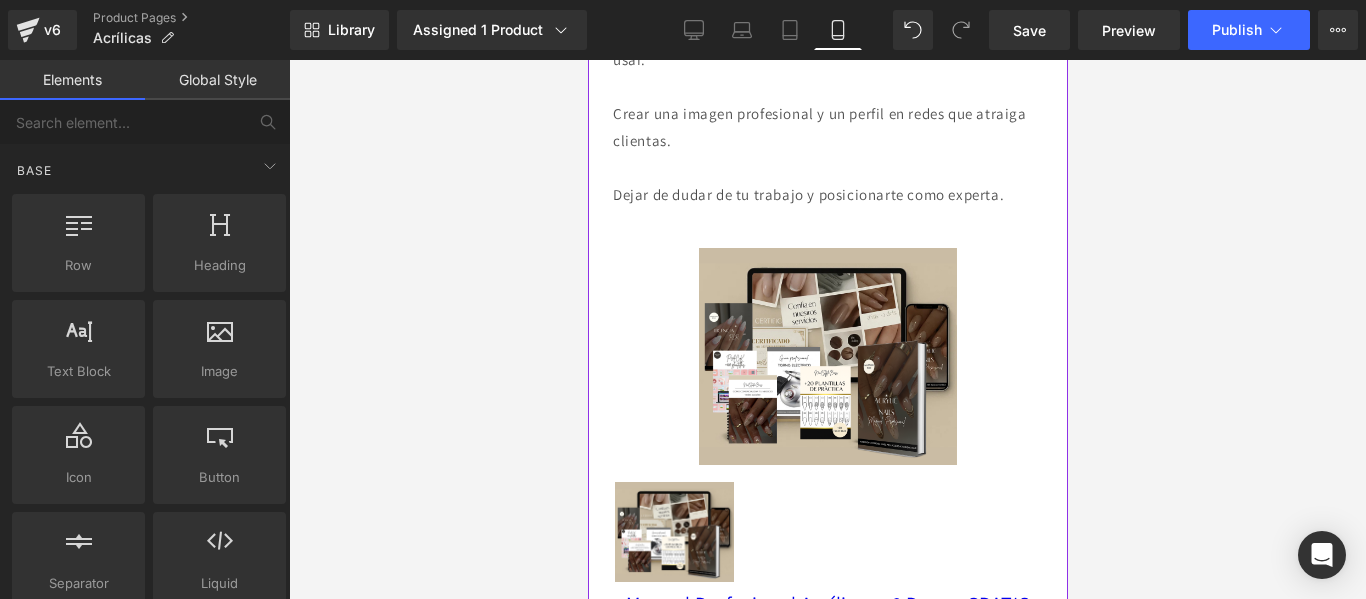 scroll, scrollTop: 1006, scrollLeft: 0, axis: vertical 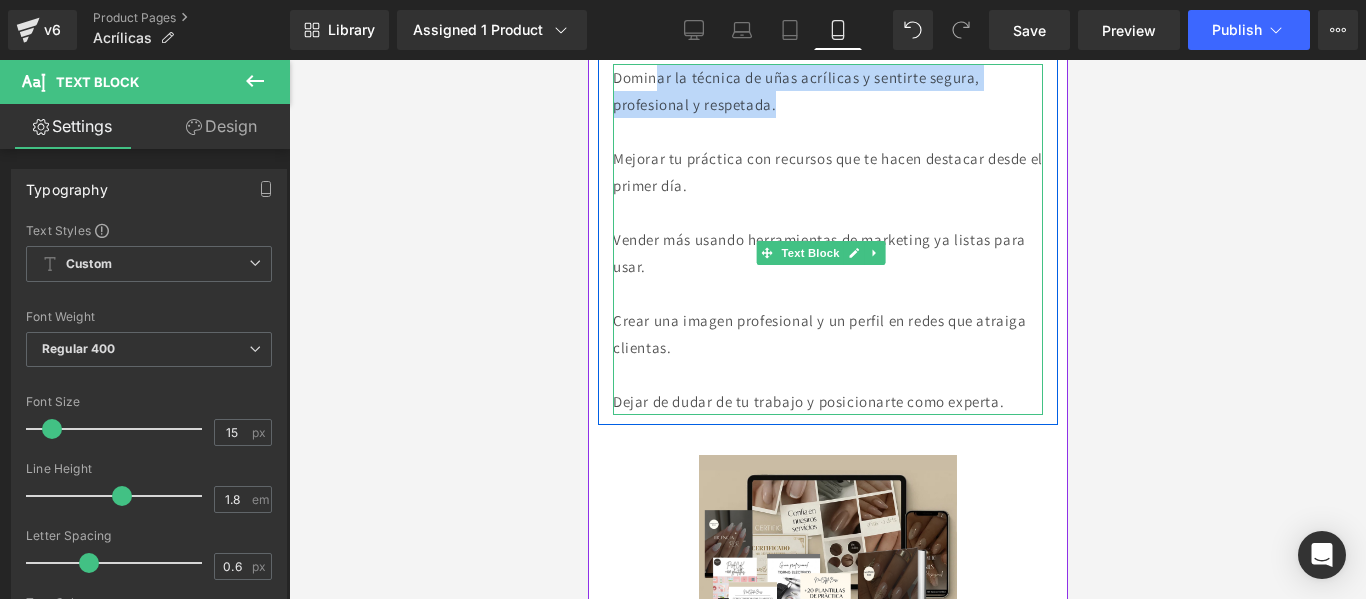 drag, startPoint x: 789, startPoint y: 182, endPoint x: 658, endPoint y: 156, distance: 133.55524 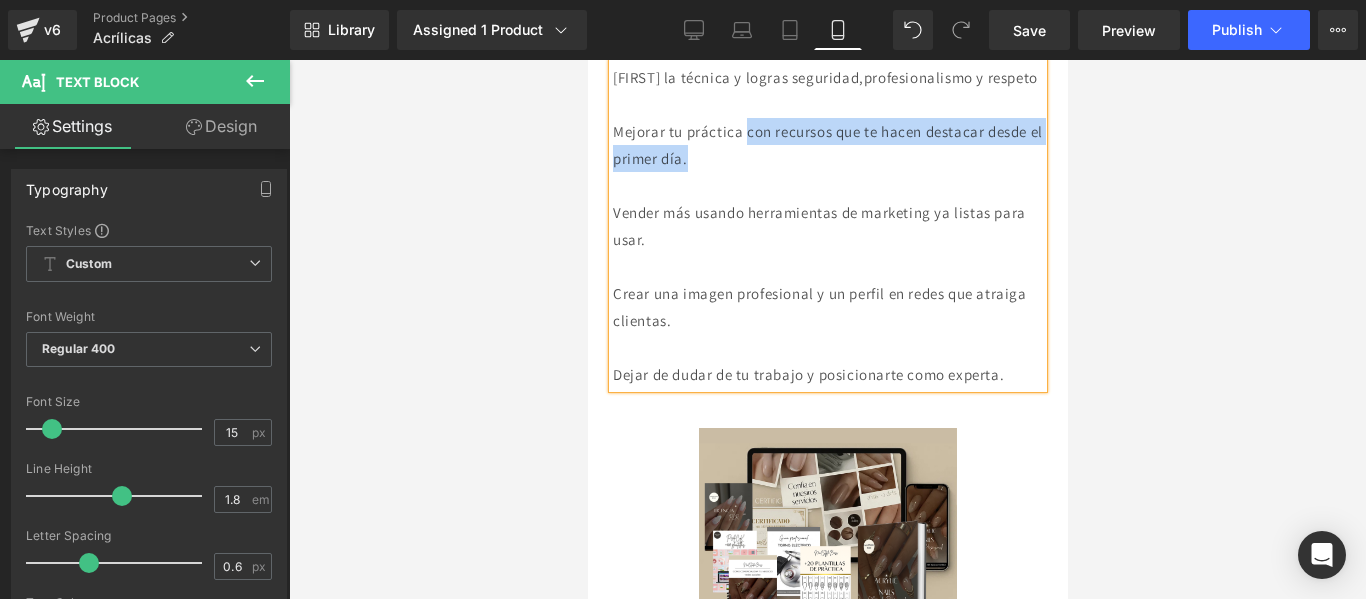 drag, startPoint x: 758, startPoint y: 262, endPoint x: 750, endPoint y: 235, distance: 28.160255 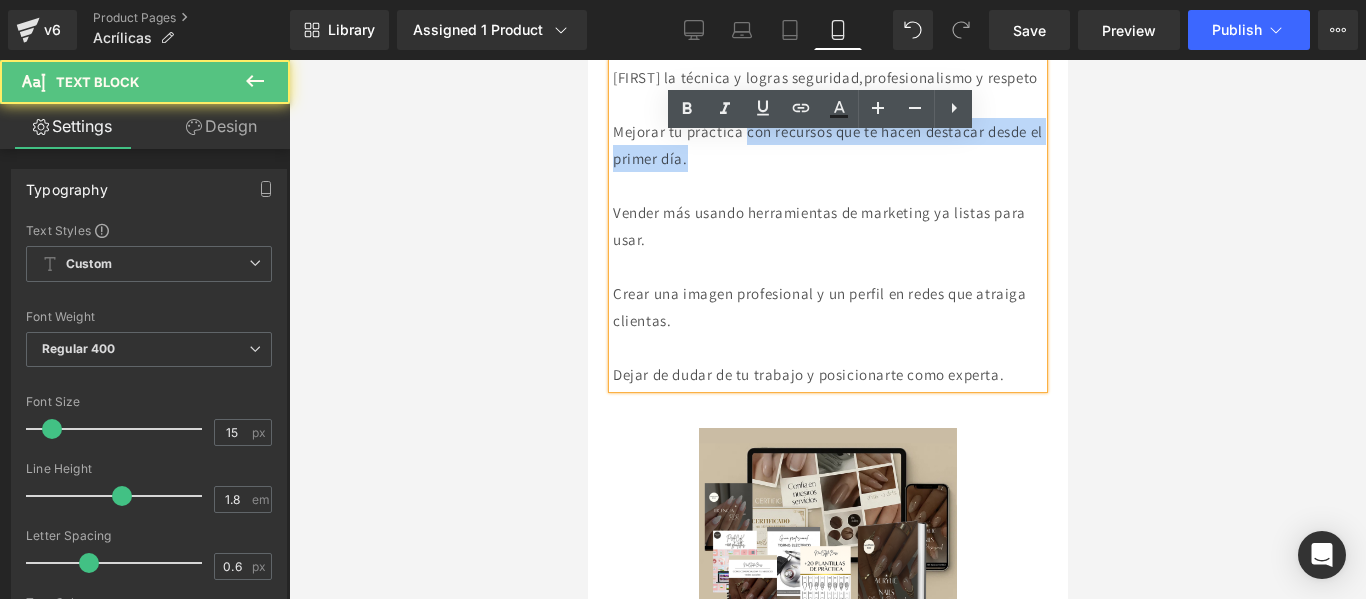 click on "Mejorar tu práctica con recursos que te hacen destacar desde el primer día." at bounding box center (827, 145) 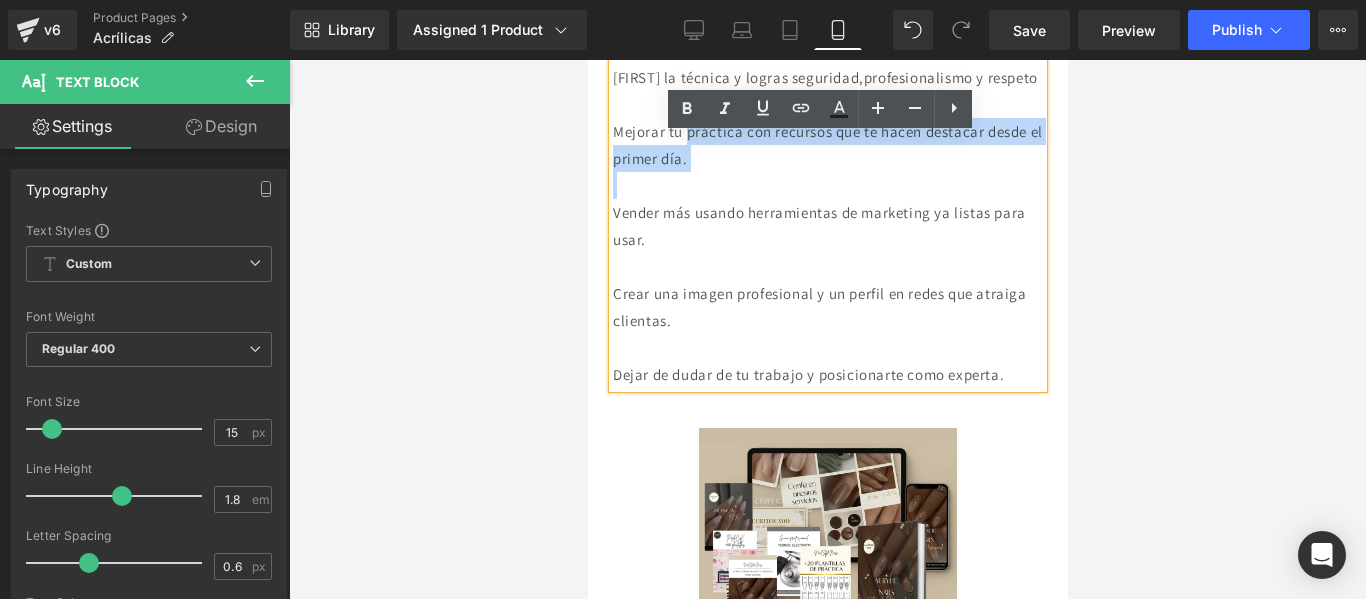 drag, startPoint x: 755, startPoint y: 258, endPoint x: 692, endPoint y: 231, distance: 68.54196 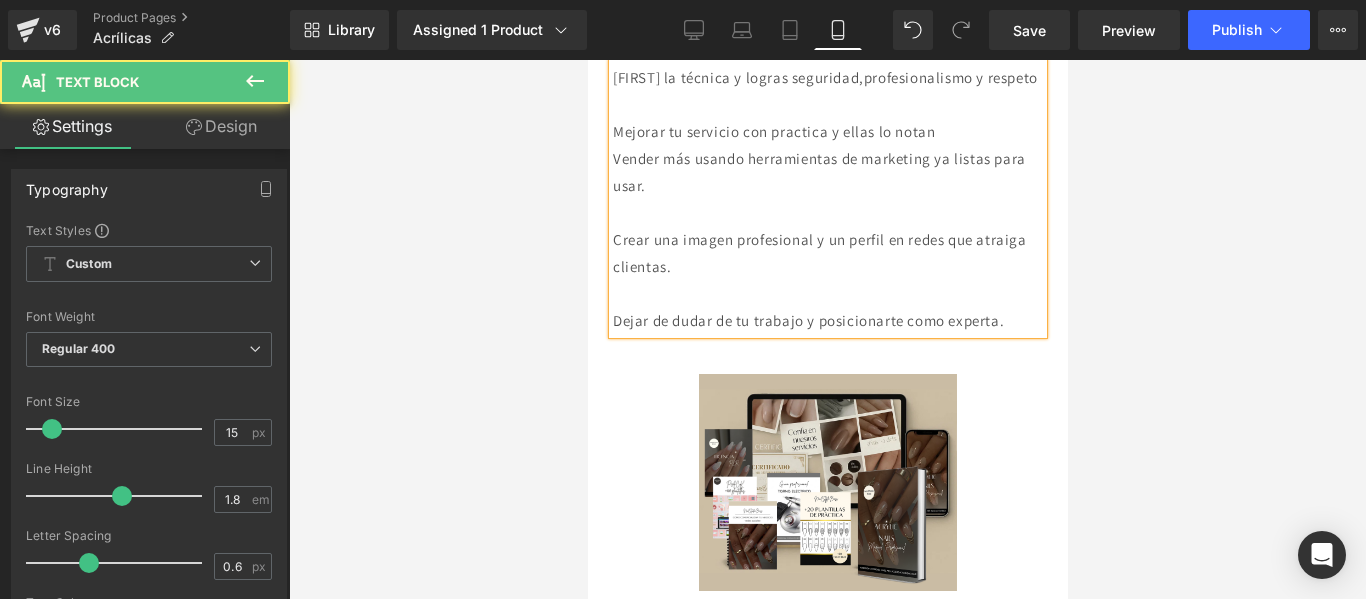 click on "Vender más usando herramientas de marketing ya listas para usar." at bounding box center [827, 172] 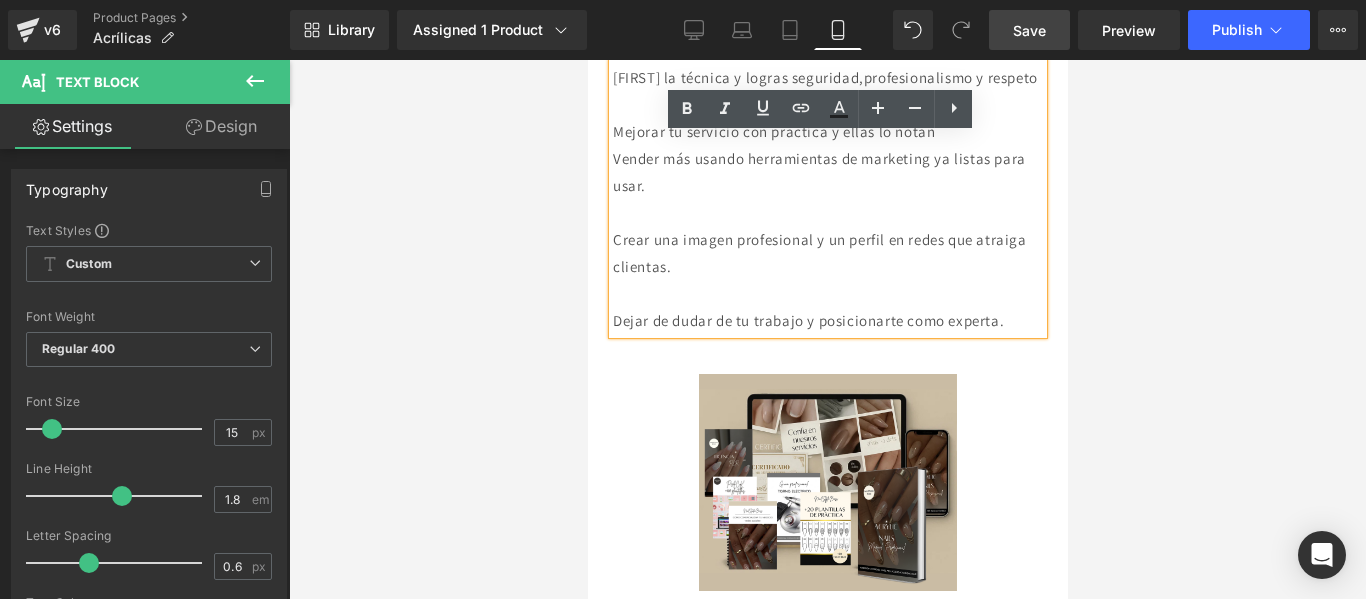 click on "Save" at bounding box center (1029, 30) 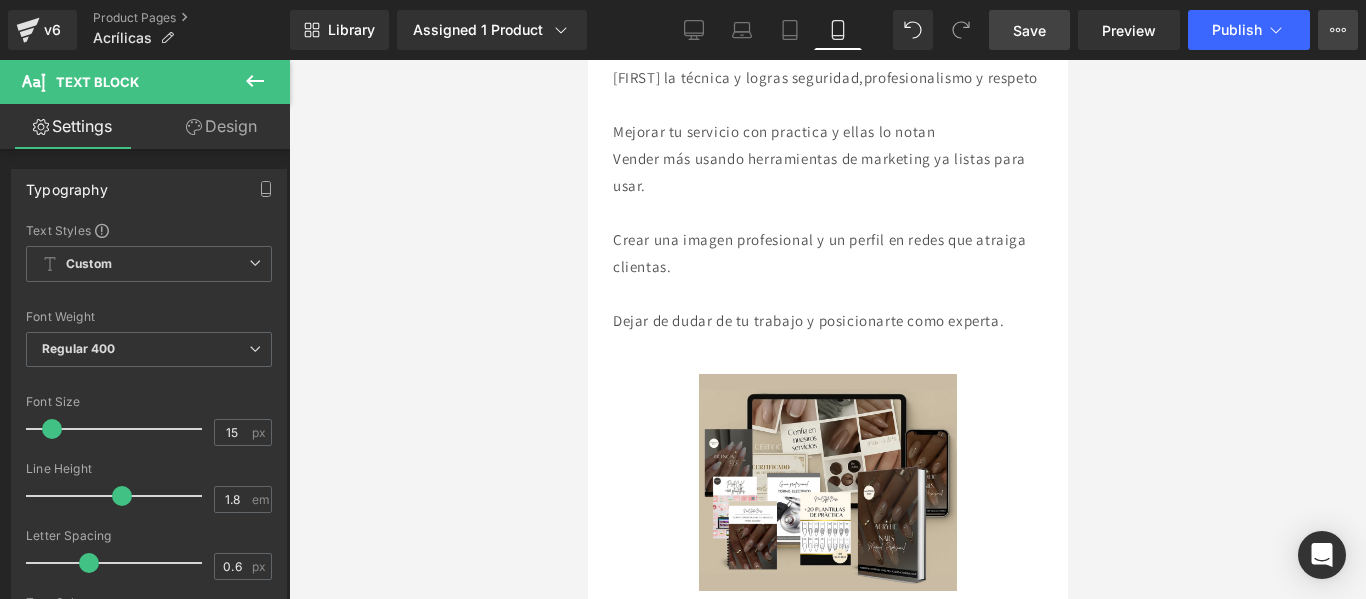 click 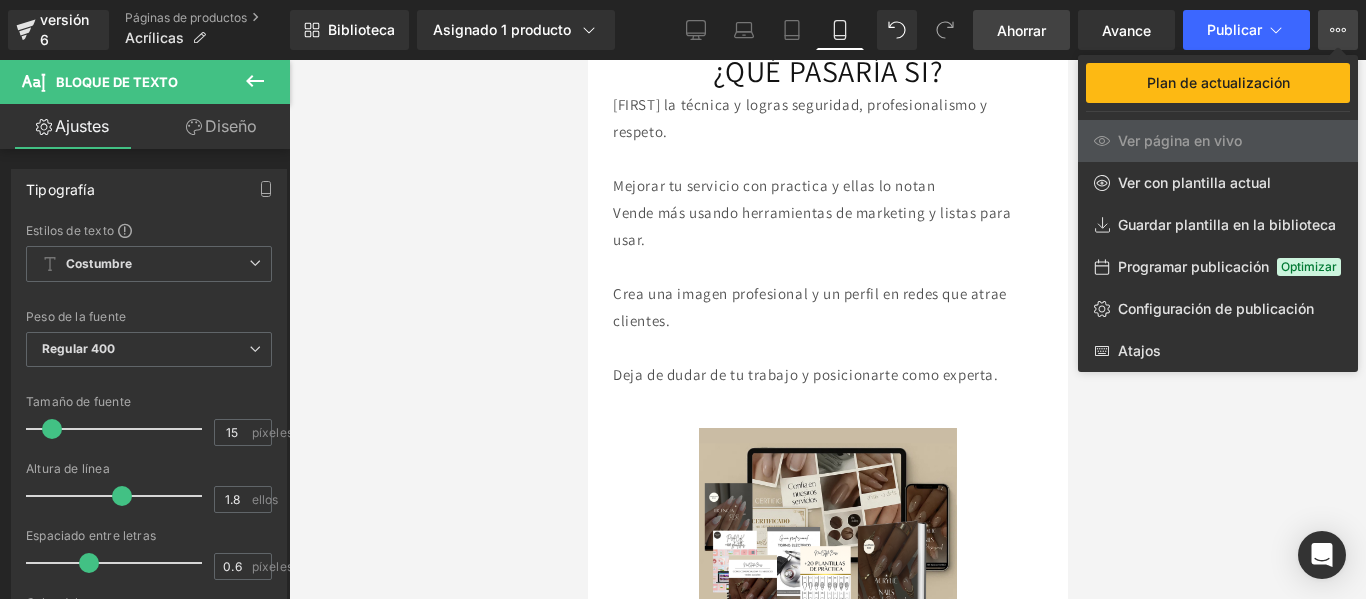 click on "Plan de actualización Ver página en vivo Ver con plantilla actual Guardar plantilla en la biblioteca Programar publicación Optimizar Configuración de publicación Atajos" at bounding box center [1338, 30] 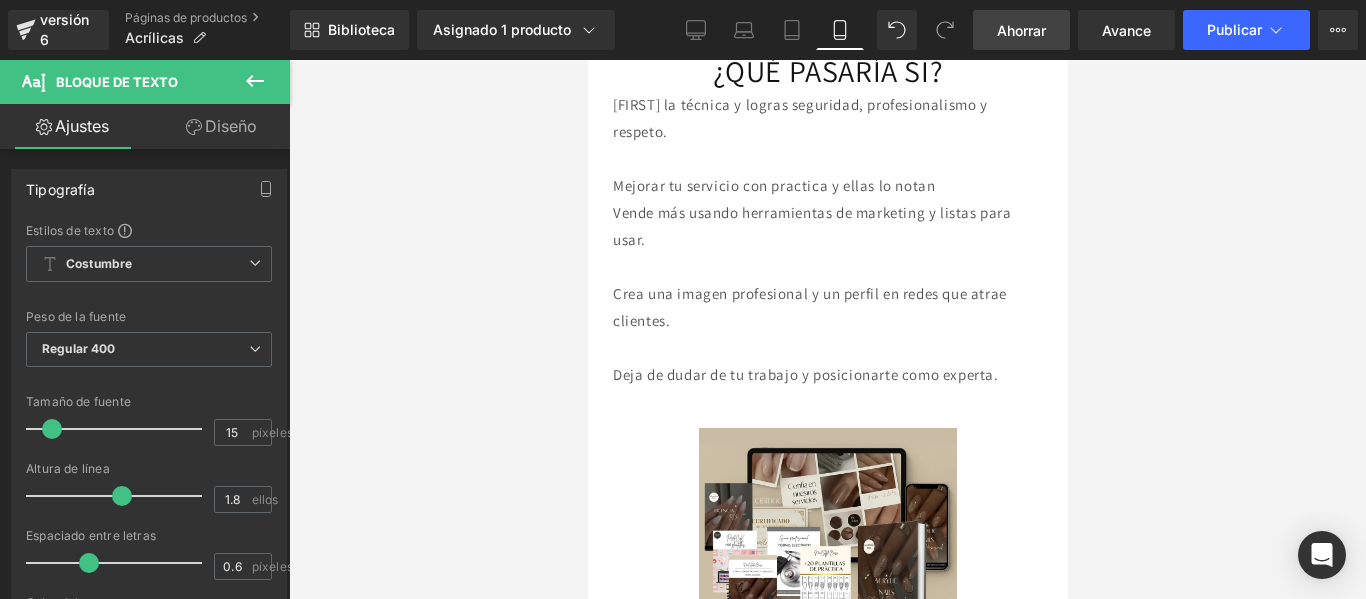 click 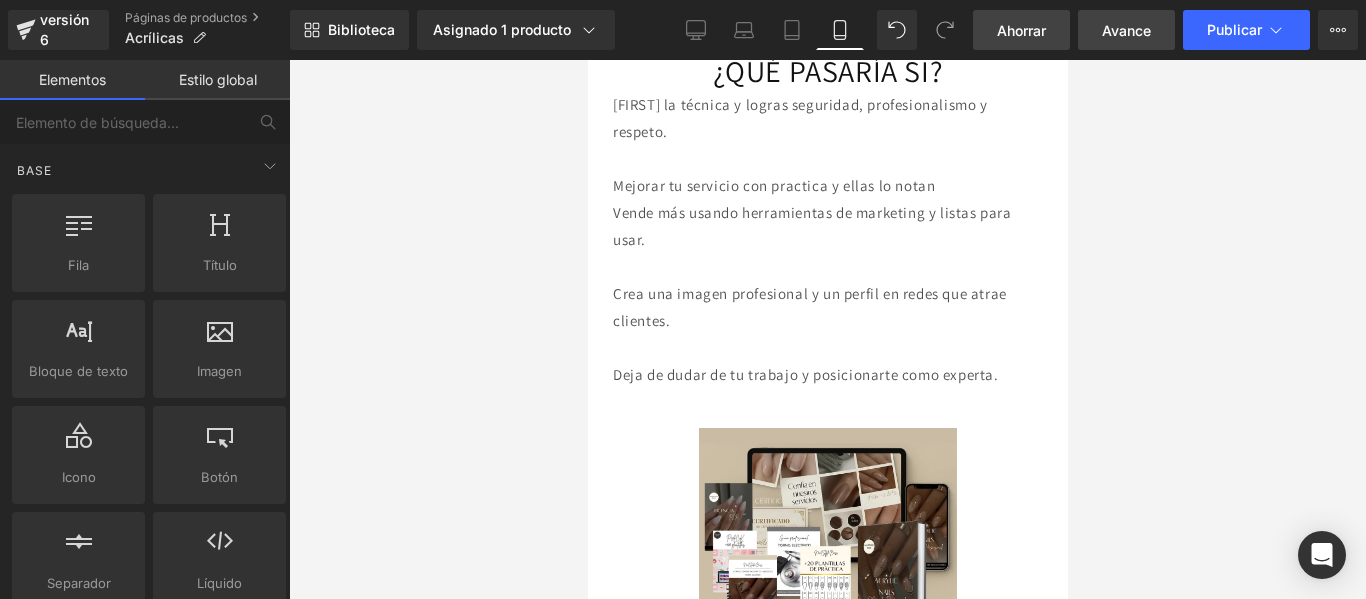 click on "Avance" at bounding box center [1126, 30] 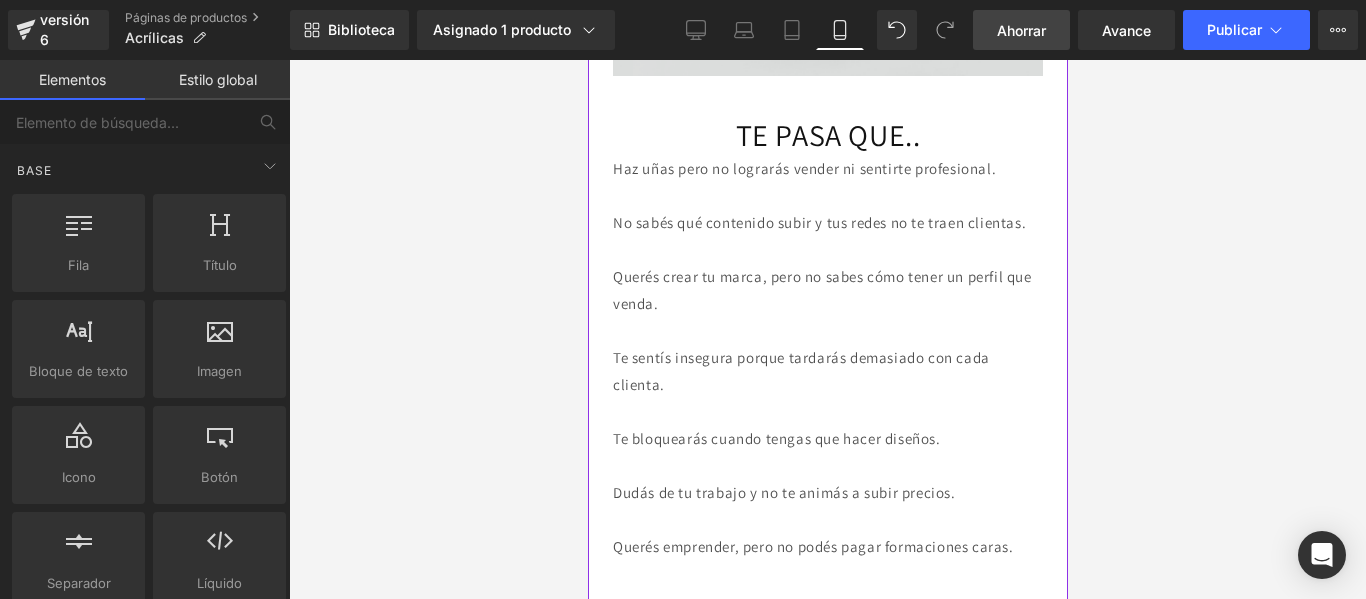 scroll, scrollTop: 514, scrollLeft: 0, axis: vertical 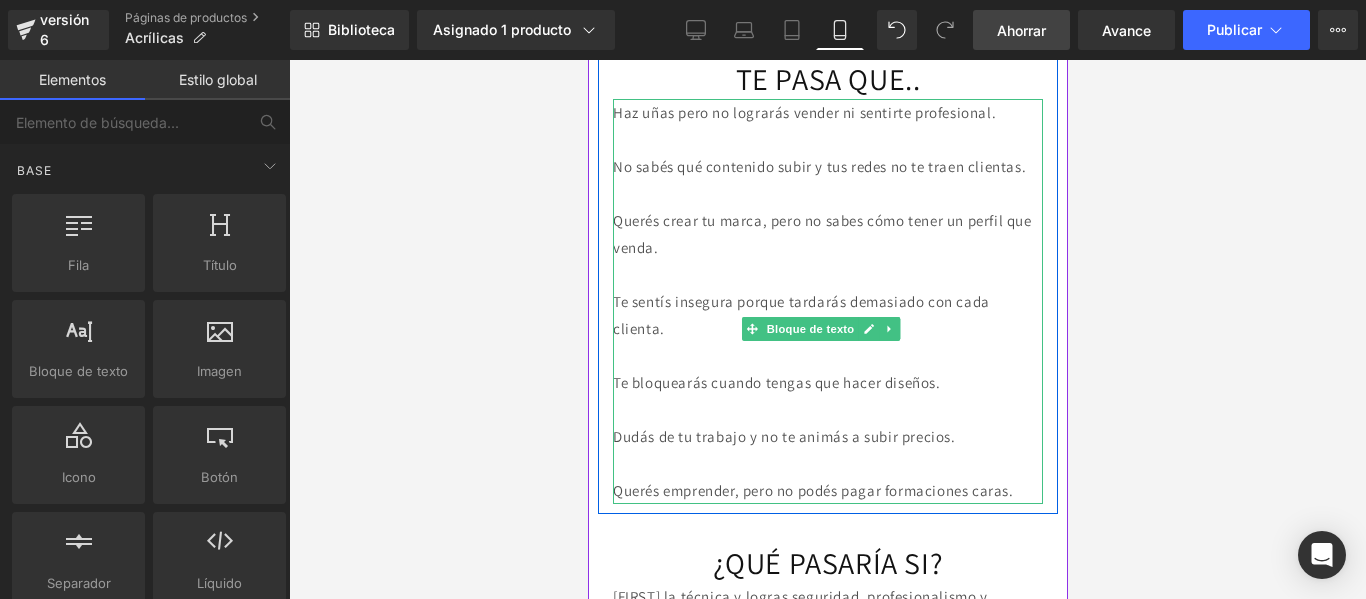 click at bounding box center (827, 139) 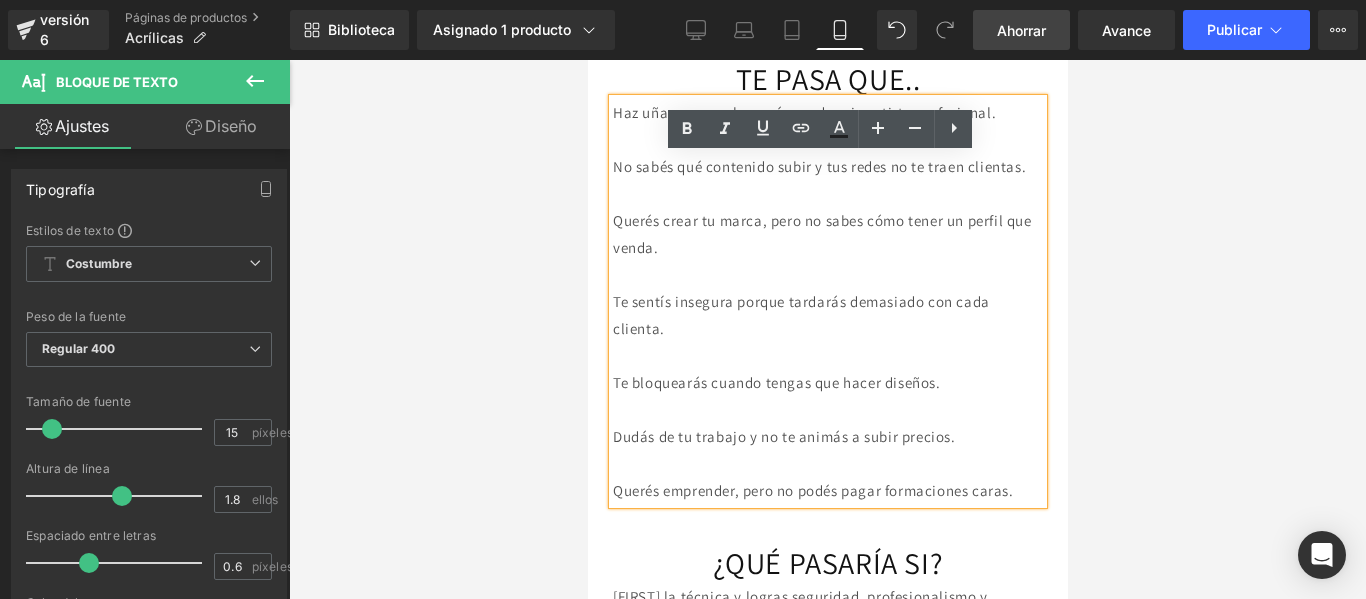 click on "Haz uñas pero no lograrás vender ni sentirte profesional." at bounding box center (803, 112) 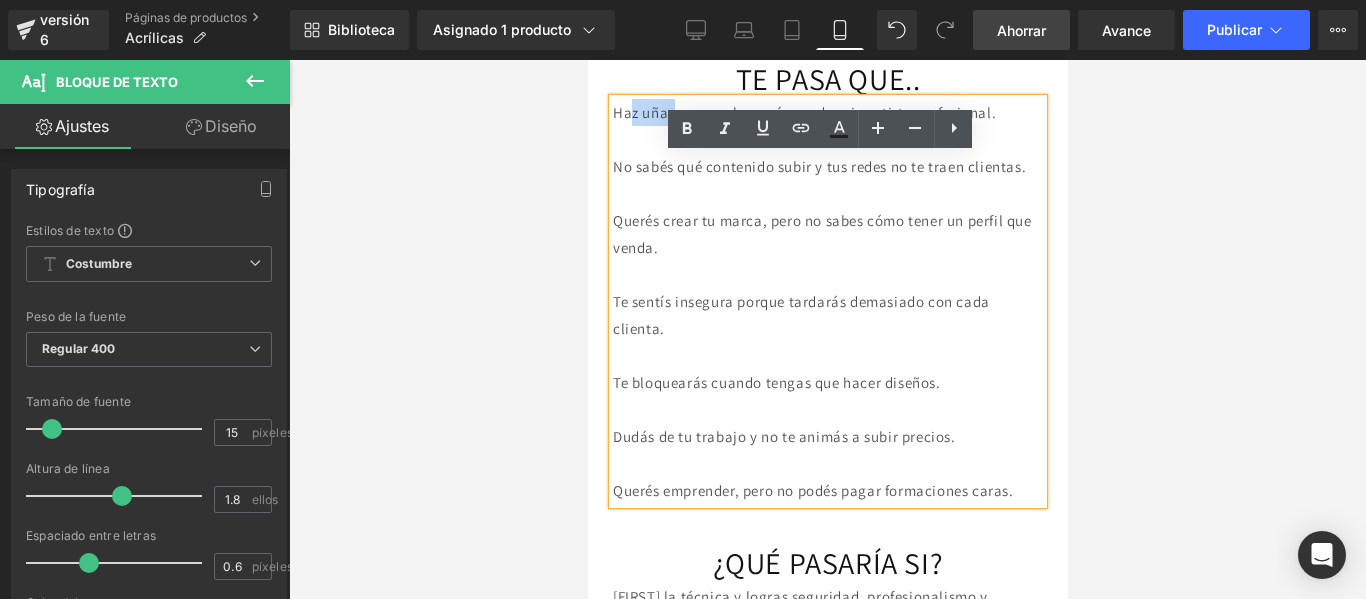 drag, startPoint x: 679, startPoint y: 101, endPoint x: 632, endPoint y: 102, distance: 47.010635 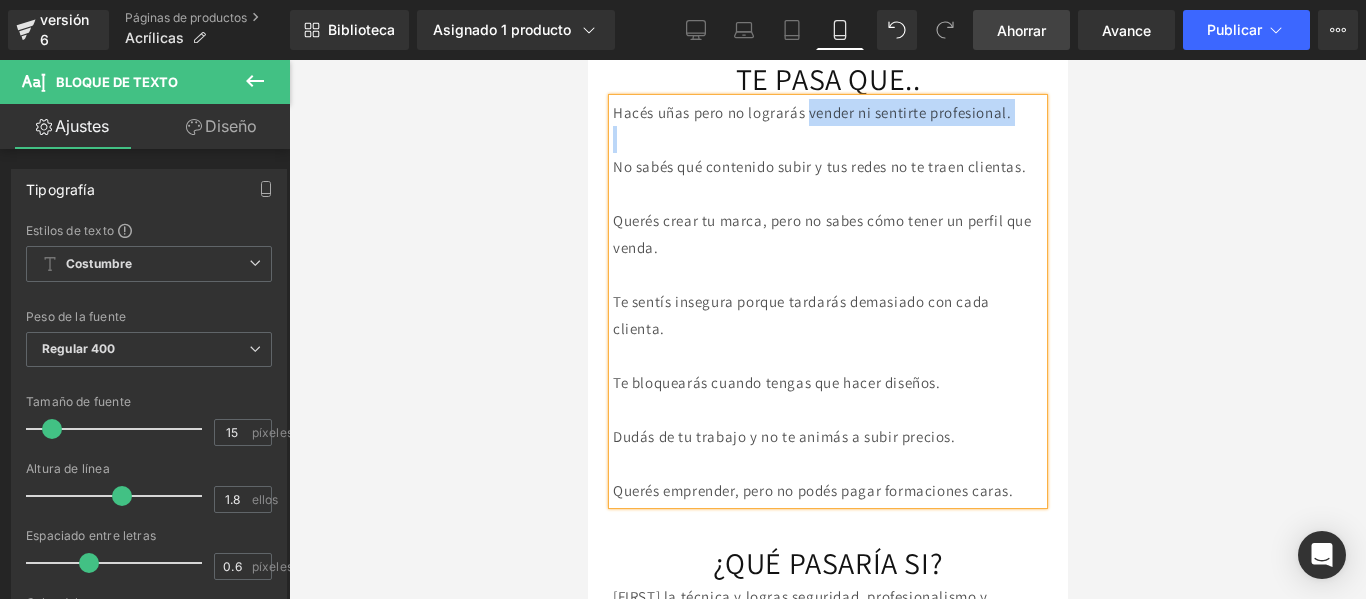 drag, startPoint x: 709, startPoint y: 145, endPoint x: 828, endPoint y: 115, distance: 122.72327 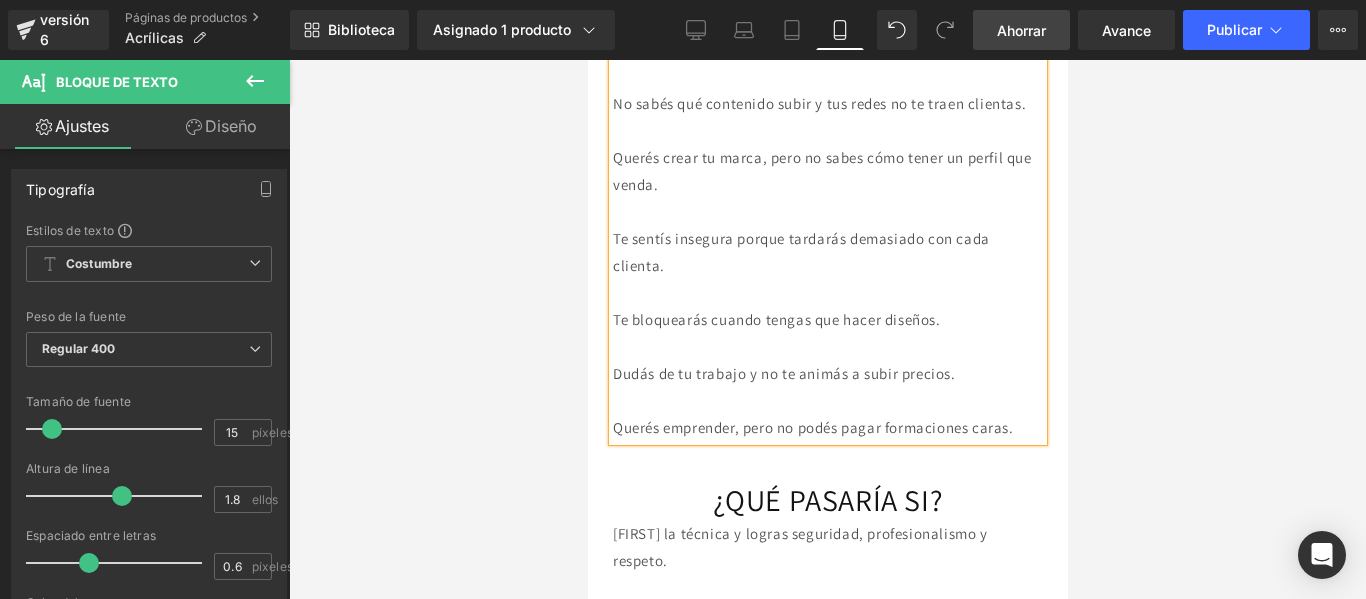 scroll, scrollTop: 488, scrollLeft: 0, axis: vertical 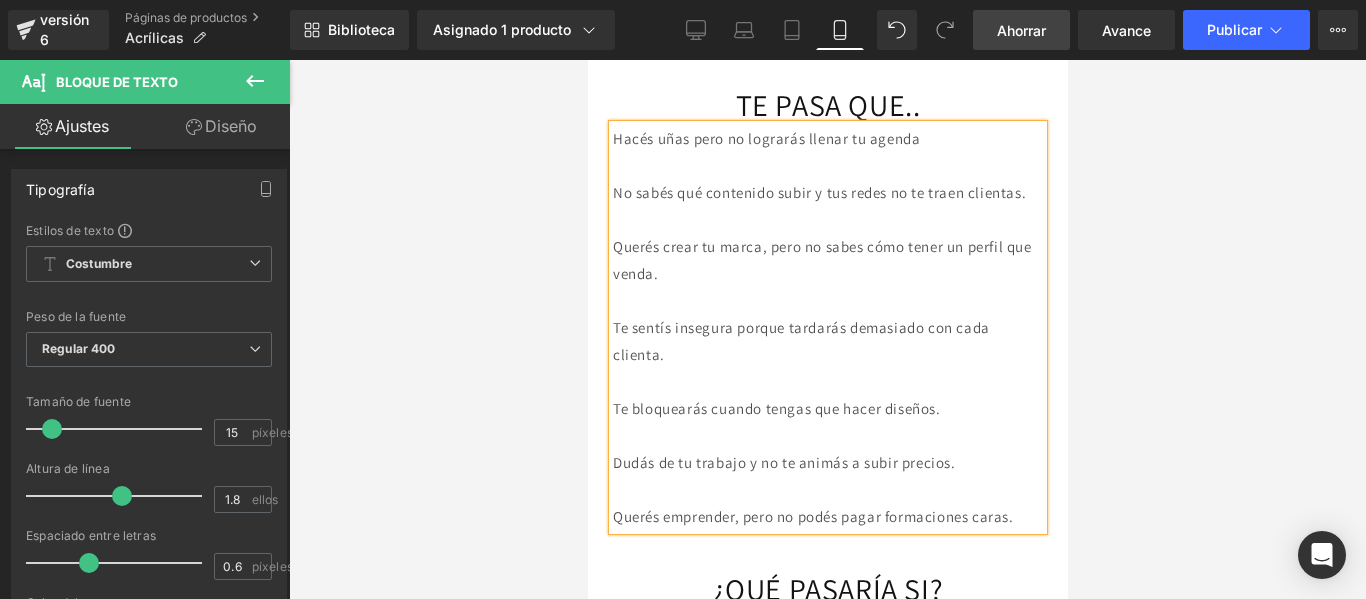 click on "Hacés uñas pero no lograrás llenar tu agenda" at bounding box center [827, 138] 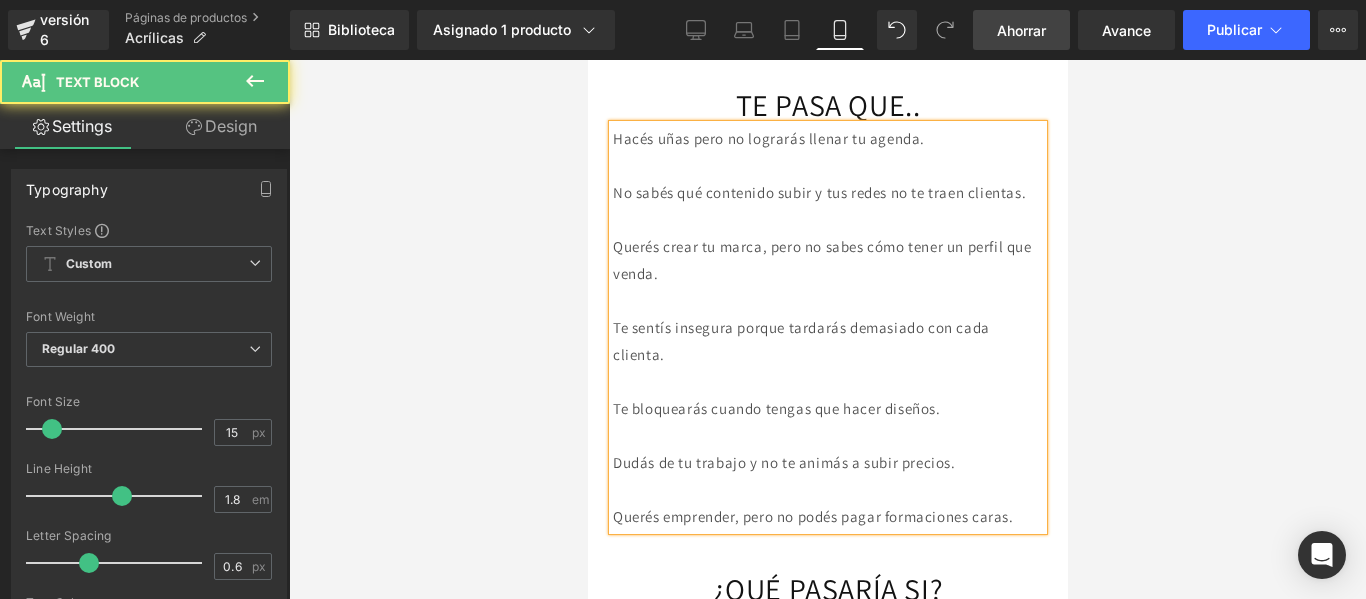 click on "Hacés uñas pero no lograrás llenar tu agenda." at bounding box center [768, 138] 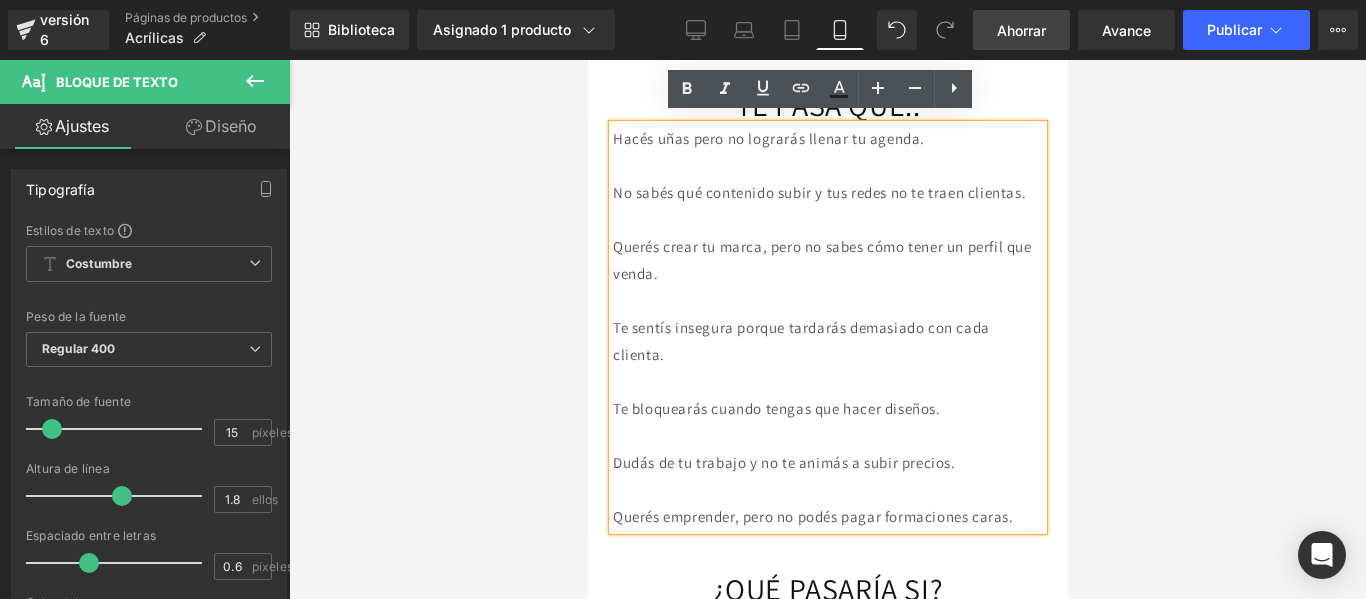 click on "Hacés uñas pero no lograrás llenar tu agenda." at bounding box center (768, 138) 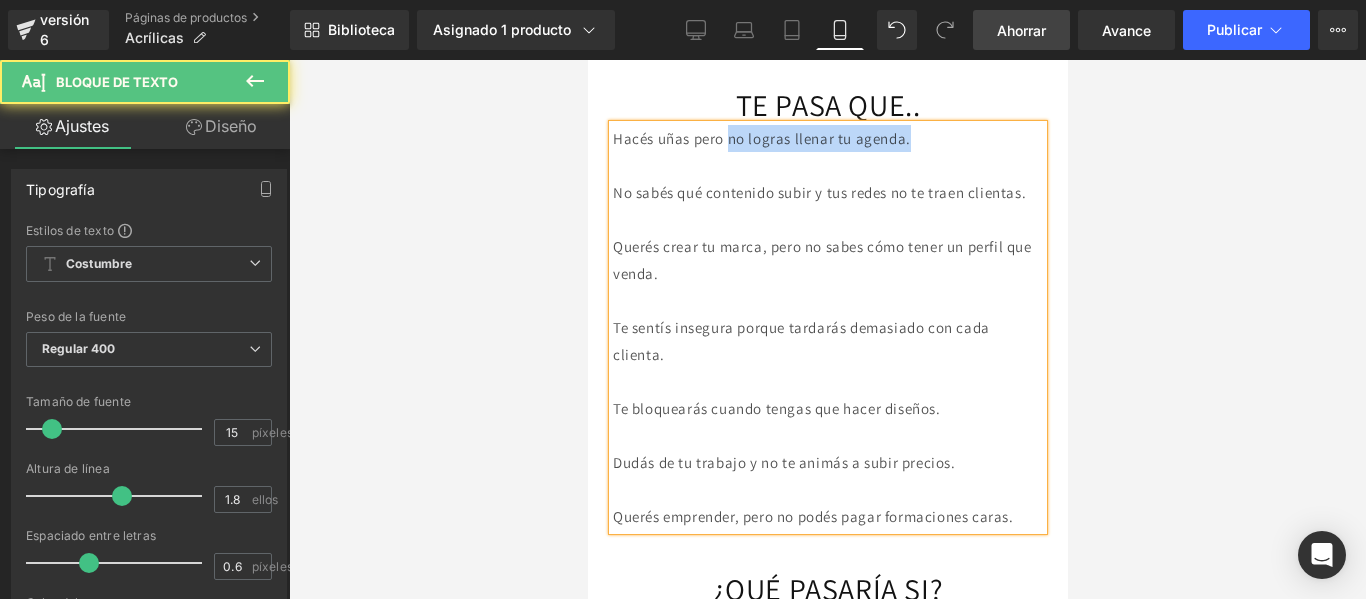 drag, startPoint x: 738, startPoint y: 134, endPoint x: 931, endPoint y: 136, distance: 193.01036 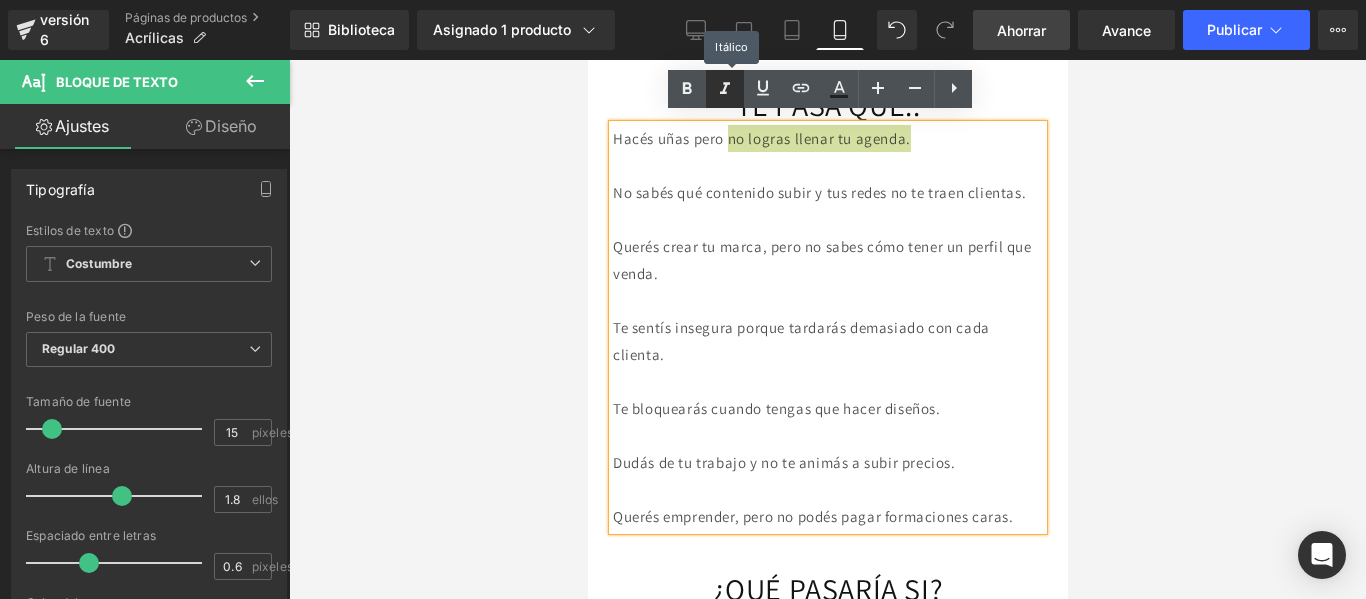click 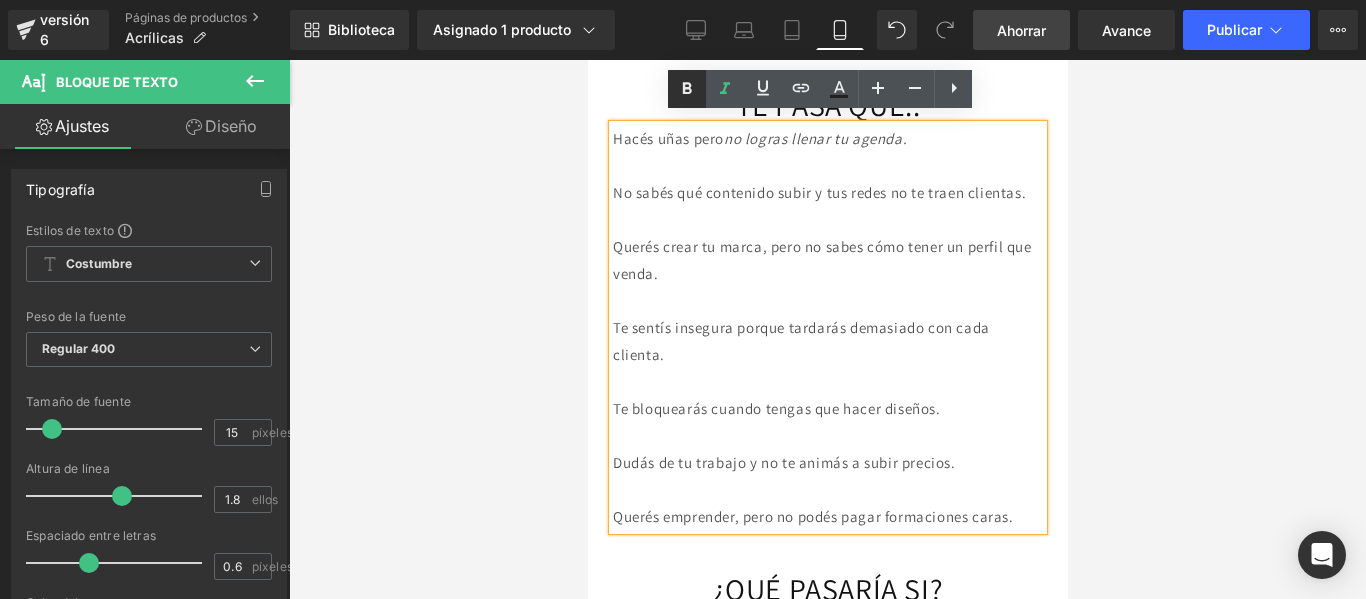 click 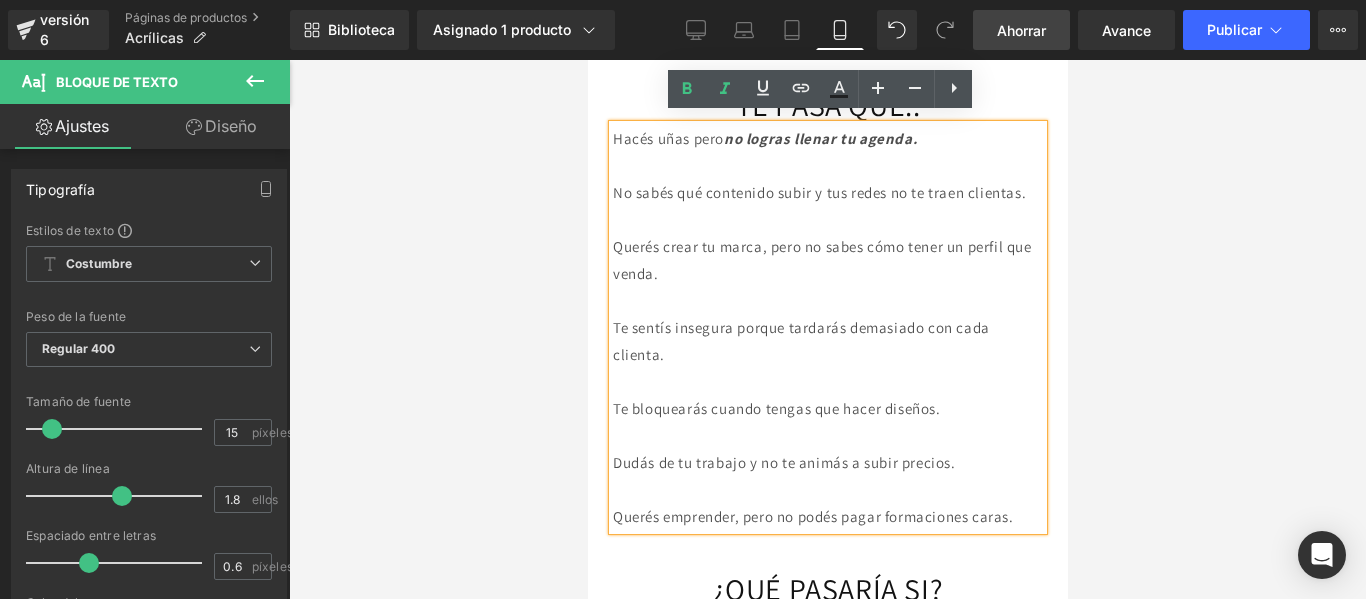 click at bounding box center [827, 165] 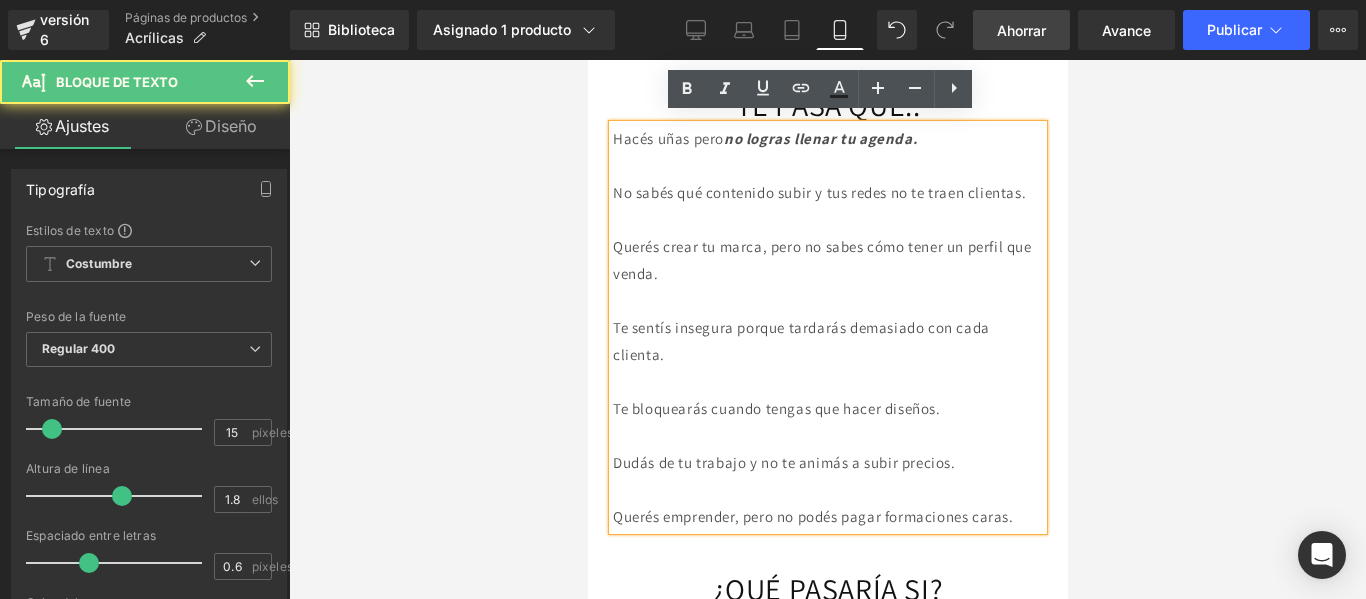 click on "no logras llenar tu agenda." at bounding box center [819, 138] 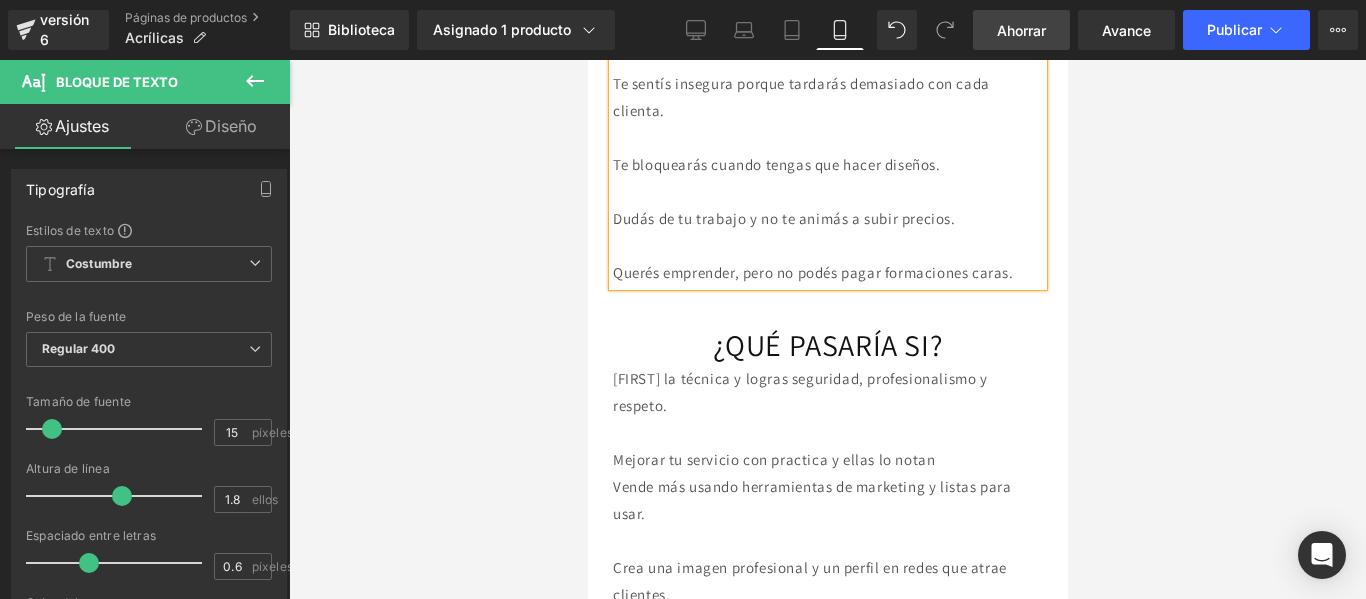 scroll, scrollTop: 737, scrollLeft: 0, axis: vertical 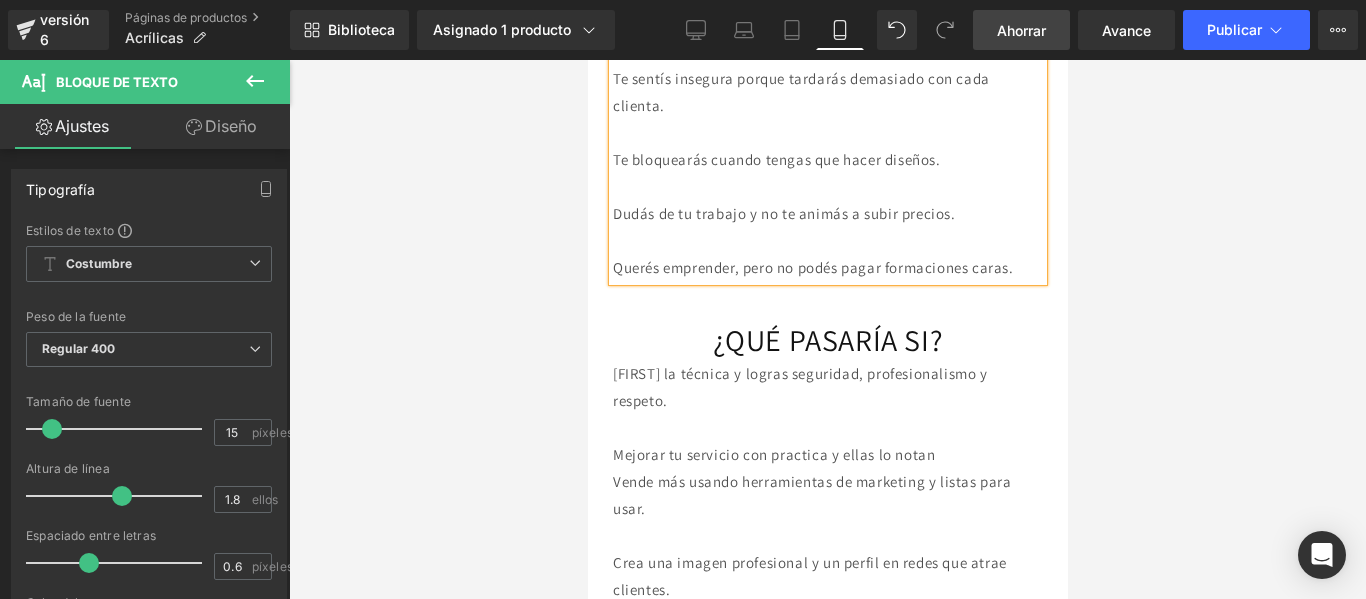 click on "Te bloquearás cuando tengas que hacer diseños." at bounding box center (776, 159) 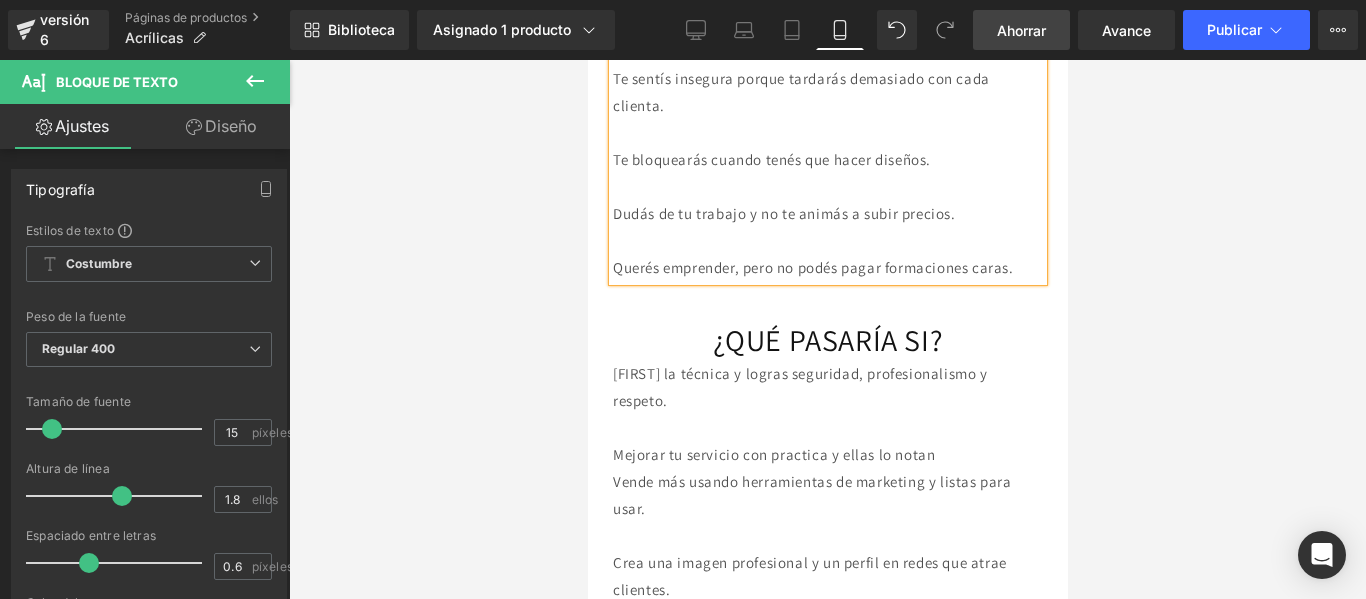 click on "Te bloquearás cuando tenés que hacer diseños." at bounding box center (771, 159) 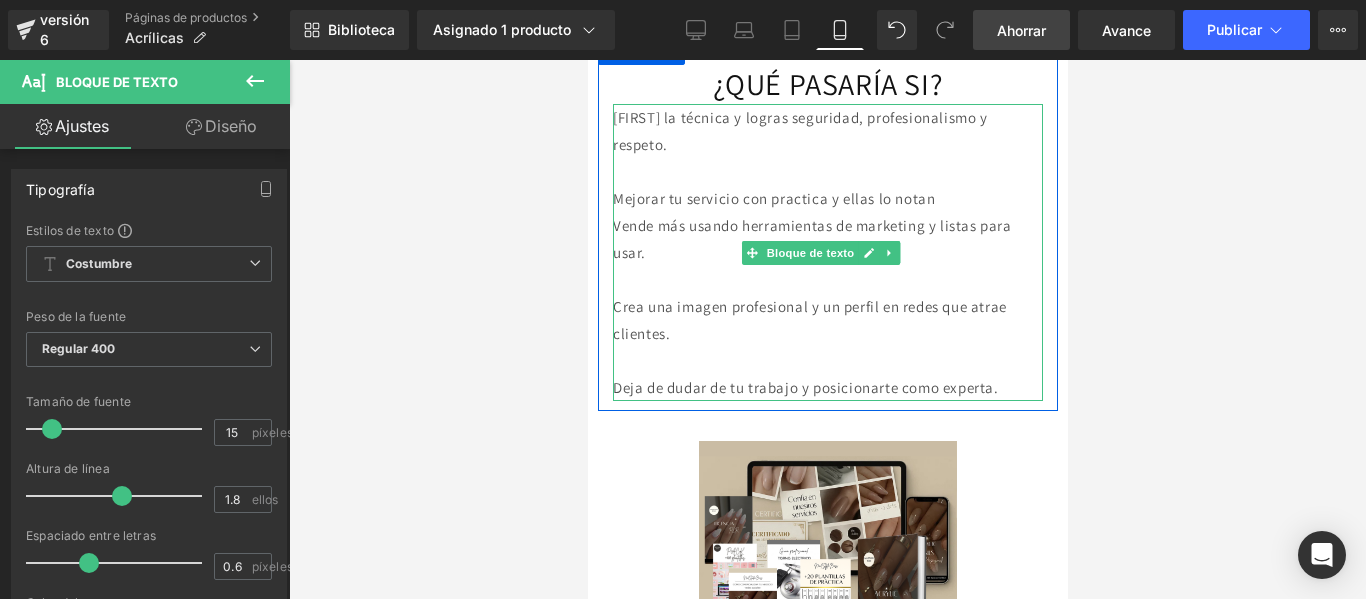 scroll, scrollTop: 994, scrollLeft: 0, axis: vertical 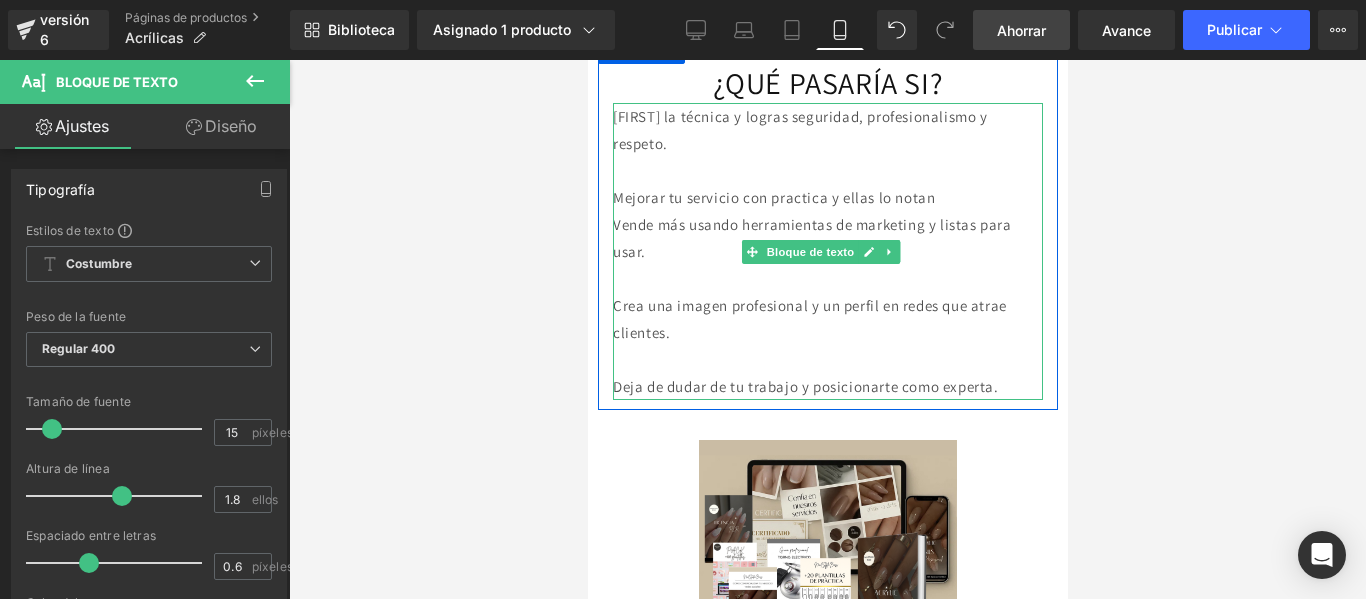 click on "Mejorar tu servicio con practica y ellas lo notan" at bounding box center [827, 197] 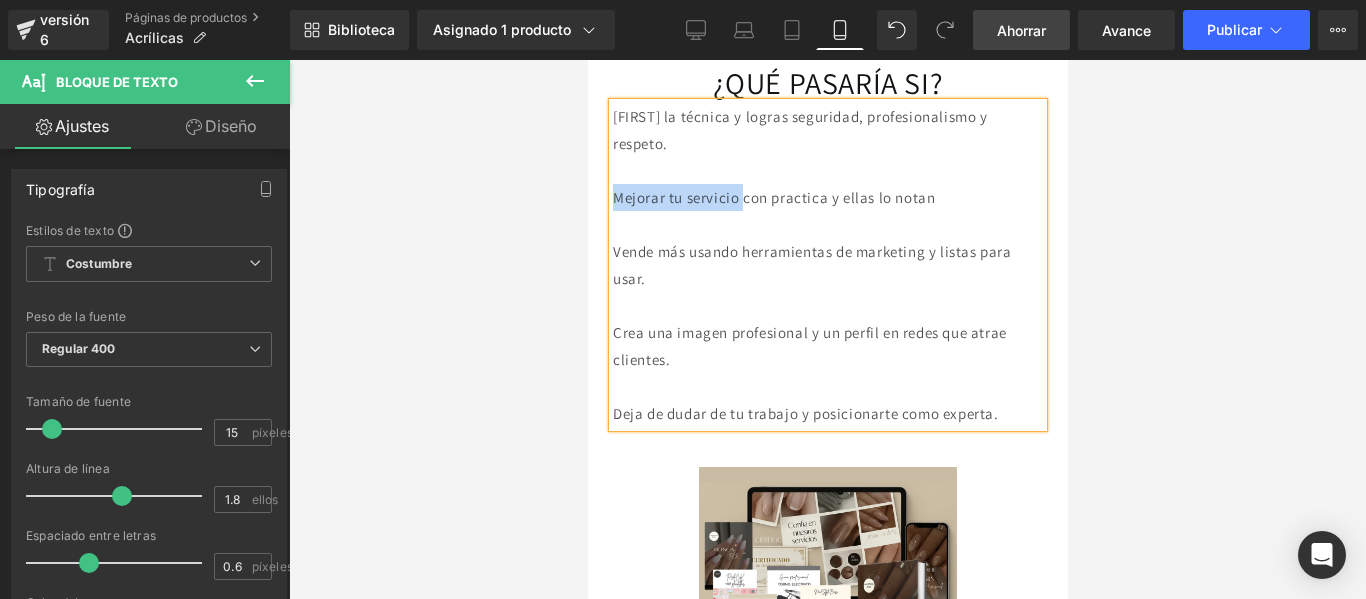 drag, startPoint x: 748, startPoint y: 245, endPoint x: 614, endPoint y: 243, distance: 134.01492 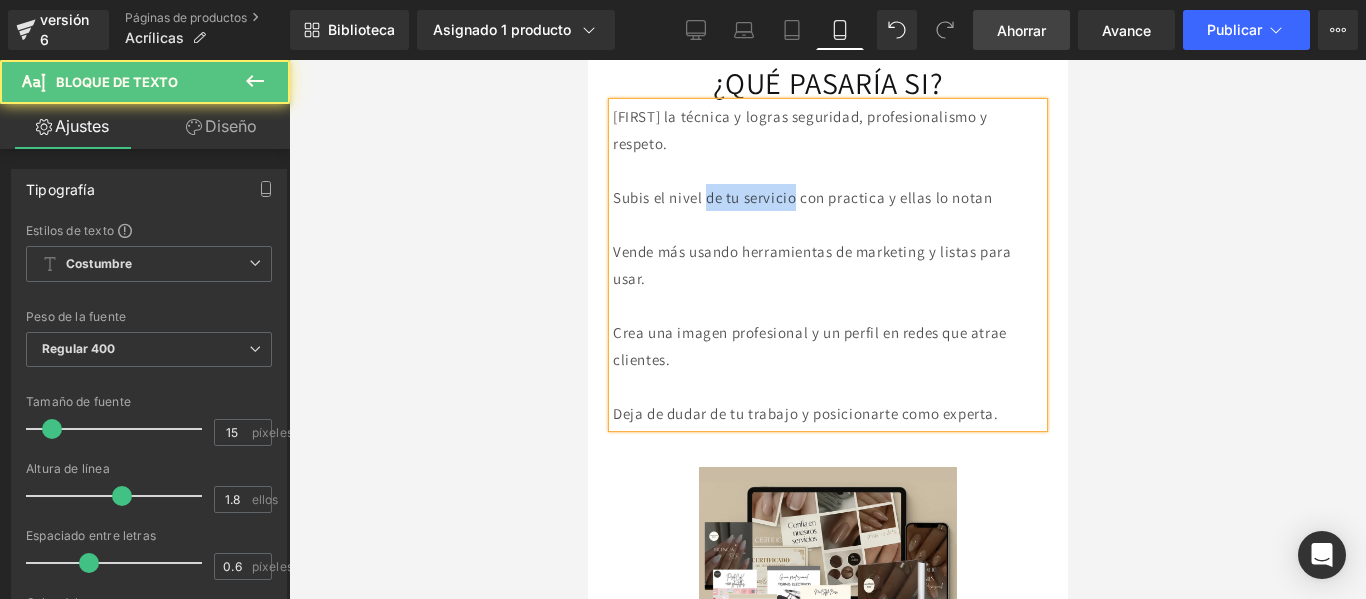 drag, startPoint x: 808, startPoint y: 240, endPoint x: 714, endPoint y: 244, distance: 94.08507 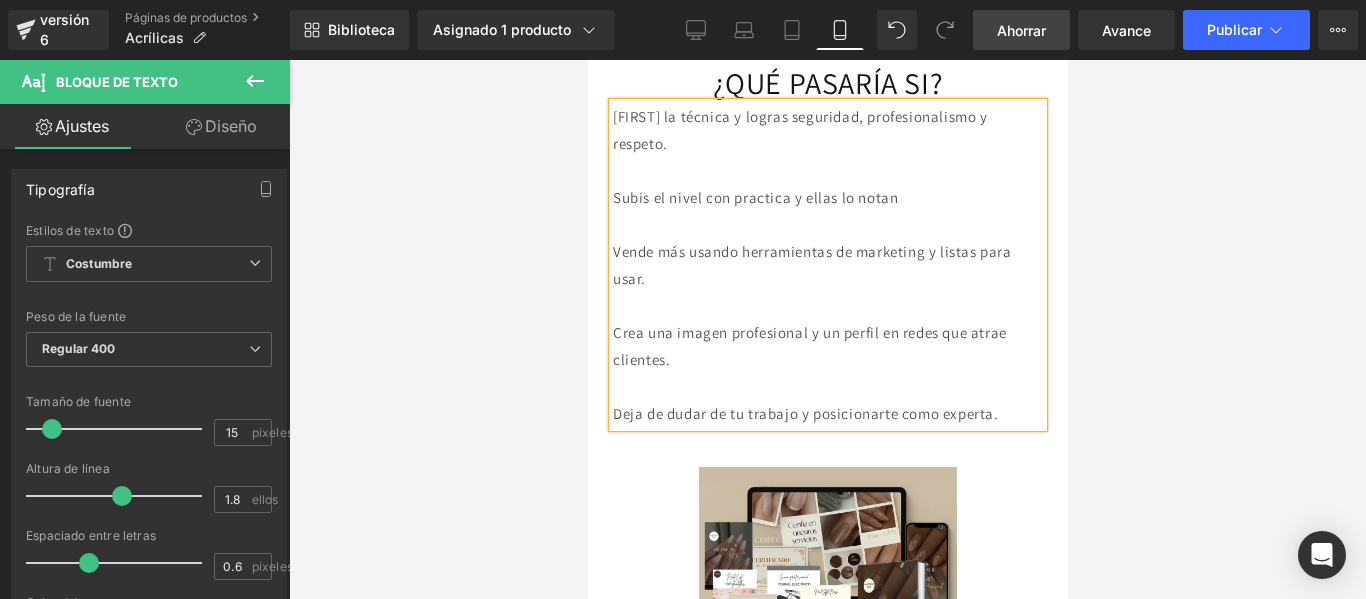 click on "Subis el nivel con practica y ellas lo notan" at bounding box center [827, 197] 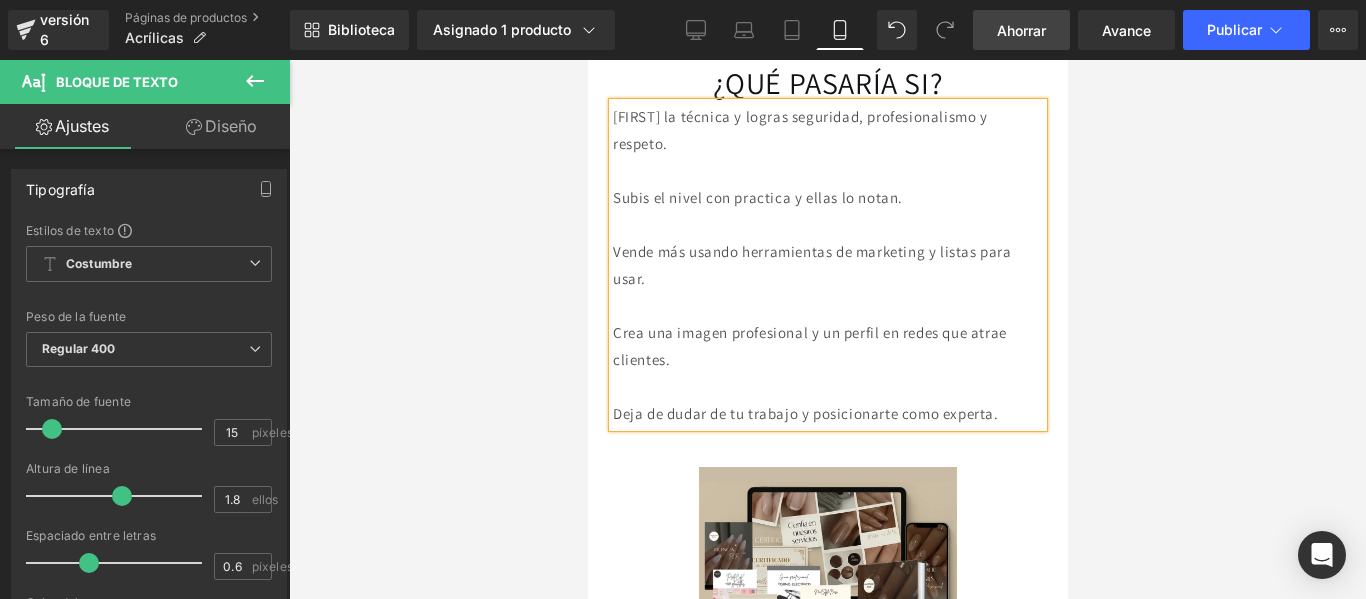 scroll, scrollTop: 1118, scrollLeft: 0, axis: vertical 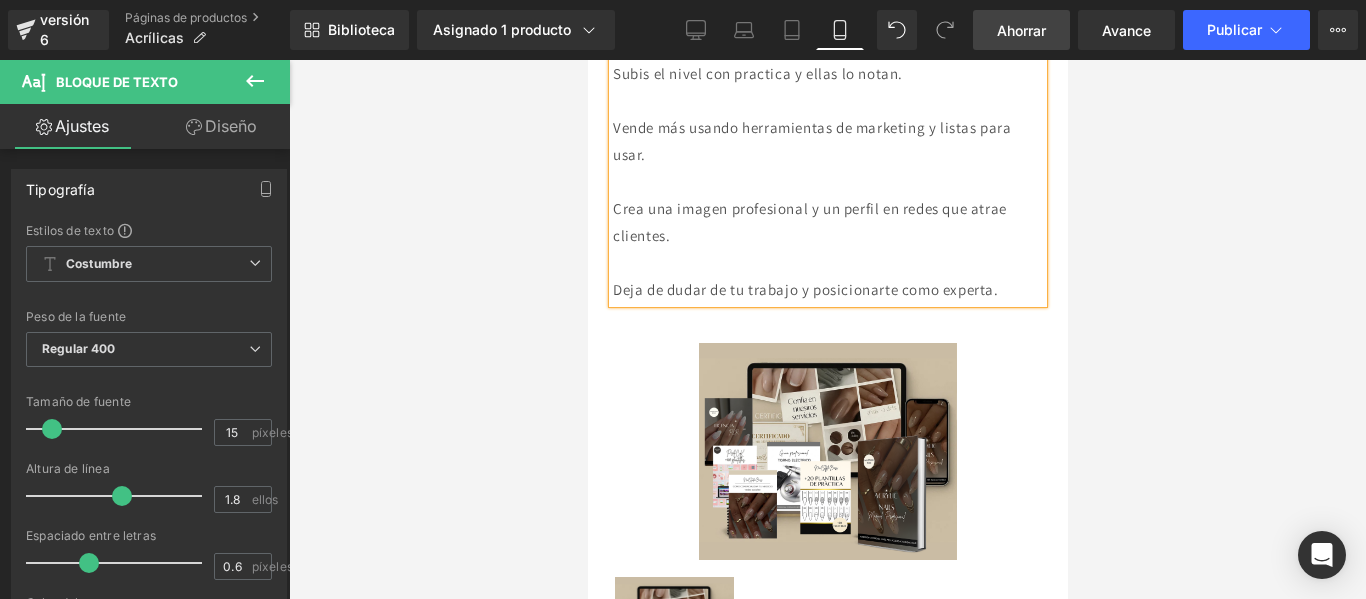 click on "Vende más usando herramientas de marketing y listas para usar." at bounding box center [811, 141] 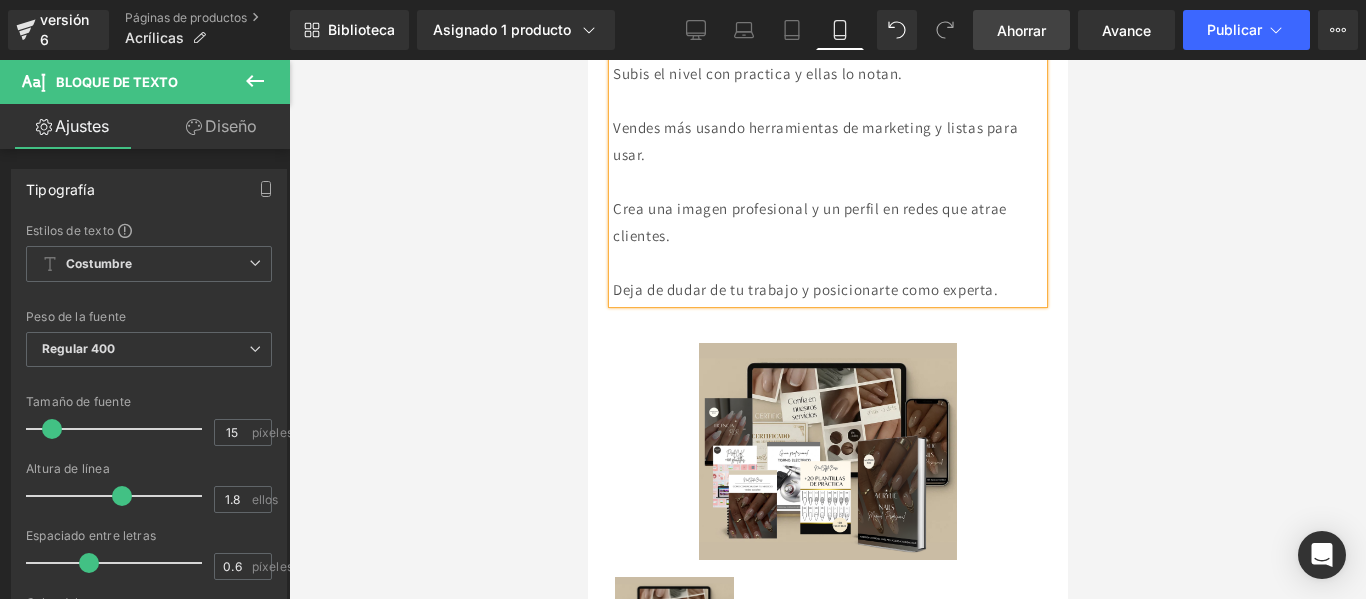 click on "Vendes más usando herramientas de marketing y listas para usar." at bounding box center [814, 141] 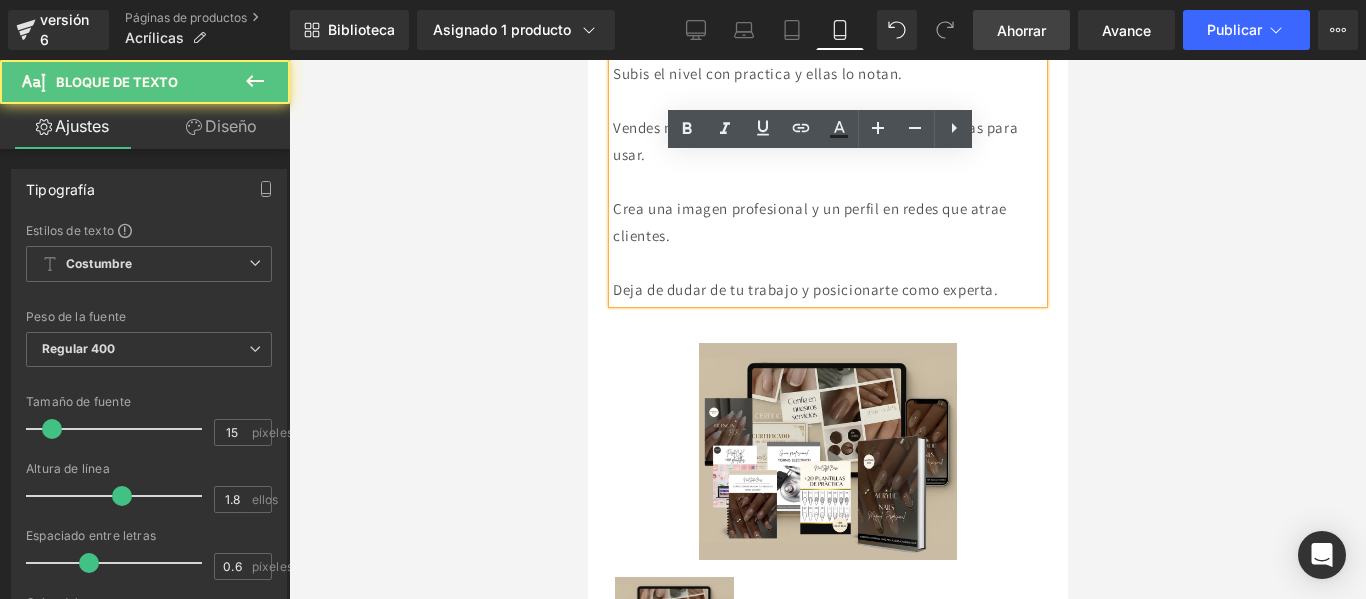 click on "Vendes más usando herramientas de marketing y listas para usar." at bounding box center (814, 141) 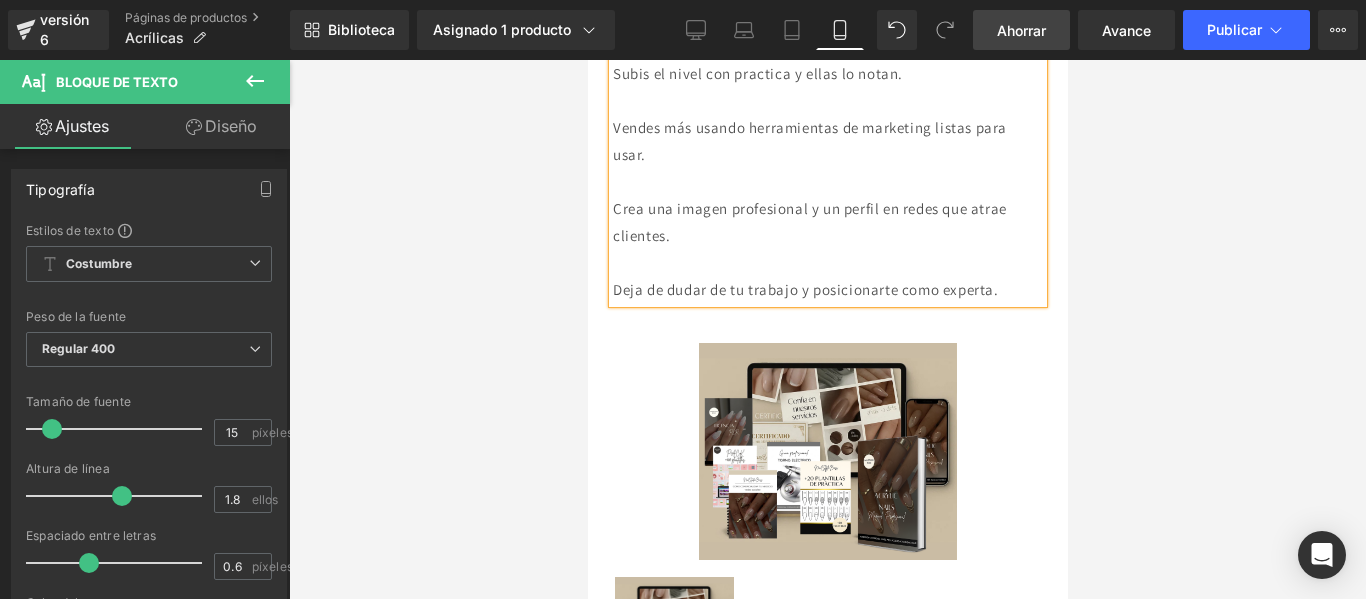 click on "Crea una imagen profesional y un perfil en redes que atrae clientes." at bounding box center (809, 222) 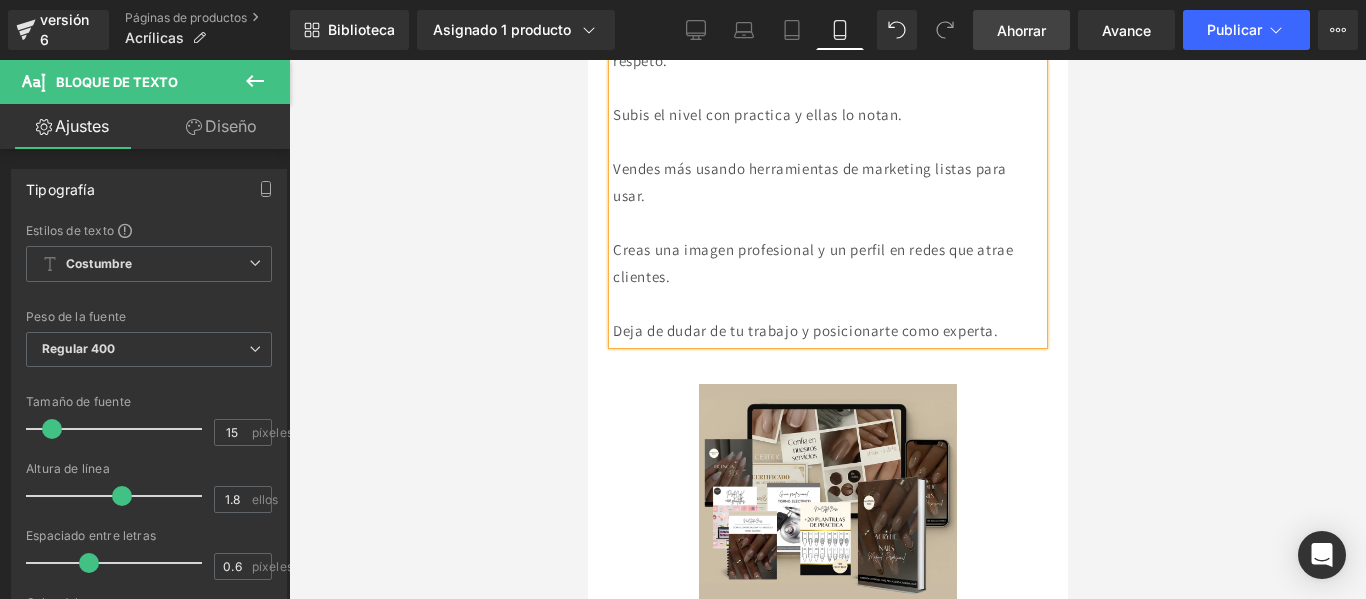 scroll, scrollTop: 1082, scrollLeft: 0, axis: vertical 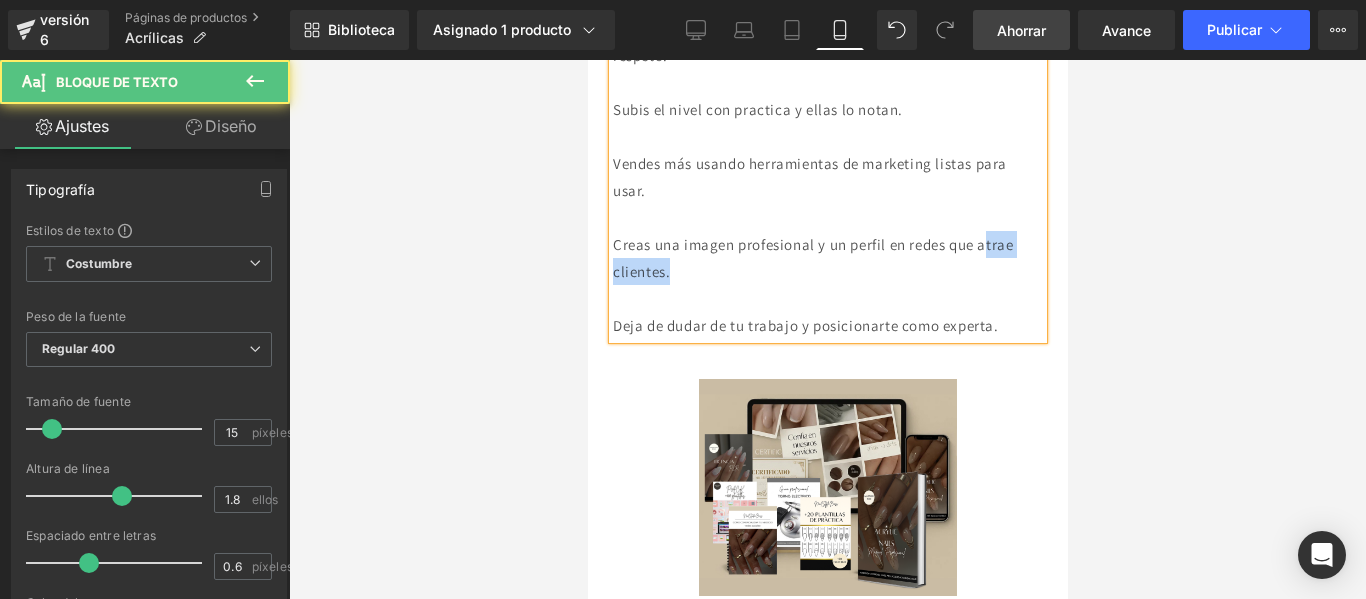 drag, startPoint x: 721, startPoint y: 323, endPoint x: 615, endPoint y: 324, distance: 106.004715 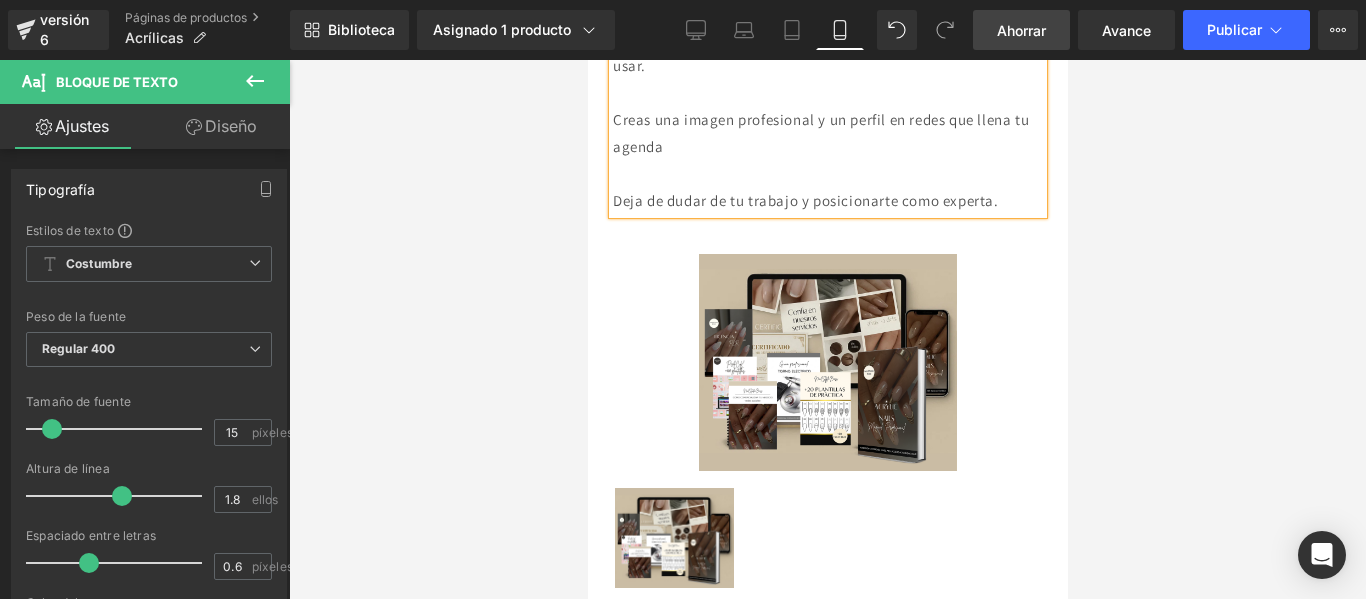 scroll, scrollTop: 1208, scrollLeft: 0, axis: vertical 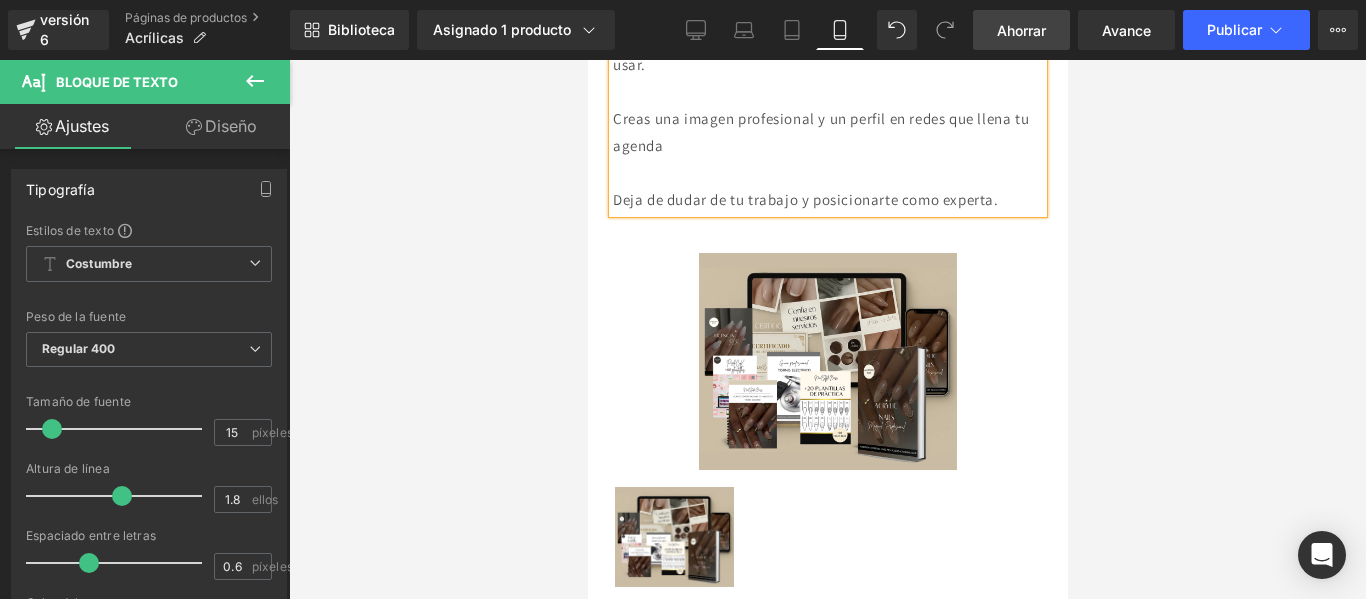 click on "Deja de dudar de tu trabajo y posicionarte como experta." at bounding box center (805, 199) 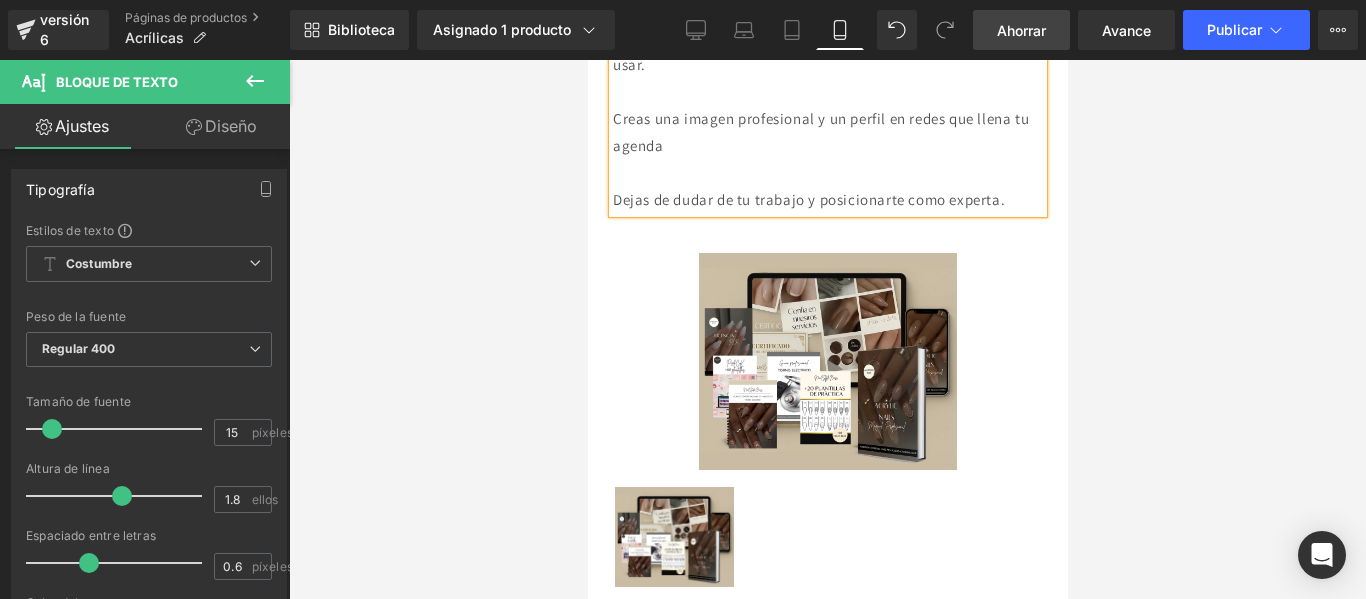scroll, scrollTop: 1175, scrollLeft: 0, axis: vertical 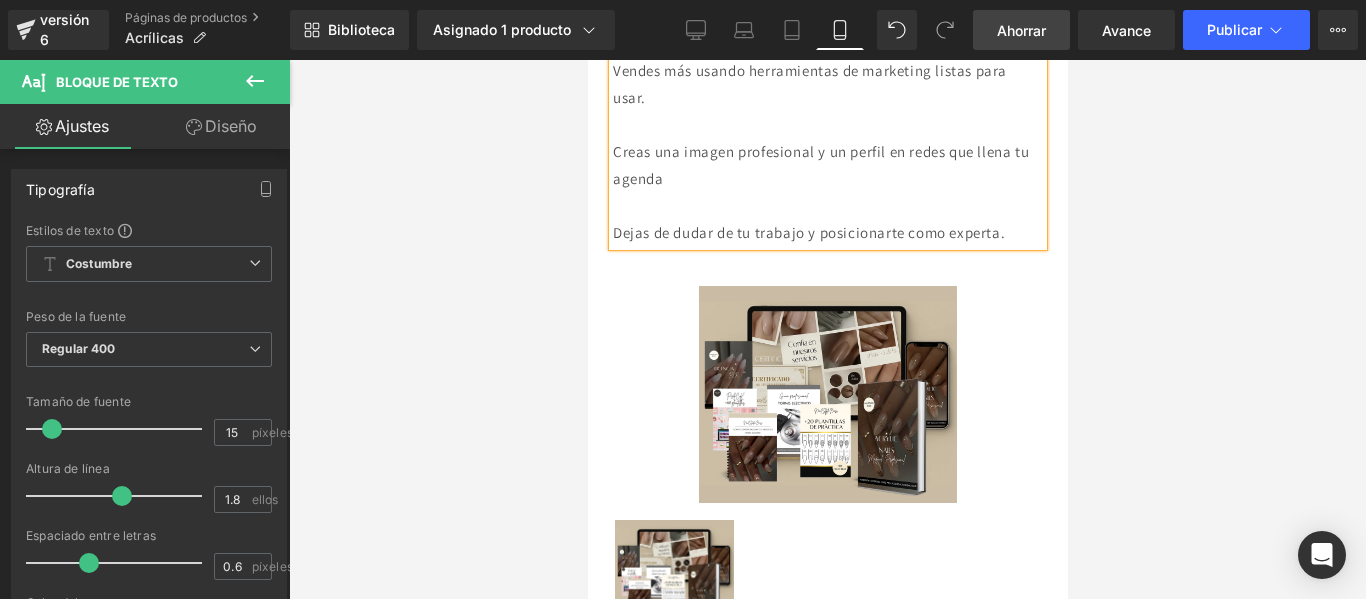 click at bounding box center [827, 329] 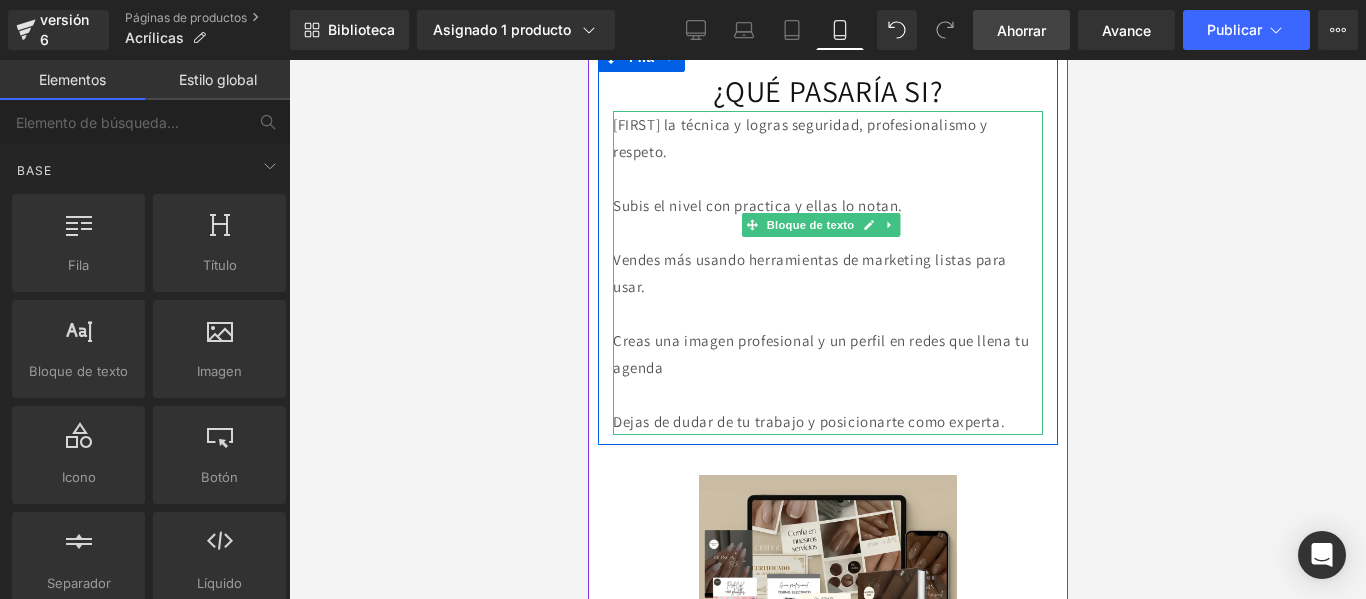 scroll, scrollTop: 985, scrollLeft: 0, axis: vertical 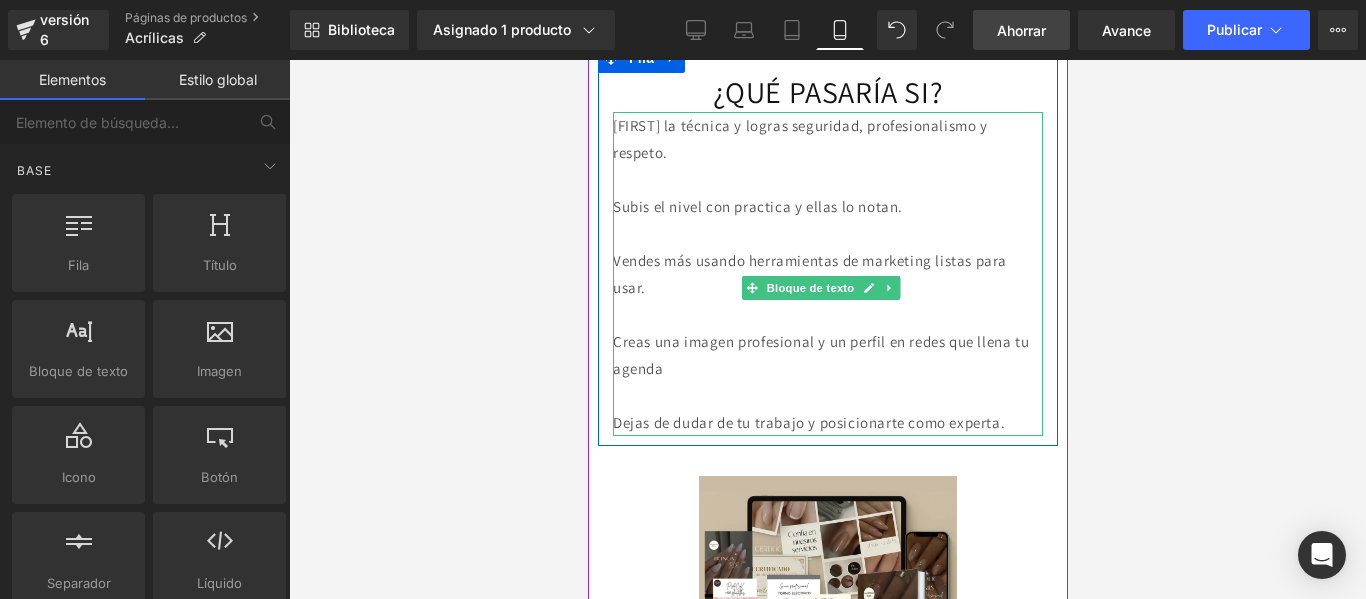 click on "Dominas la técnica y logras seguridad, profesionalismo y respeto." at bounding box center [827, 139] 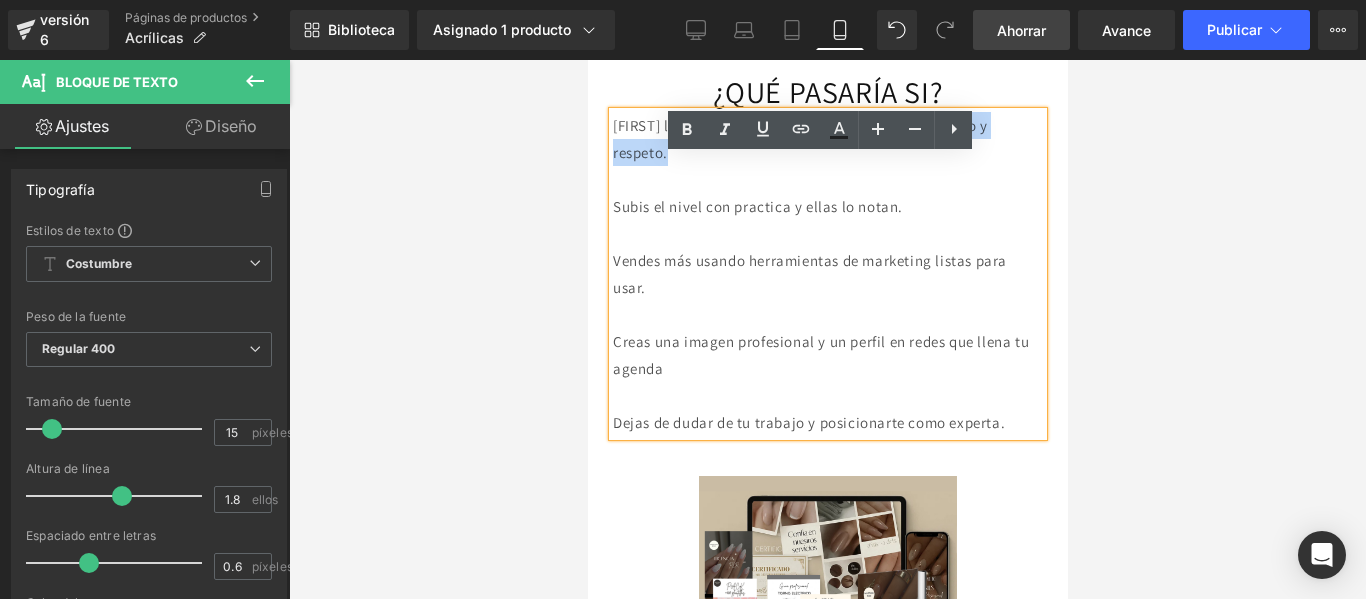 drag, startPoint x: 699, startPoint y: 200, endPoint x: 766, endPoint y: 176, distance: 71.168816 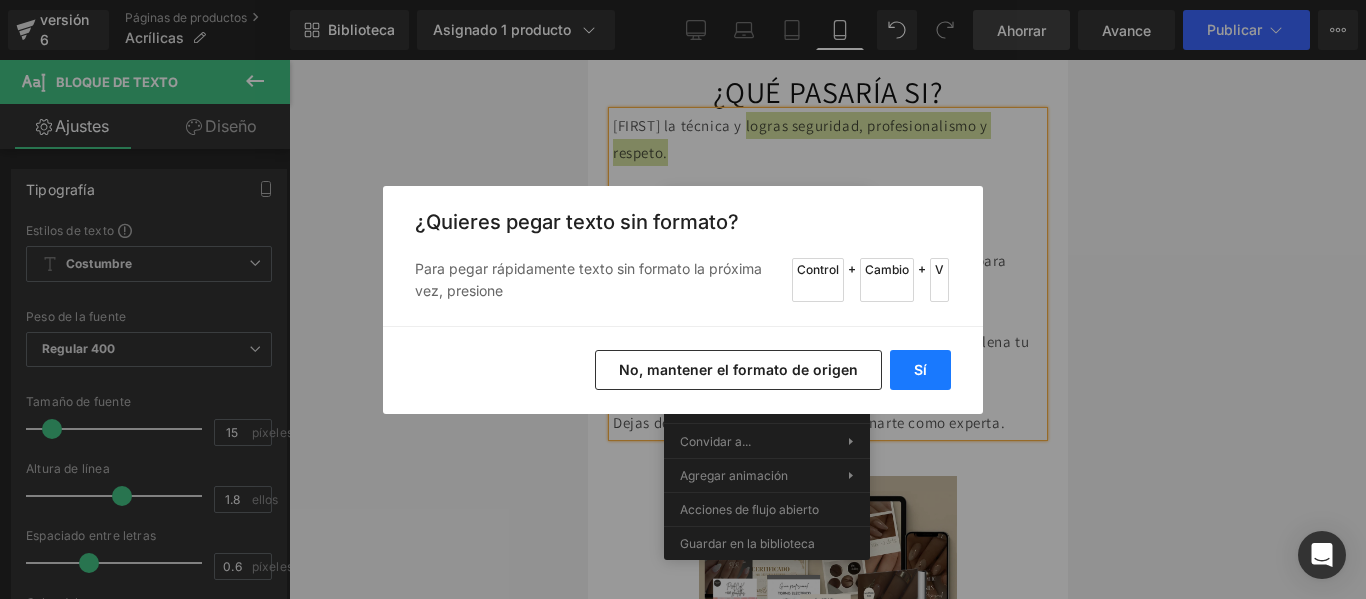 click on "Sí" at bounding box center (920, 370) 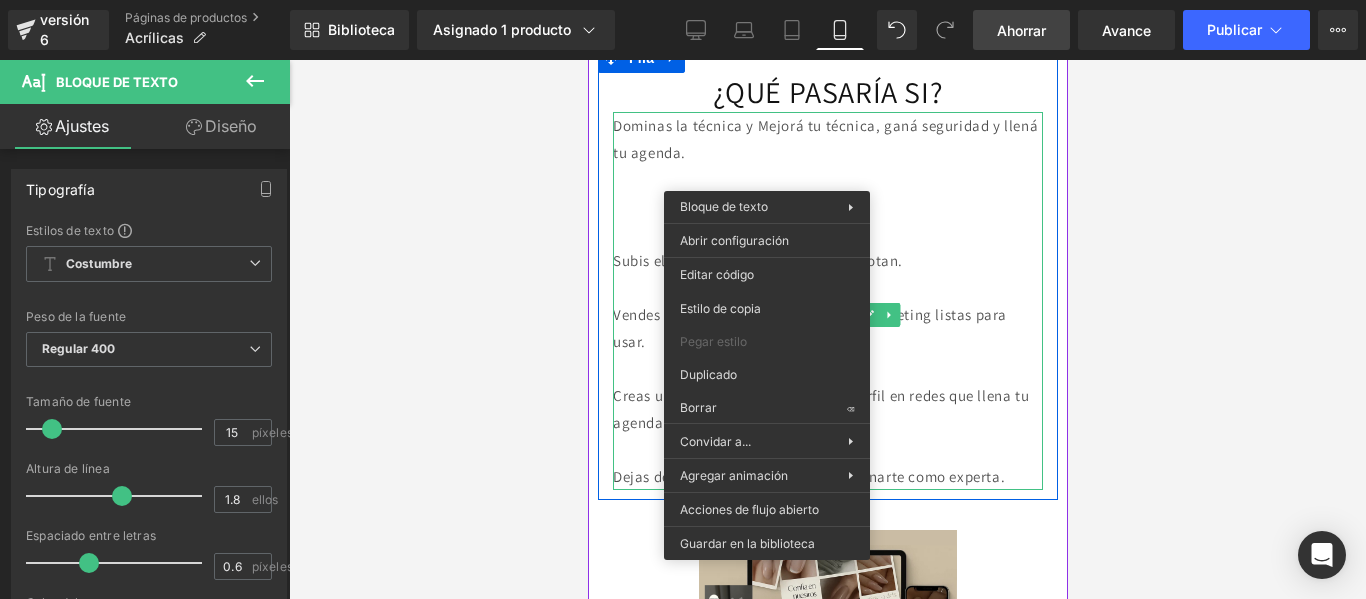 click at bounding box center (827, 179) 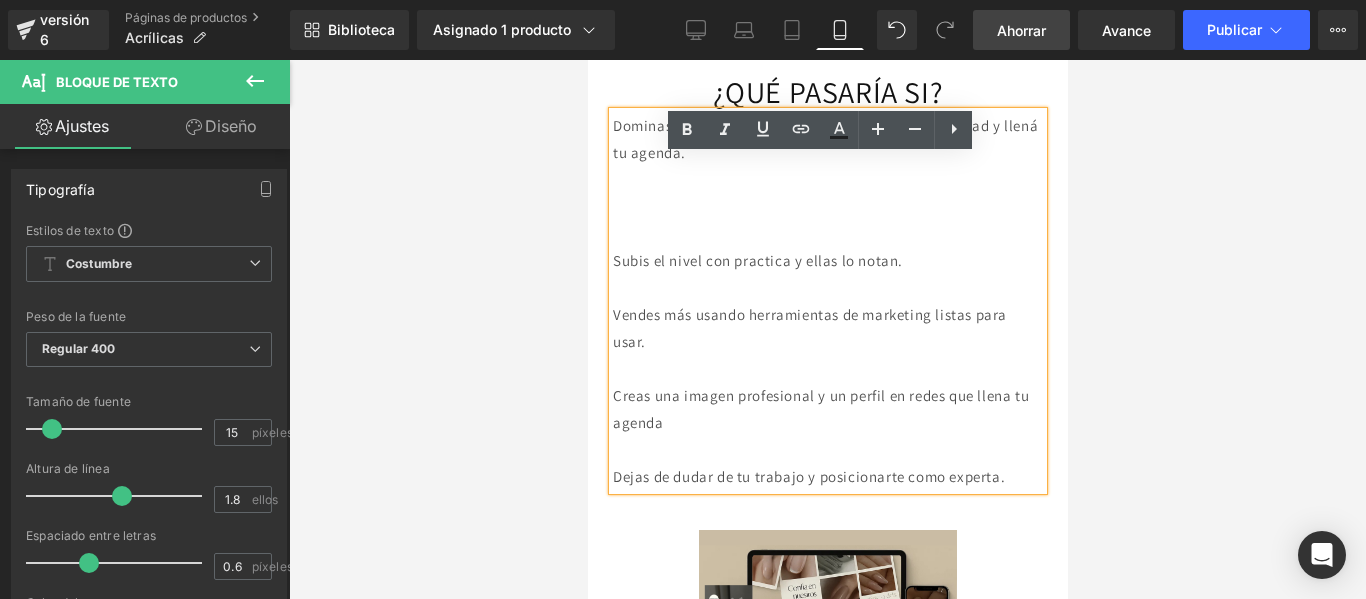 drag, startPoint x: 838, startPoint y: 169, endPoint x: 695, endPoint y: 169, distance: 143 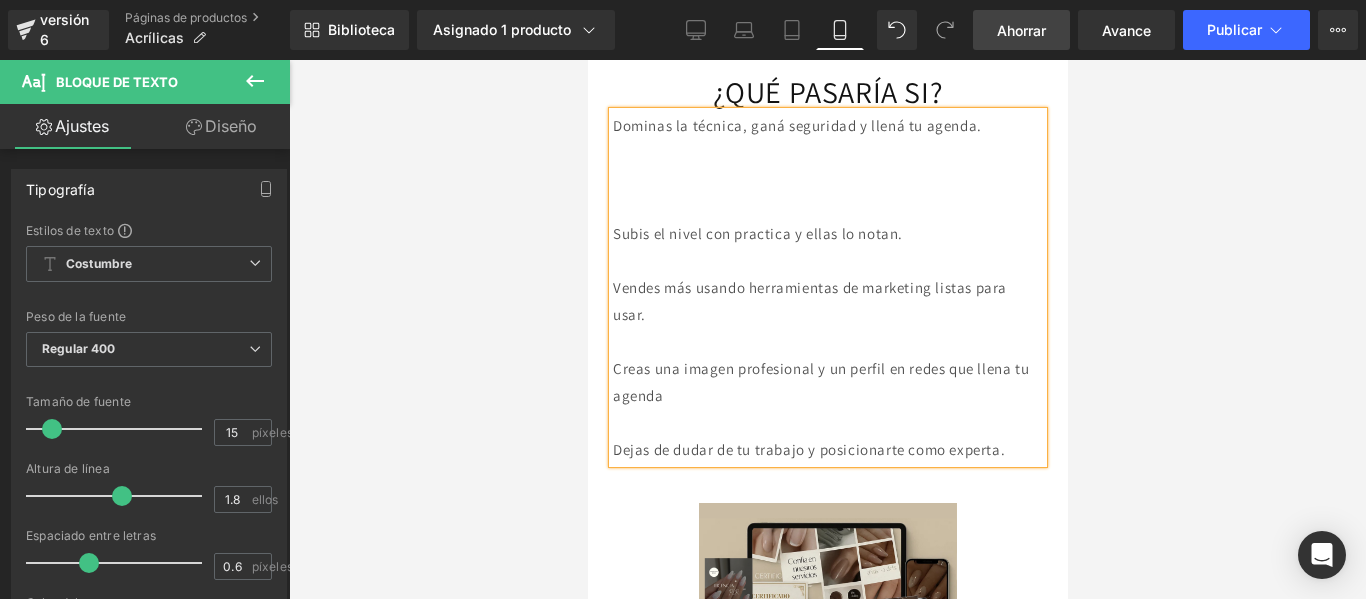 click on "Dominas la técnica, ganá seguridad y llená tu agenda." at bounding box center (796, 125) 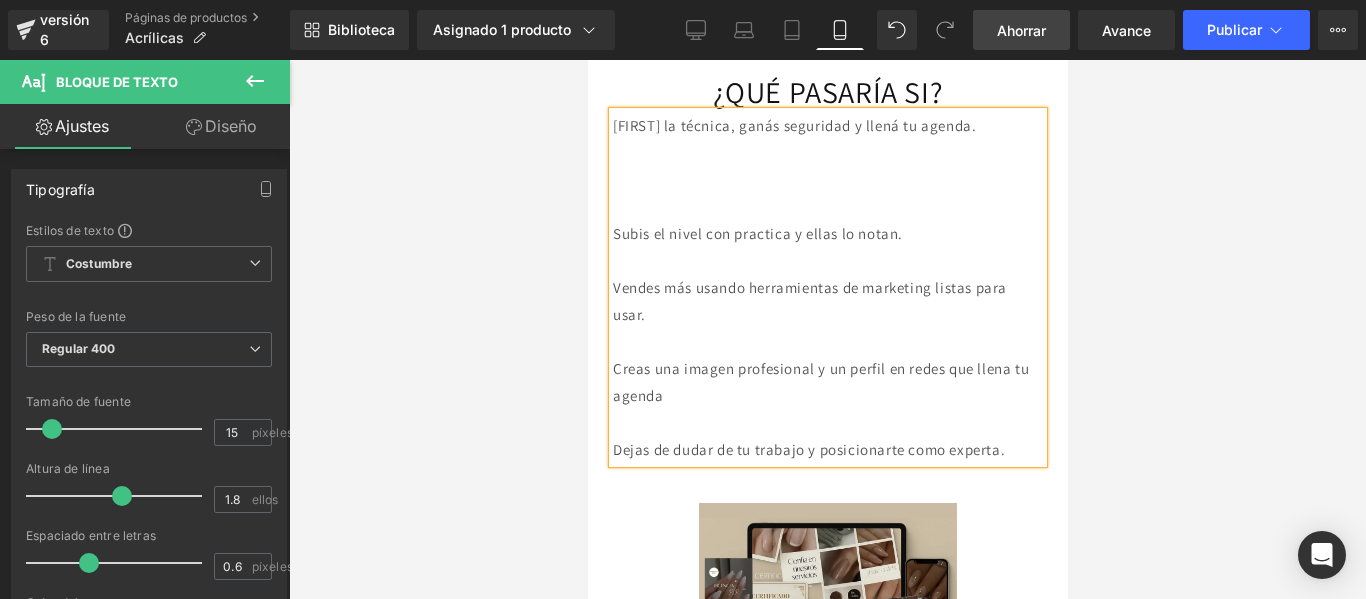 click on "Dominas la técnica, ganás seguridad y llená tu agenda." at bounding box center (793, 125) 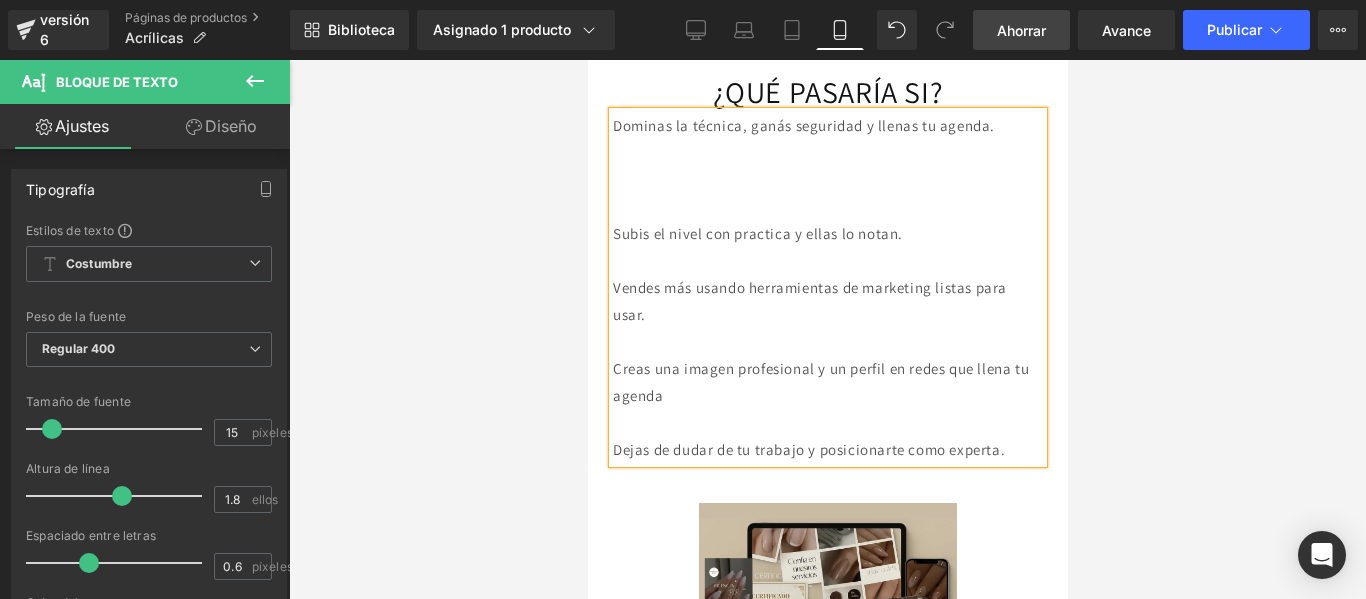 click at bounding box center [827, 206] 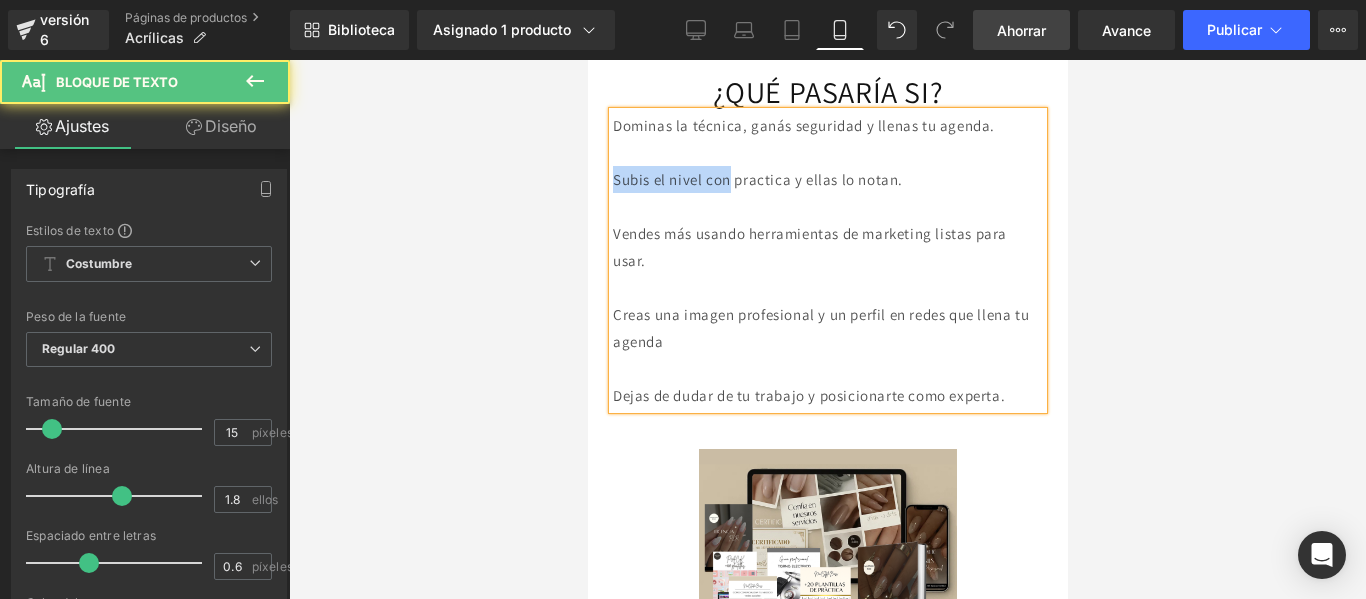 drag, startPoint x: 736, startPoint y: 225, endPoint x: 611, endPoint y: 230, distance: 125.09996 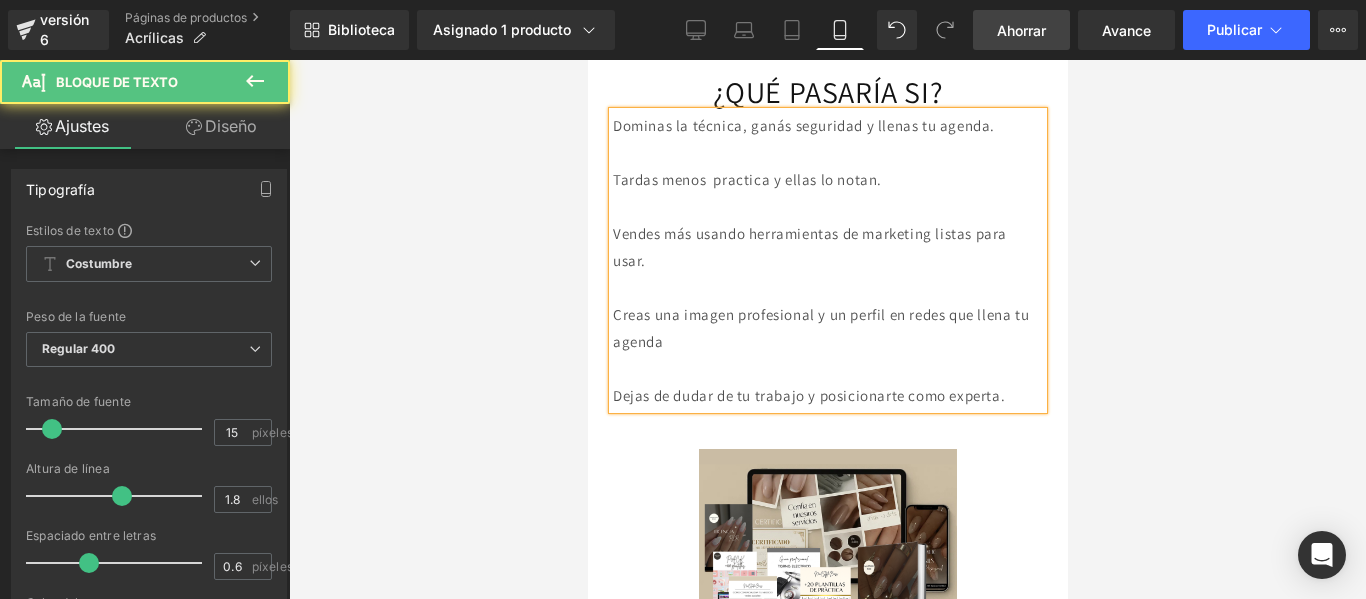 drag, startPoint x: 795, startPoint y: 222, endPoint x: 723, endPoint y: 224, distance: 72.02777 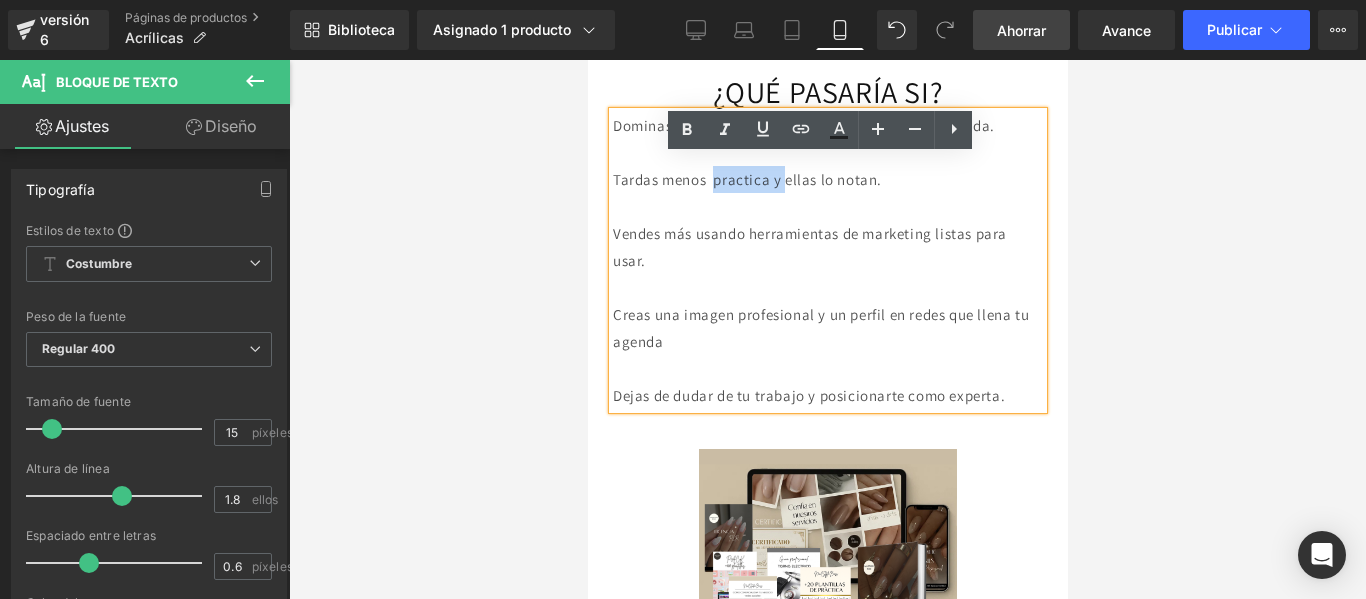 drag, startPoint x: 799, startPoint y: 228, endPoint x: 721, endPoint y: 220, distance: 78.40918 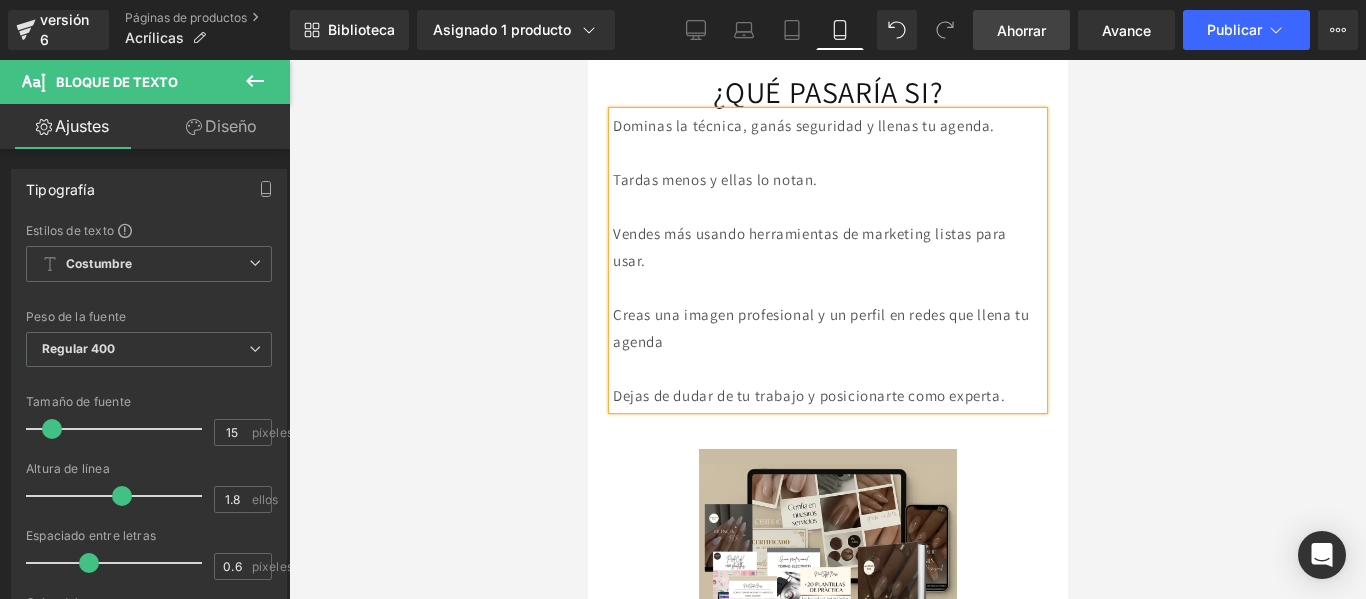 scroll, scrollTop: 1021, scrollLeft: 0, axis: vertical 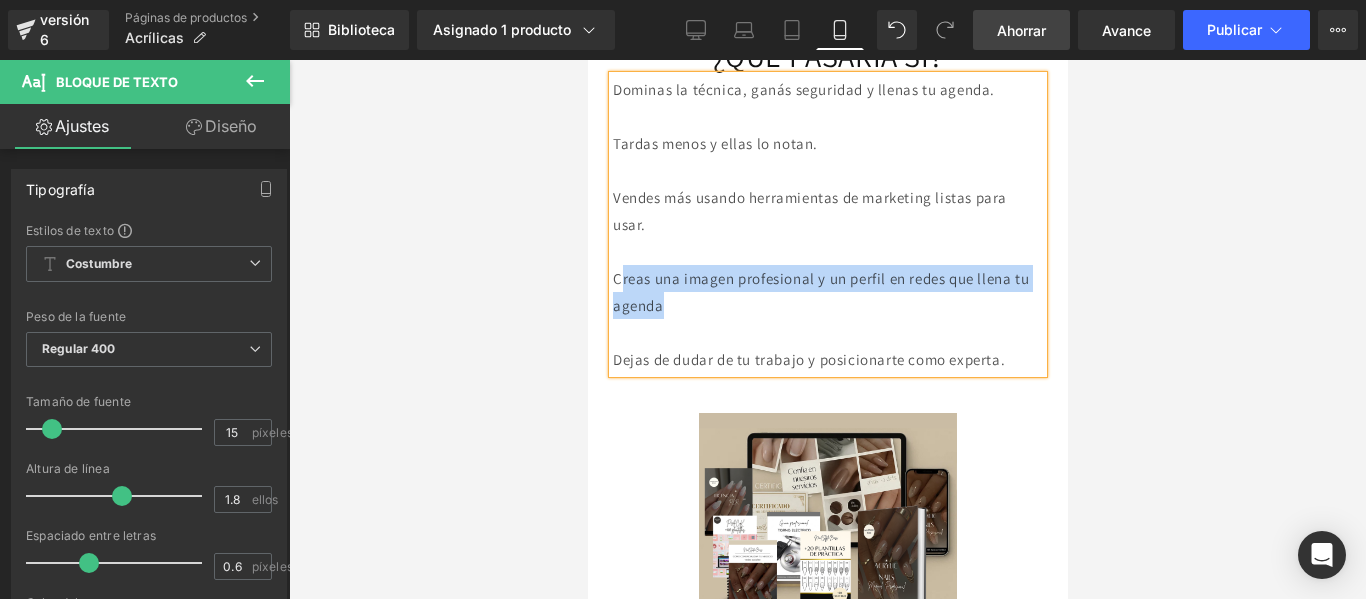 drag, startPoint x: 719, startPoint y: 353, endPoint x: 619, endPoint y: 327, distance: 103.32473 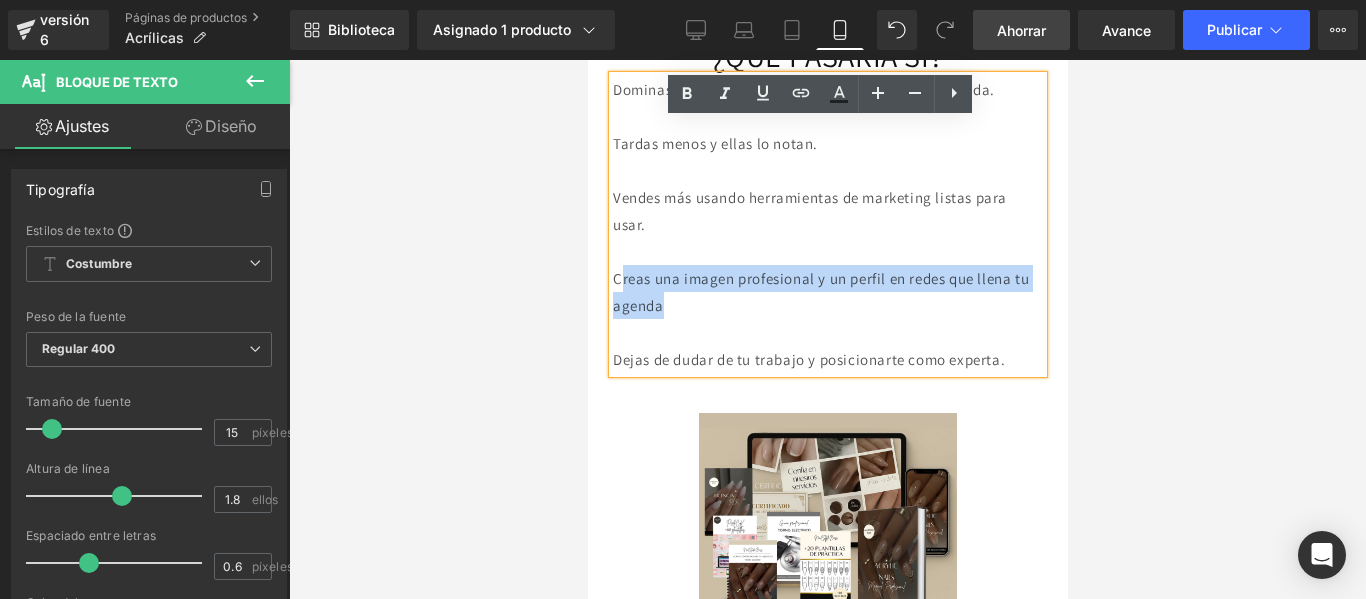 click on "Creas una imagen profesional y un perfil en redes que llena tu agenda" at bounding box center (820, 292) 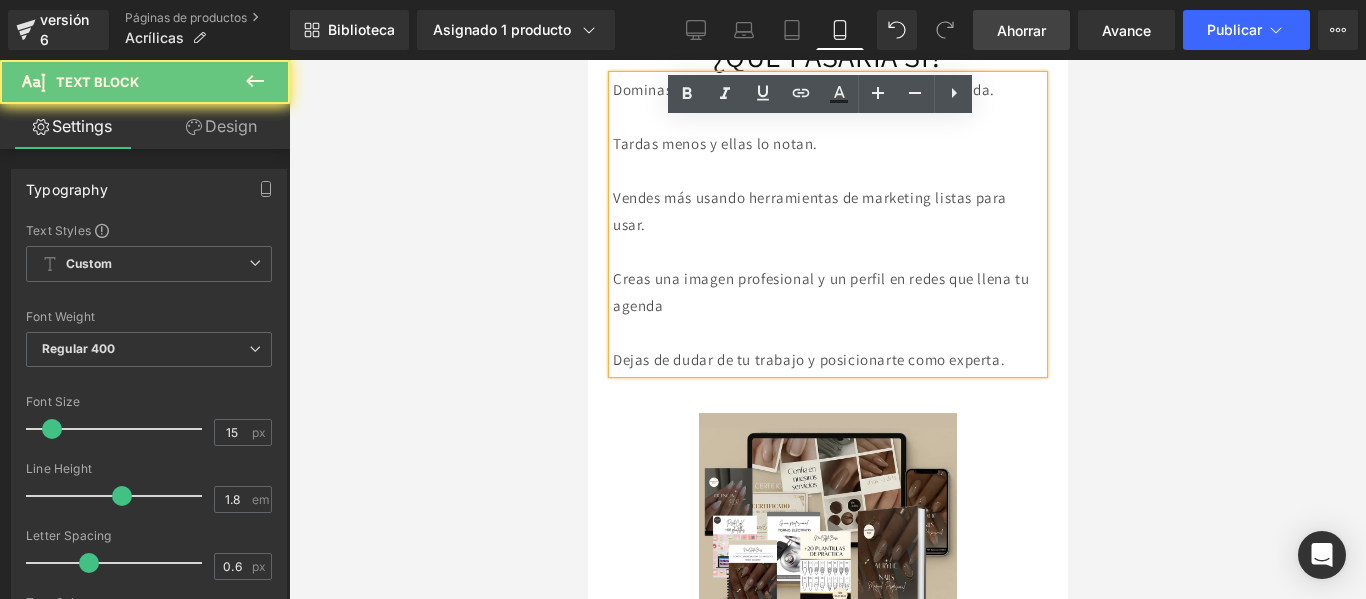 click on "Creas una imagen profesional y un perfil en redes que llena tu agenda" at bounding box center [820, 292] 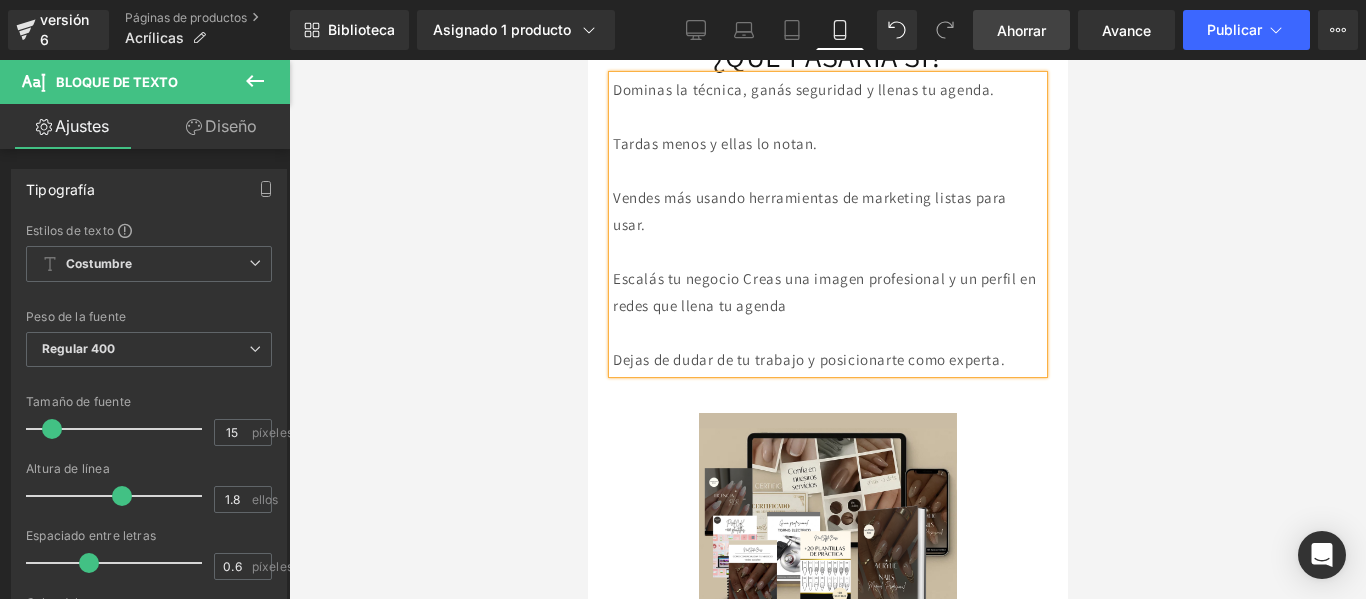 click on "Escalás tu negocio Creas una imagen profesional y un perfil en redes que llena tu agenda" at bounding box center [823, 292] 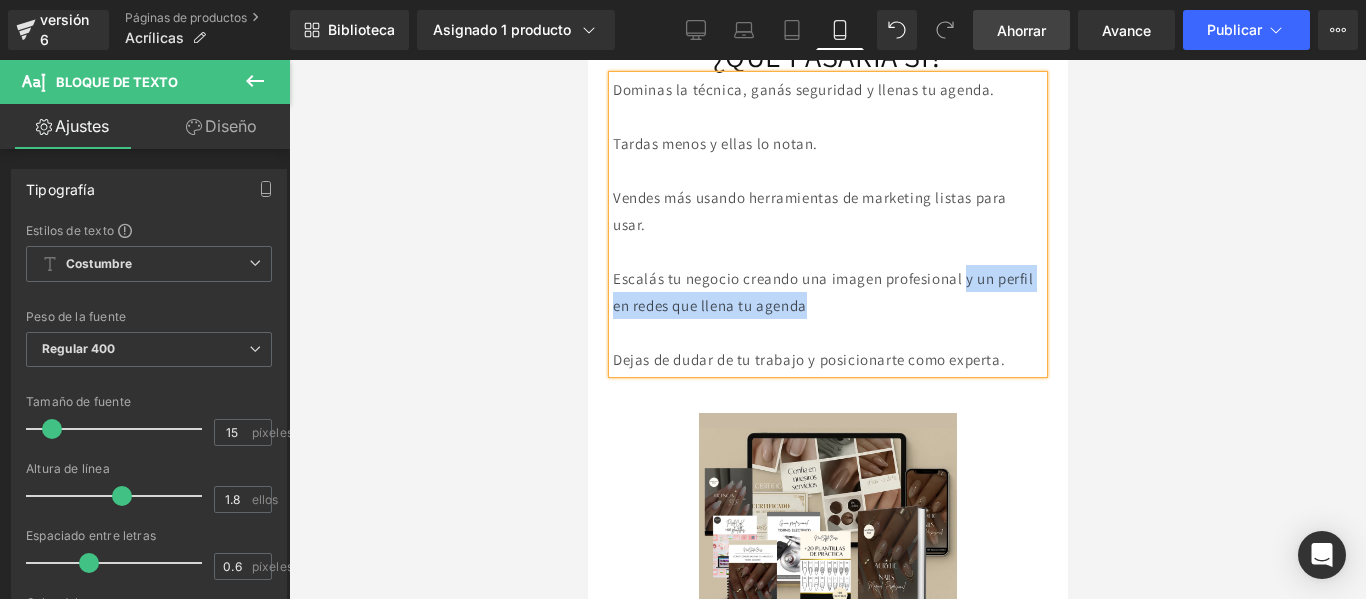 drag, startPoint x: 865, startPoint y: 351, endPoint x: 992, endPoint y: 334, distance: 128.13274 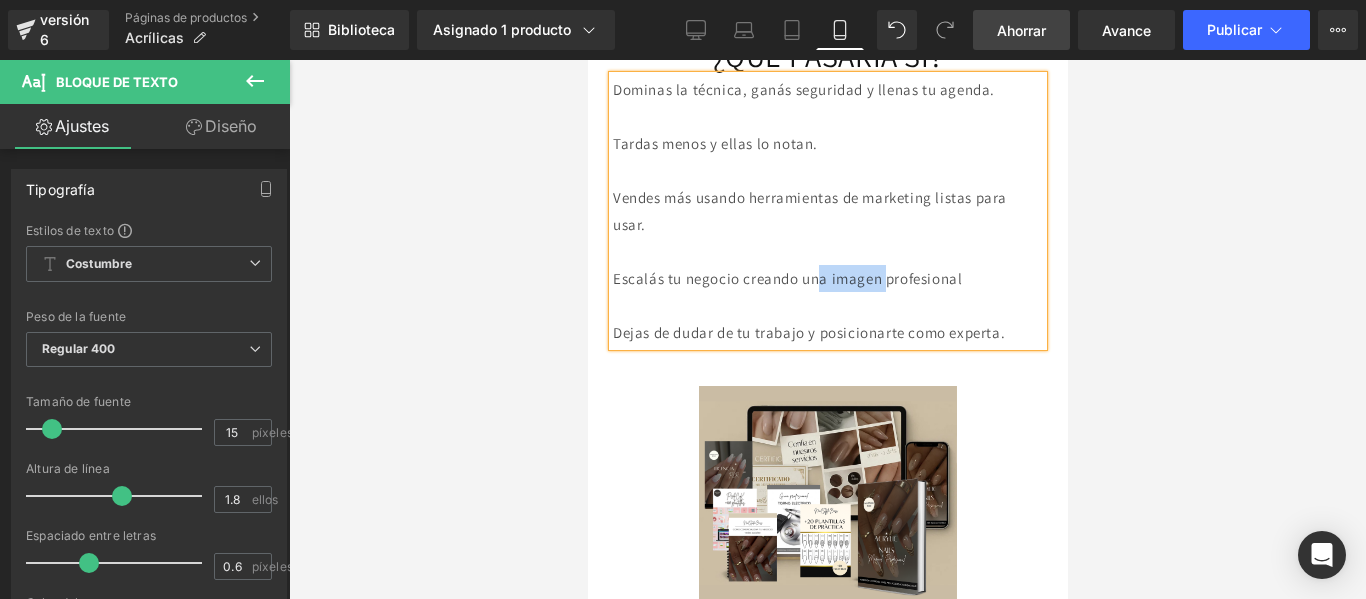 drag, startPoint x: 903, startPoint y: 326, endPoint x: 834, endPoint y: 329, distance: 69.065186 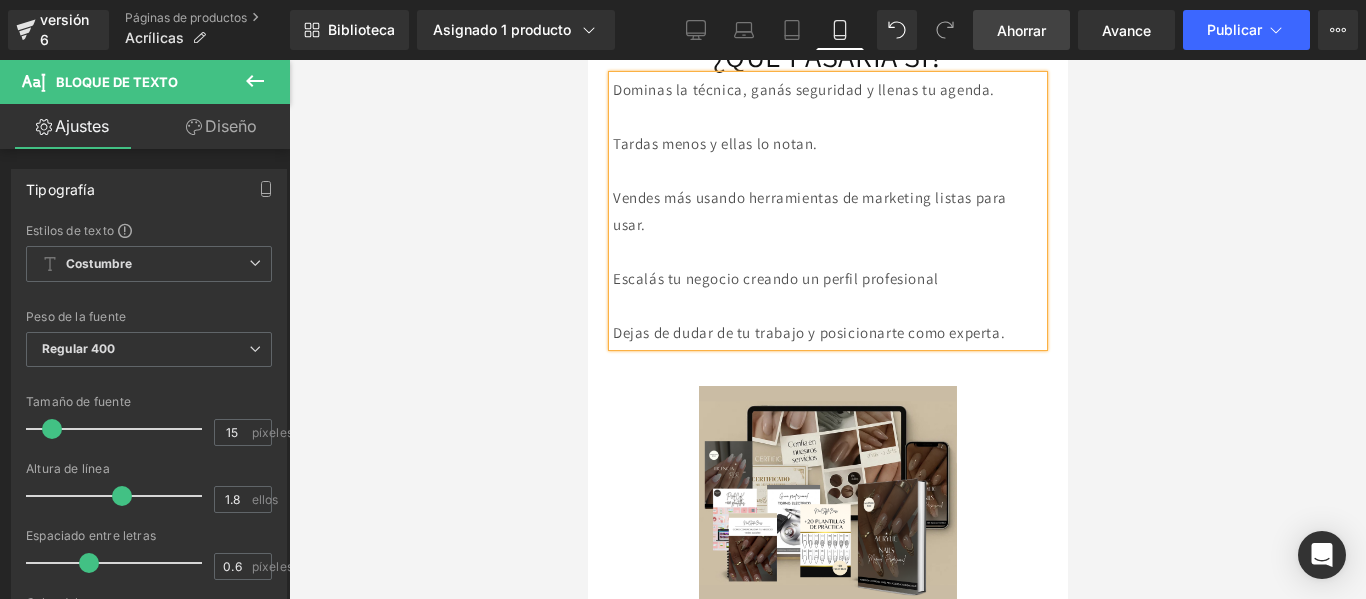 click on "Escalás tu negocio creando un perfil profesional" at bounding box center [827, 278] 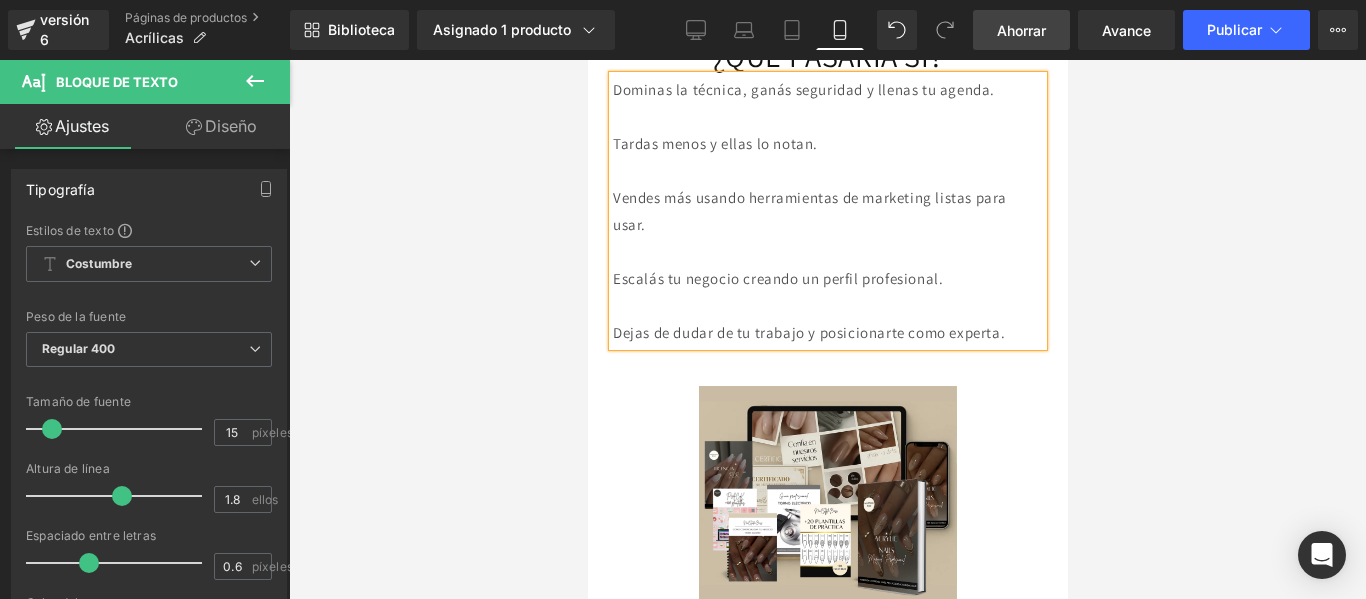 click on "Dominas la técnica, ganás seguridad y llenas tu agenda." at bounding box center (803, 89) 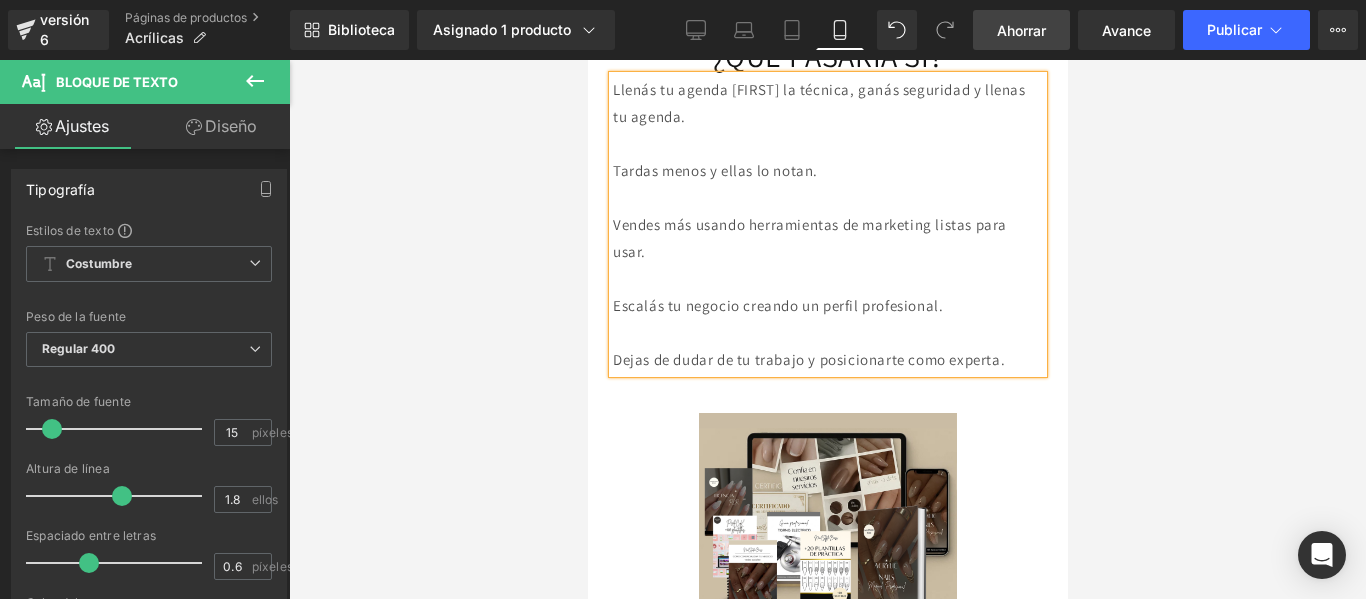 click on "Llenás tu agenda dominas la técnica, ganás seguridad y llenas tu agenda." at bounding box center [818, 103] 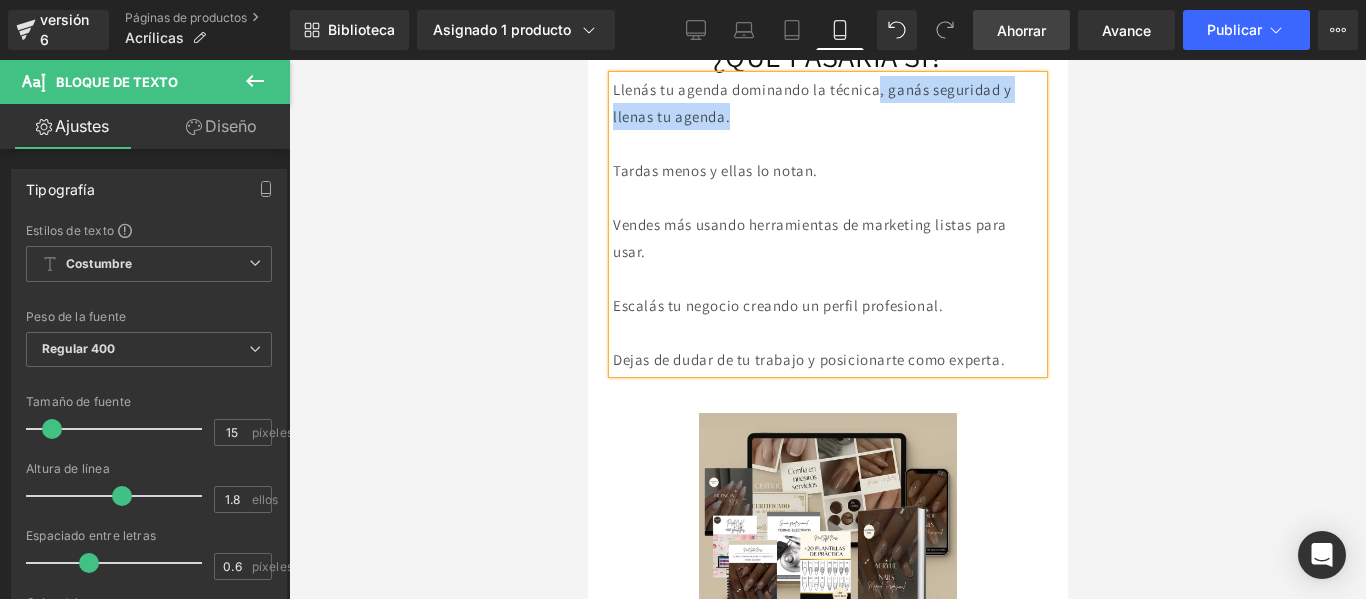 drag, startPoint x: 741, startPoint y: 156, endPoint x: 892, endPoint y: 131, distance: 153.05554 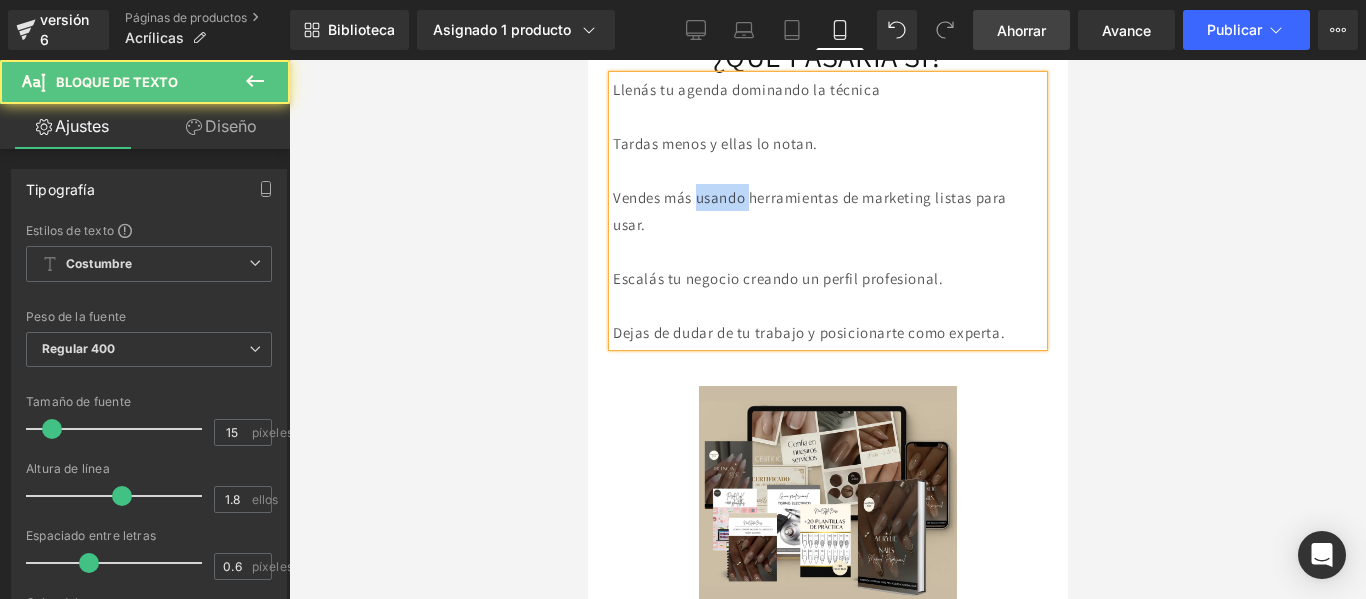 drag, startPoint x: 761, startPoint y: 243, endPoint x: 704, endPoint y: 243, distance: 57 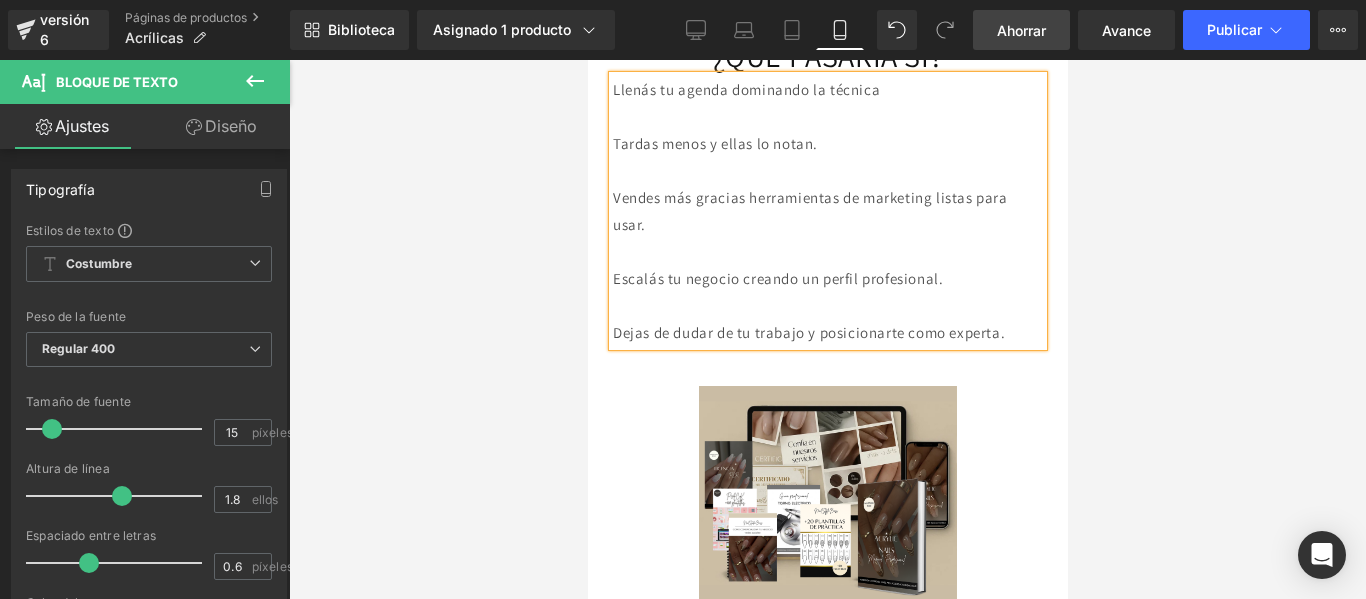 scroll, scrollTop: 1071, scrollLeft: 0, axis: vertical 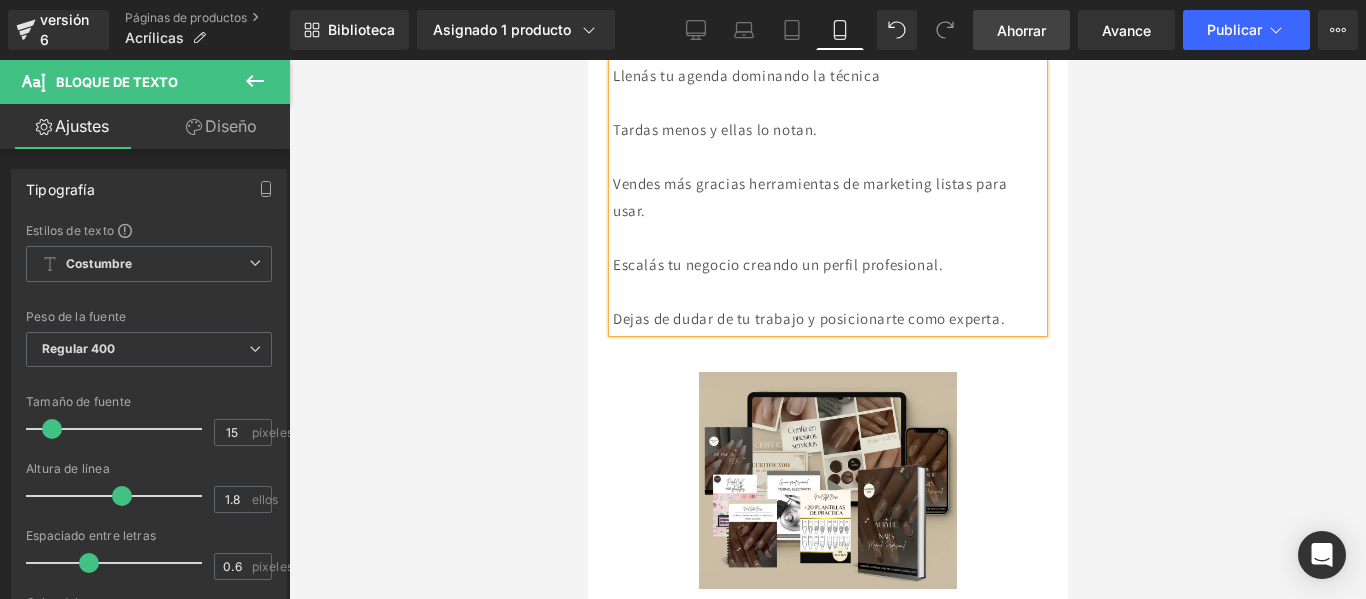 click on "Tardas menos y ellas lo notan." at bounding box center (827, 129) 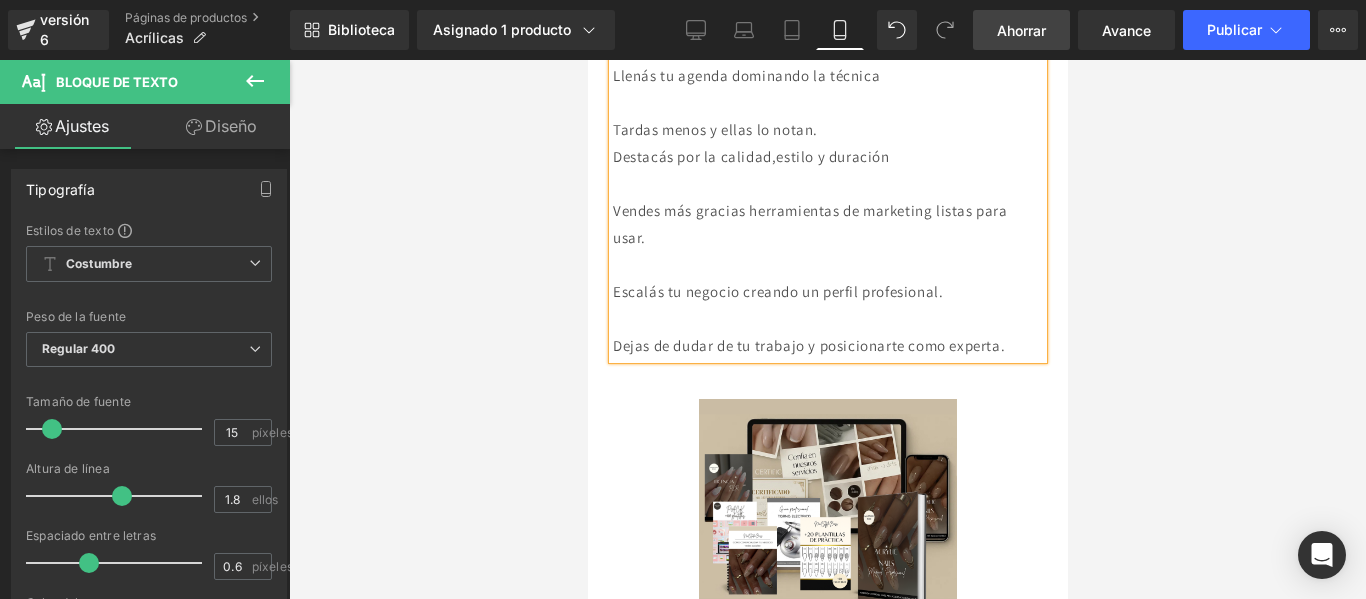 click on "Tardas menos y ellas lo notan." at bounding box center [827, 129] 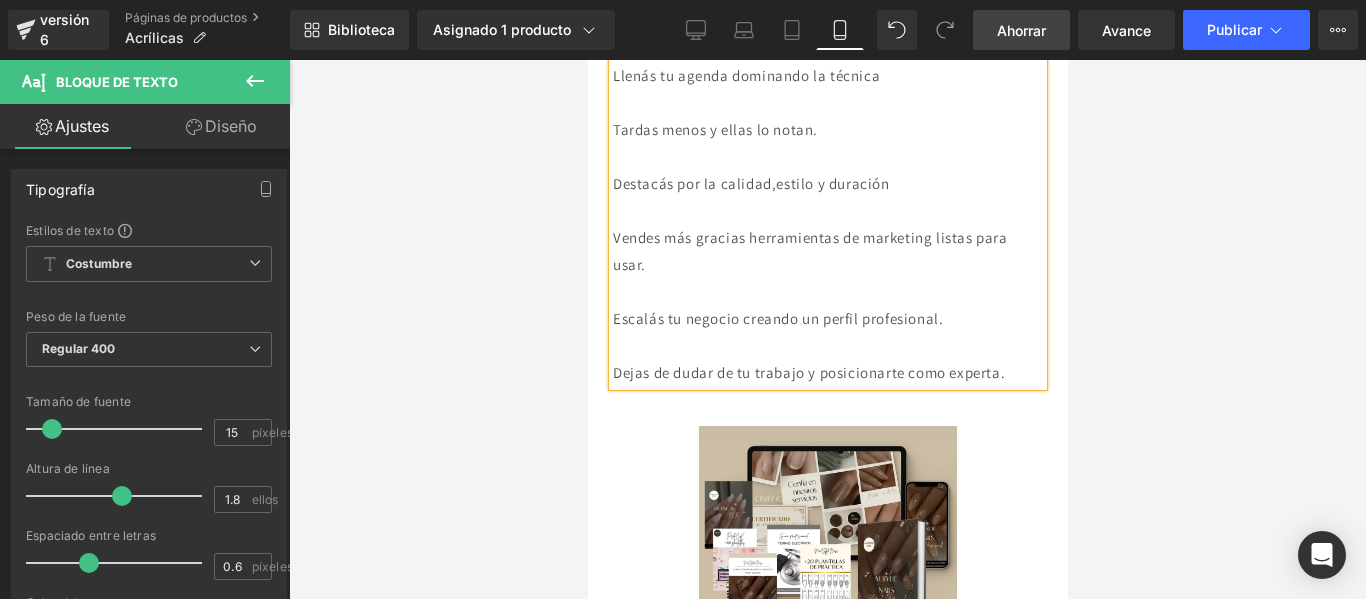 click on "Vendes más gracias herramientas de marketing listas para usar." at bounding box center [809, 251] 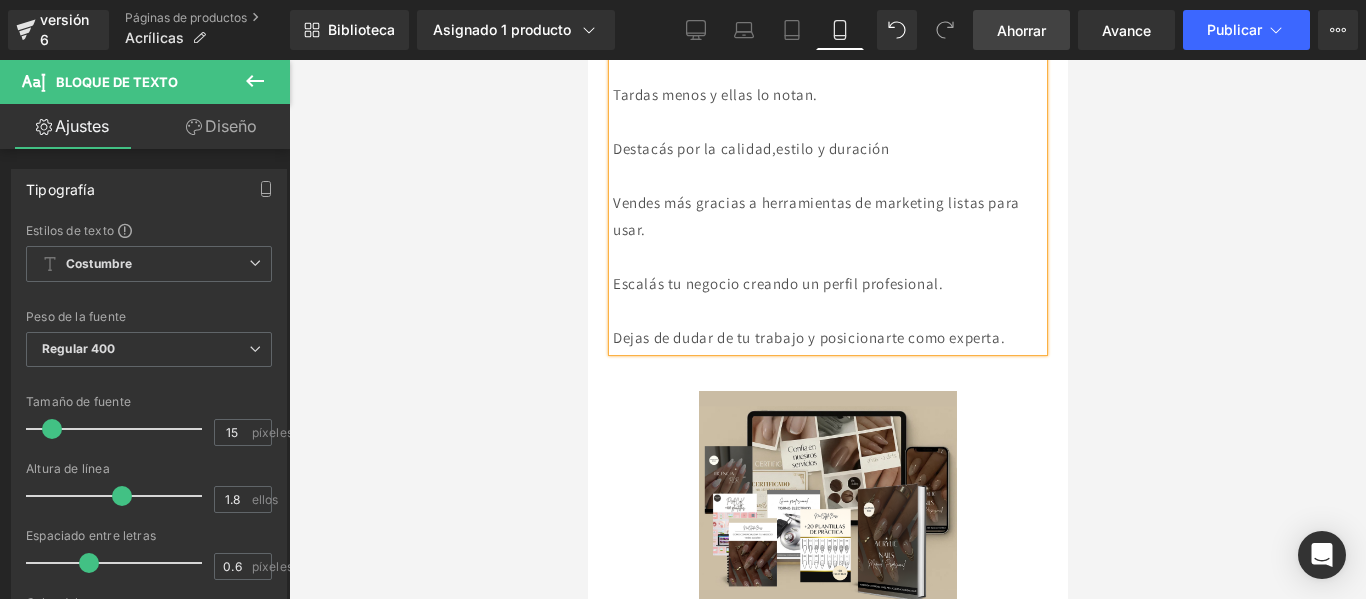 scroll, scrollTop: 1071, scrollLeft: 0, axis: vertical 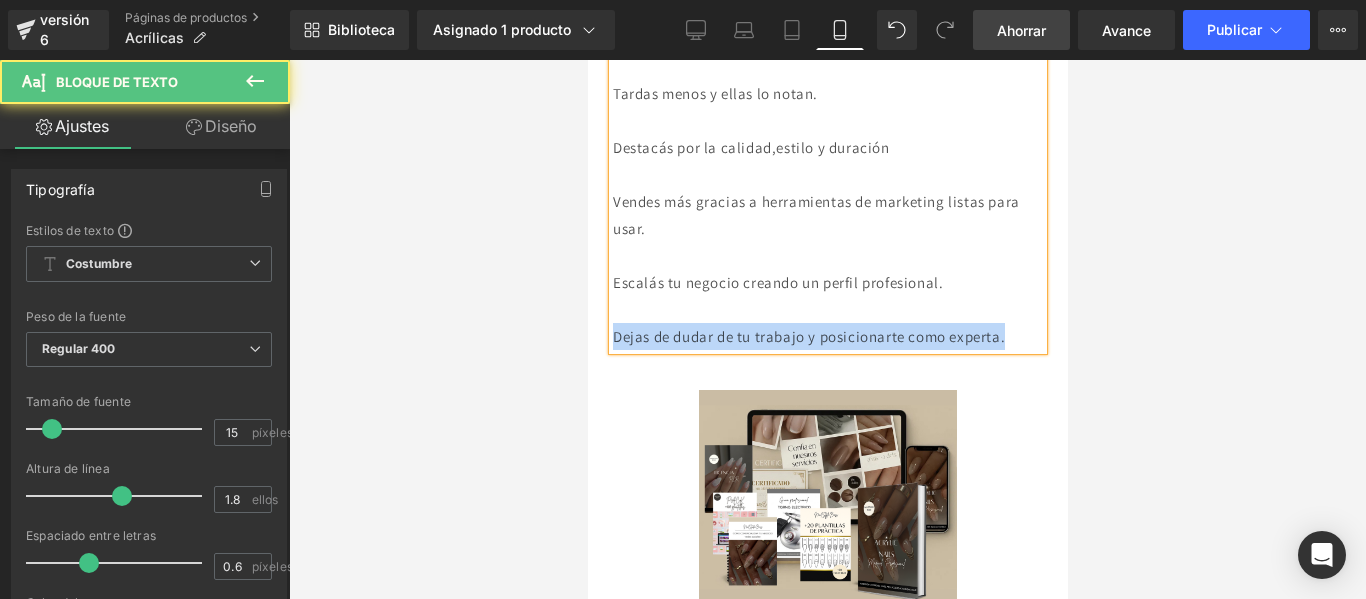 drag, startPoint x: 677, startPoint y: 407, endPoint x: 614, endPoint y: 380, distance: 68.54196 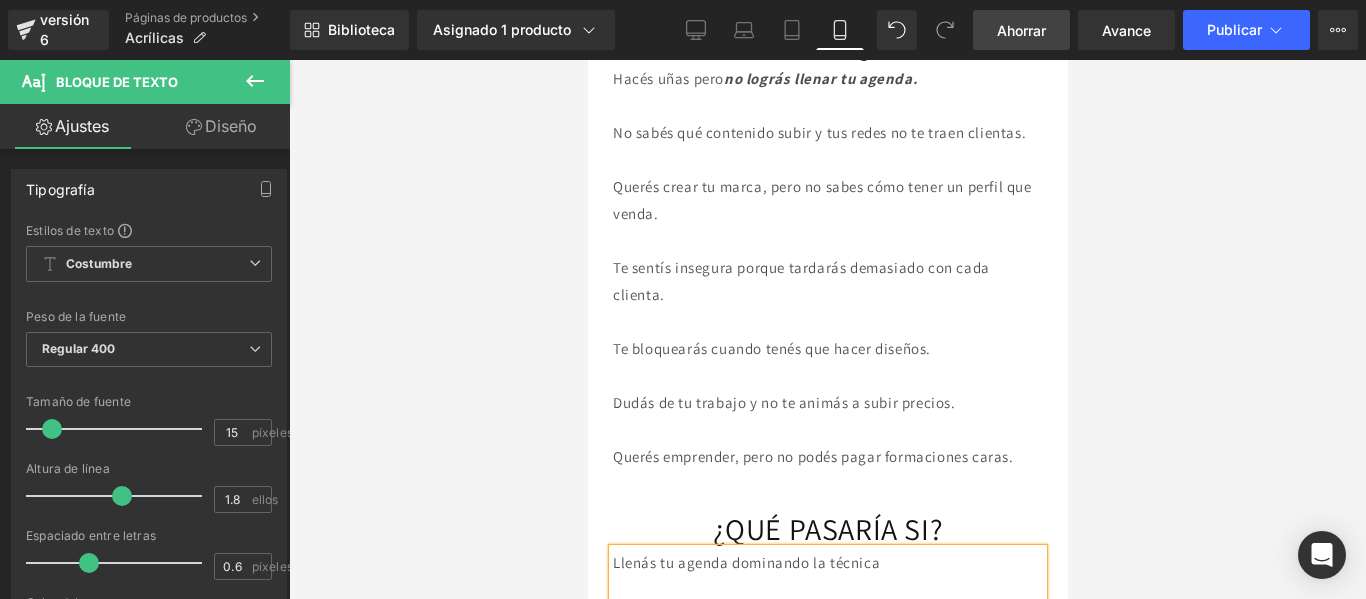 scroll, scrollTop: 543, scrollLeft: 0, axis: vertical 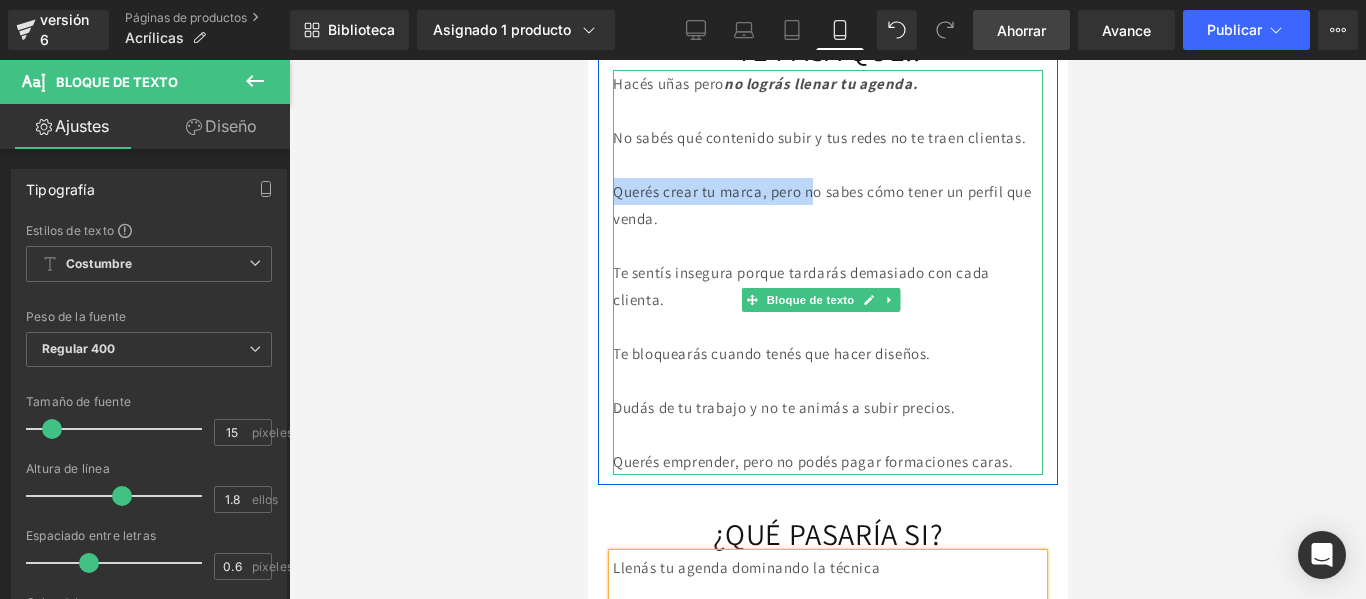 drag, startPoint x: 832, startPoint y: 211, endPoint x: 614, endPoint y: 205, distance: 218.08255 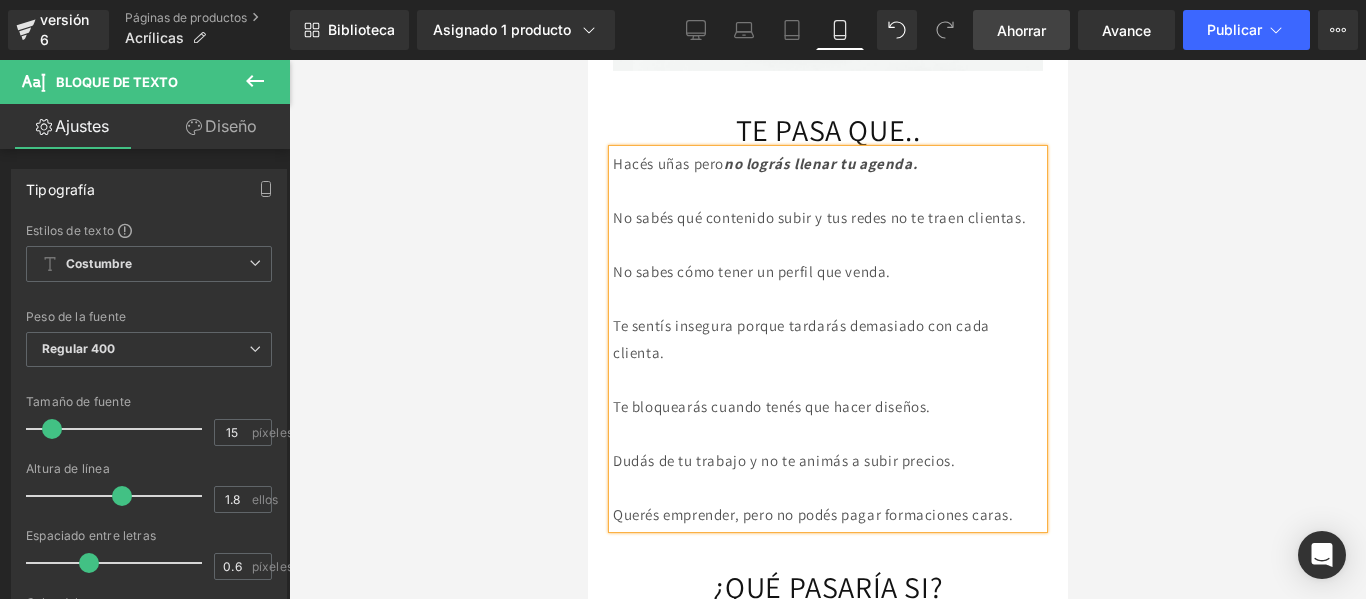 scroll, scrollTop: 462, scrollLeft: 0, axis: vertical 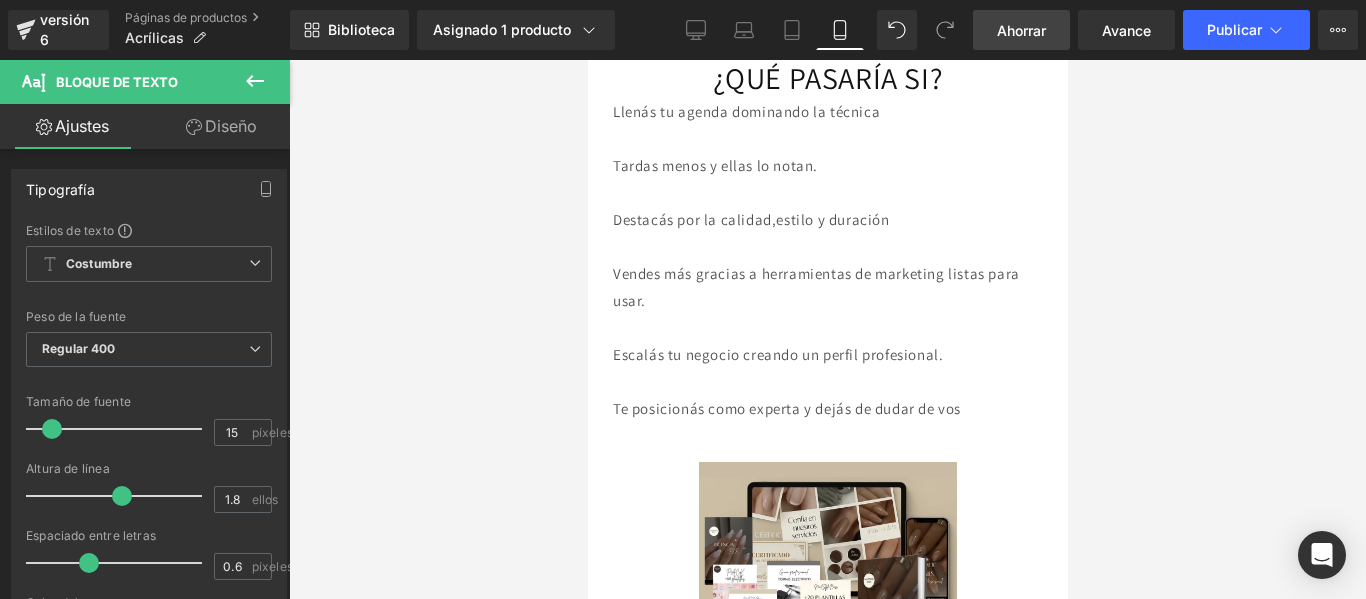 click at bounding box center (827, 329) 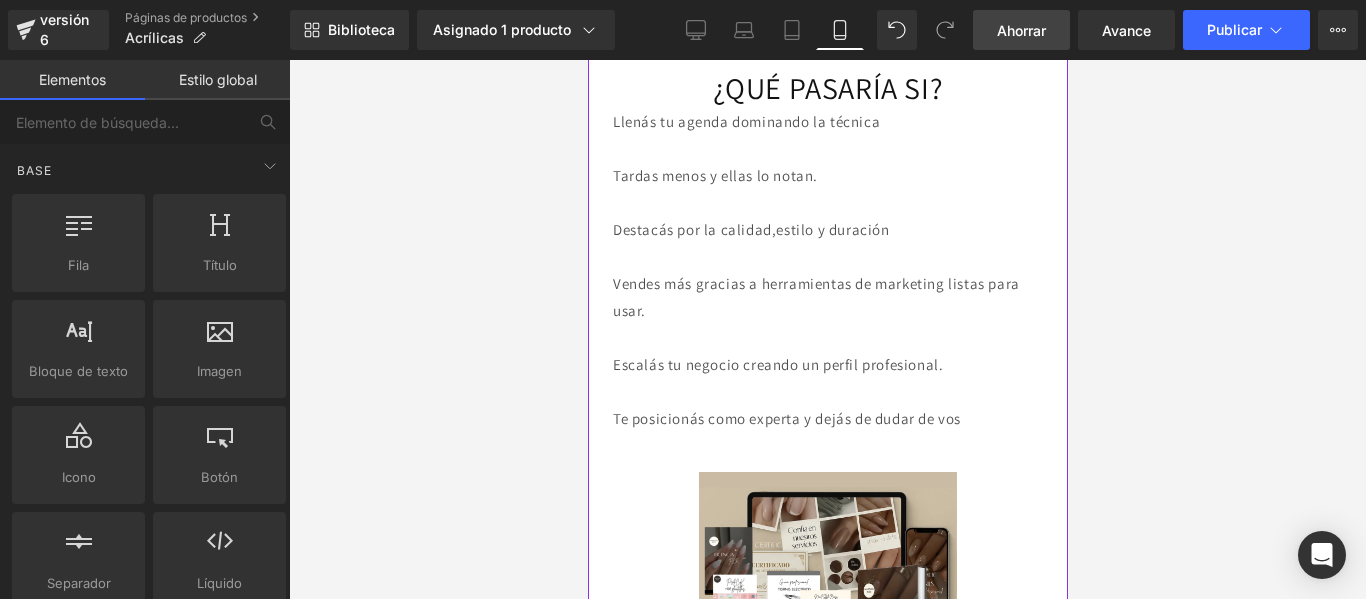 scroll, scrollTop: 964, scrollLeft: 0, axis: vertical 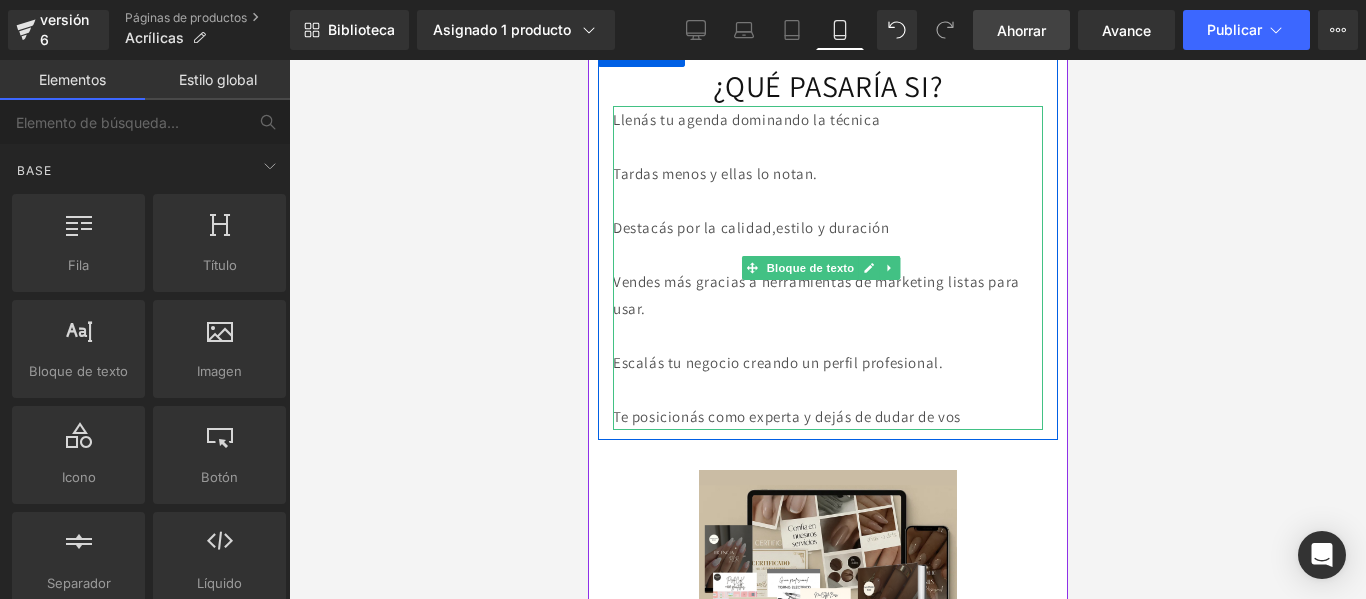 click on "Te posicionás como experta y dejás de dudar de vos" at bounding box center [827, 416] 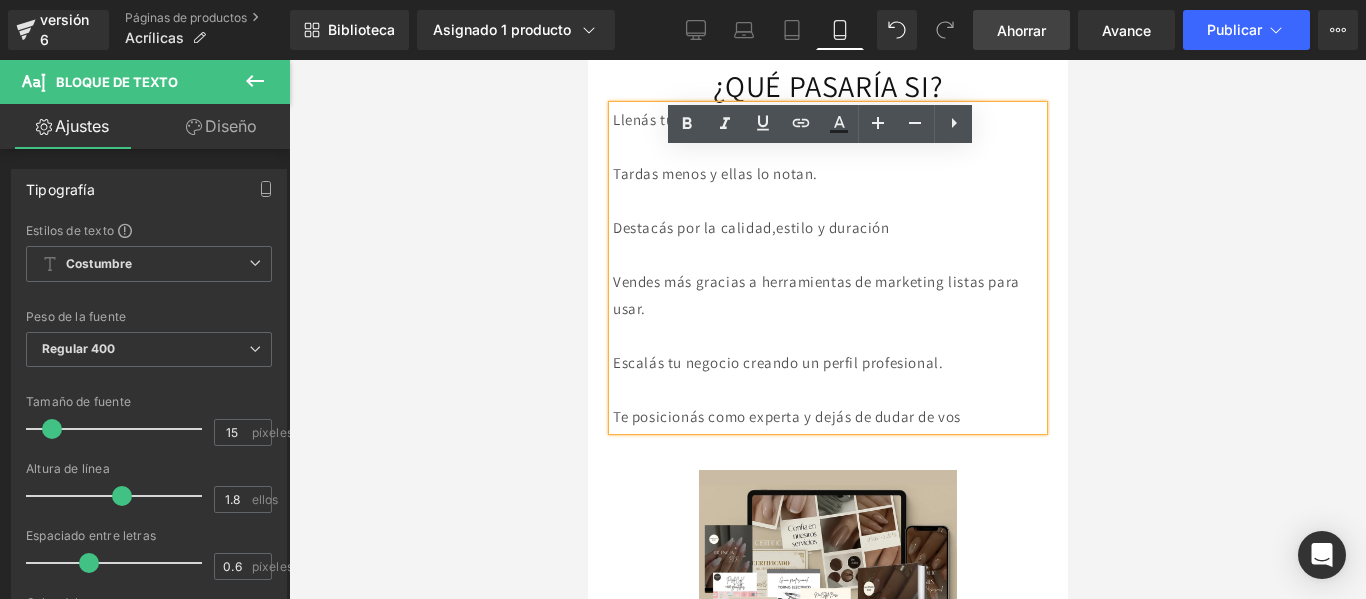 click on "Te posicionás como experta y dejás de dudar de vos" at bounding box center (827, 416) 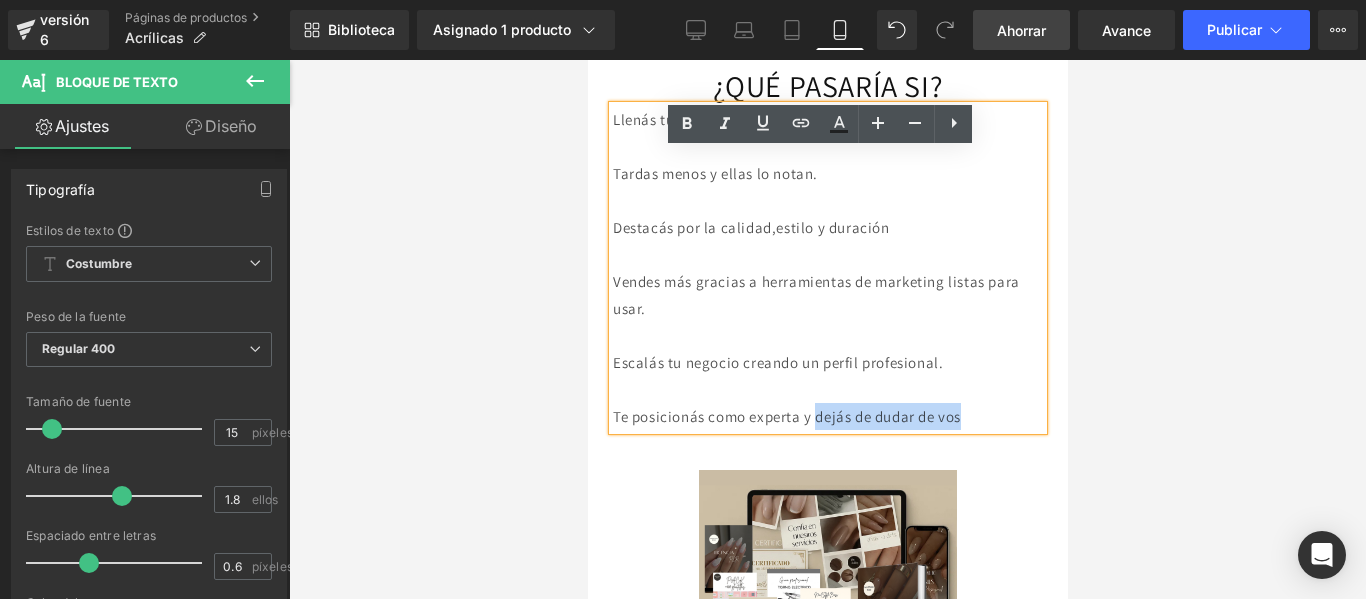 drag, startPoint x: 999, startPoint y: 461, endPoint x: 833, endPoint y: 465, distance: 166.04819 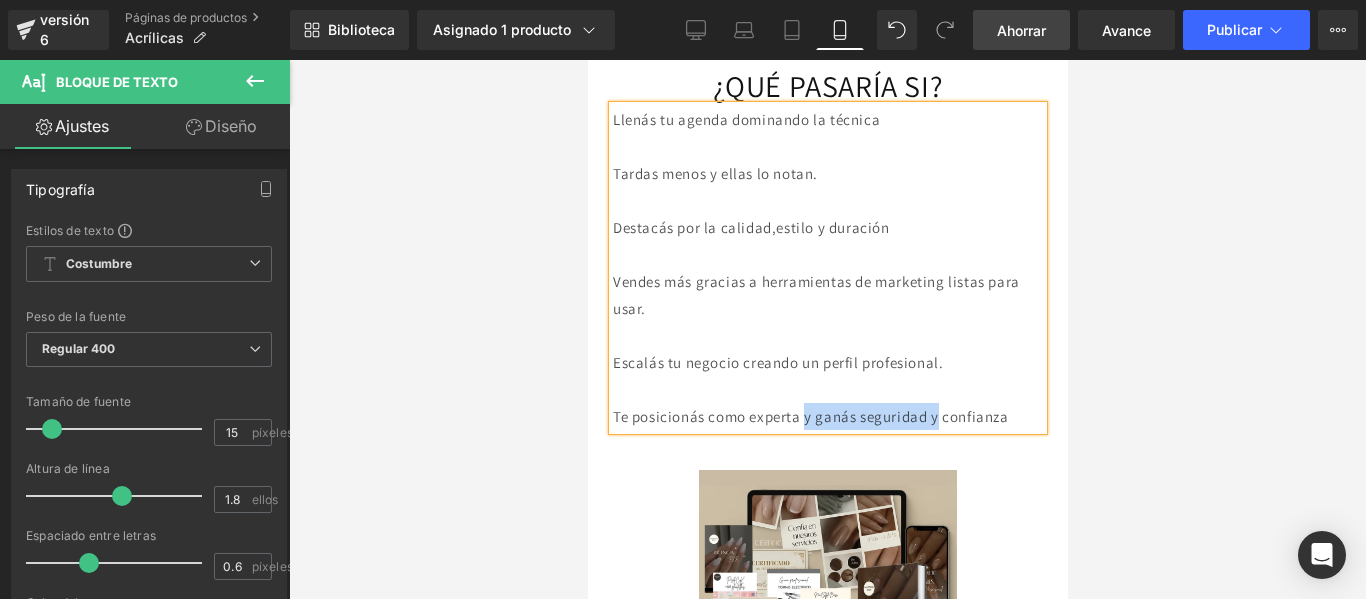 drag, startPoint x: 970, startPoint y: 463, endPoint x: 819, endPoint y: 463, distance: 151 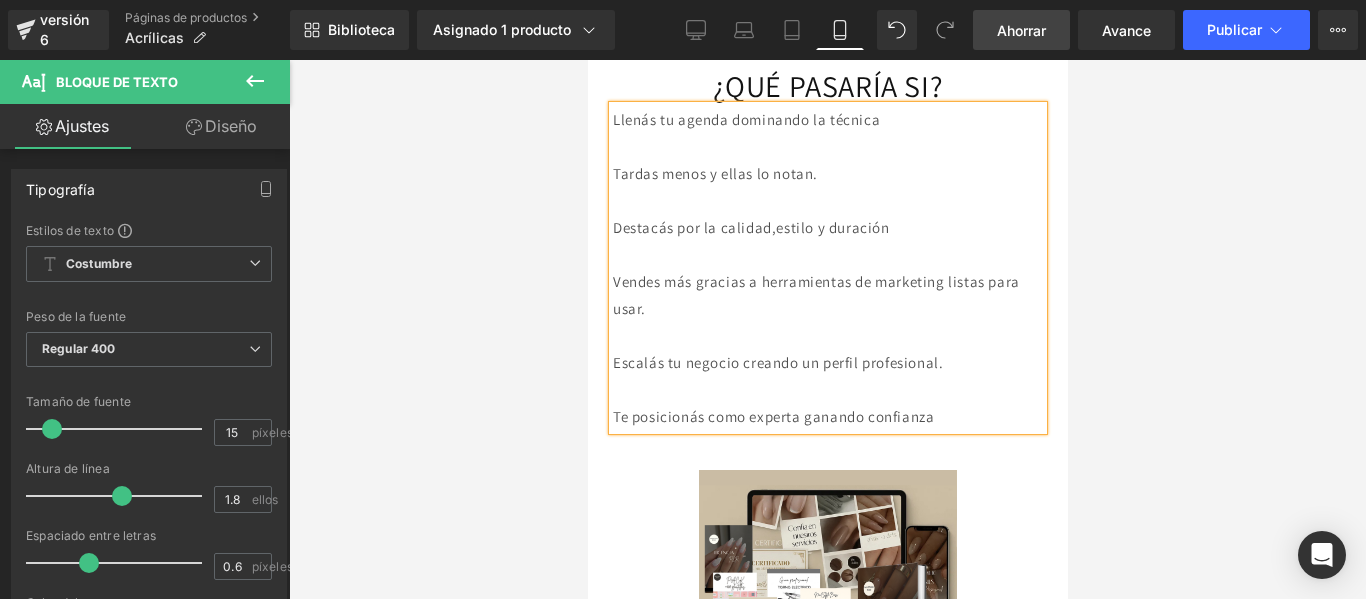 click on "Te posicionás como experta ganando confianza" at bounding box center (827, 416) 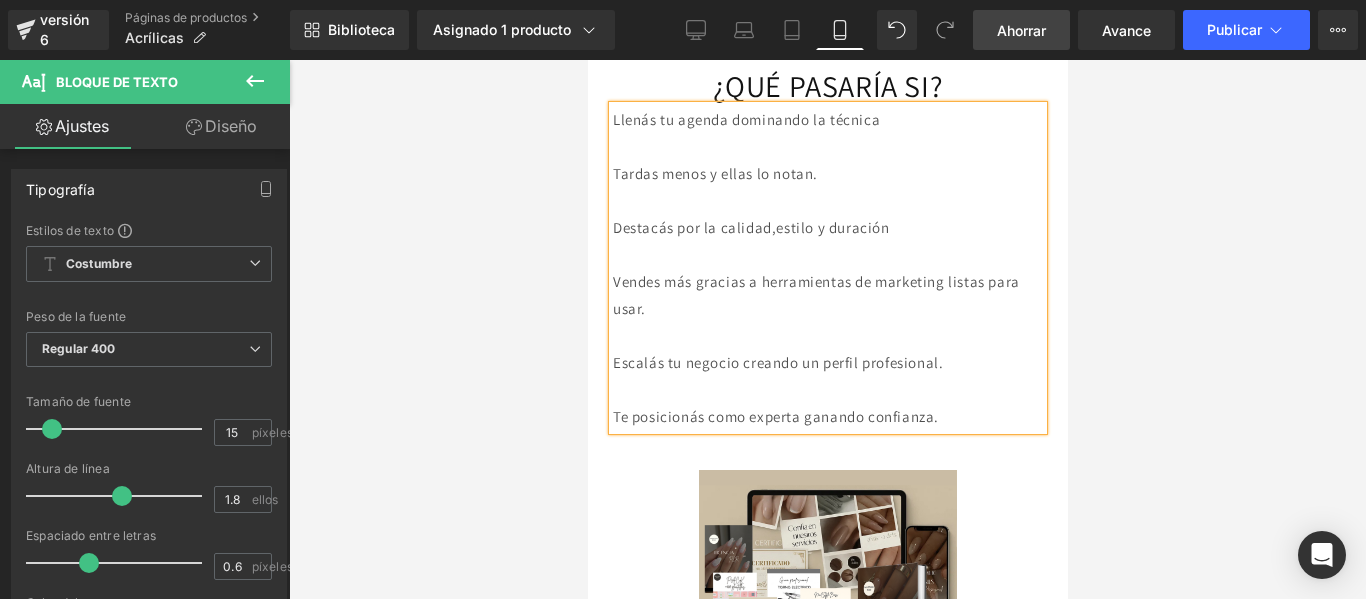 click at bounding box center (827, 329) 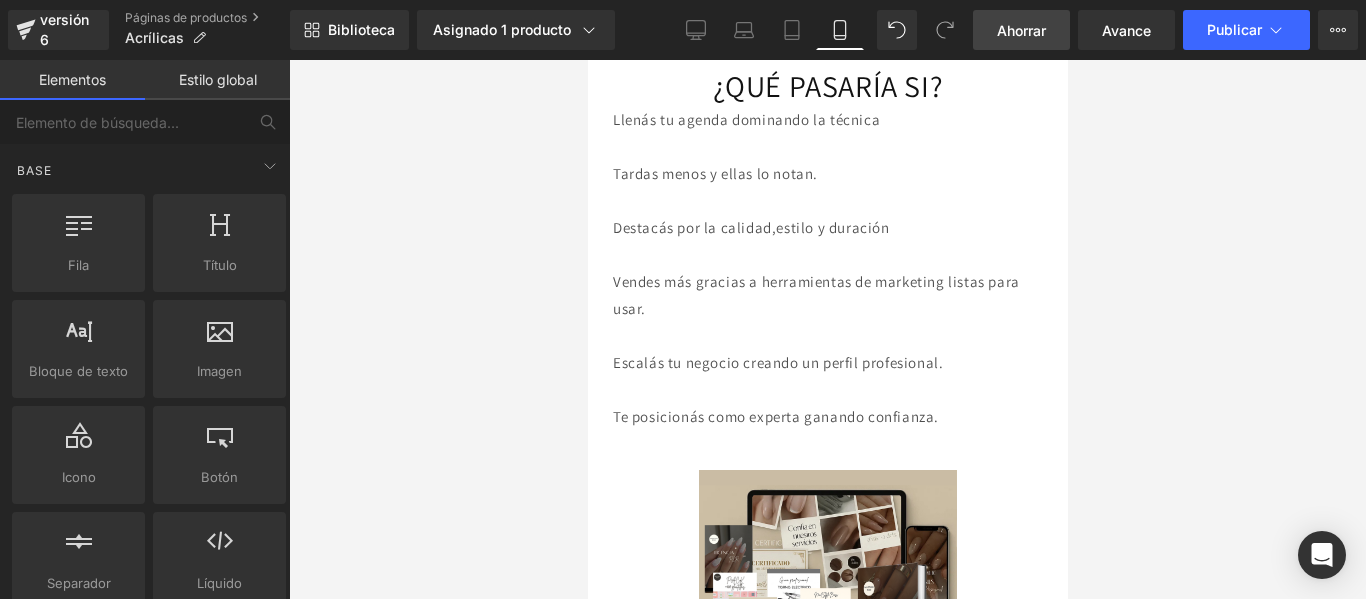 click on "Ahorrar" at bounding box center [1021, 30] 